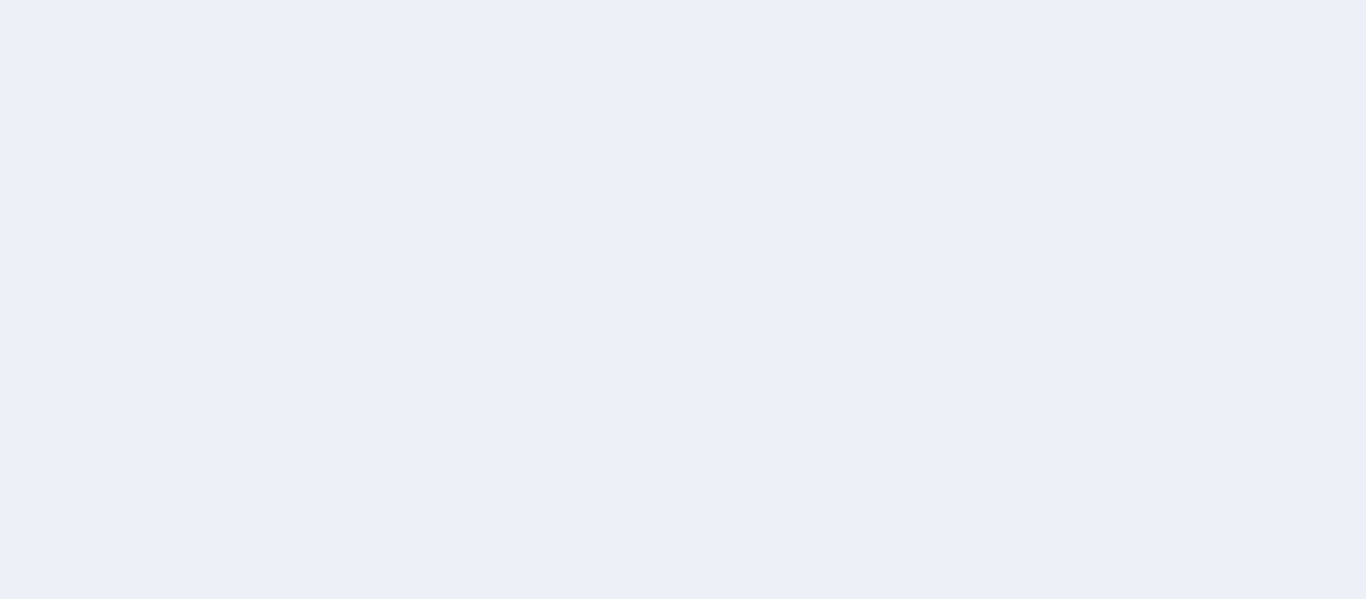 scroll, scrollTop: 0, scrollLeft: 0, axis: both 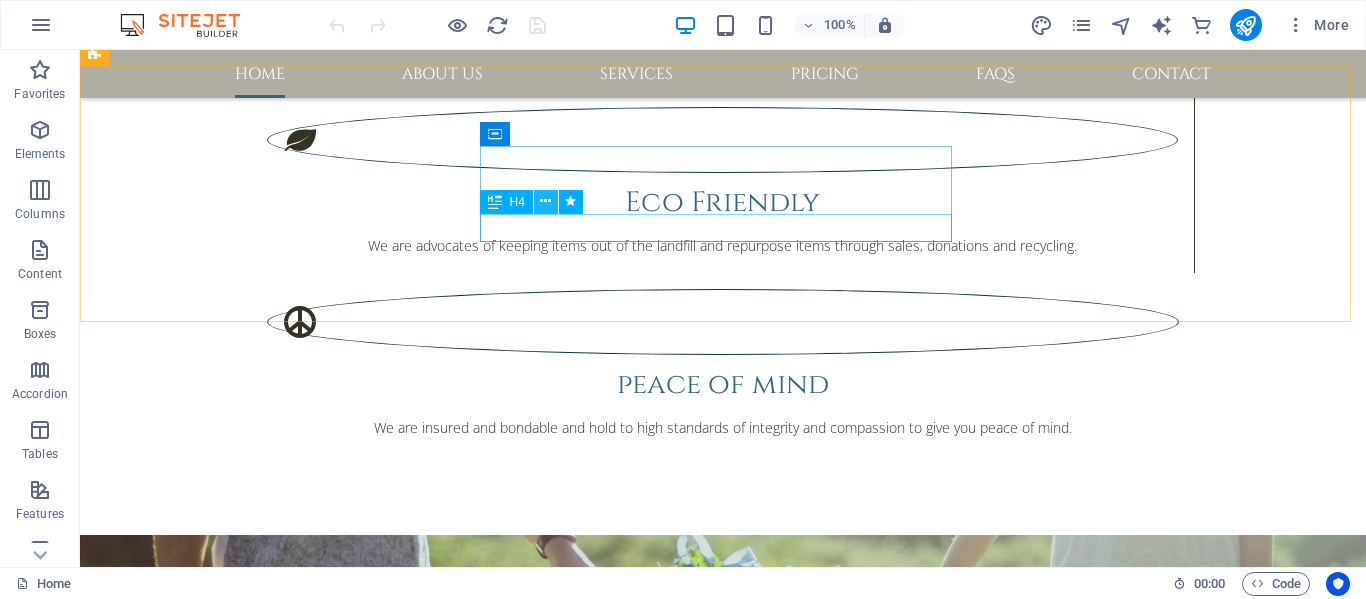 click at bounding box center [545, 201] 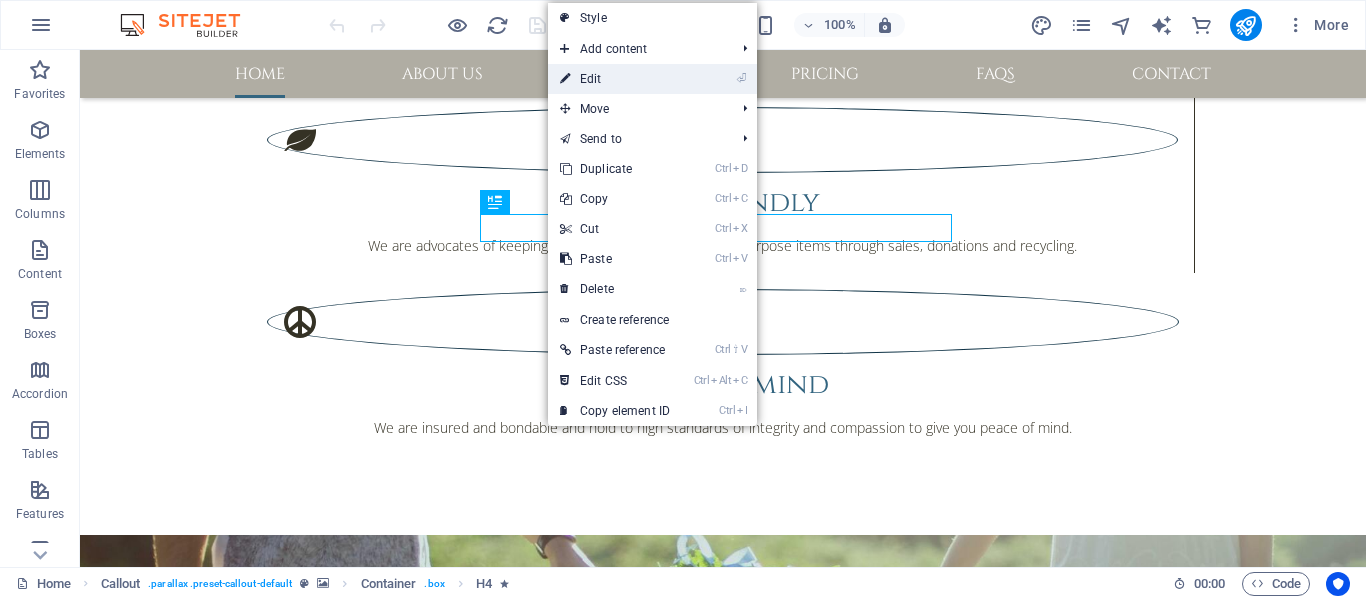 click on "⏎  Edit" at bounding box center (615, 79) 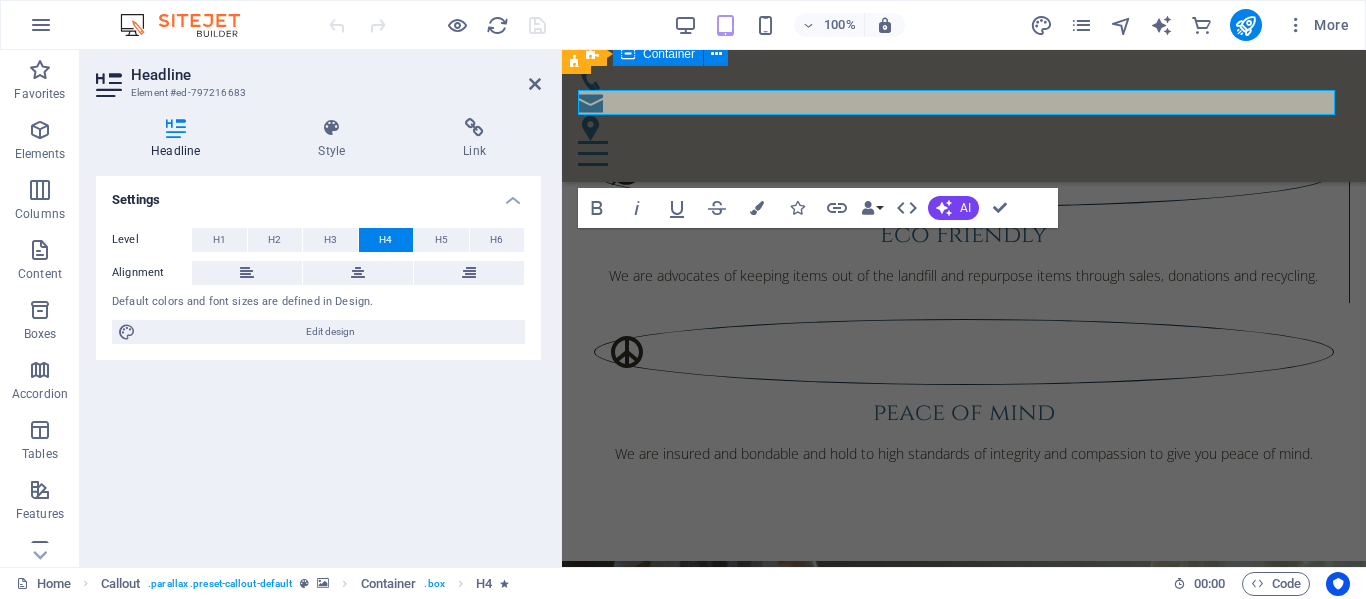 scroll, scrollTop: 2538, scrollLeft: 0, axis: vertical 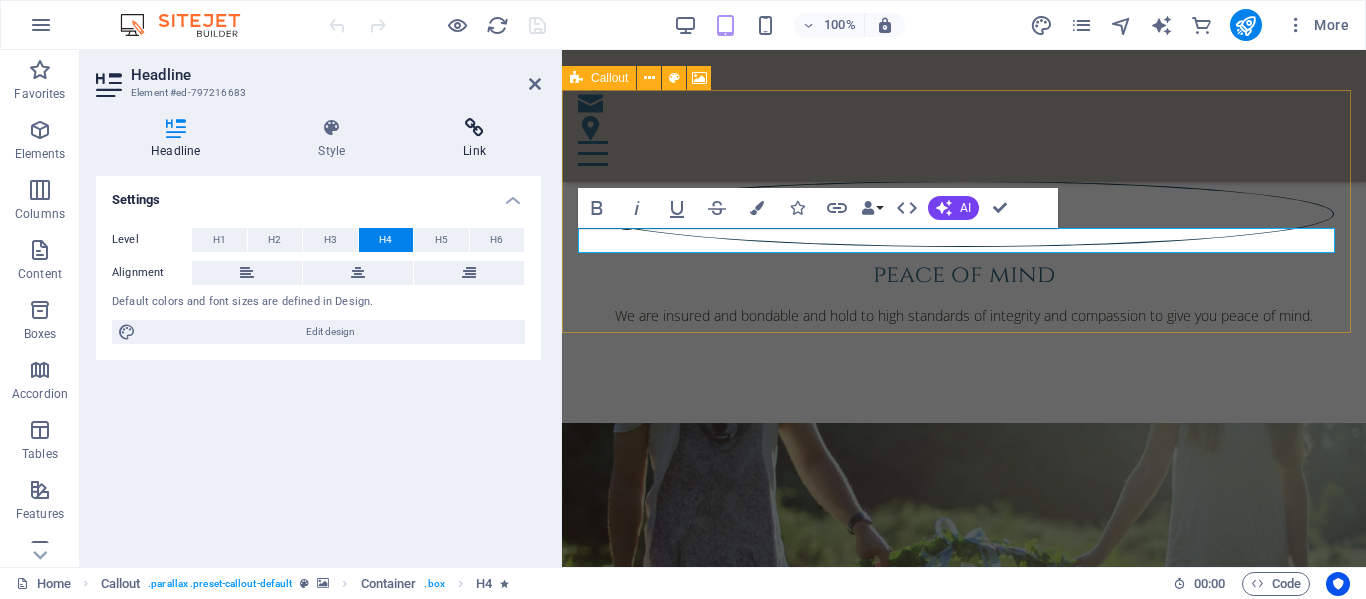 click at bounding box center [474, 128] 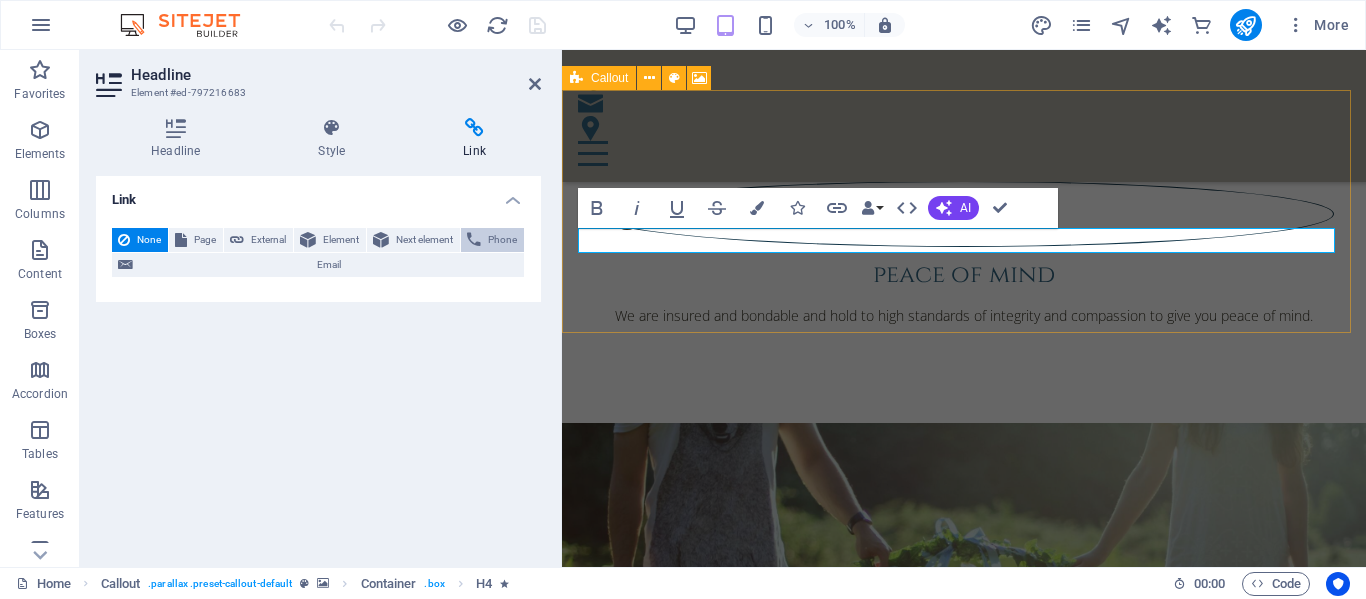 click on "Phone" at bounding box center (502, 240) 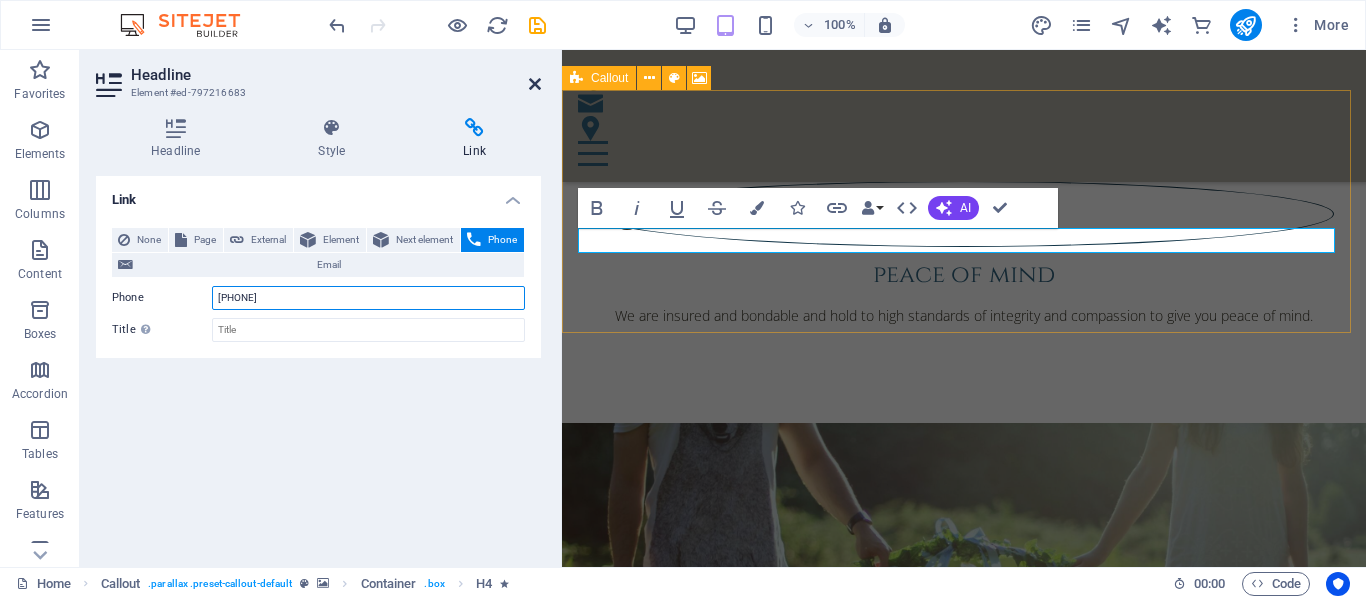 type on "[PHONE]" 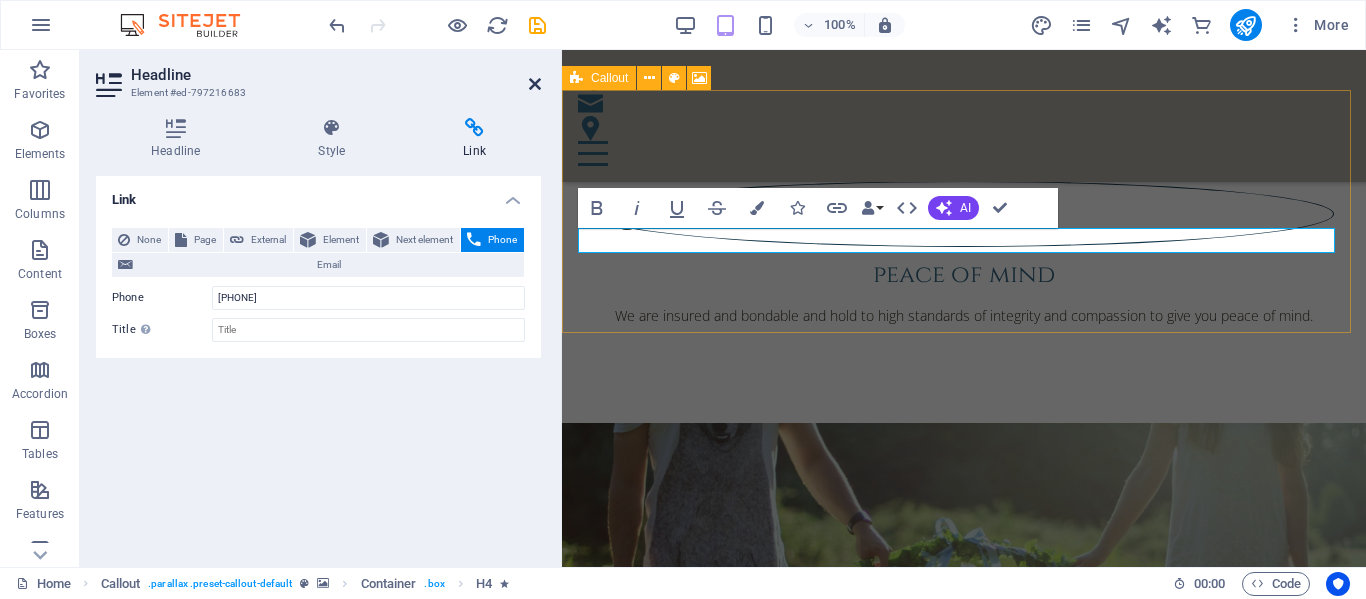 click at bounding box center (535, 84) 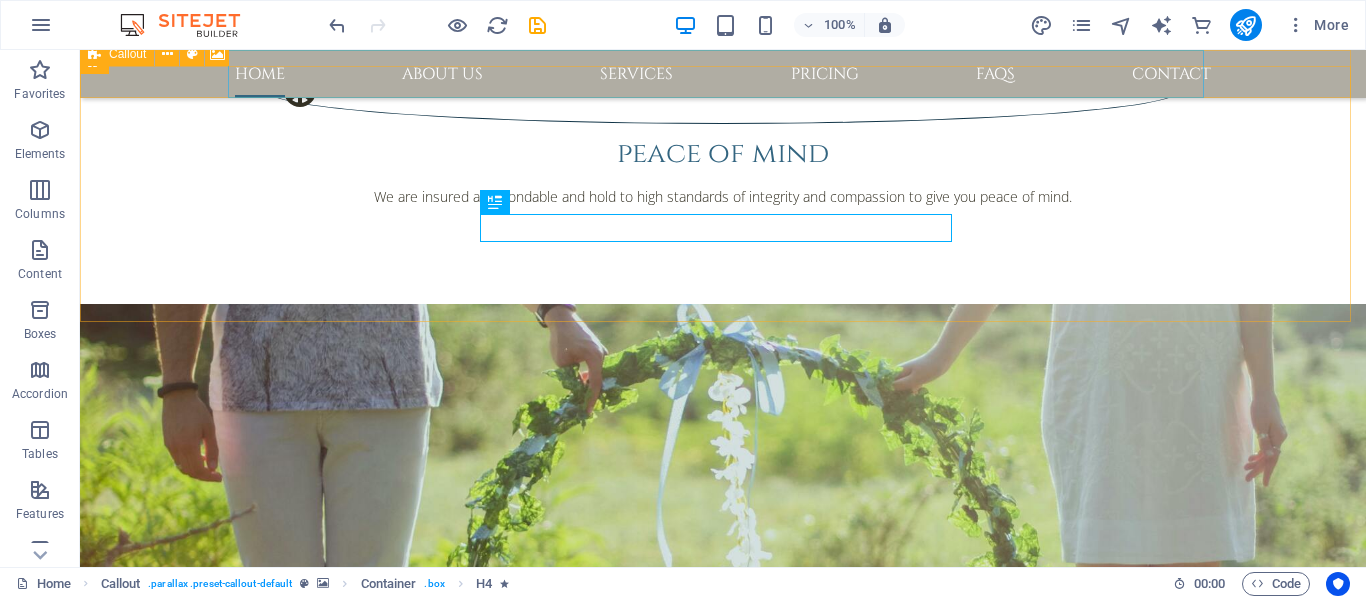 scroll, scrollTop: 2300, scrollLeft: 0, axis: vertical 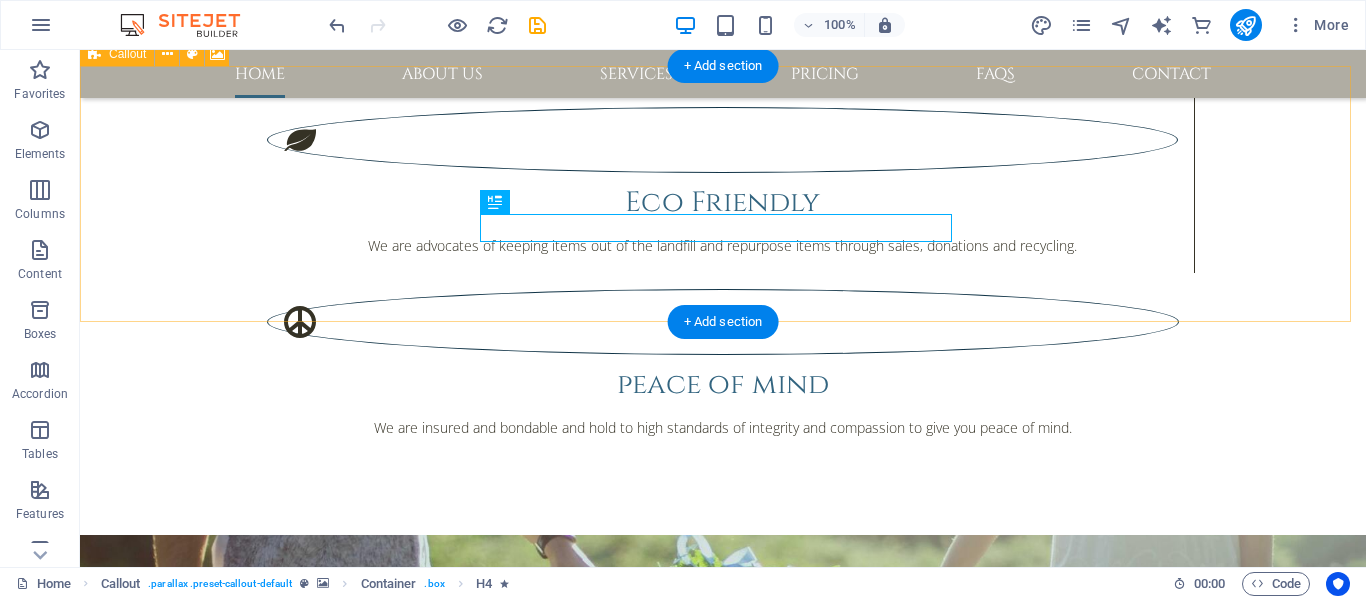 click at bounding box center [723, 2379] 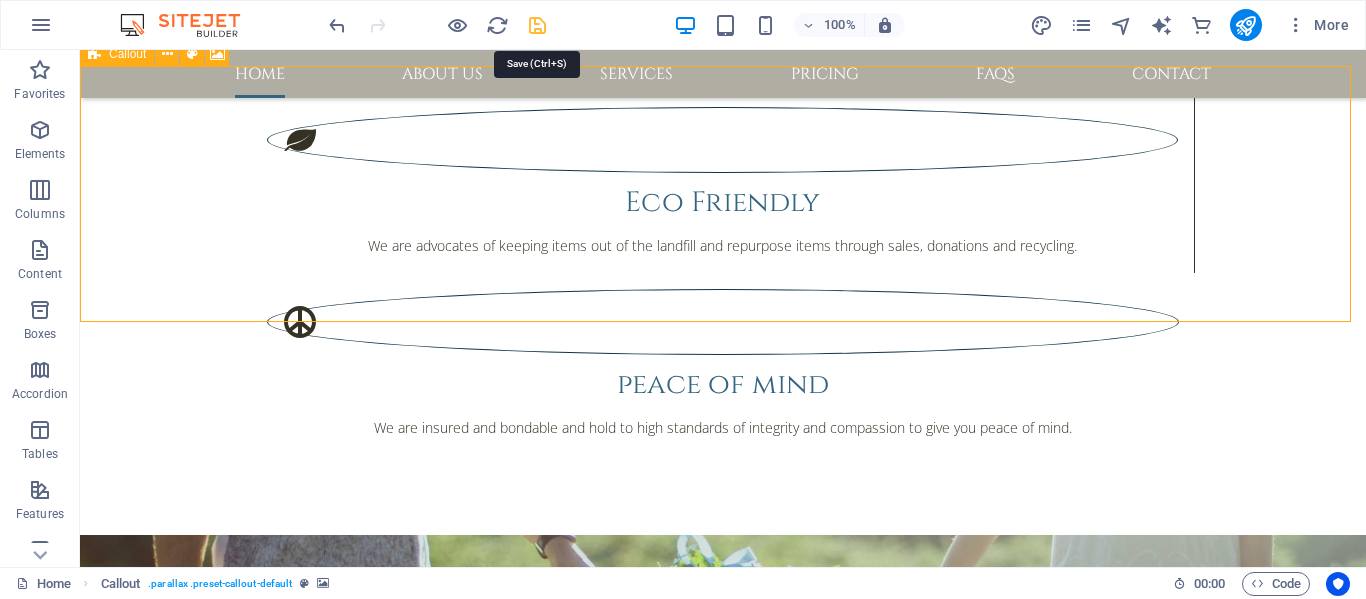 click at bounding box center [537, 25] 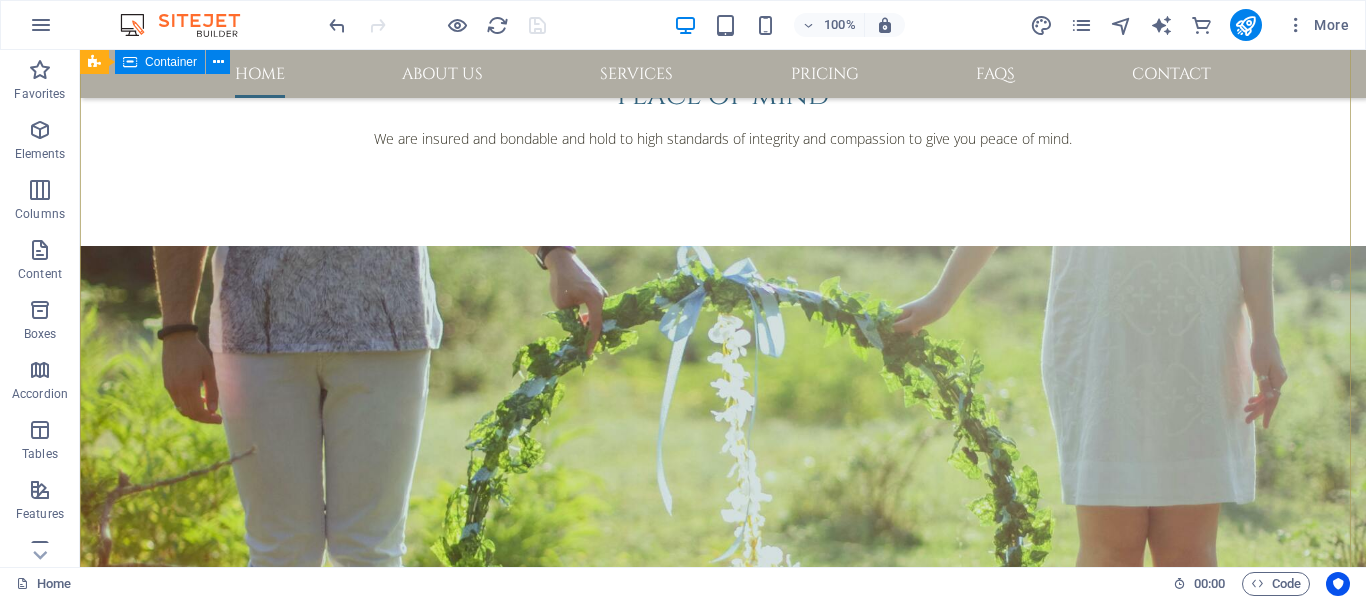 scroll, scrollTop: 2700, scrollLeft: 0, axis: vertical 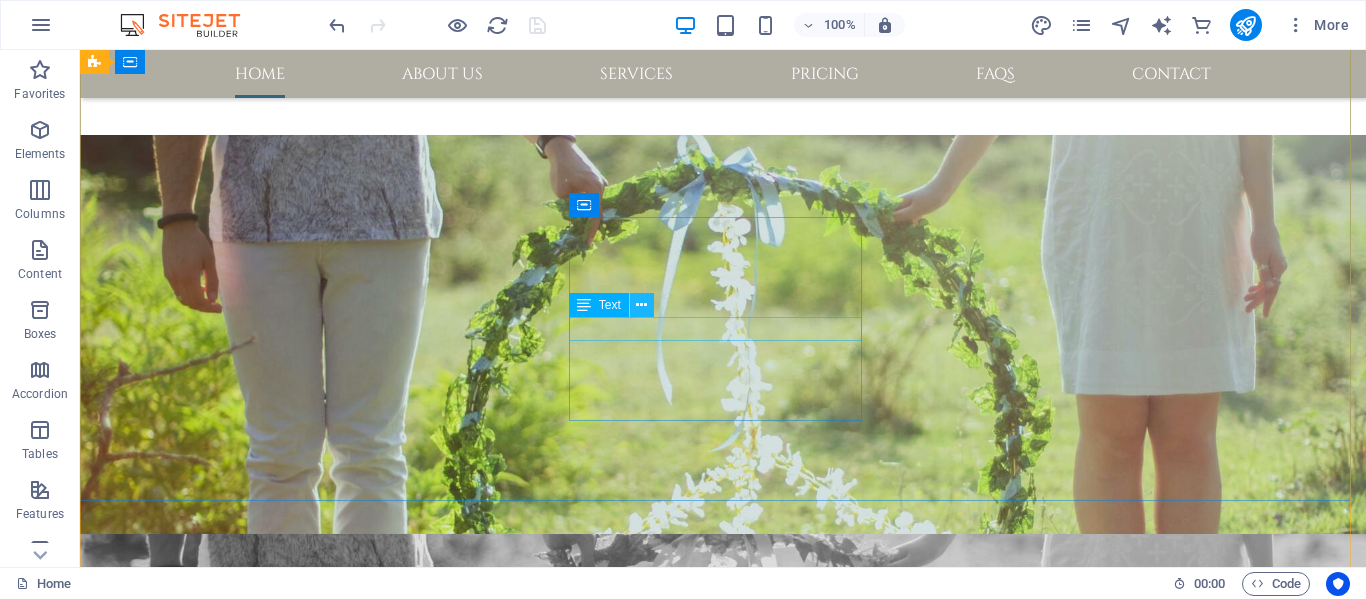 click at bounding box center (641, 305) 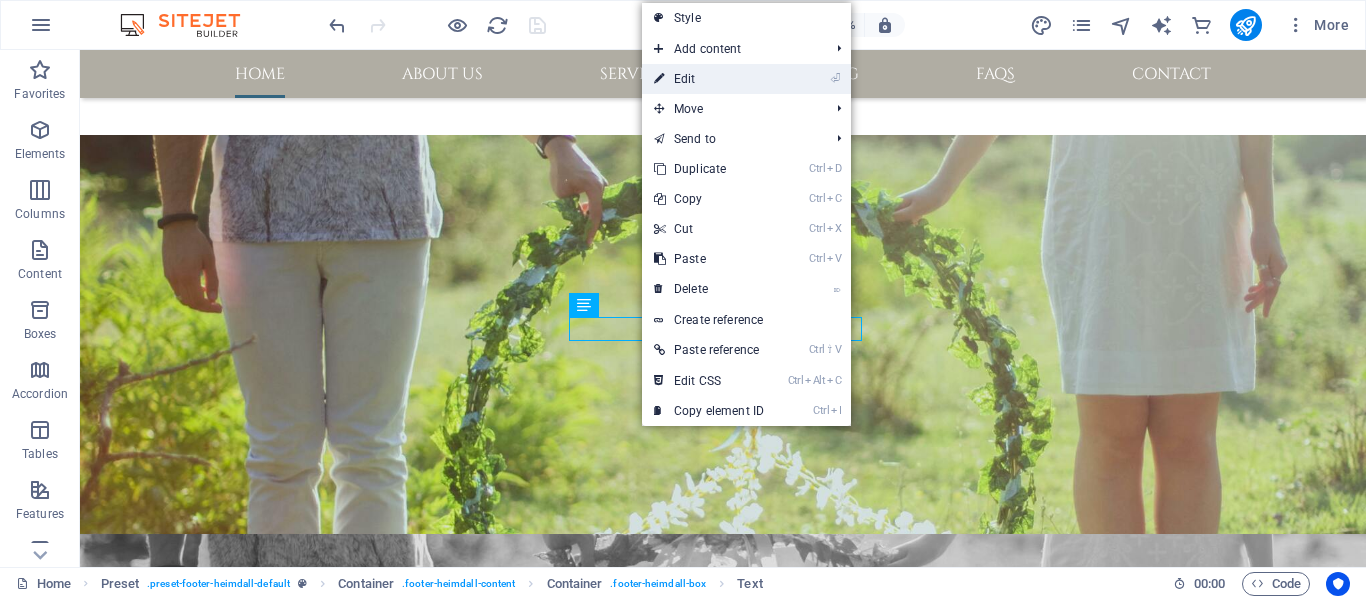 click on "⏎  Edit" at bounding box center (709, 79) 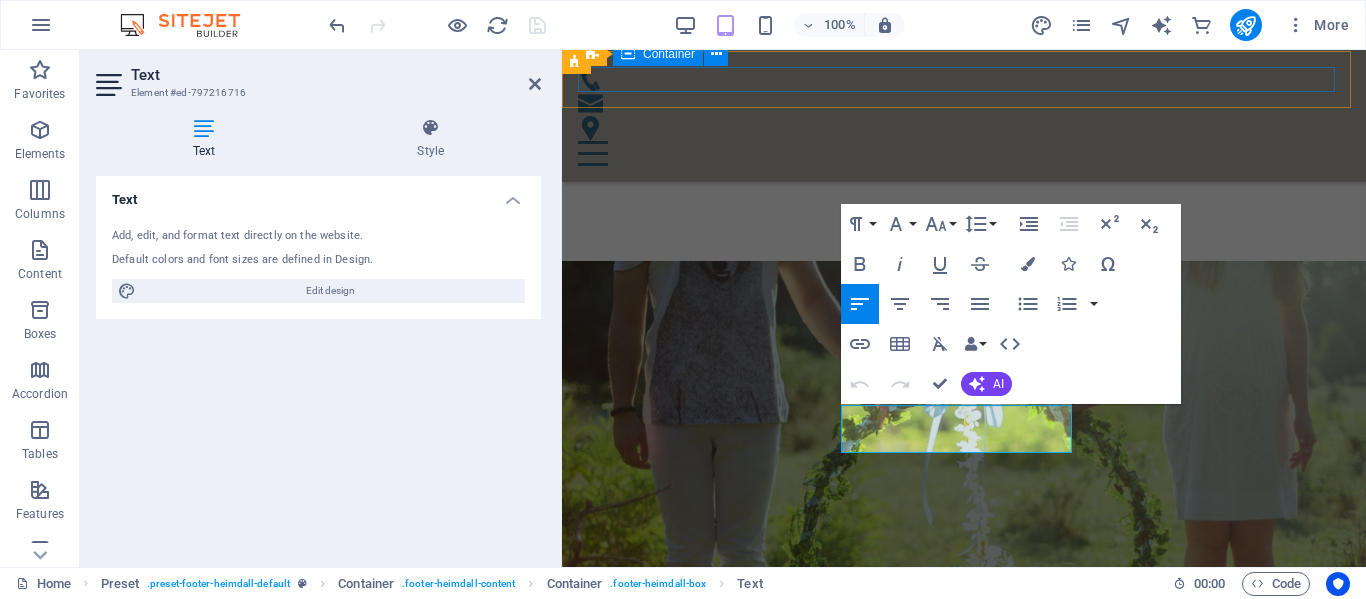scroll, scrollTop: 2843, scrollLeft: 0, axis: vertical 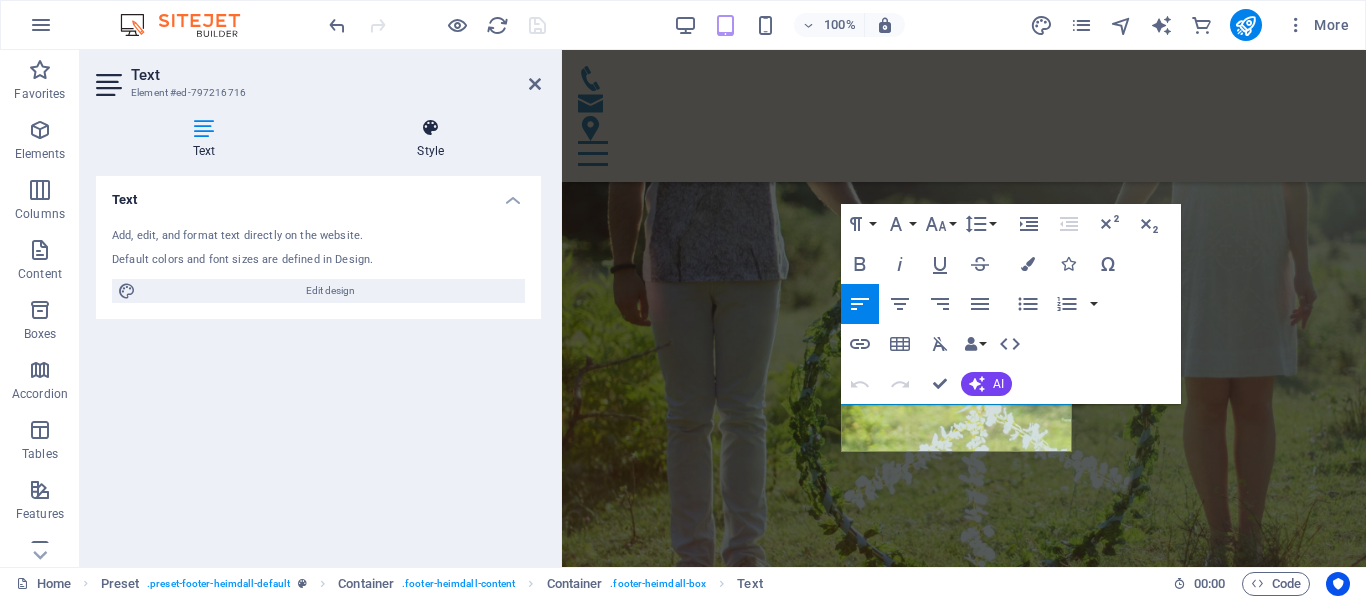 click at bounding box center [430, 128] 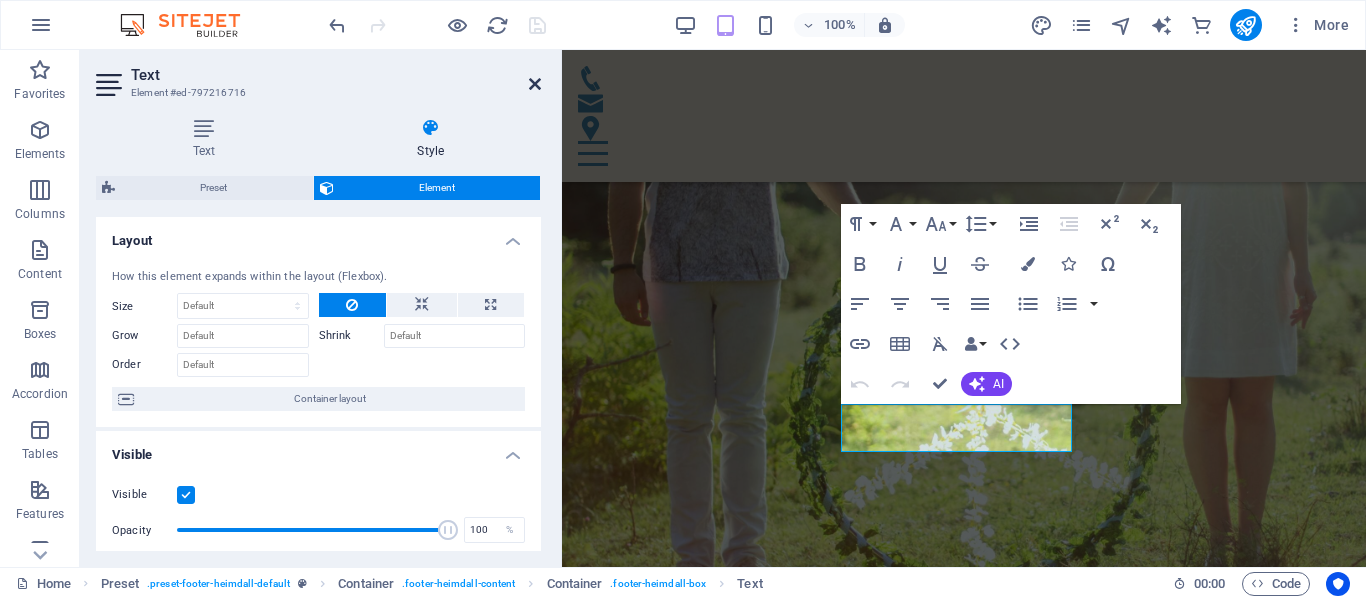 drag, startPoint x: 535, startPoint y: 86, endPoint x: 454, endPoint y: 36, distance: 95.189285 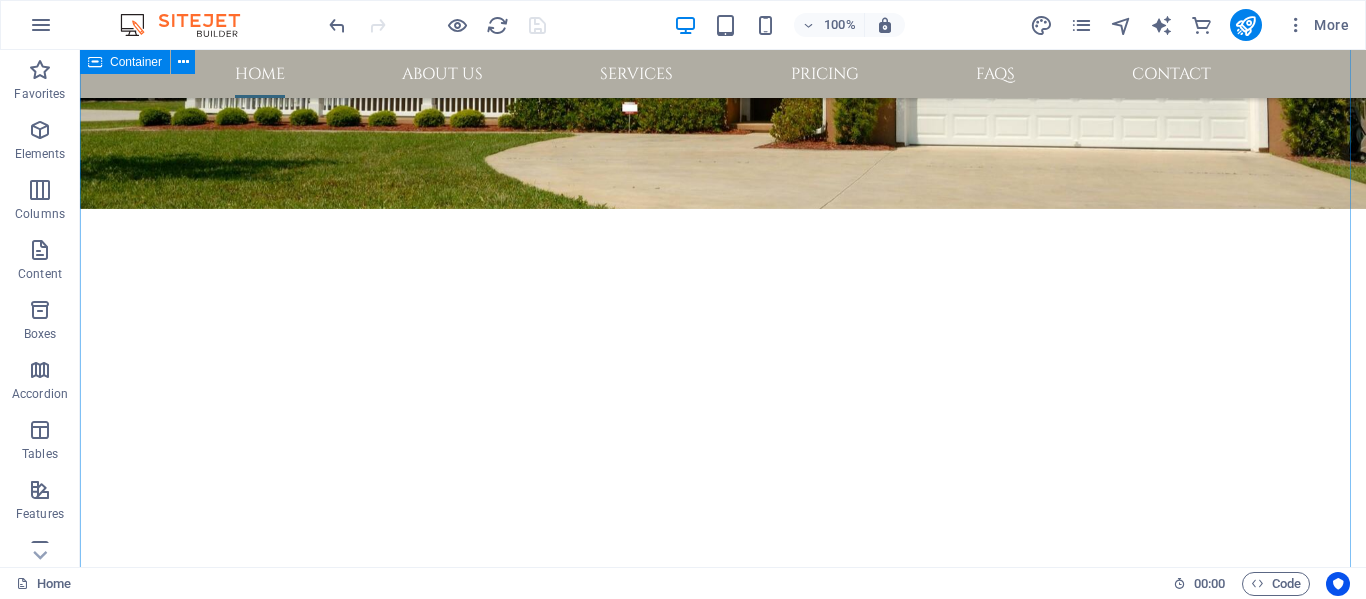 scroll, scrollTop: 694, scrollLeft: 0, axis: vertical 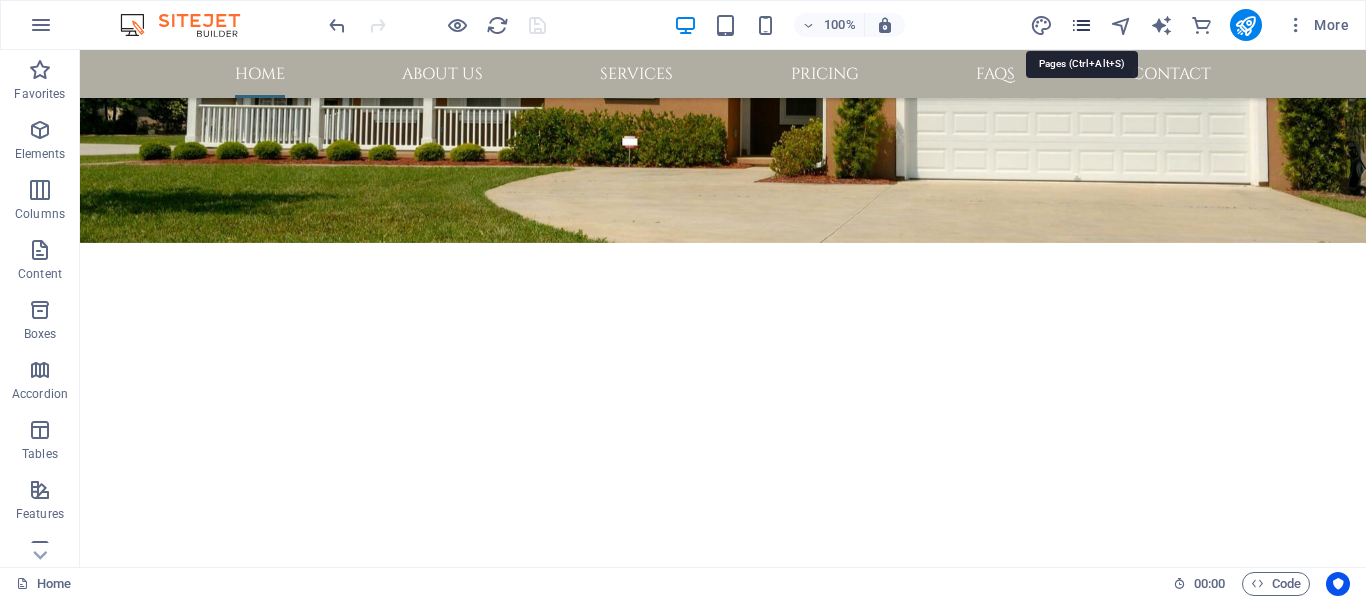 click at bounding box center [1081, 25] 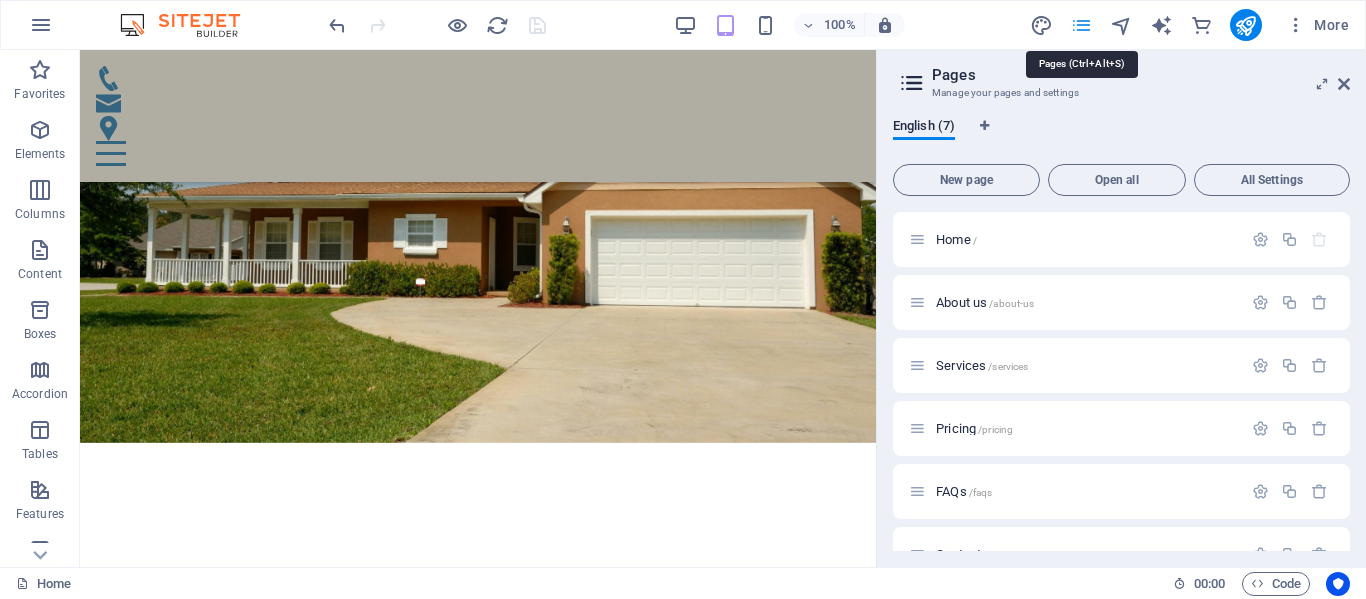 scroll, scrollTop: 592, scrollLeft: 0, axis: vertical 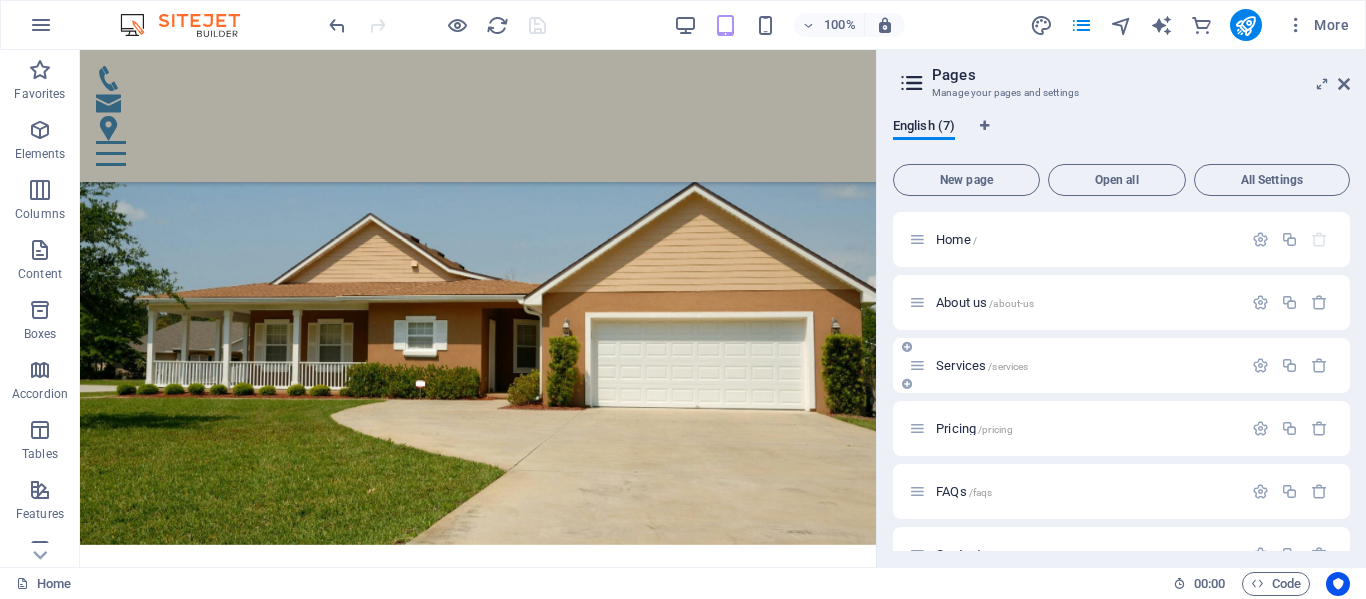 click on "Services /services" at bounding box center (1075, 365) 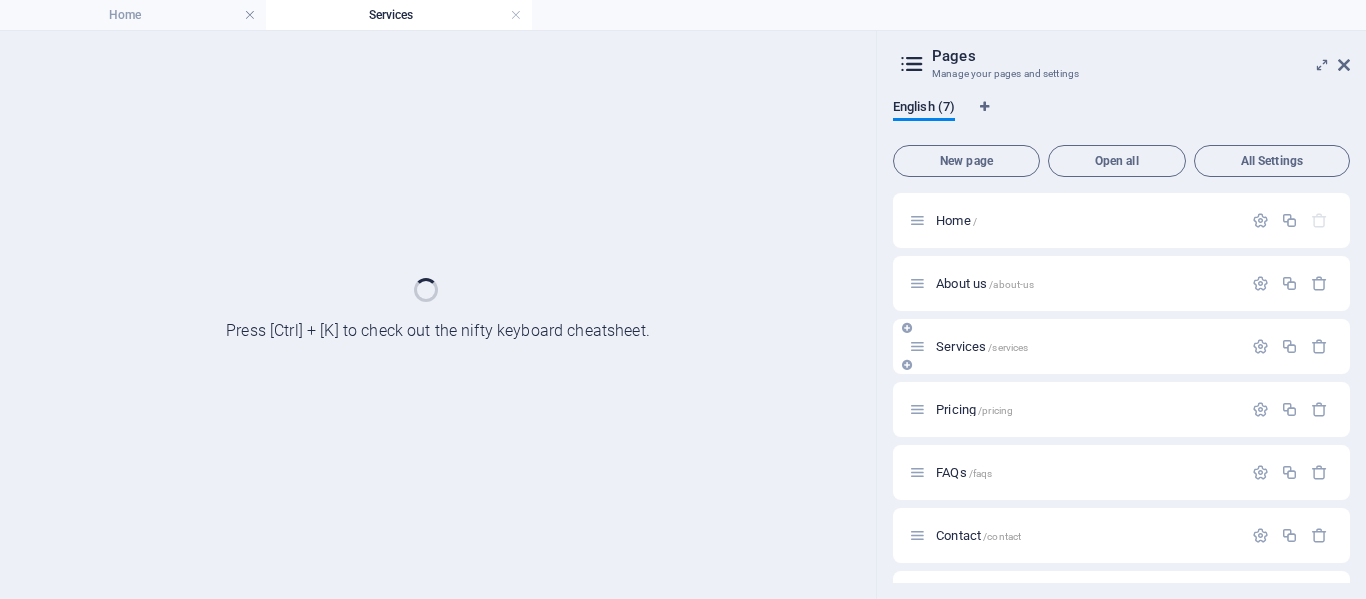 scroll, scrollTop: 0, scrollLeft: 0, axis: both 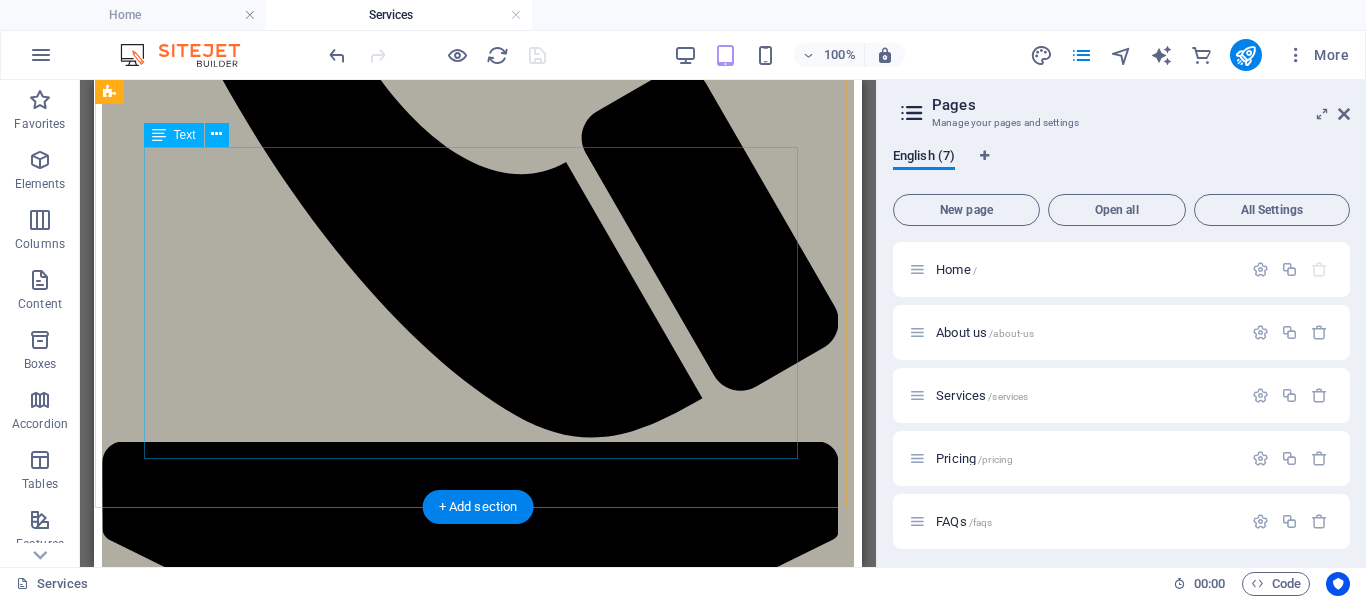 click on "Estate clearing can be daunting and emotionally taxing, especially after the loss of a loved one or during a settlement. Our compassionate team is dedicated to alleviating this burden. We’ll visit your location to assess your needs and provide you with a complimentary quote, offering the flexibility to tailor our services to your requirements. Whether you prefer us to handle the entire process or just specific tasks, we're committed to ensuring a seamless transition. The costs of estate cleaning are often significantly offset by the proceeds from the sale, which are 100% yours to keep. We take pride in maximizing the value of your items and ensuring that as many as possible find new homes. With our discerning eye for valuables, you will always be notified if something of significance is overlooked. Additionally, we strive to minimize waste by finding new homes for unsold items through donations and recycling efforts." at bounding box center [478, 5365] 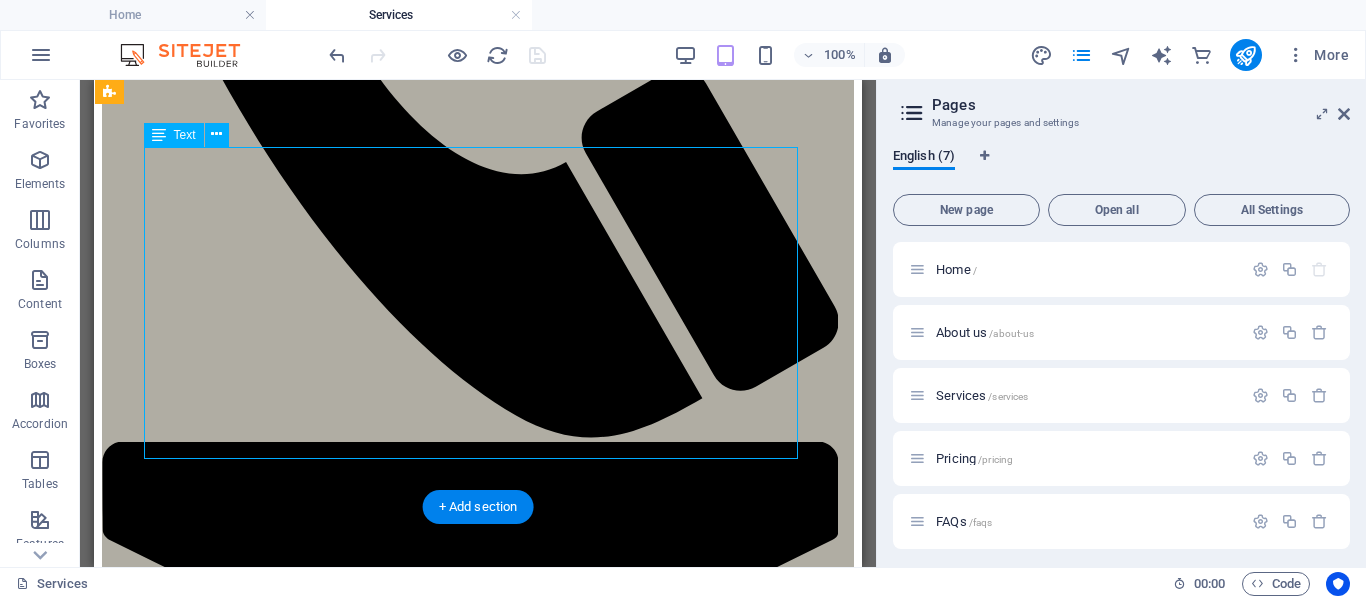 click on "Estate clearing can be daunting and emotionally taxing, especially after the loss of a loved one or during a settlement. Our compassionate team is dedicated to alleviating this burden. We’ll visit your location to assess your needs and provide you with a complimentary quote, offering the flexibility to tailor our services to your requirements. Whether you prefer us to handle the entire process or just specific tasks, we're committed to ensuring a seamless transition. The costs of estate cleaning are often significantly offset by the proceeds from the sale, which are 100% yours to keep. We take pride in maximizing the value of your items and ensuring that as many as possible find new homes. With our discerning eye for valuables, you will always be notified if something of significance is overlooked. Additionally, we strive to minimize waste by finding new homes for unsold items through donations and recycling efforts." at bounding box center (478, 5365) 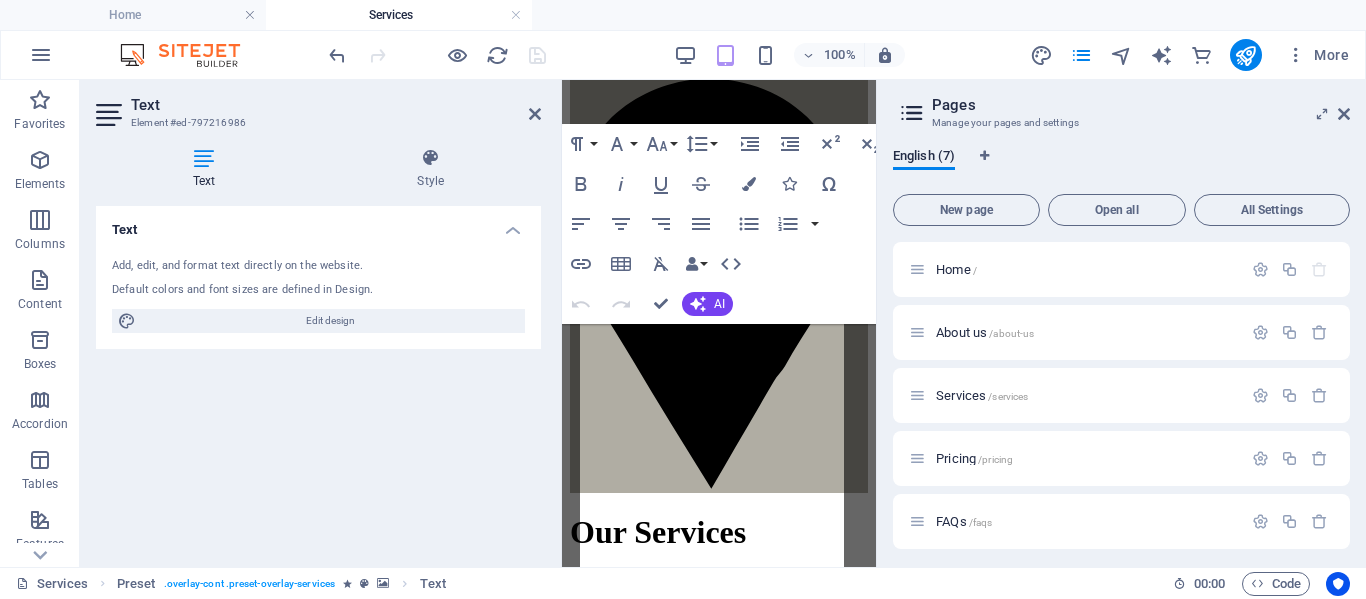 scroll, scrollTop: 1766, scrollLeft: 0, axis: vertical 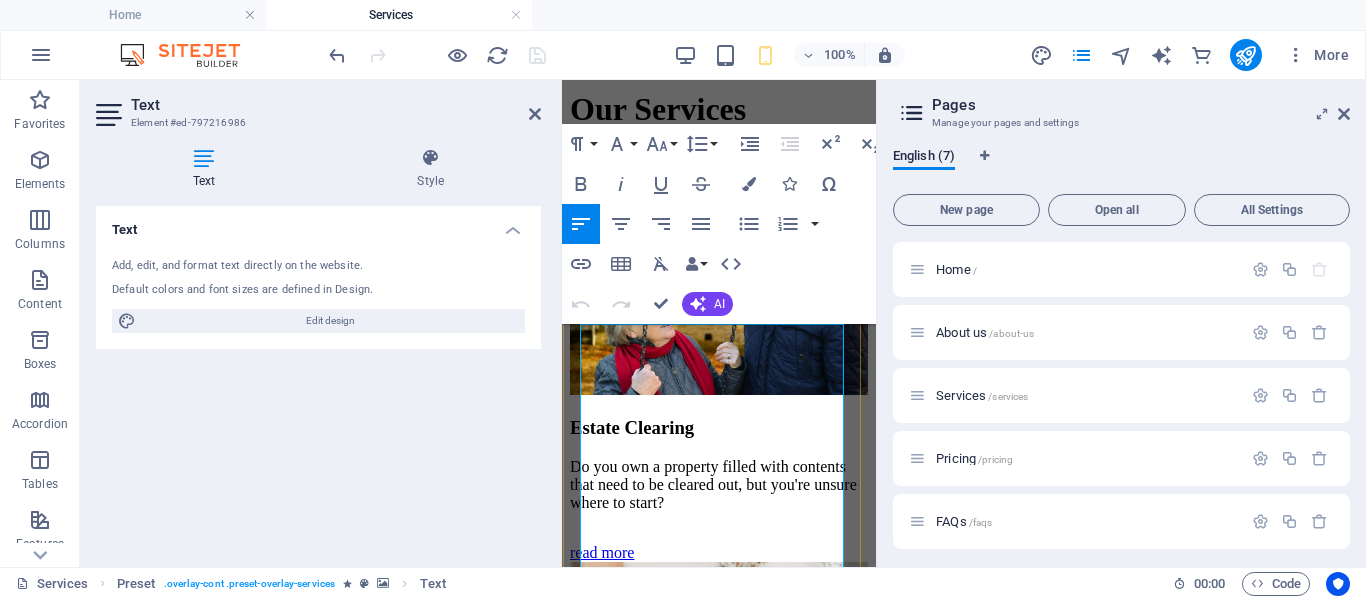 click on "Estate clearing can be daunting and emotionally taxing, especially after the loss of a loved one or during a settlement. Our compassionate team is dedicated to alleviating this burden. We’ll visit your location to assess your needs and provide you with a complimentary quote, offering the flexibility to tailor our services to your requirements. Whether you prefer us to handle the entire process or just specific tasks, we're committed to ensuring a seamless transition. The costs of estate cleaning are often significantly offset by the proceeds from the sale, which are 100% yours to keep. We take pride in maximizing the value of your items and ensuring that as many as possible find new homes. With our discerning eye for valuables, you will always be notified if something of significance is overlooked. Additionally, we strive to minimize waste by finding new homes for unsold items through donations and recycling efforts." at bounding box center (719, 2007) 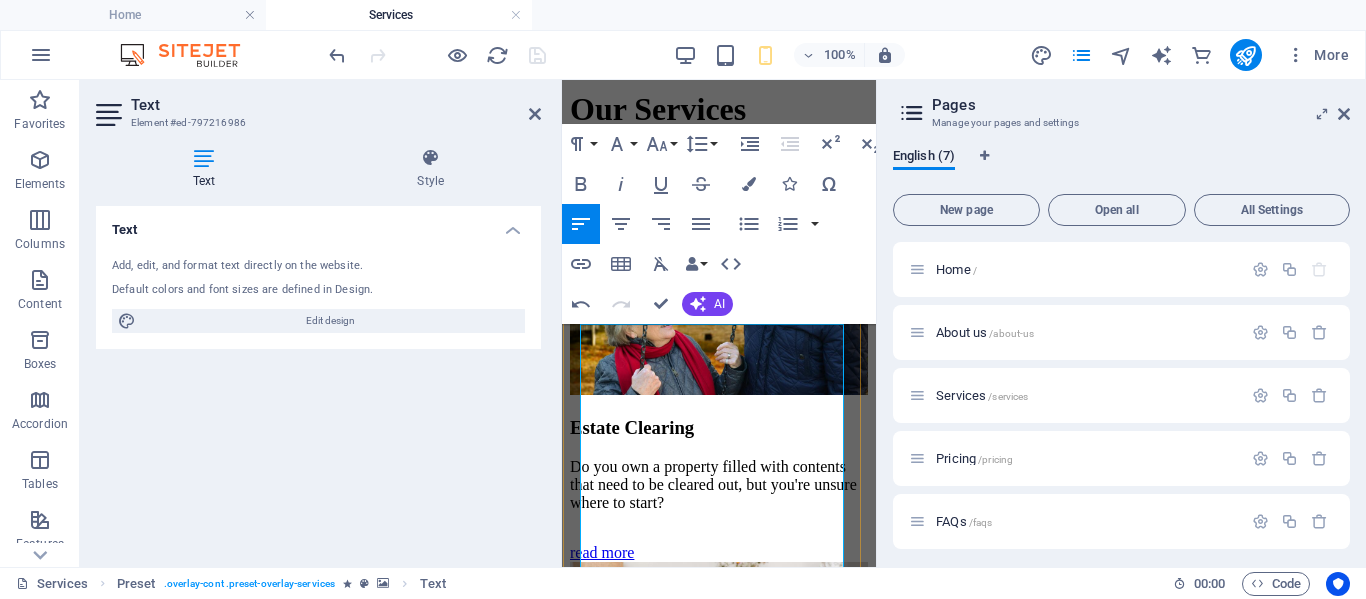 type 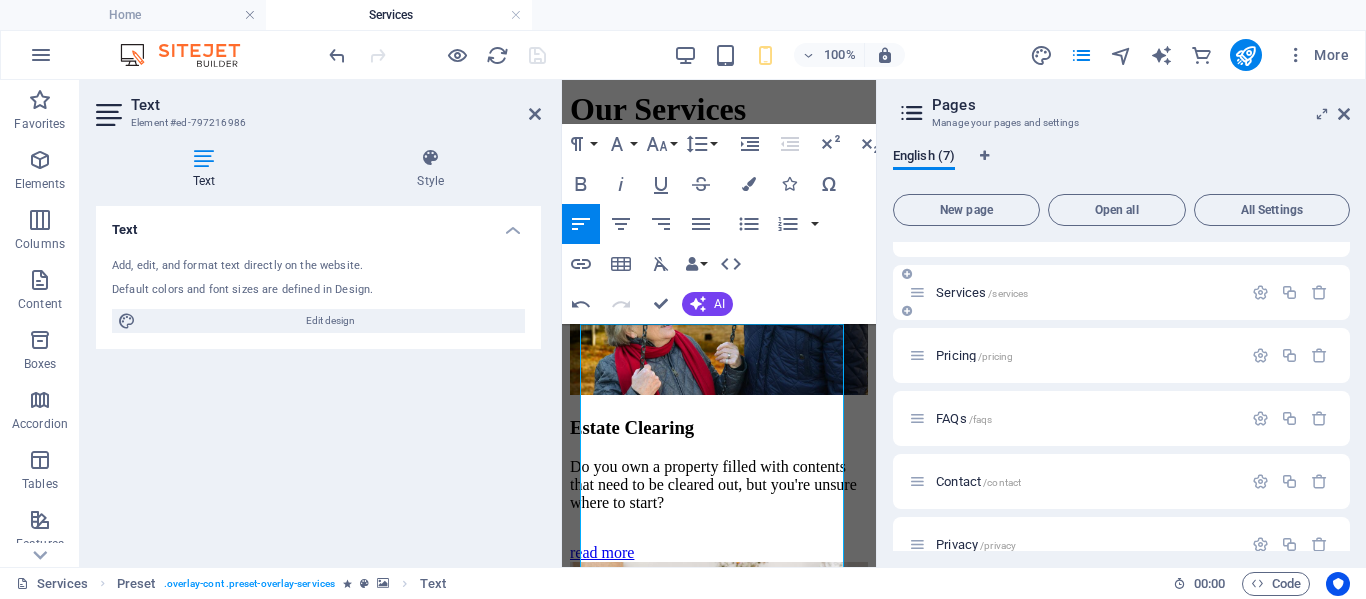 scroll, scrollTop: 132, scrollLeft: 0, axis: vertical 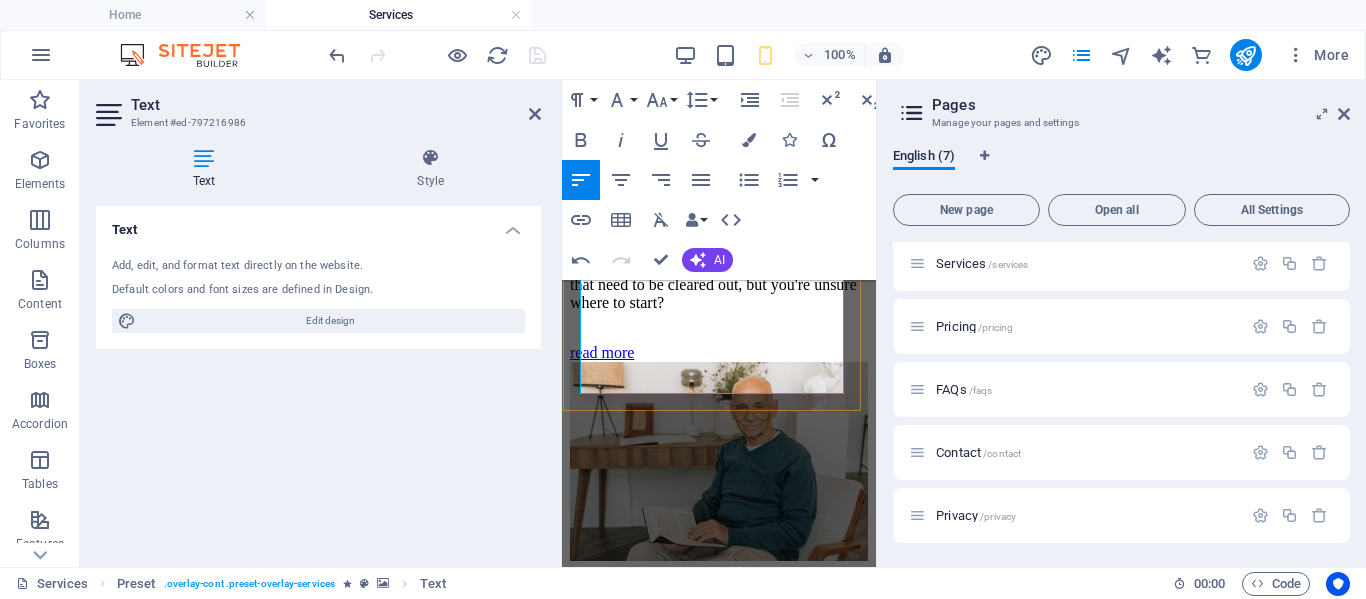 click on "Estate clearing can be daunting and emotionally taxing, especially after the loss of a loved one or during a settlement. Our compassionate team is dedicated to alleviating this burden. We’ll visit your location to assess your needs and provide you with a complimentary quote, offering the flexibility to tailor our services to your requirements. Whether you prefer us to handle the entire process or just specific tasks, we're committed to ensuring a seamless transition. The costs of estate clearing are often significantly offset by the proceeds from the sale, which are 100% yours to keep. We take pride in maximizing the value of your items and ensuring that as many as possible find new homes. With our discerning eye for valuables, you will always be notified if something of significance is overlooked. Additionally, we strive to minimize waste by finding new homes for unsold items through donations and recycling efforts." at bounding box center (719, 2077) 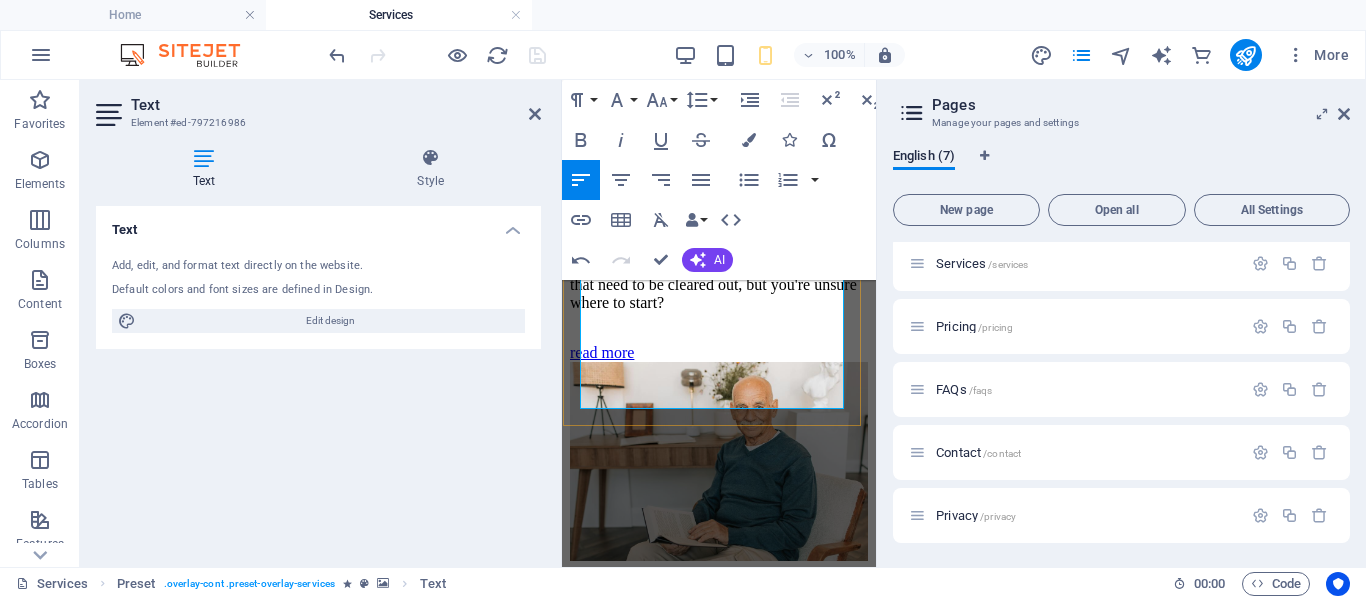 click on "Estate clearing can be daunting and emotionally taxing, especially after the loss of a loved one or during a settlement. Our compassionate team is dedicated to alleviating this burden. We’ll visit your location to assess your needs and provide you with a complimentary quote, offering the flexibility to tailor our services to your requirements. Whether you prefer us to handle the entire process or just specific tasks, we're committed to ensuring a seamless transition. The costs of estate clearing are often significantly offset by the proceeds from the sale, which are 100% yours to keep. We take pride in maximizing the value of your items and are educated in antiques, household, small and large tools and machinery.  With our discerning eye for valuables, you will always be notified if something of significance is overlooked. Additionally, we strive to minimize waste by finding new homes for unsold items through donations and recycling efforts." at bounding box center (719, 2101) 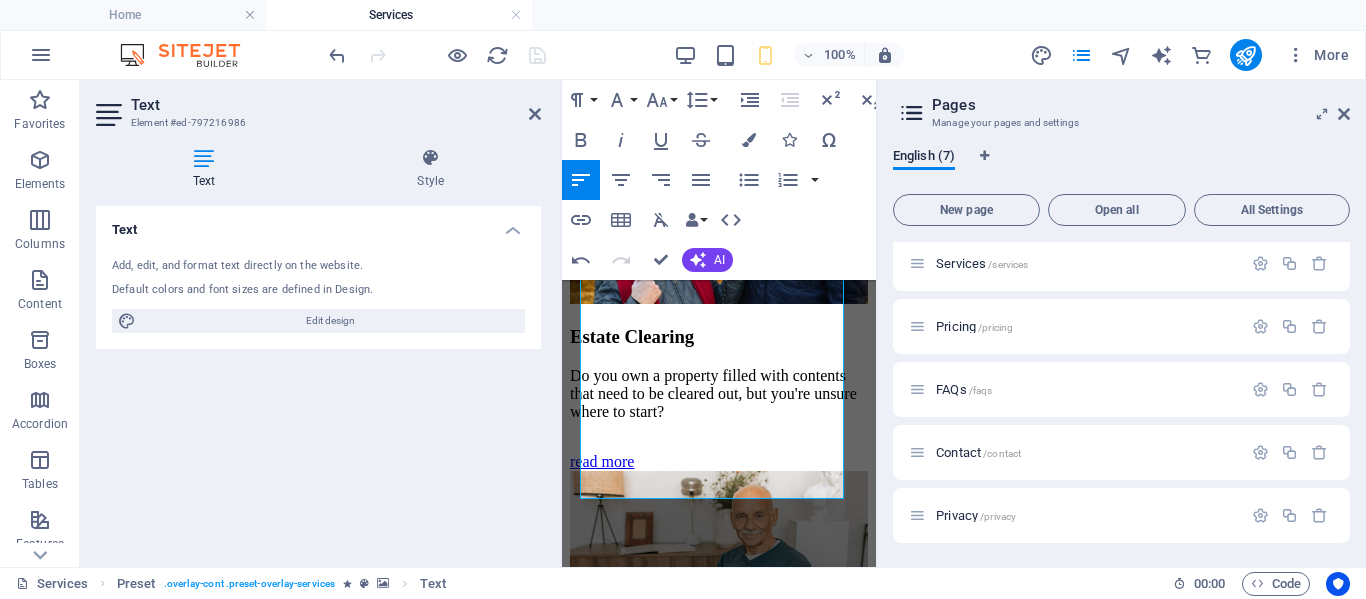 scroll, scrollTop: 1866, scrollLeft: 0, axis: vertical 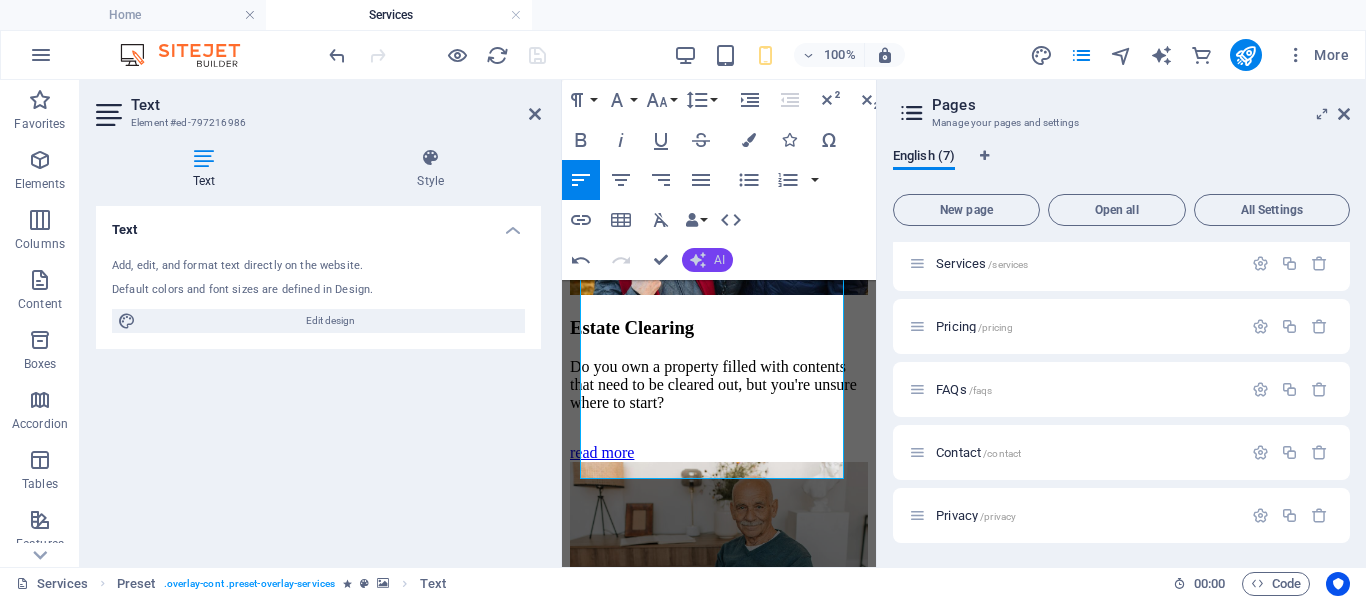 click on "AI" at bounding box center (719, 260) 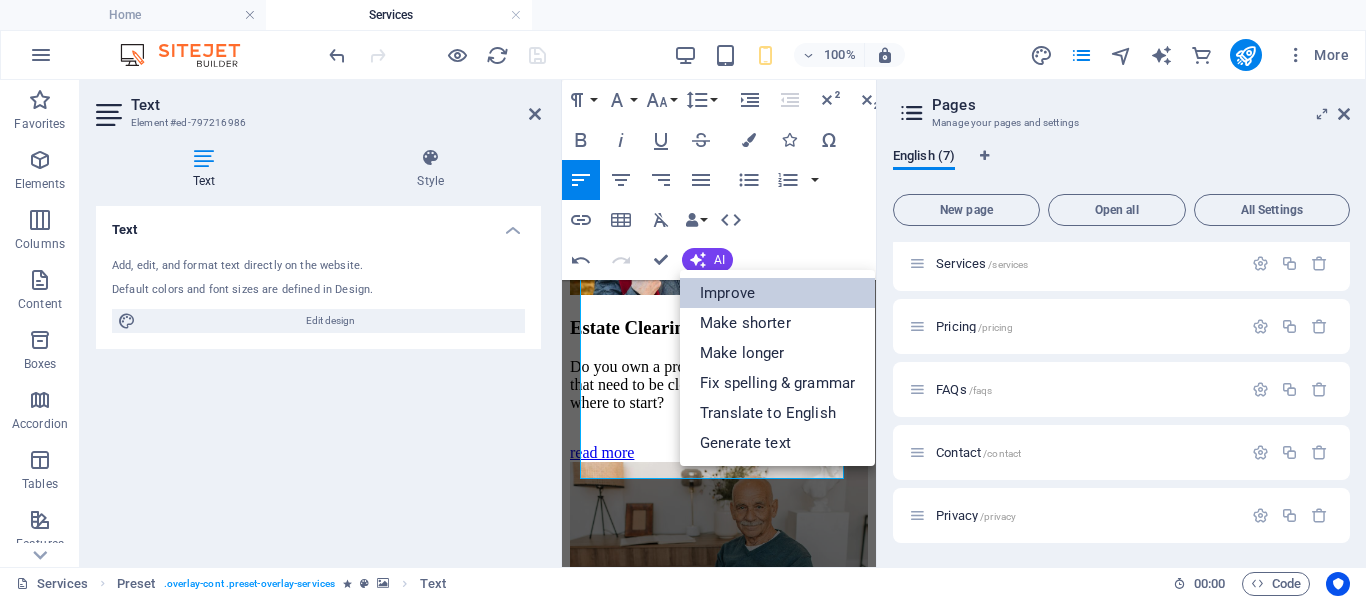 click on "Improve" at bounding box center [777, 293] 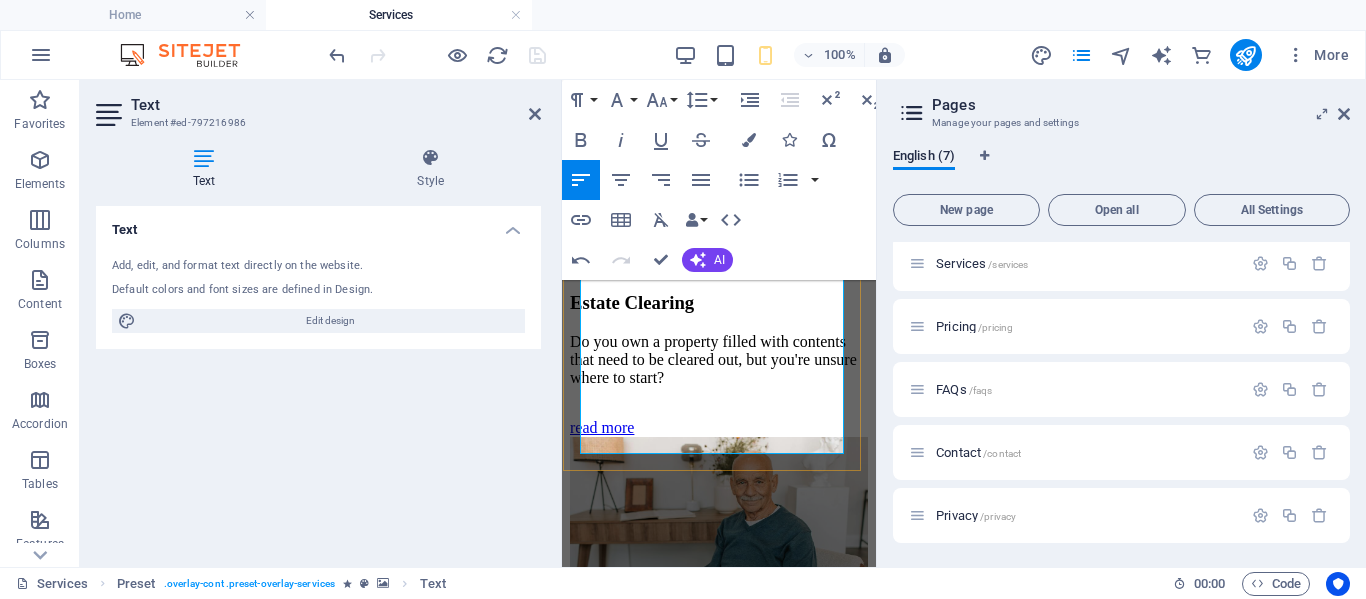 scroll, scrollTop: 1866, scrollLeft: 0, axis: vertical 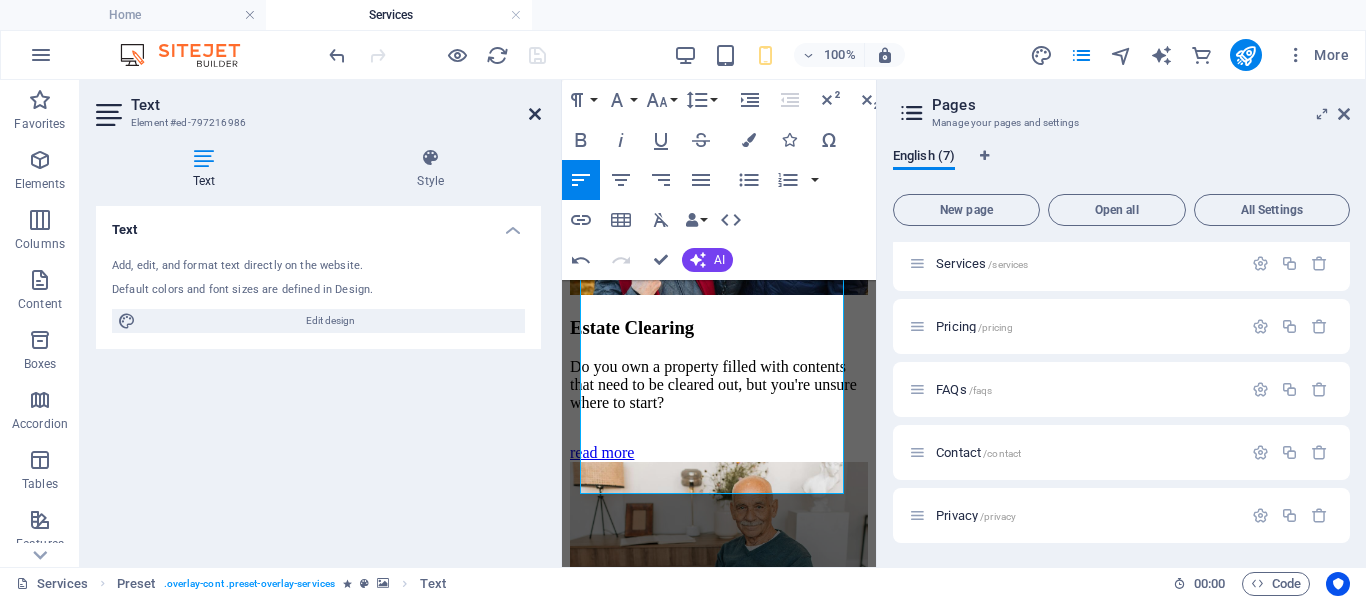 click at bounding box center [535, 114] 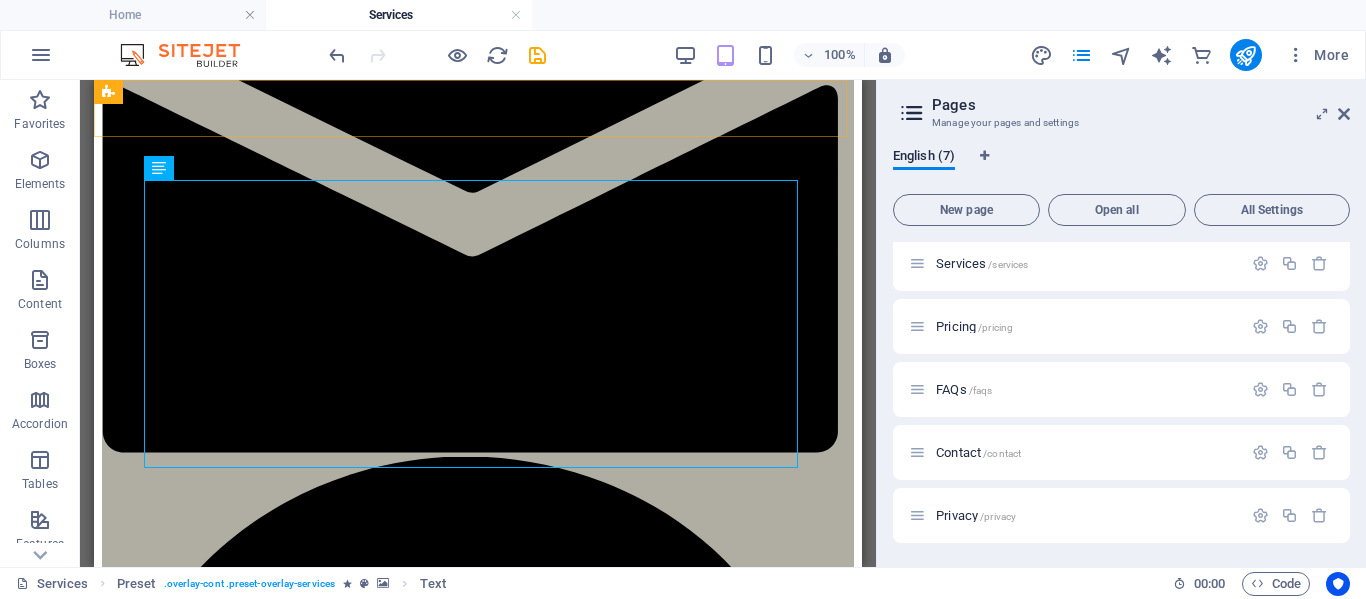 scroll, scrollTop: 1310, scrollLeft: 0, axis: vertical 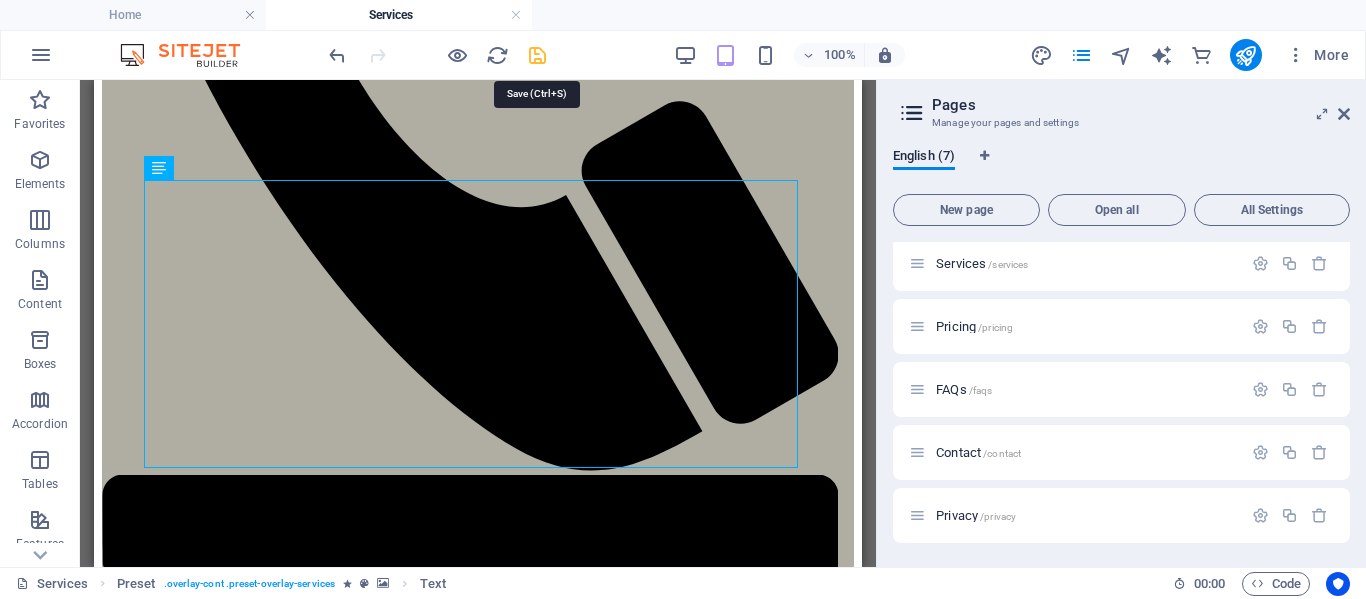 click at bounding box center (537, 55) 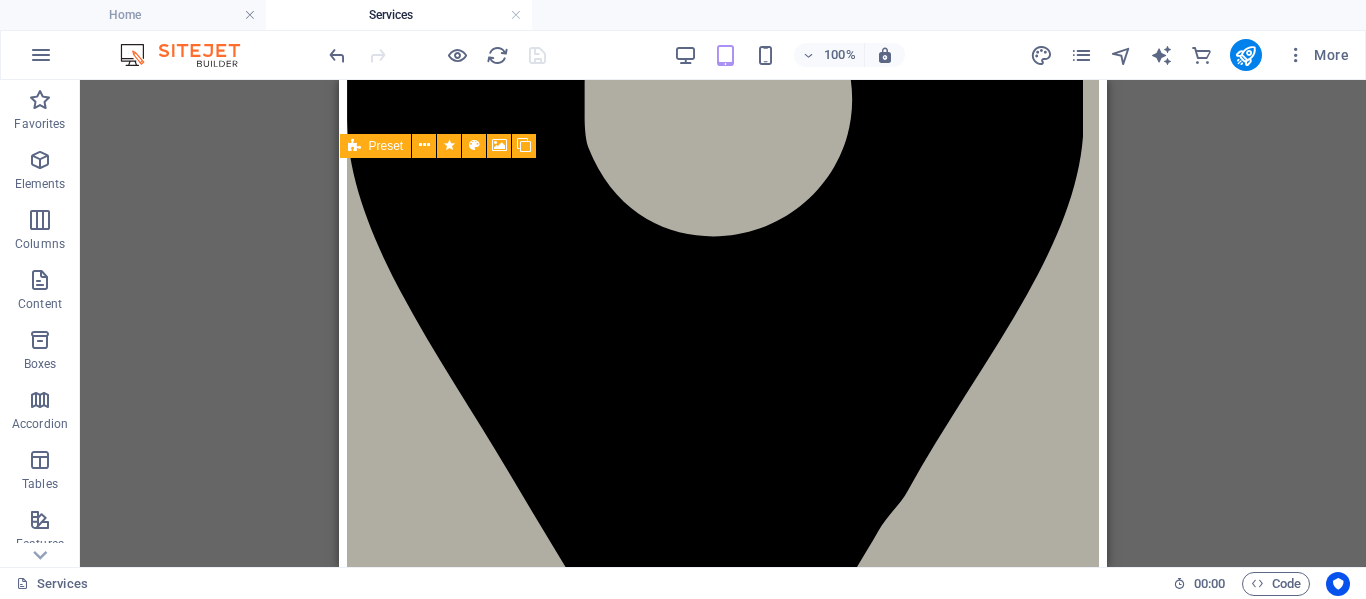 scroll, scrollTop: 2610, scrollLeft: 0, axis: vertical 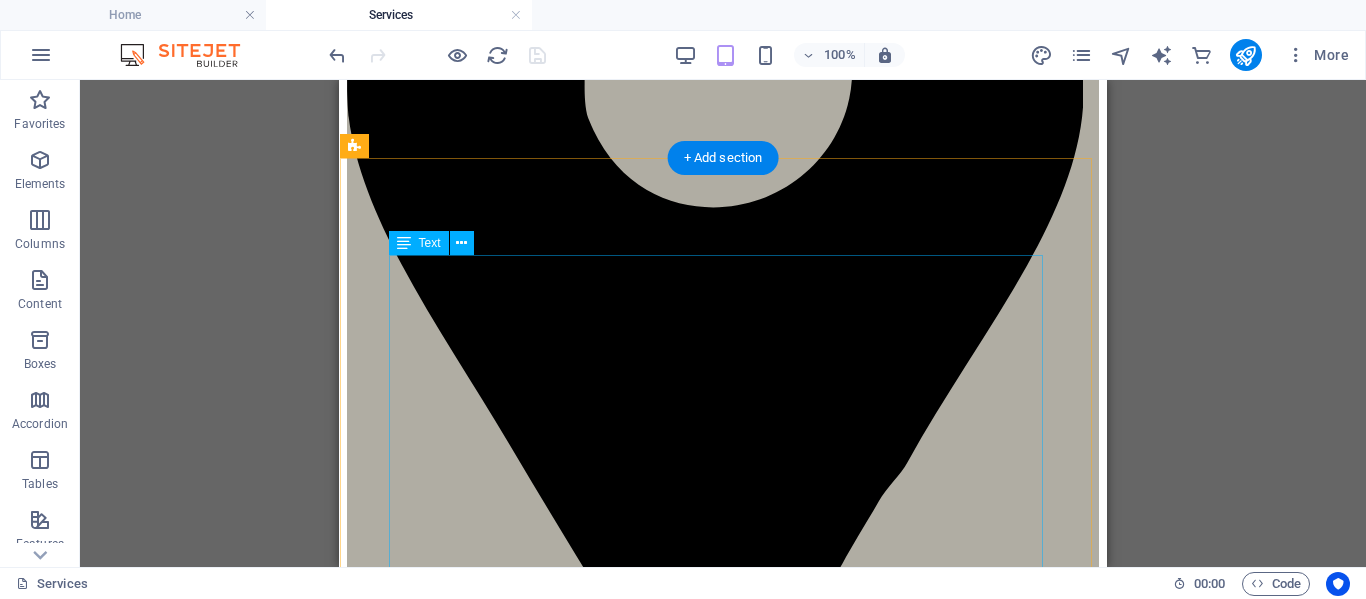 click on "At our company, we take pride in offering a diverse range of cleaning solutions tailored to meet your specific needs. Whether you require deep cleaning services for seasonal upkeep, moving in or out of a property, or preparing your home for guests, our comprehensive packages have you covered. Our deep cleaning encompasses a thorough approach that includes not only the usual surfaces but also appliances, baseboards, light fixtures, and many other details that are often overlooked." at bounding box center [723, 6426] 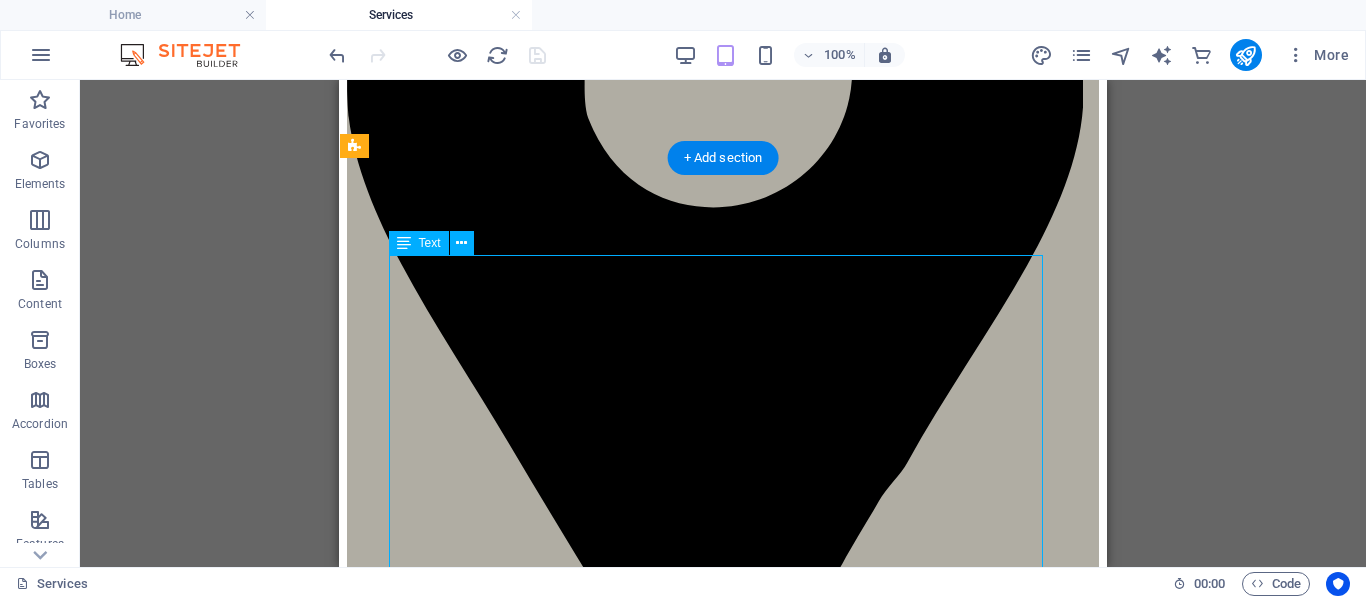 click on "At our company, we take pride in offering a diverse range of cleaning solutions tailored to meet your specific needs. Whether you require deep cleaning services for seasonal upkeep, moving in or out of a property, or preparing your home for guests, our comprehensive packages have you covered. Our deep cleaning encompasses a thorough approach that includes not only the usual surfaces but also appliances, baseboards, light fixtures, and many other details that are often overlooked." at bounding box center (723, 6426) 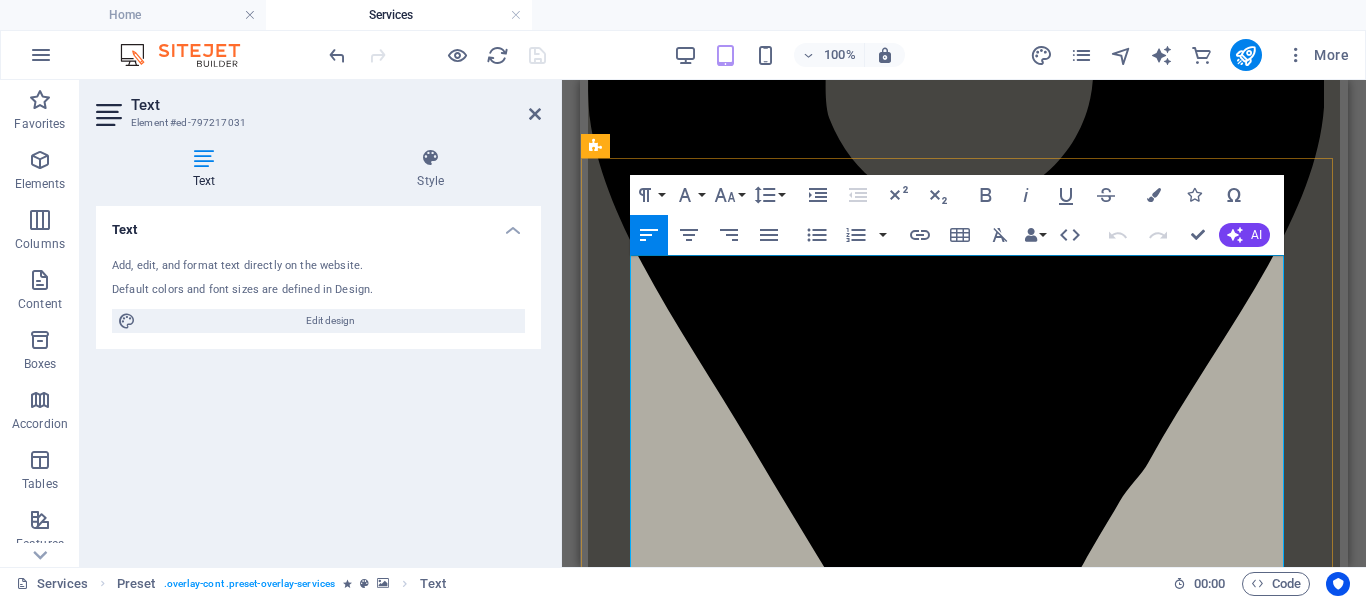 click on "At our company, we take pride in offering a diverse range of cleaning solutions tailored to meet your specific needs. Whether you require deep cleaning services for seasonal upkeep, moving in or out of a property, or preparing your home for guests, our comprehensive packages have you covered. Our deep cleaning encompasses a thorough approach that includes not only the usual surfaces but also appliances, baseboards, light fixtures, and many other details that are often overlooked." at bounding box center (964, 6426) 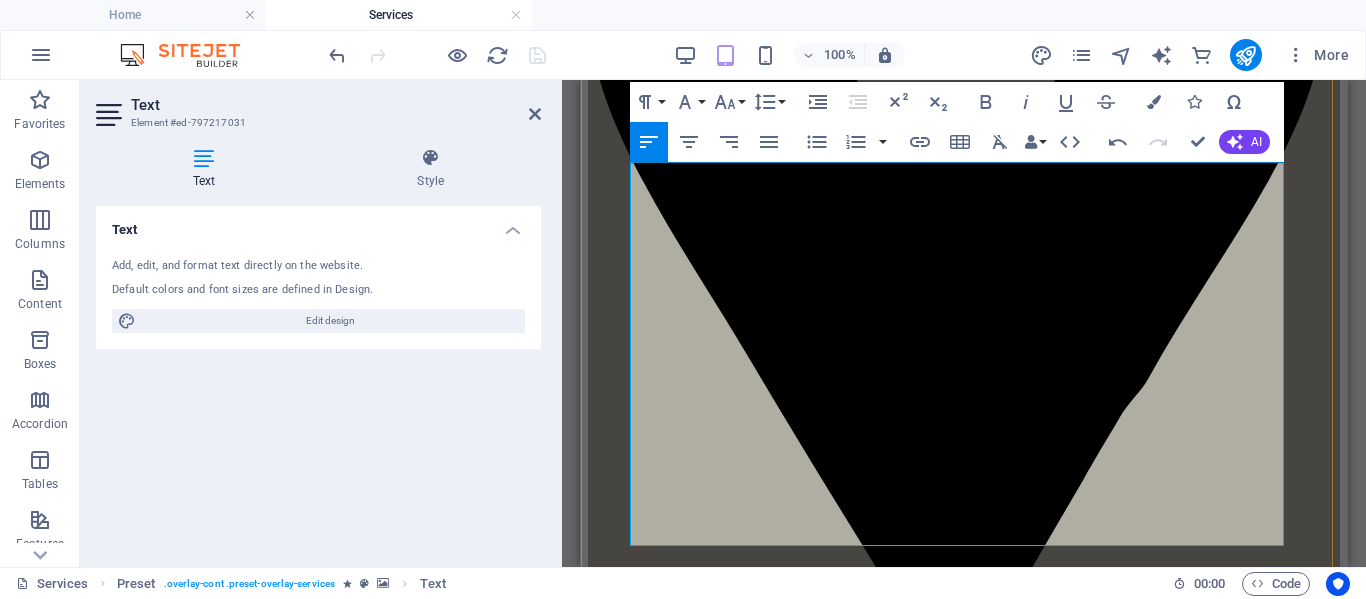 scroll, scrollTop: 2710, scrollLeft: 0, axis: vertical 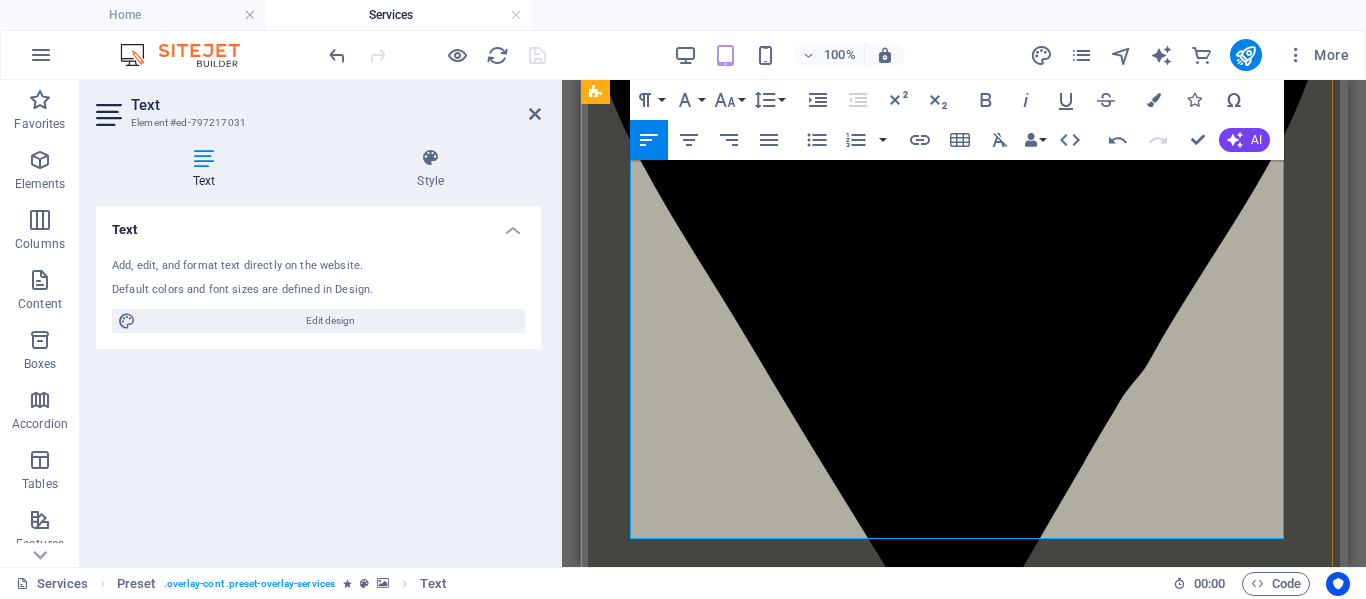 click on "Our deep cleaning encompasses a thorough approach that includes not only the usual surfaces but also appliances, baseboards, light fixtures, and many other details that are often overlooked. If you're looking for an option that is perfect for special occasions, we provide one-time cleaning services that are ideal for parties, holiday gatherings, or when unexpected visits occur. This service ensures your home is spotless and welcoming, no matter the occasion. Additionally, we offer specialized post-construction cleaning designed to tackle the aftermath of renovation projects. Our expert team efficiently removes fine dust, cleans windows, washes floors, and takes care of debris removal, leaving your space tidy and ready to move in. Whatever your cleaning needs may be, we have the right solution for you!" at bounding box center [964, 6451] 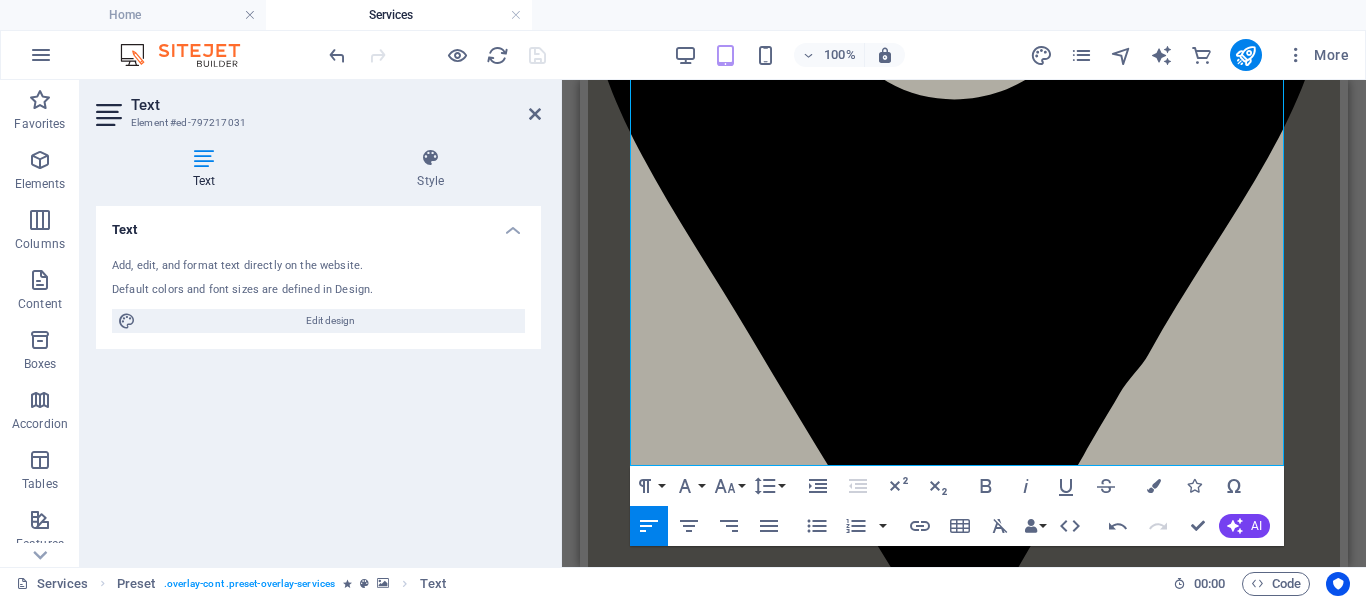 scroll, scrollTop: 2810, scrollLeft: 0, axis: vertical 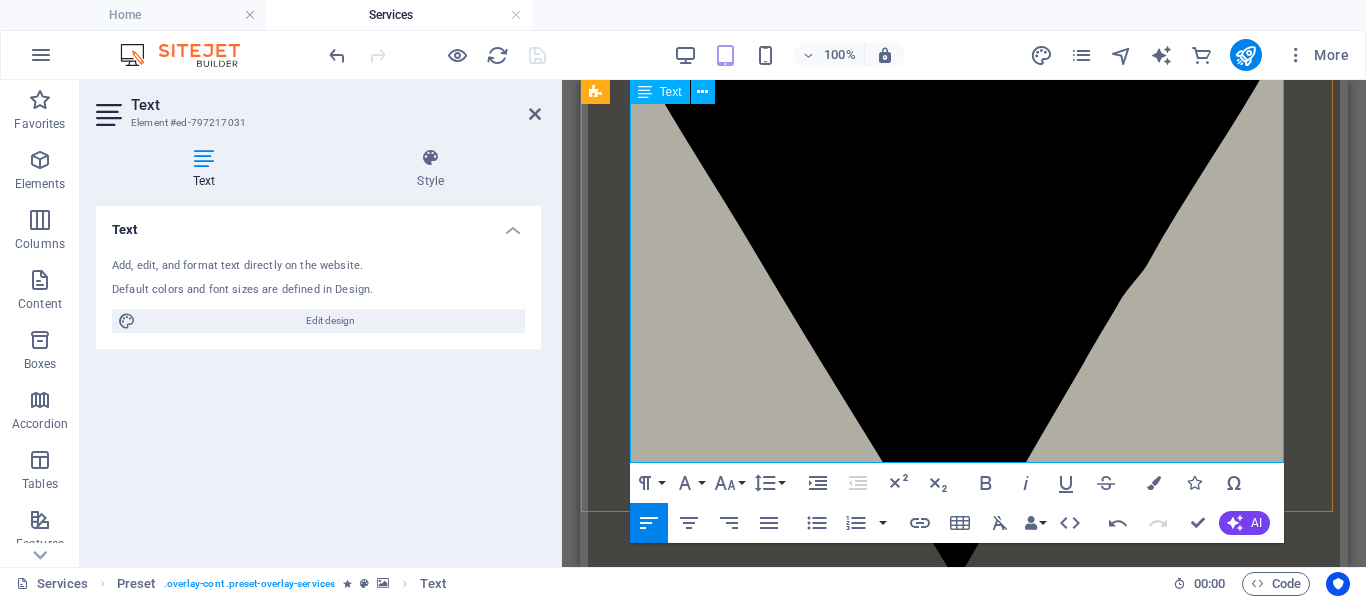 click on "Additionally, we offer specialized post-construction cleaning designed to tackle the aftermath of renovation projects. Our expert team efficiently removes fine dust, cleans windows, washes floors, and takes care of debris removal, leaving your space tidy and ready to move in. Whatever your cleaning needs may be, we have the right solution for you!" at bounding box center (964, 6488) 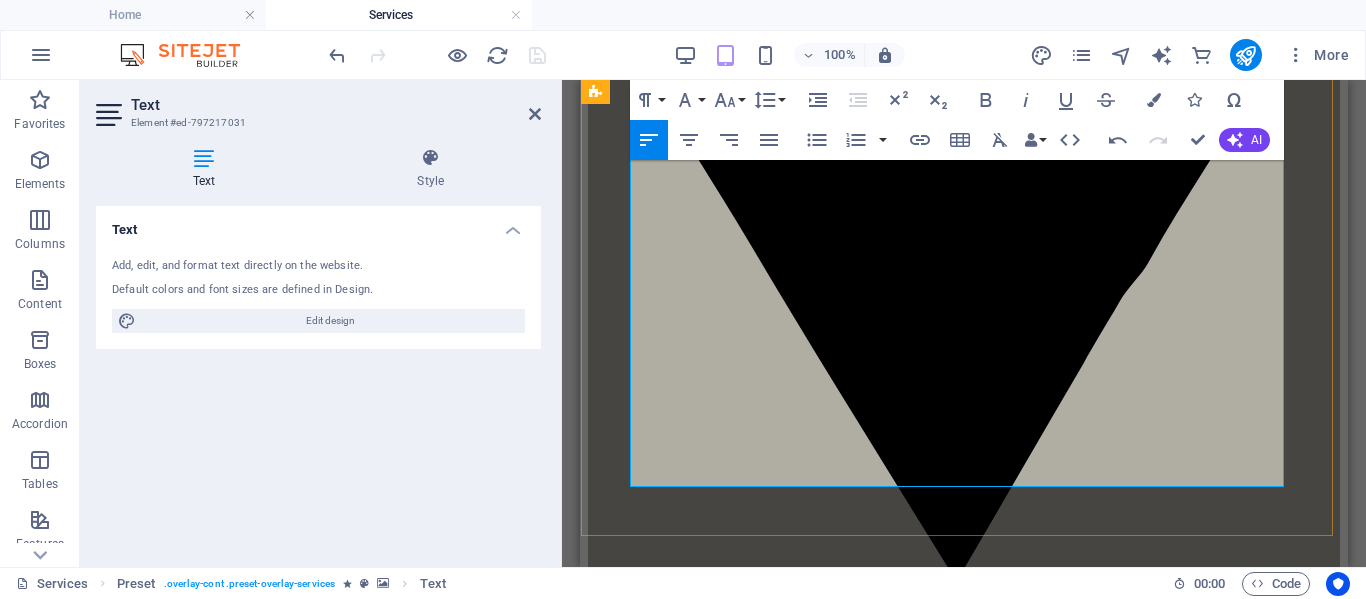drag, startPoint x: 635, startPoint y: 478, endPoint x: 1191, endPoint y: 479, distance: 556.0009 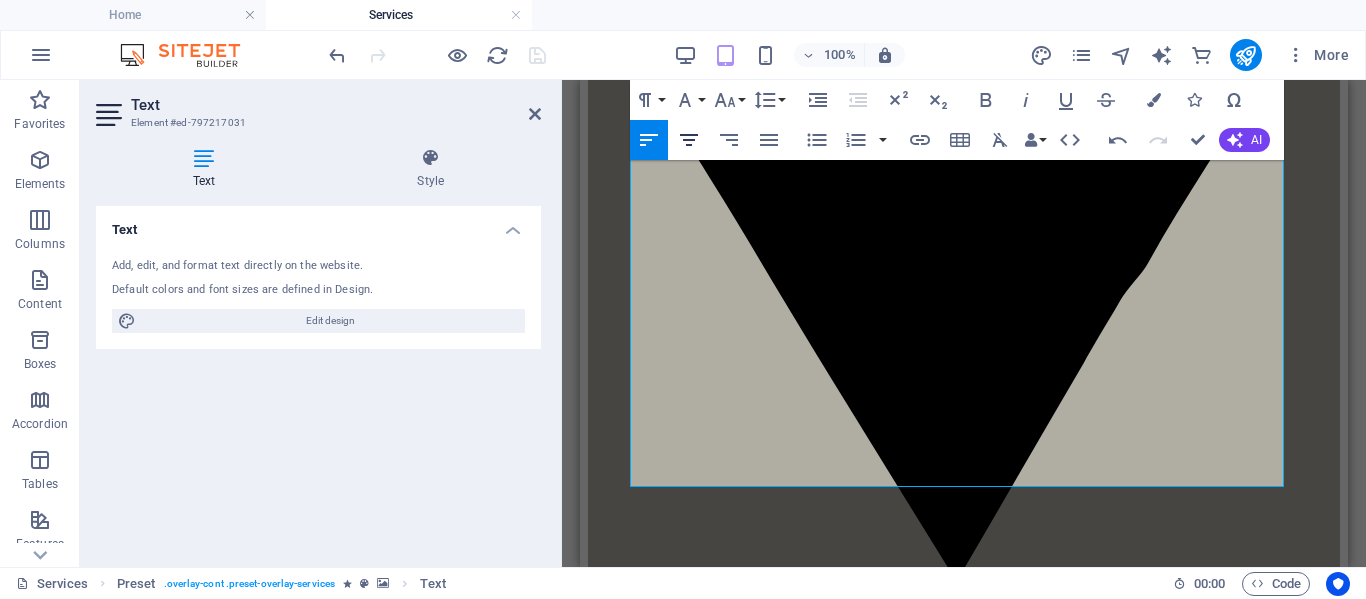 click 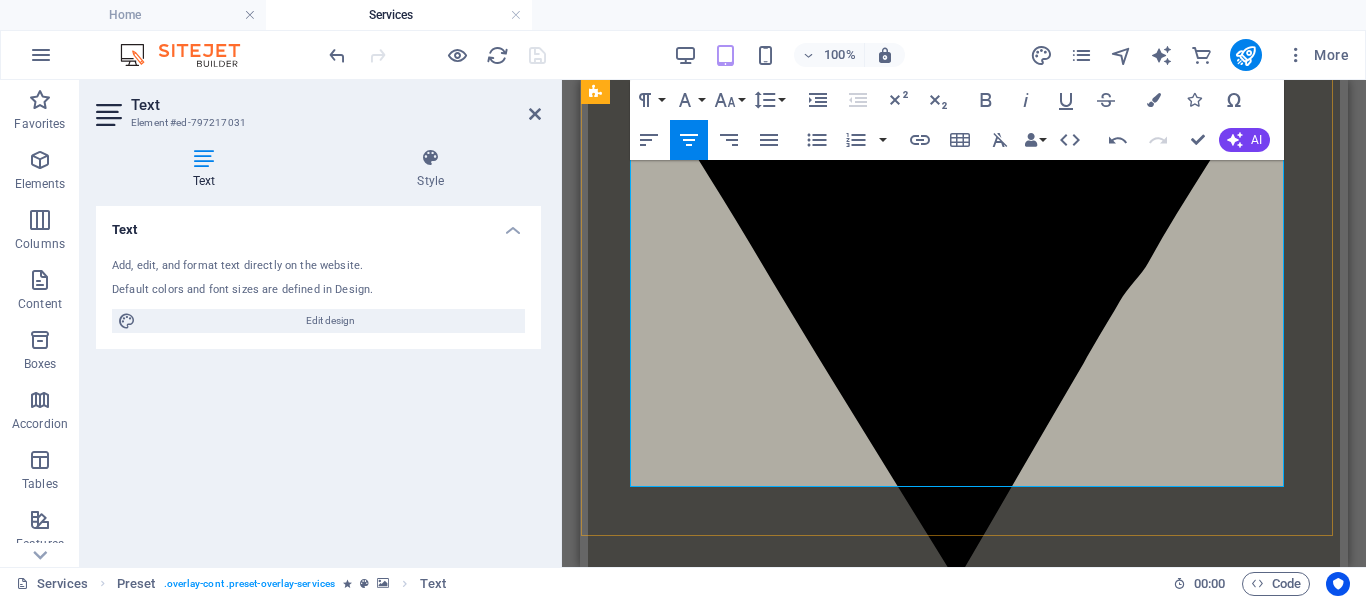 click on "Additionally, we offer specialized post-construction cleaning designed to tackle the aftermath of renovation projects. Our expert team efficiently removes fine dust, cleans windows, washes floors, and takes care of debris removal, leaving your space tidy and ready to move in." at bounding box center [964, 6503] 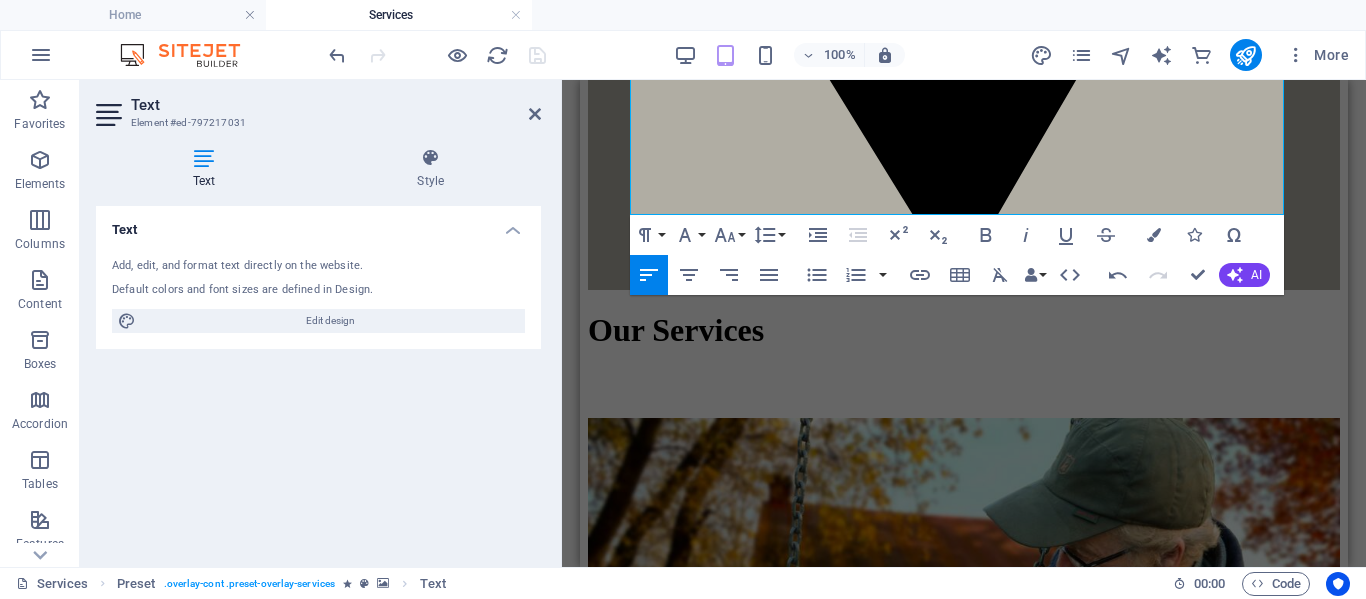 scroll, scrollTop: 3110, scrollLeft: 0, axis: vertical 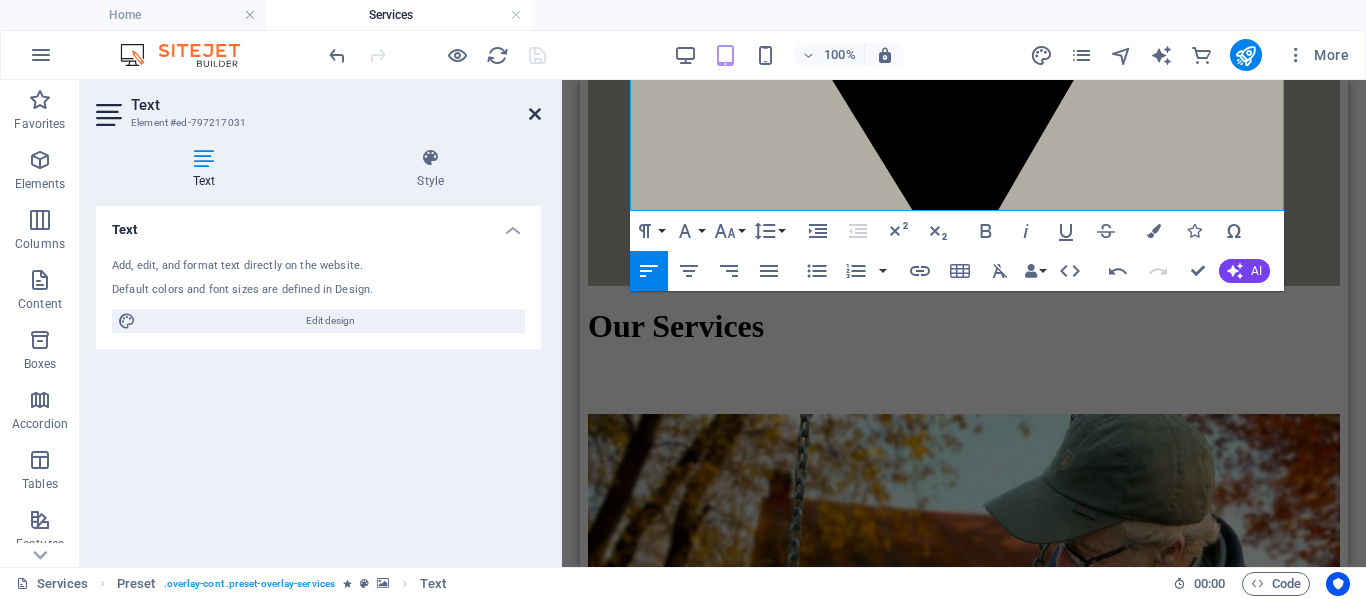 click at bounding box center (535, 114) 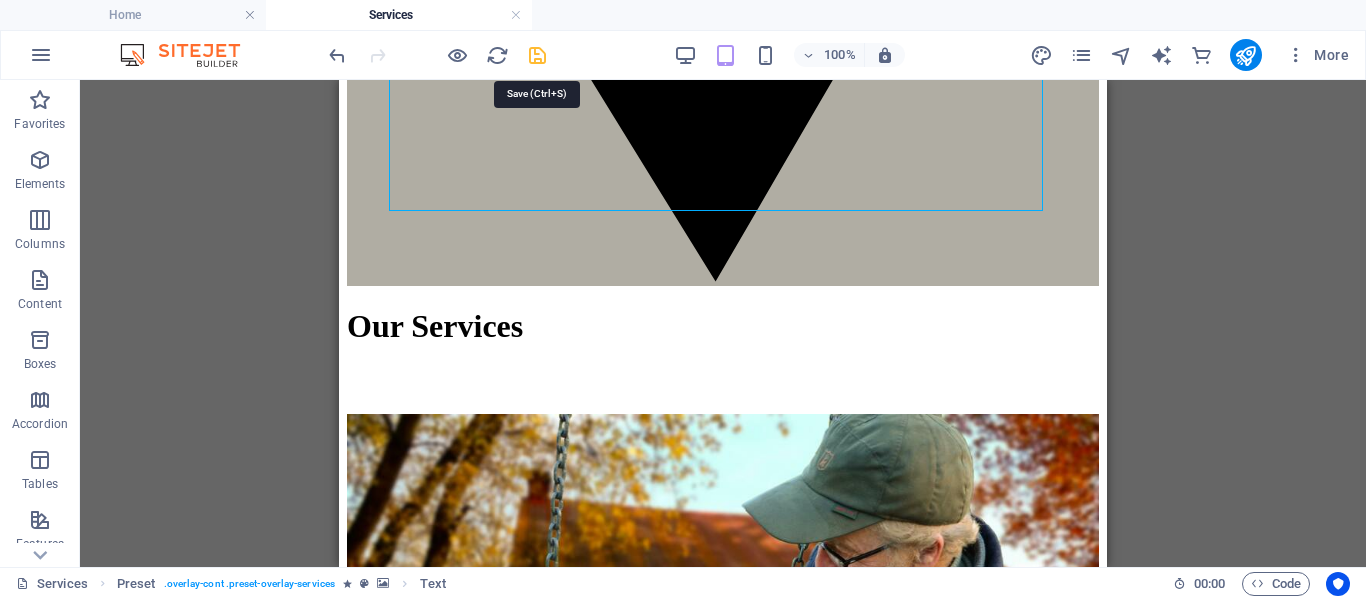 click at bounding box center (537, 55) 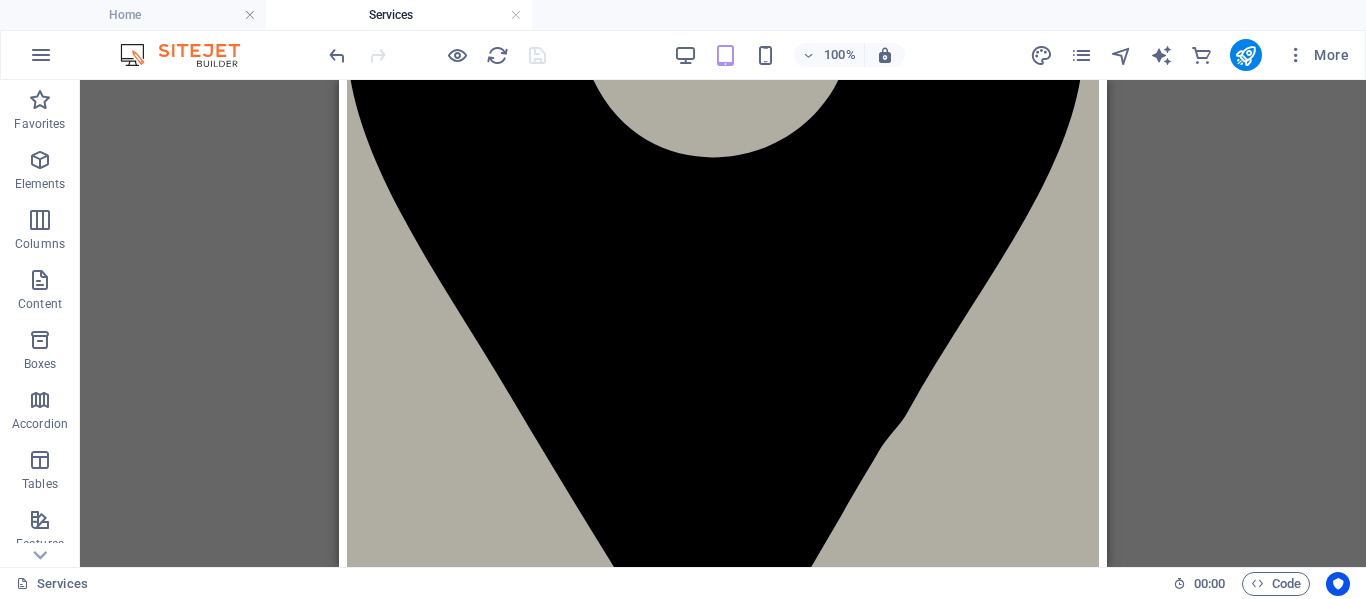 scroll, scrollTop: 2610, scrollLeft: 0, axis: vertical 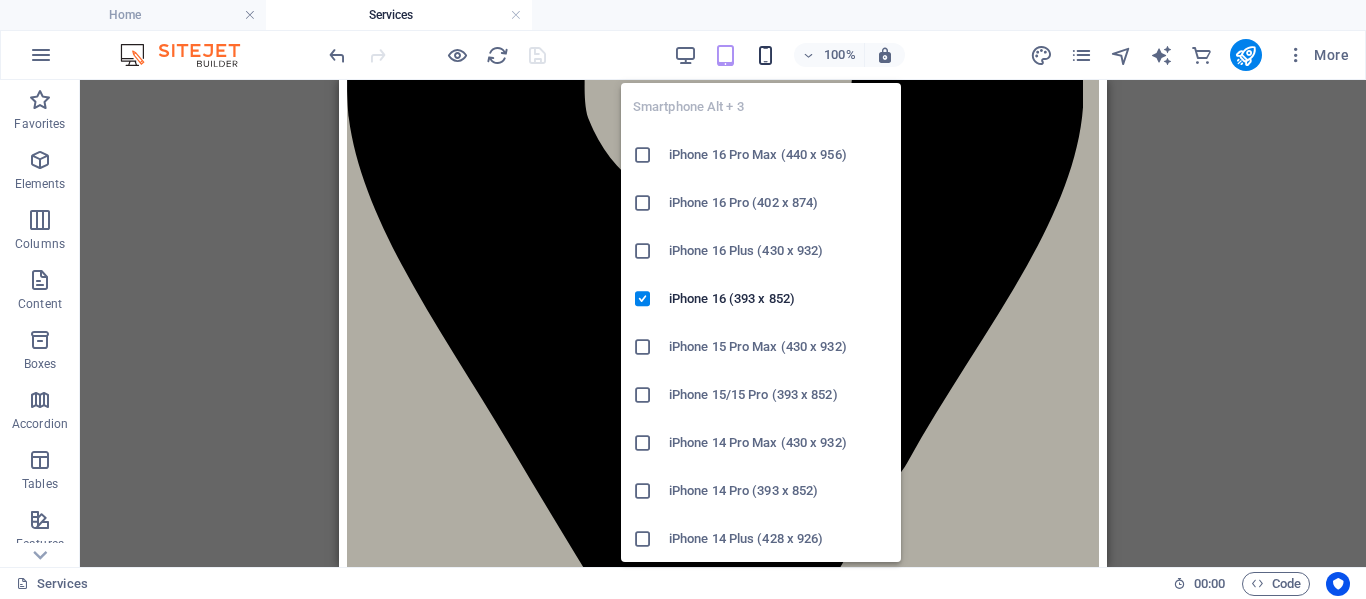 click at bounding box center (765, 55) 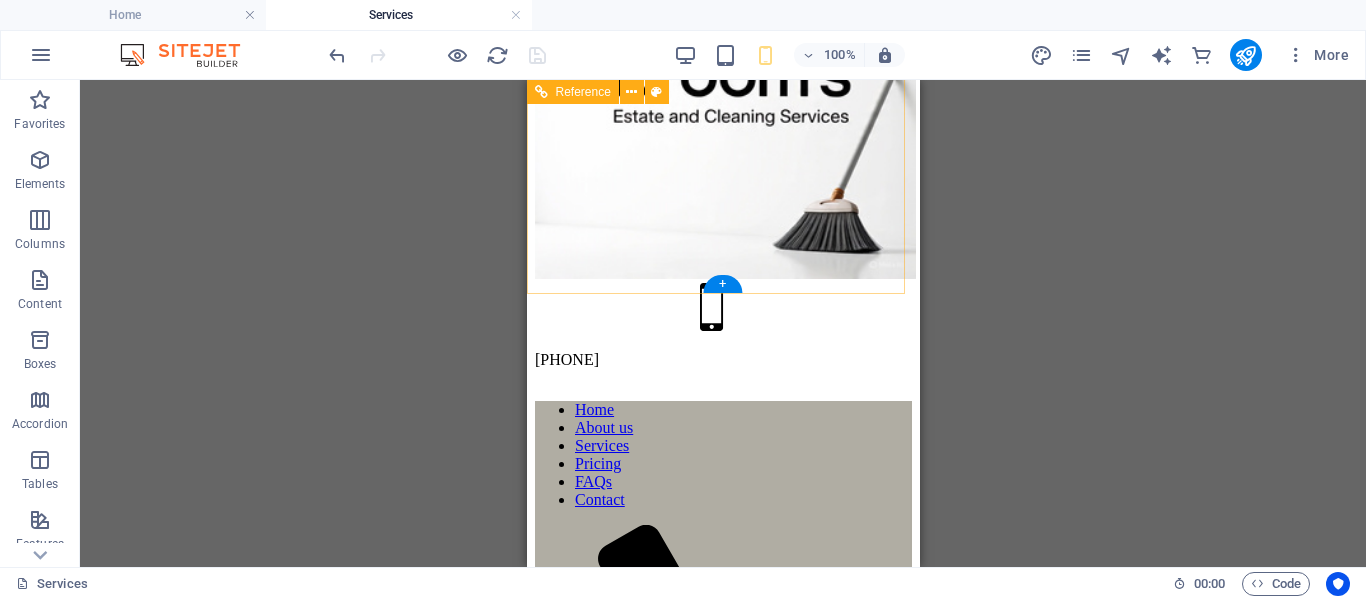 scroll, scrollTop: 110, scrollLeft: 0, axis: vertical 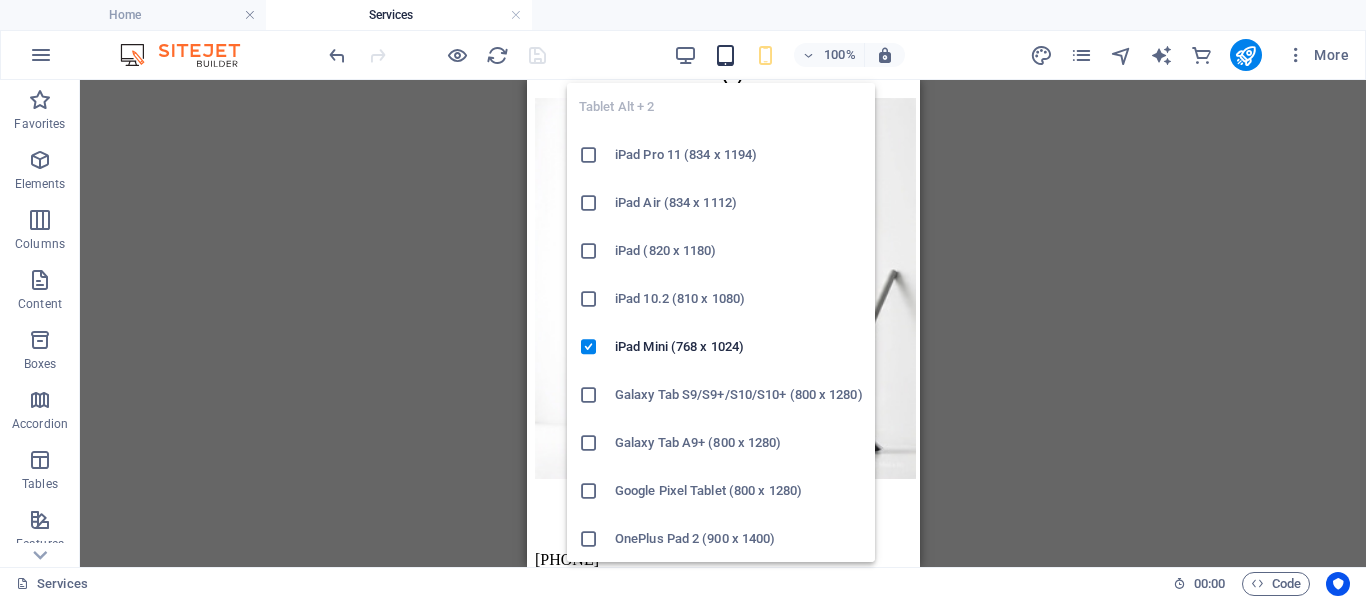 click at bounding box center (725, 55) 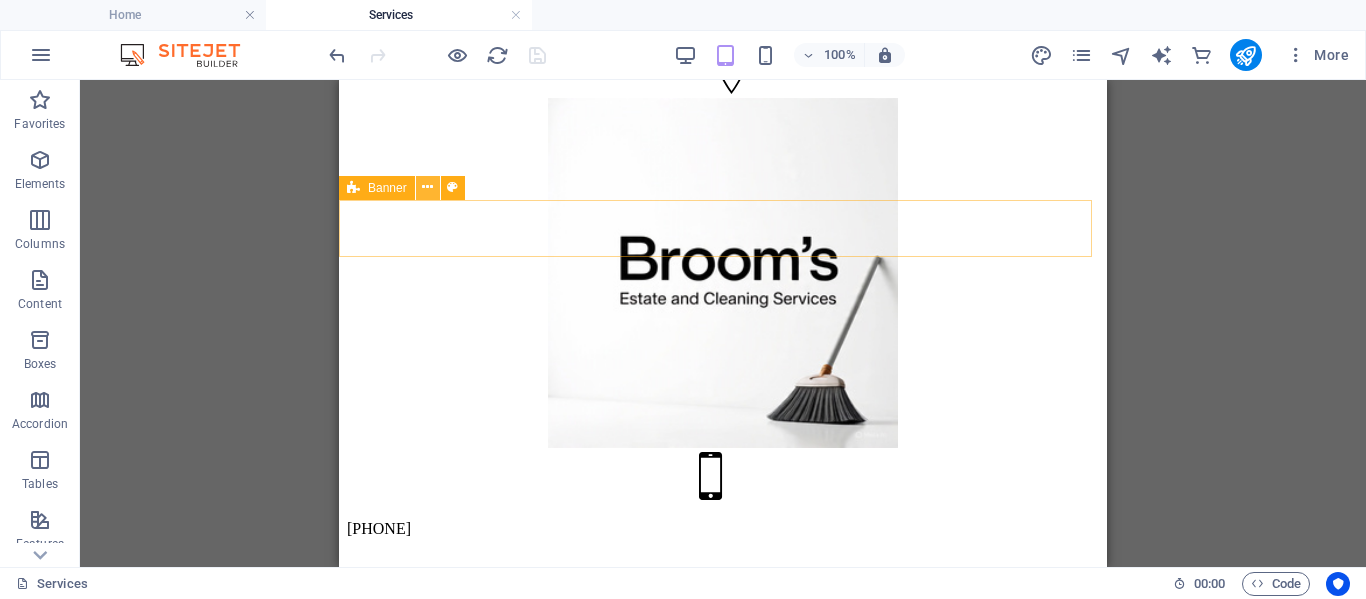 click at bounding box center (428, 188) 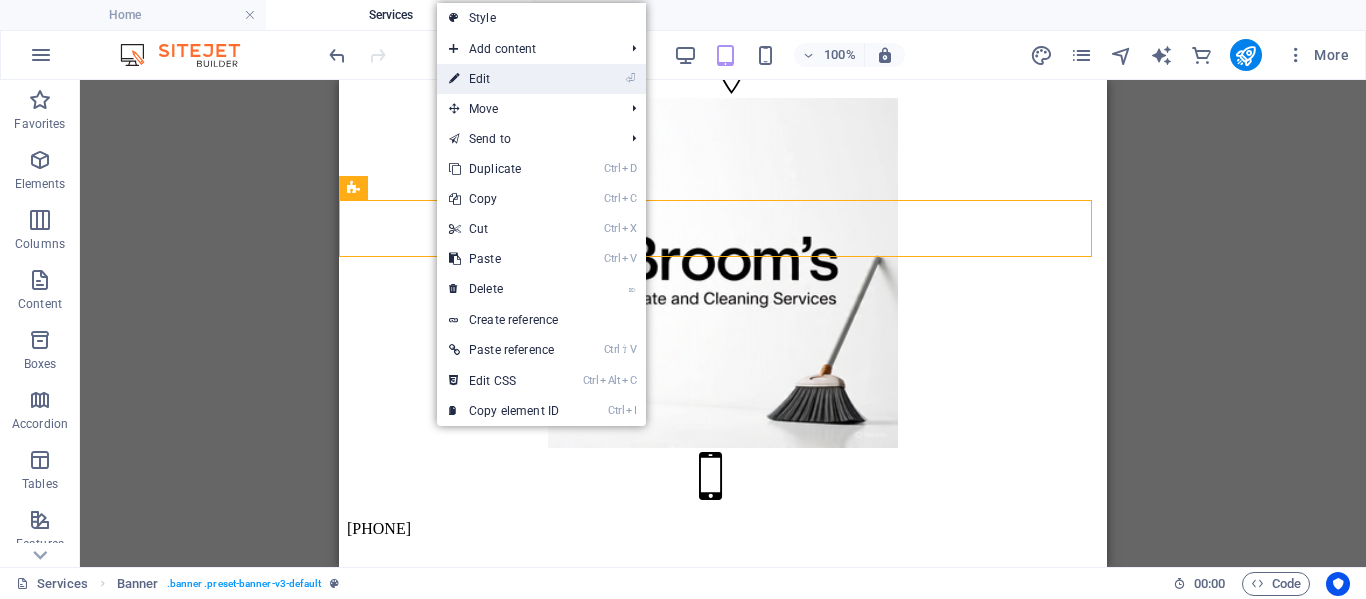 click on "⏎  Edit" at bounding box center [504, 79] 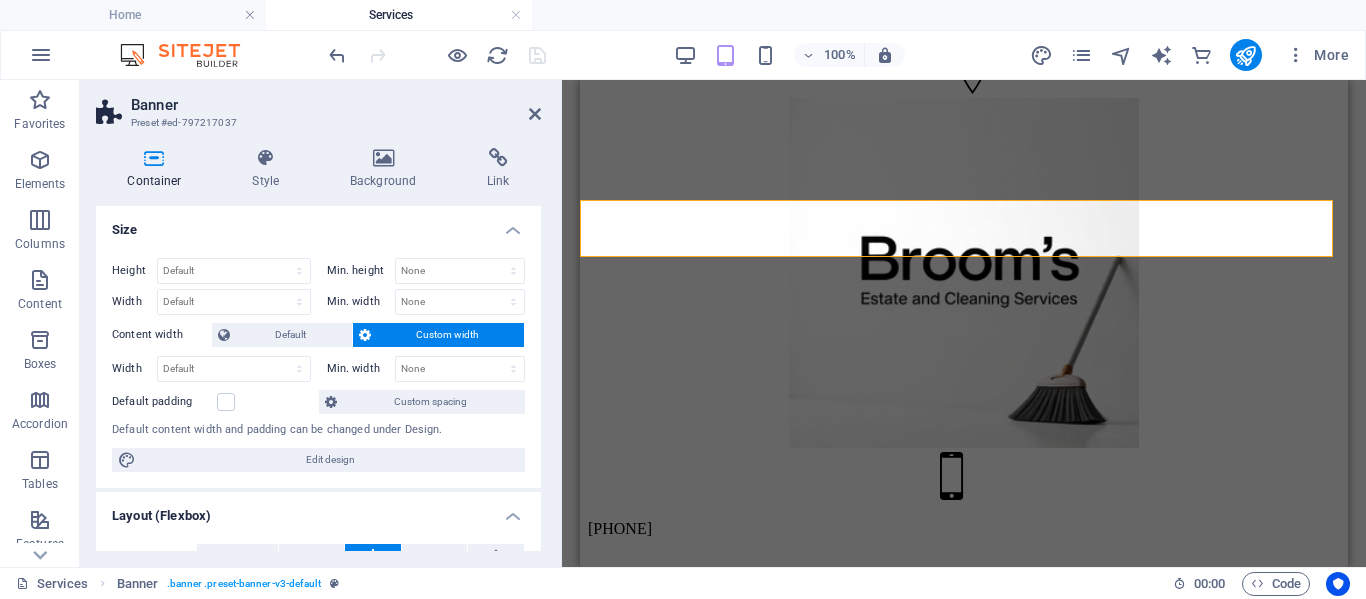 click on "Banner Preset #[NUMBER]
Container Style Background Link Size Height Default px rem % vh vw Min. height None px rem % vh vw Width Default px rem % em vh vw Min. width None px rem % vh vw Content width Default Custom width Width Default px rem % em vh vw Min. width None px rem % vh vw Default padding Custom spacing Default content width and padding can be changed under Design. Edit design Layout (Flexbox) Alignment Determines the flex direction. Default Main axis Determine how elements should behave along the main axis inside this container (justify content). Default Side axis Control the vertical direction of the element inside of the container (align items). Default Wrap Default On Off Fill Controls the distances and direction of elements on the y-axis across several lines (align content). Default Accessibility ARIA helps assistive technologies (like screen readers) to understand the role, state, and behavior of web elements Role The ARIA role defines the purpose of an element.  None None" at bounding box center [321, 323] 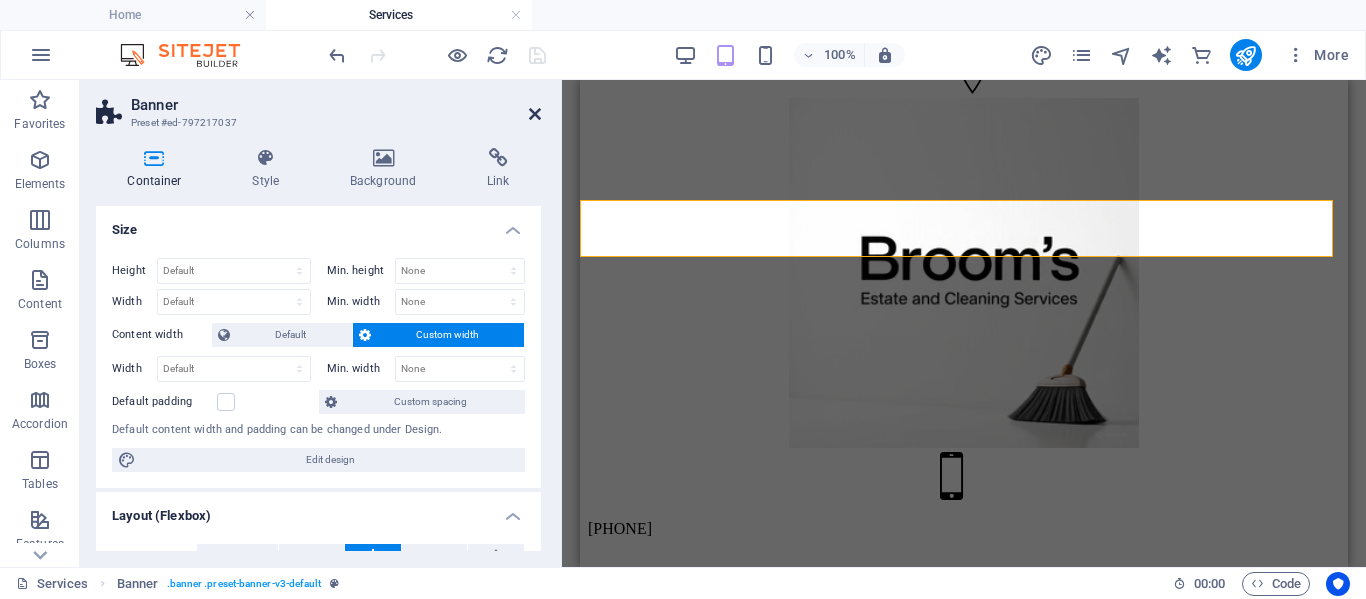 click at bounding box center (535, 114) 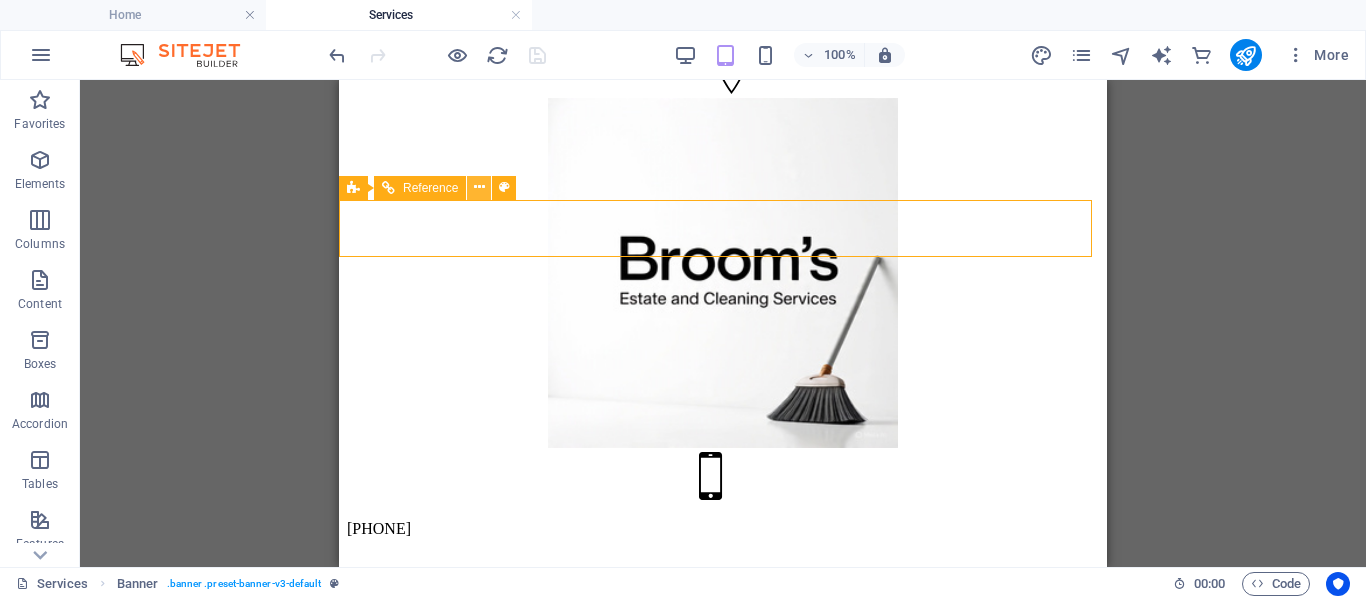 click at bounding box center [479, 187] 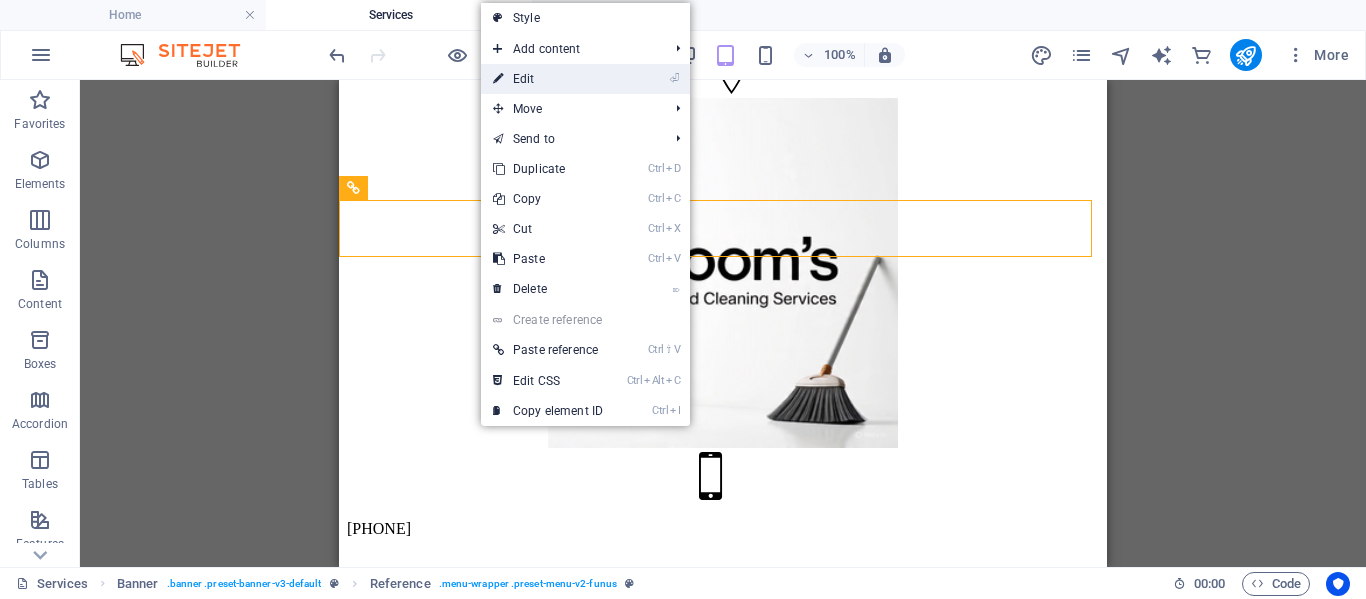 click on "⏎  Edit" at bounding box center (548, 79) 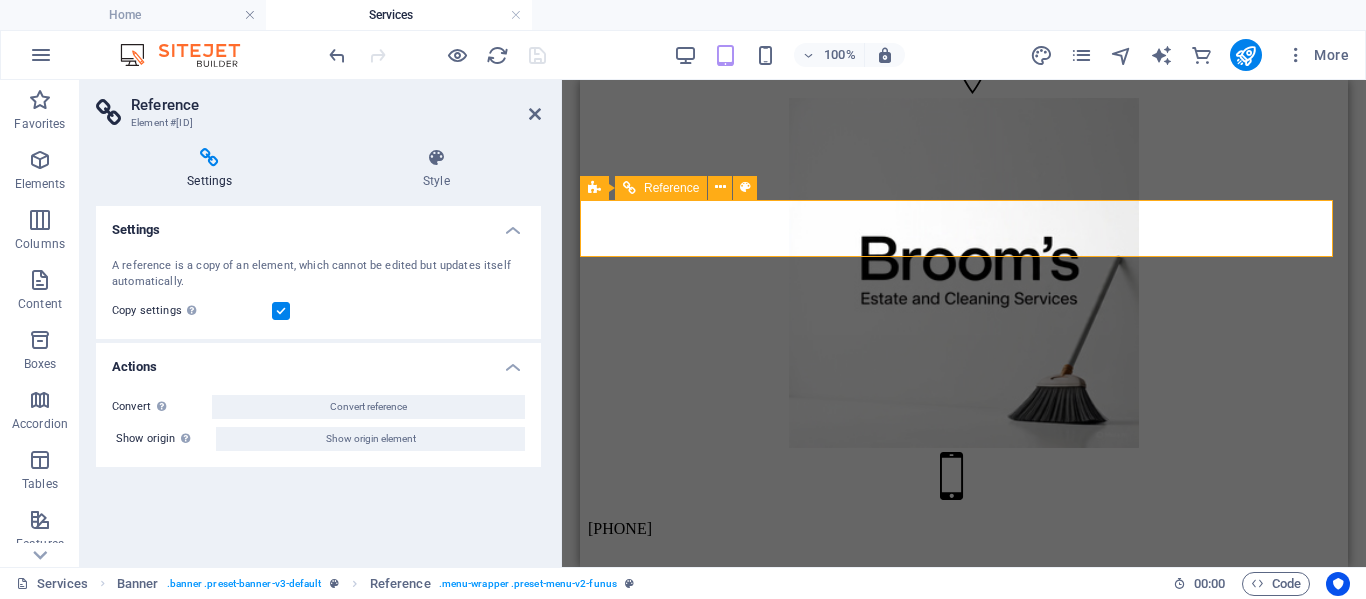 click at bounding box center (956, 1184) 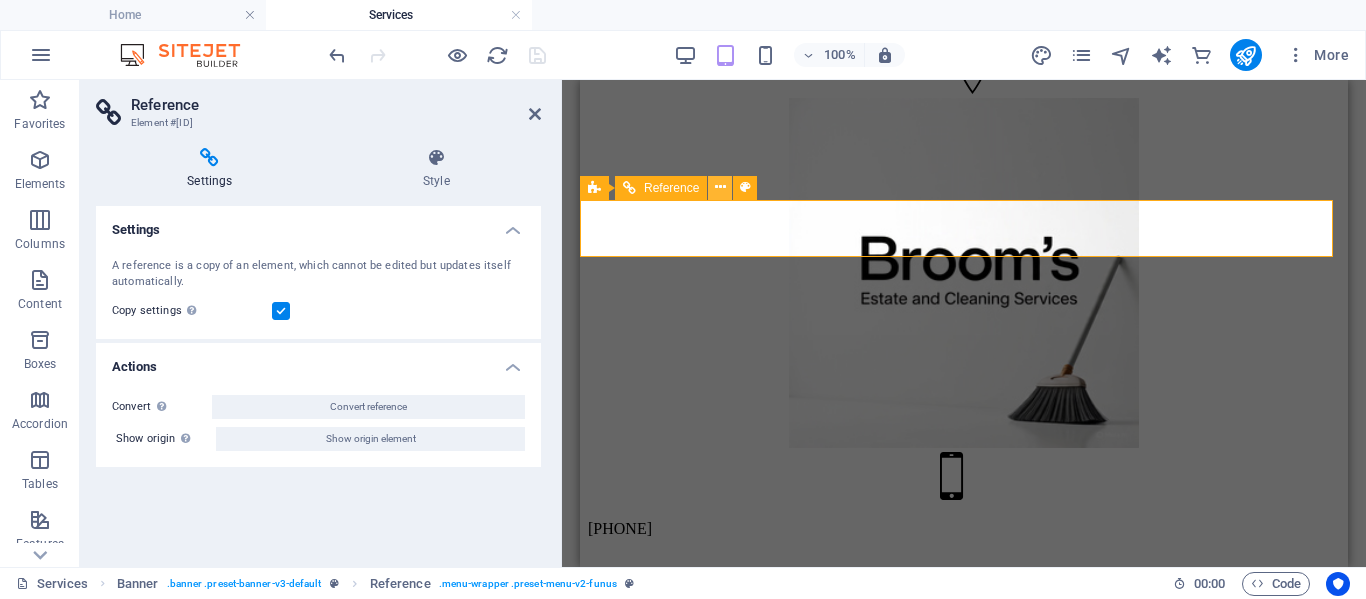 click at bounding box center [720, 187] 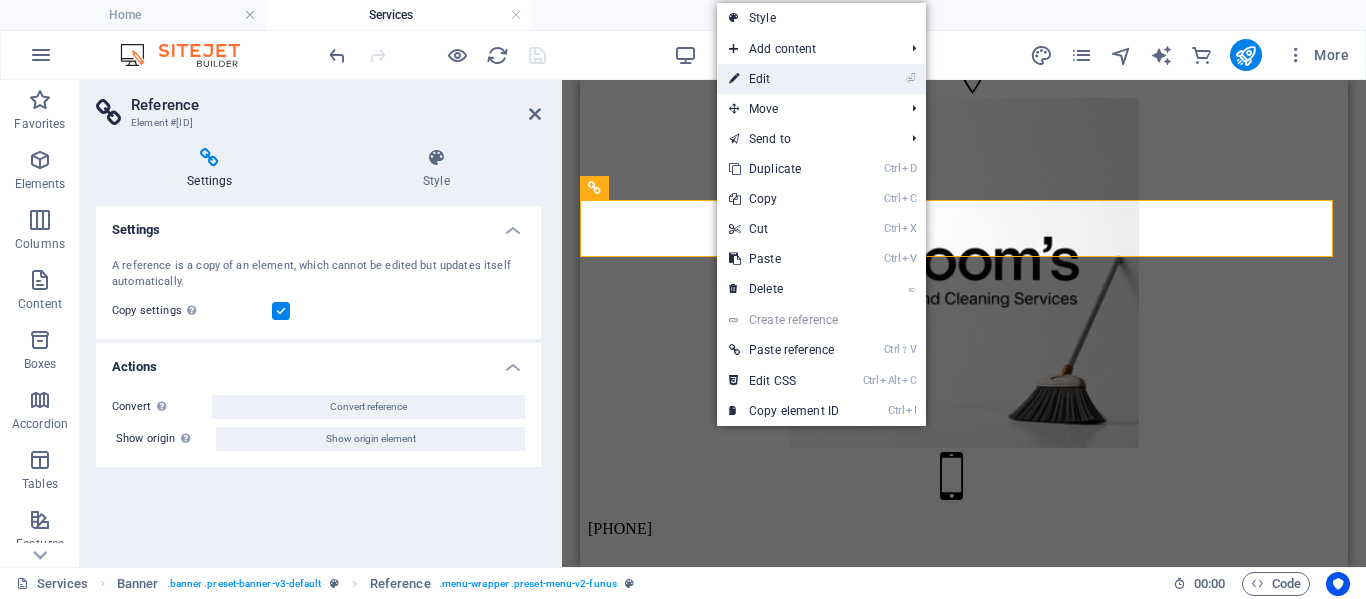 click on "⏎  Edit" at bounding box center [784, 79] 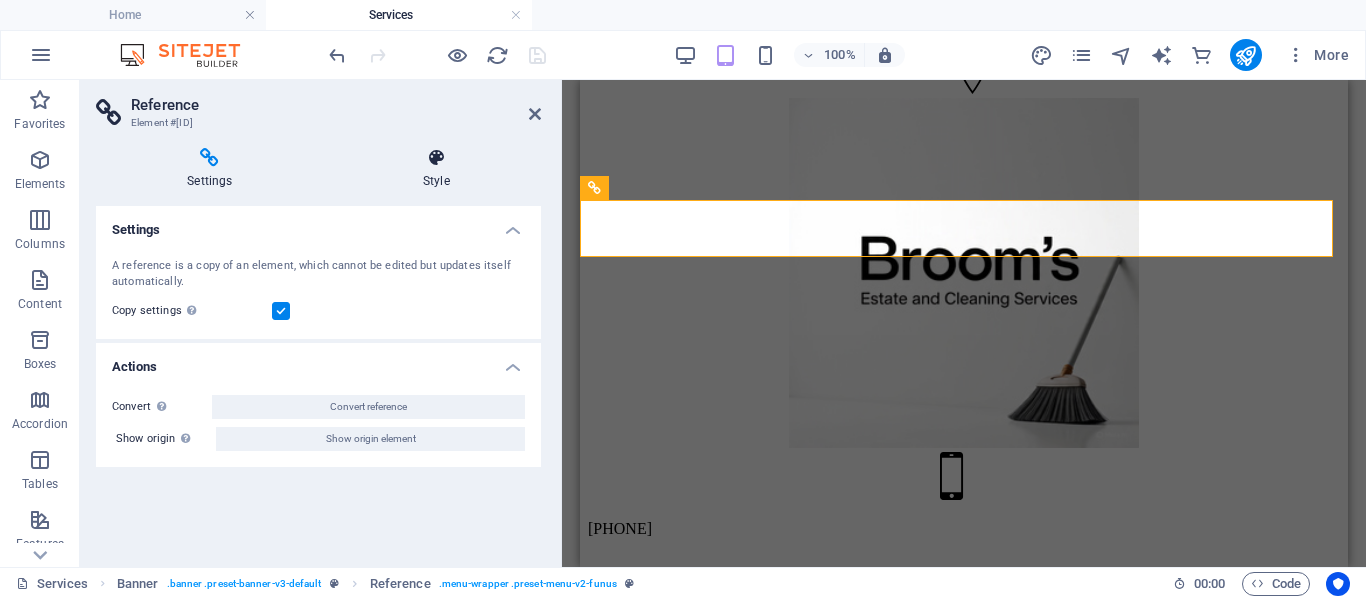 click at bounding box center [436, 158] 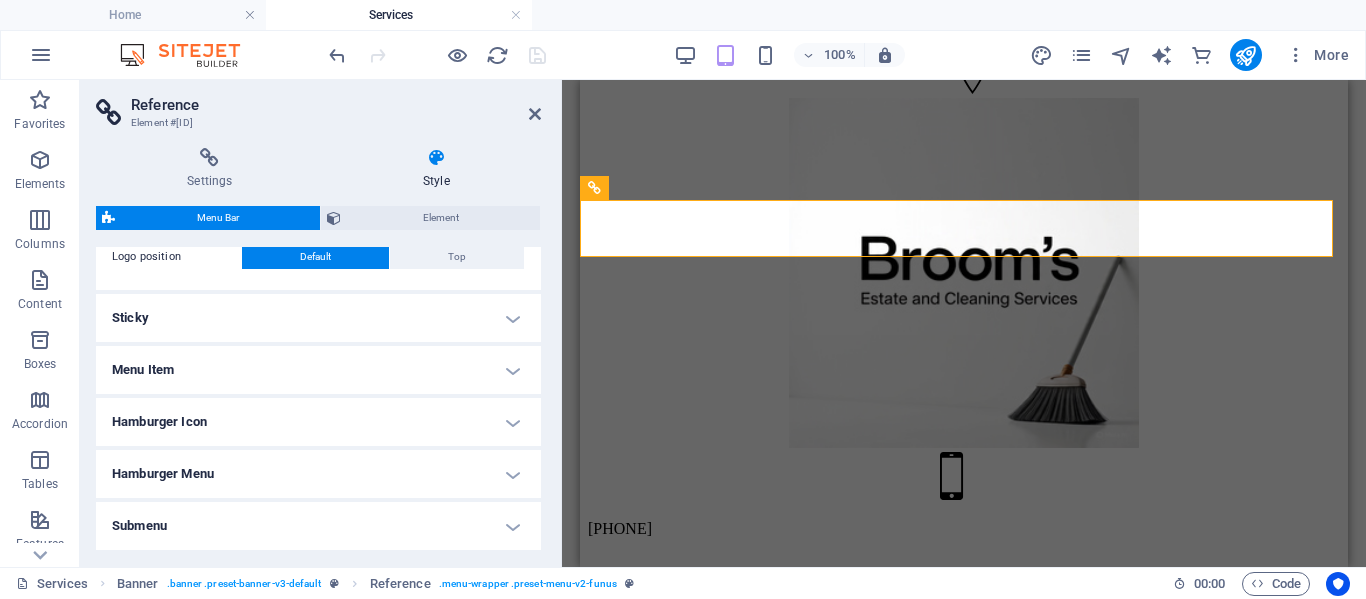 scroll, scrollTop: 578, scrollLeft: 0, axis: vertical 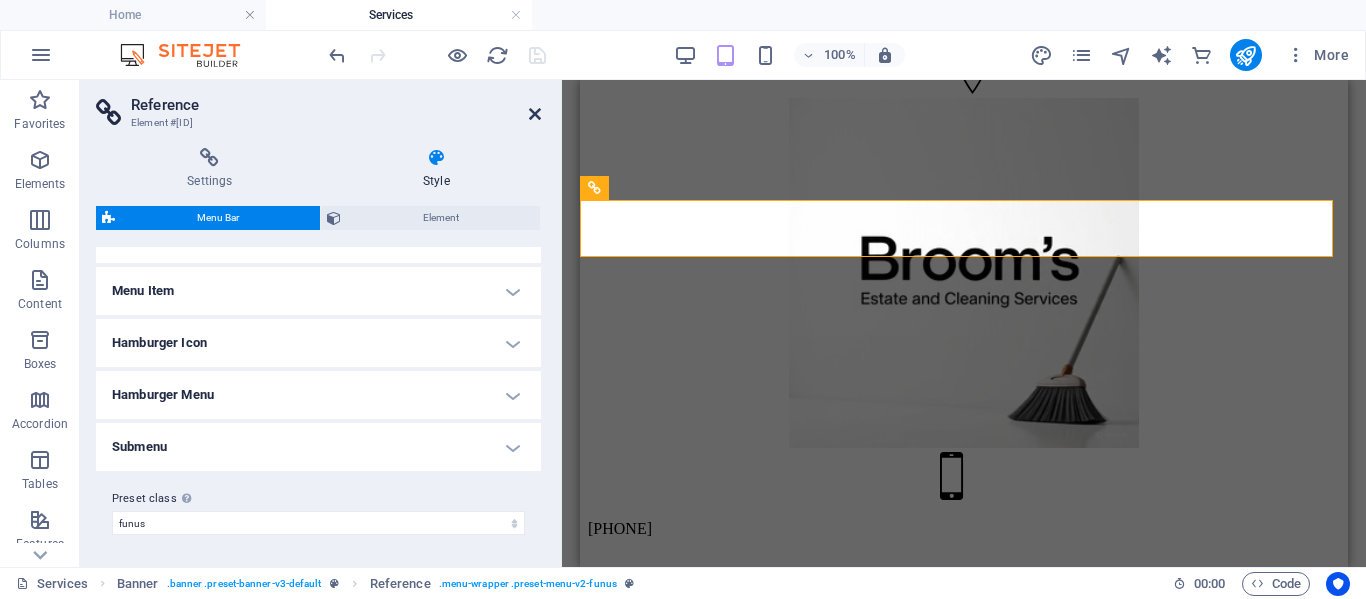 click at bounding box center (535, 114) 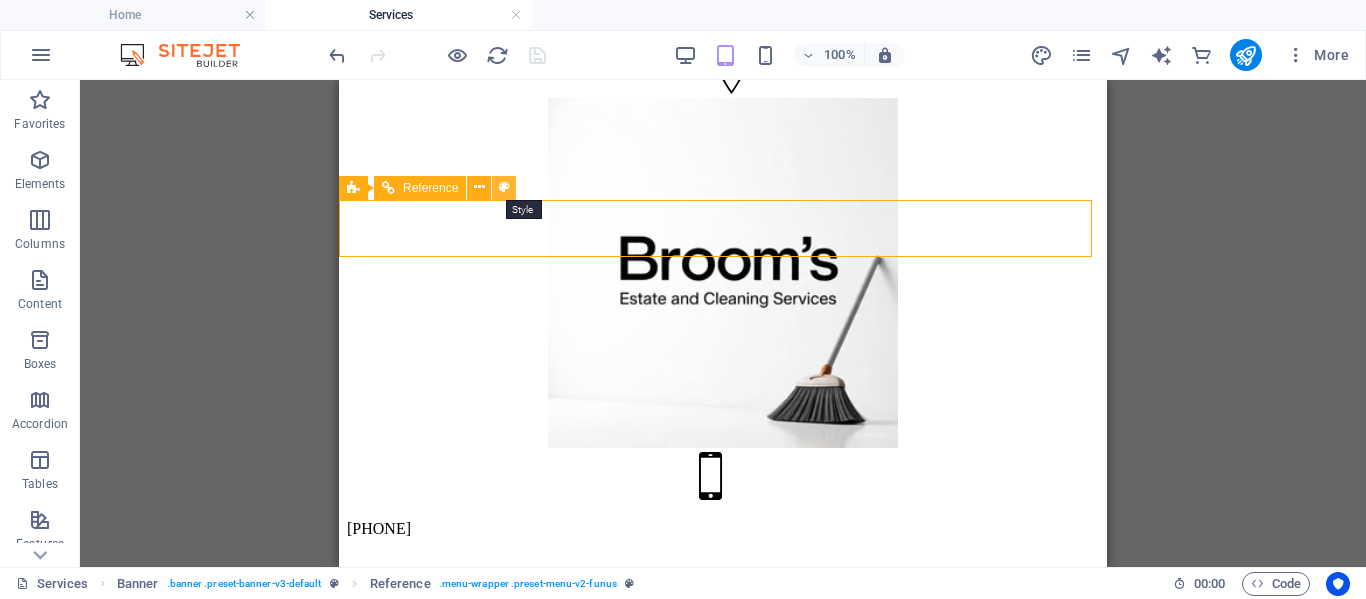 click at bounding box center (504, 187) 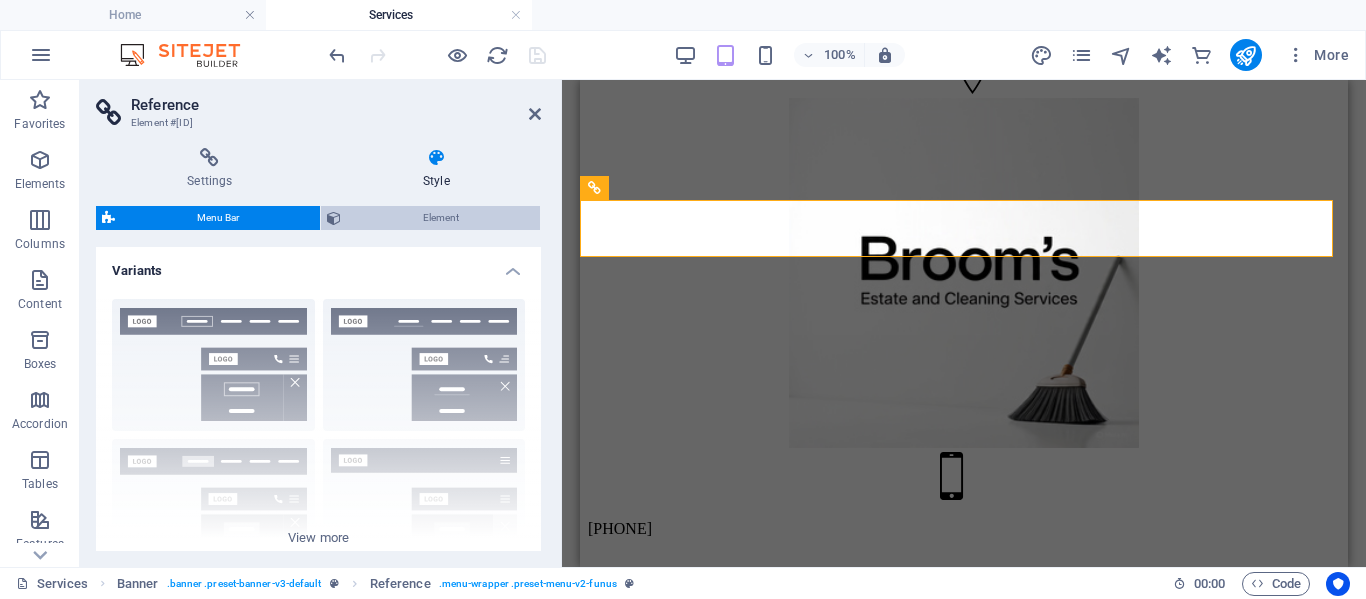 click on "Element" at bounding box center (440, 218) 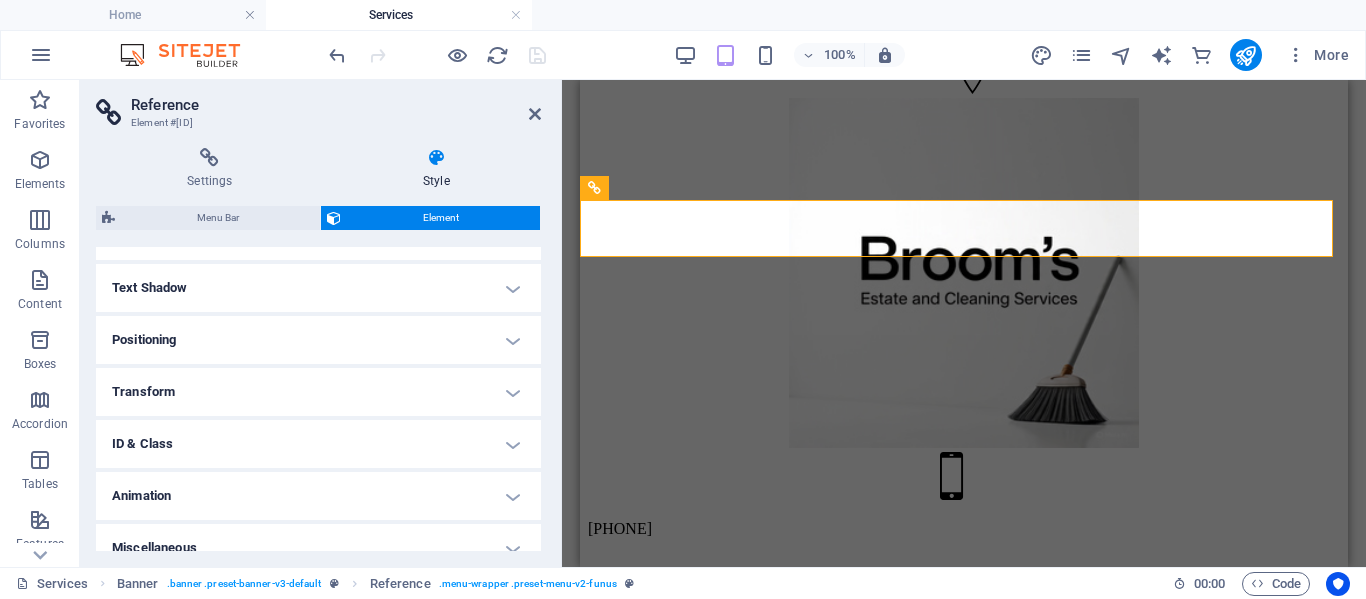 scroll, scrollTop: 541, scrollLeft: 0, axis: vertical 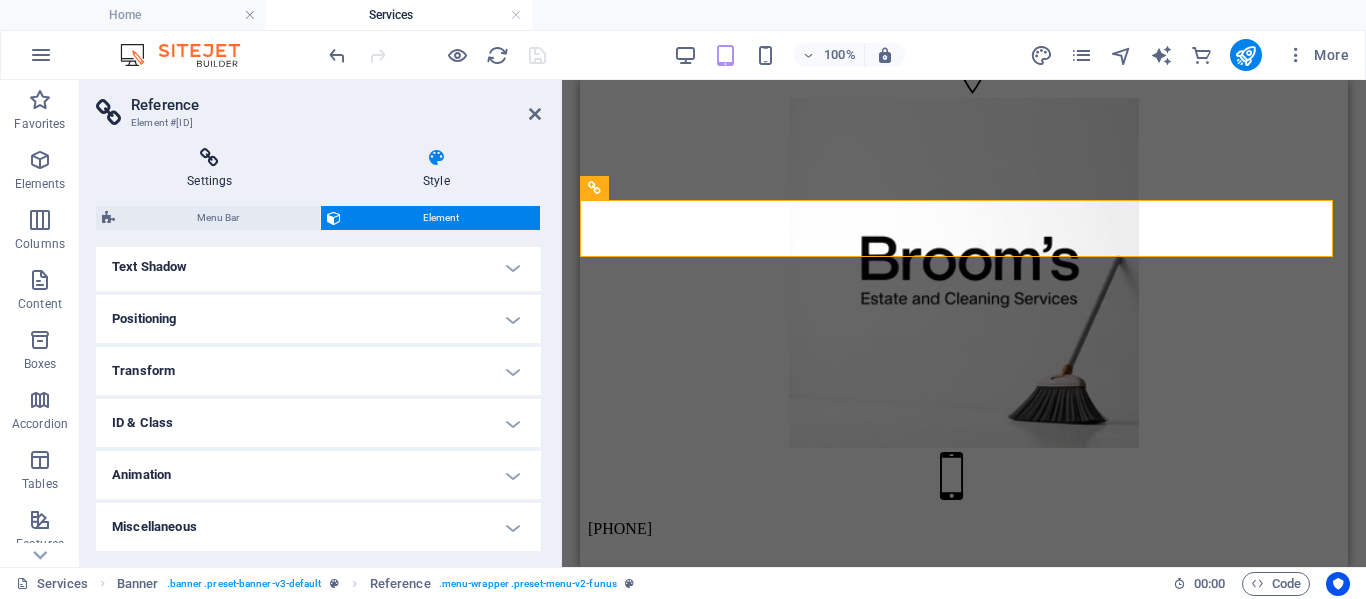 click at bounding box center (210, 158) 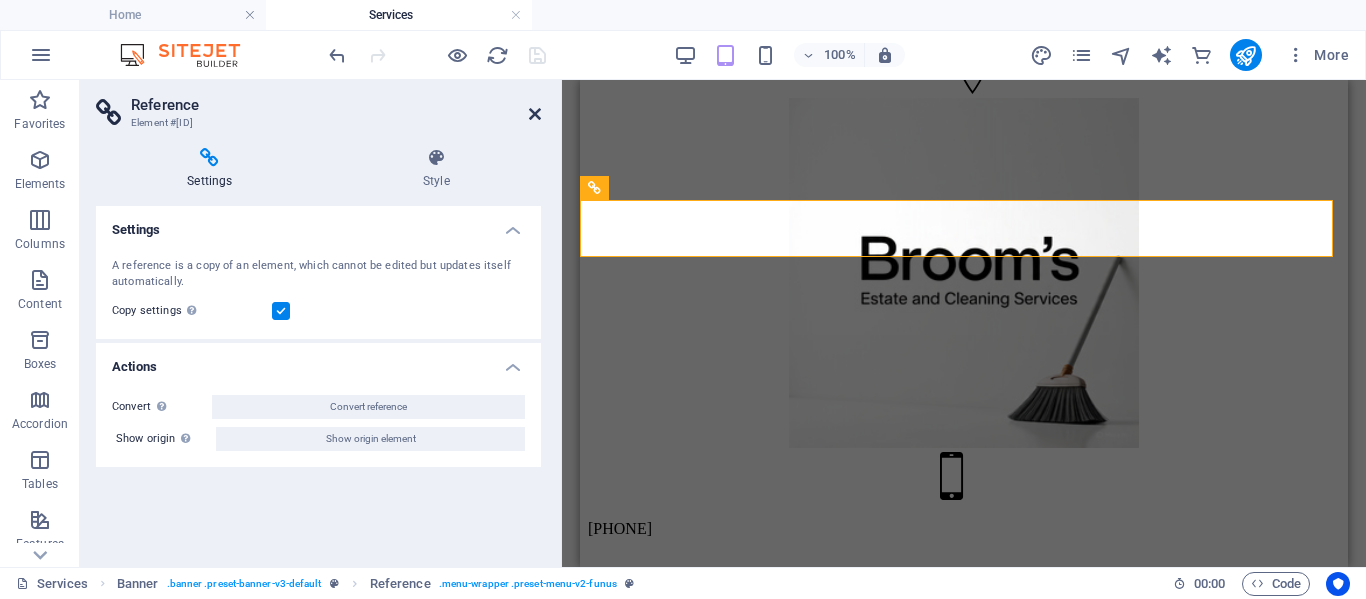 click at bounding box center (535, 114) 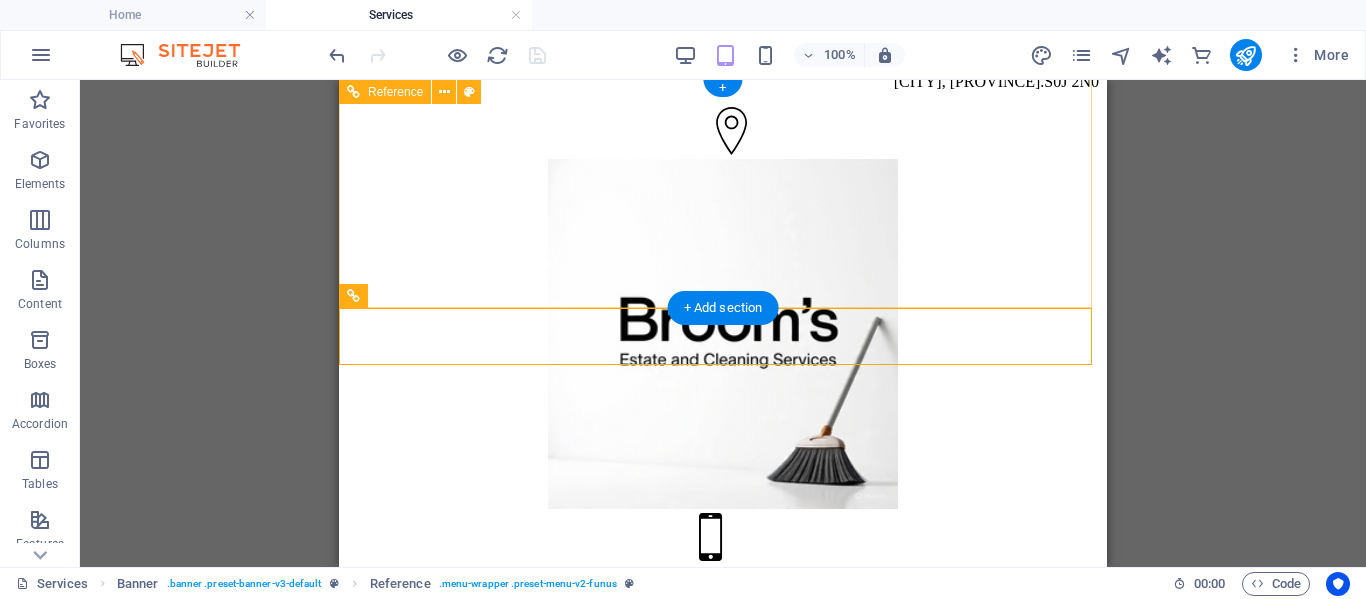 scroll, scrollTop: 0, scrollLeft: 0, axis: both 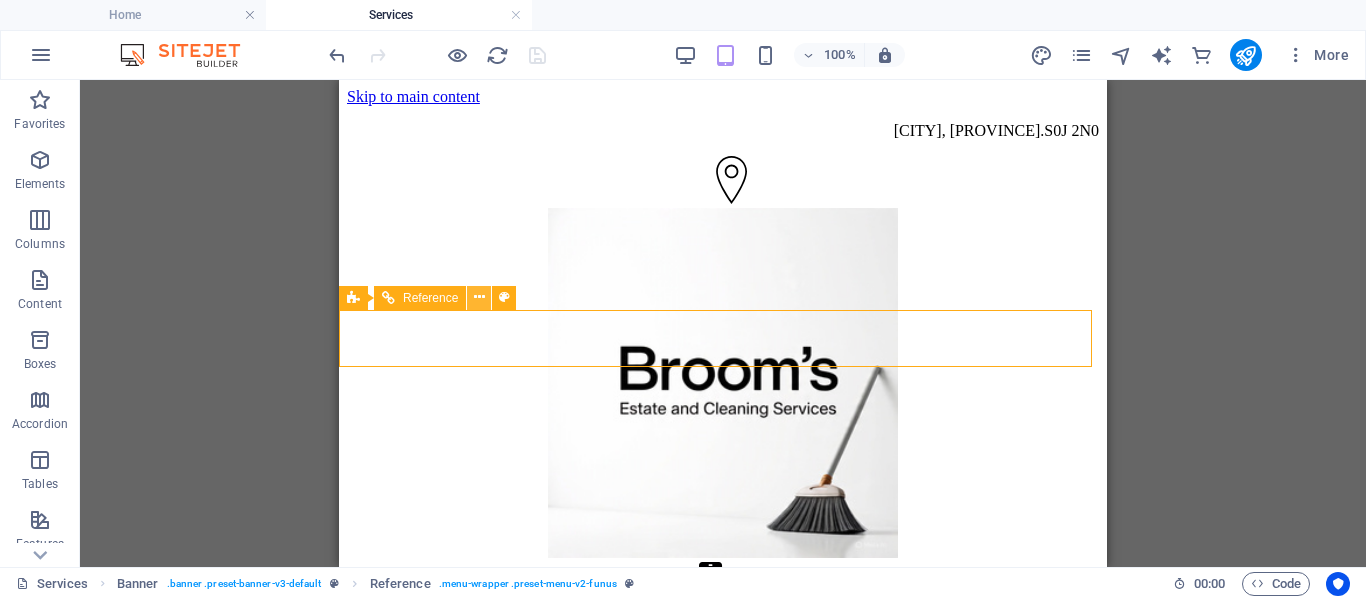 click at bounding box center (479, 297) 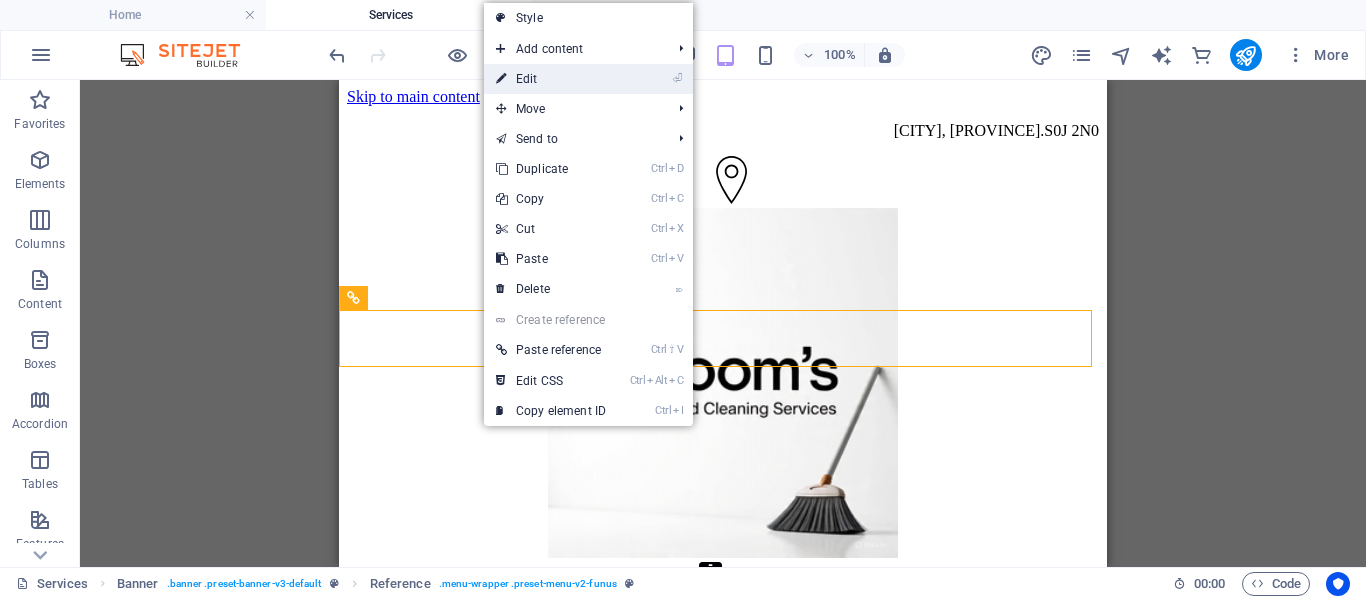 click on "⏎  Edit" at bounding box center [551, 79] 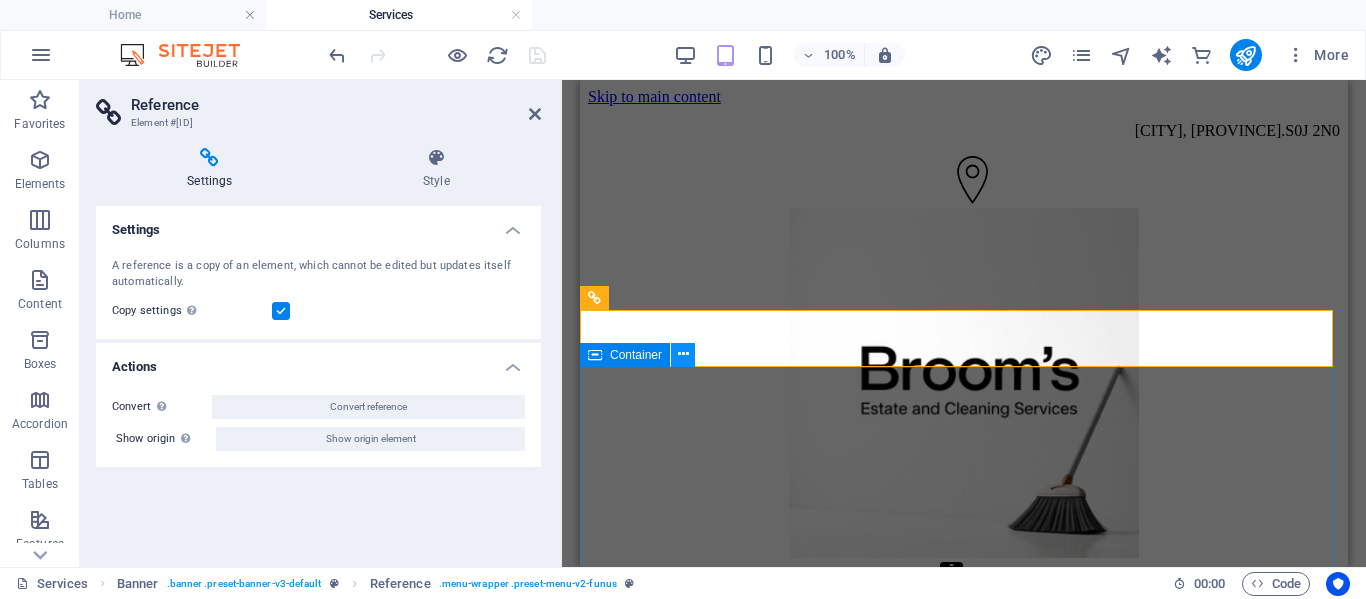 click at bounding box center (683, 354) 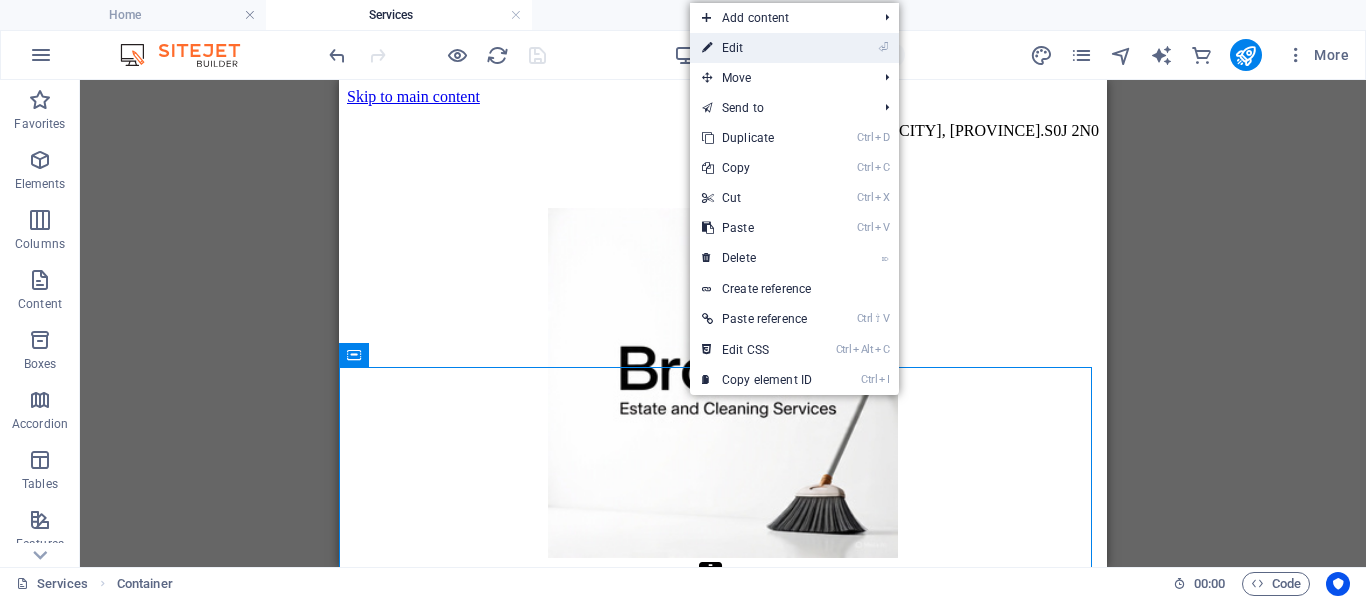 click on "⏎  Edit" at bounding box center (757, 48) 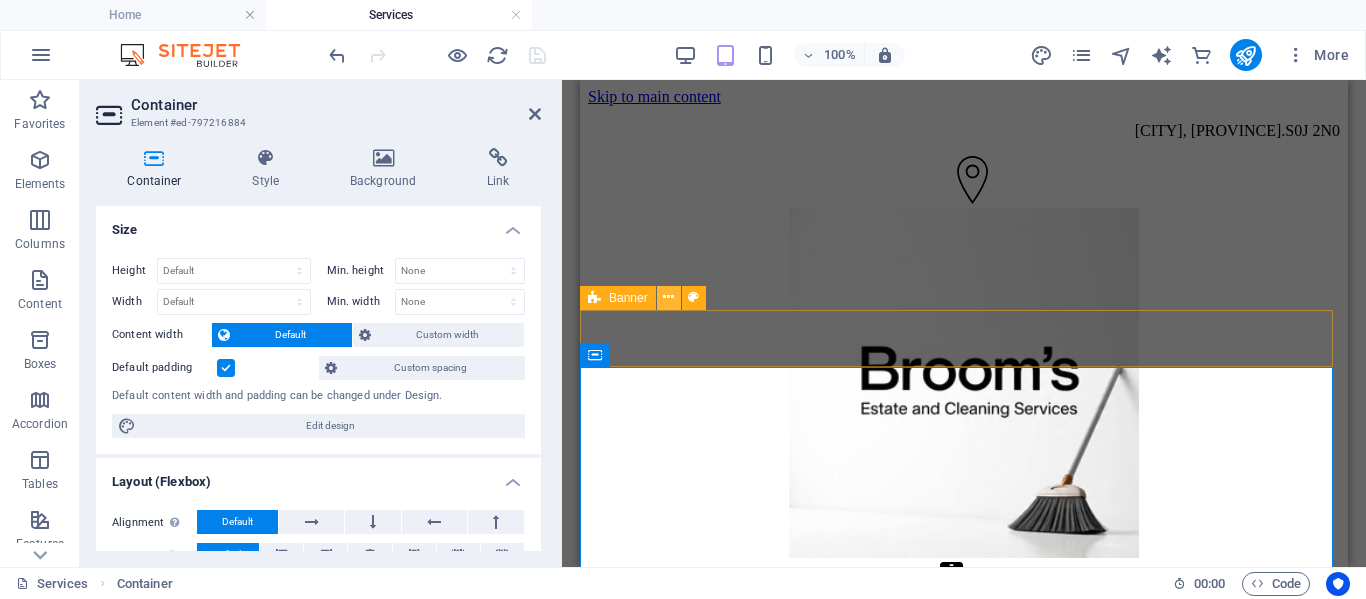 click at bounding box center [668, 297] 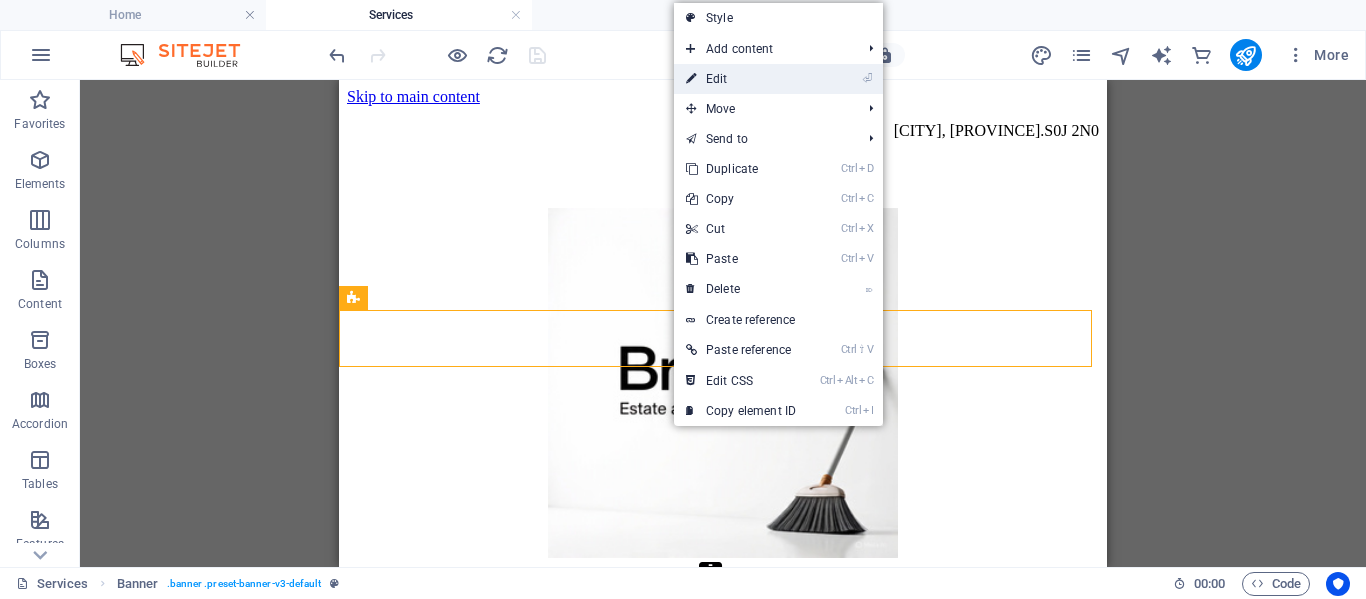 click on "⏎  Edit" at bounding box center [741, 79] 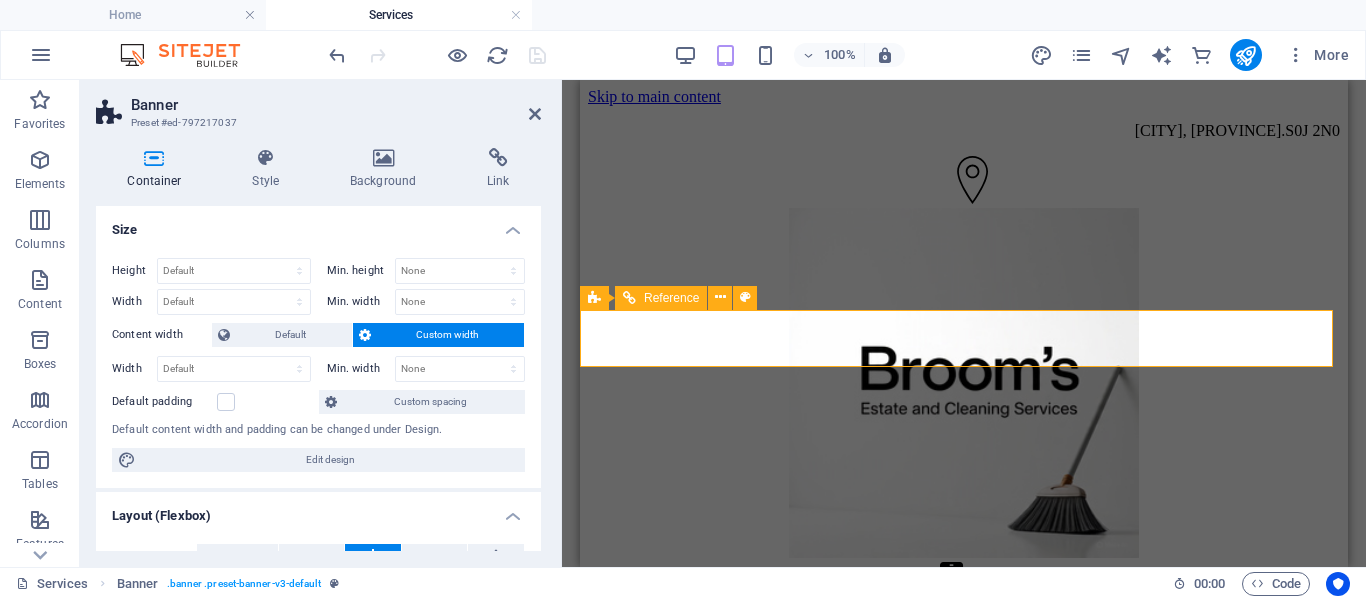 click at bounding box center [964, 3396] 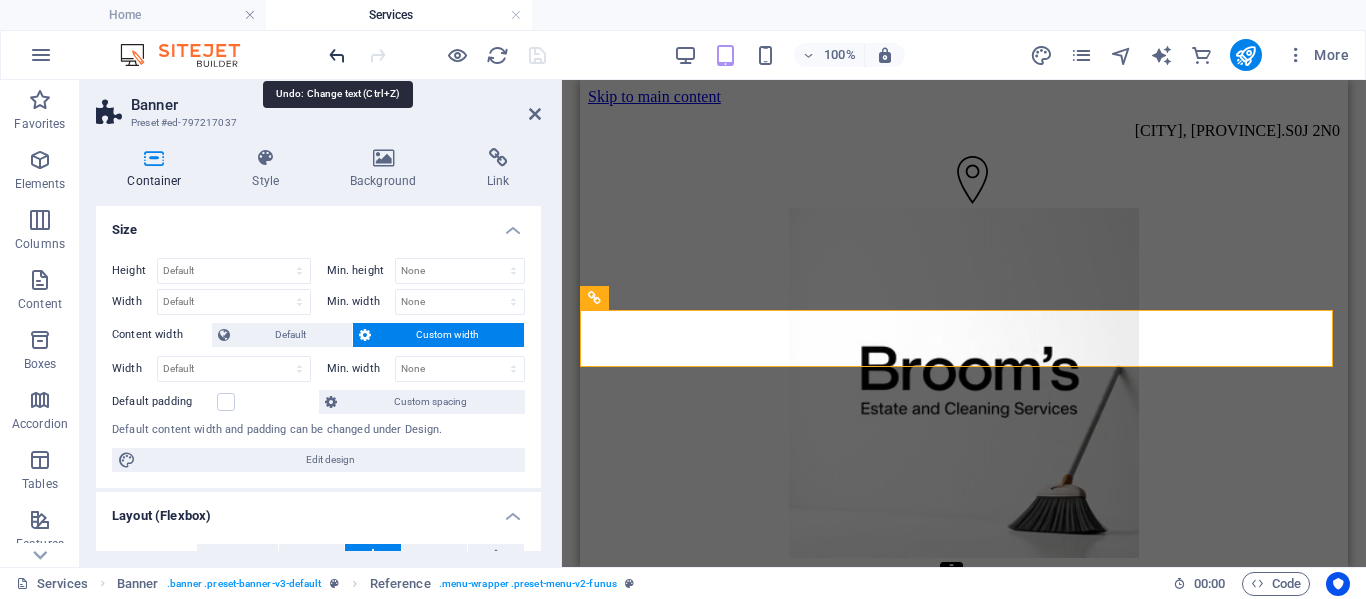 click at bounding box center [337, 55] 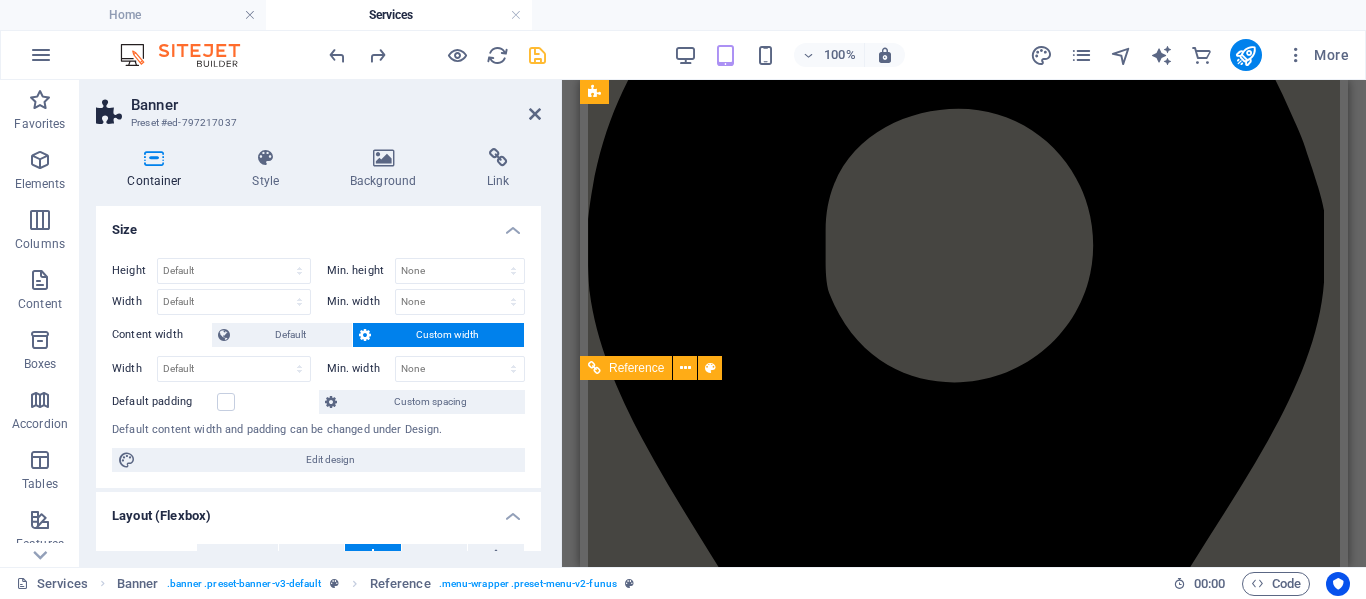 scroll, scrollTop: 2410, scrollLeft: 0, axis: vertical 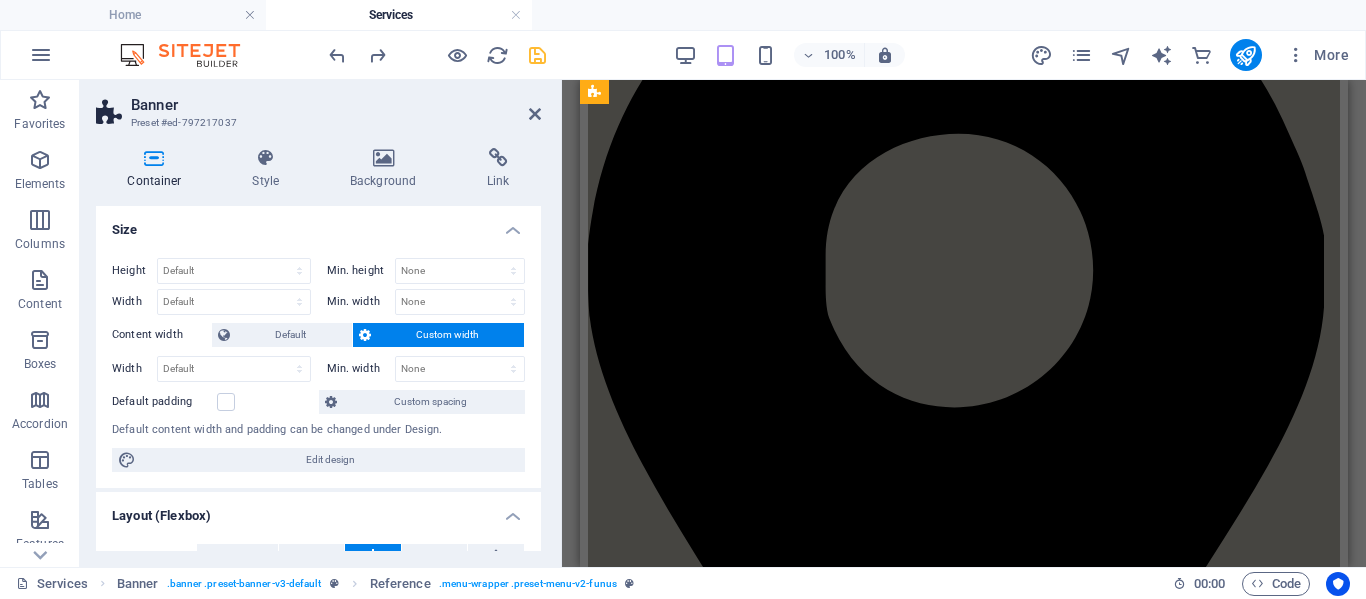 click on "Home About us Services Pricing FAQs Contact" at bounding box center (964, -1676) 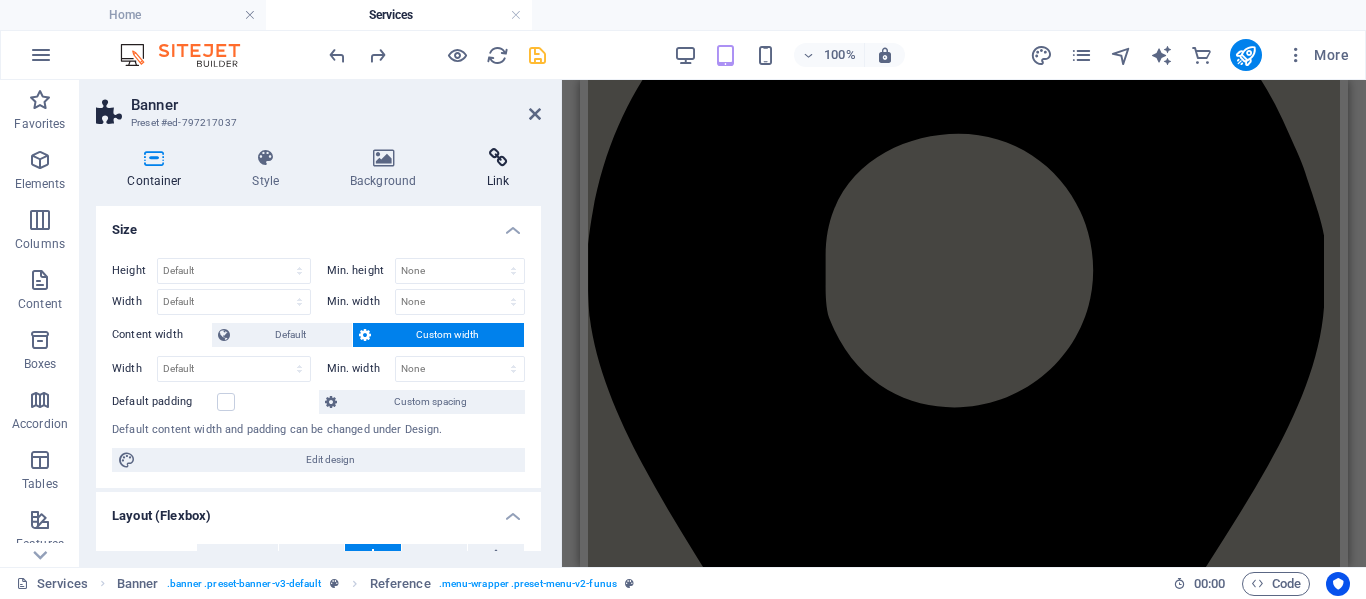 click at bounding box center [498, 158] 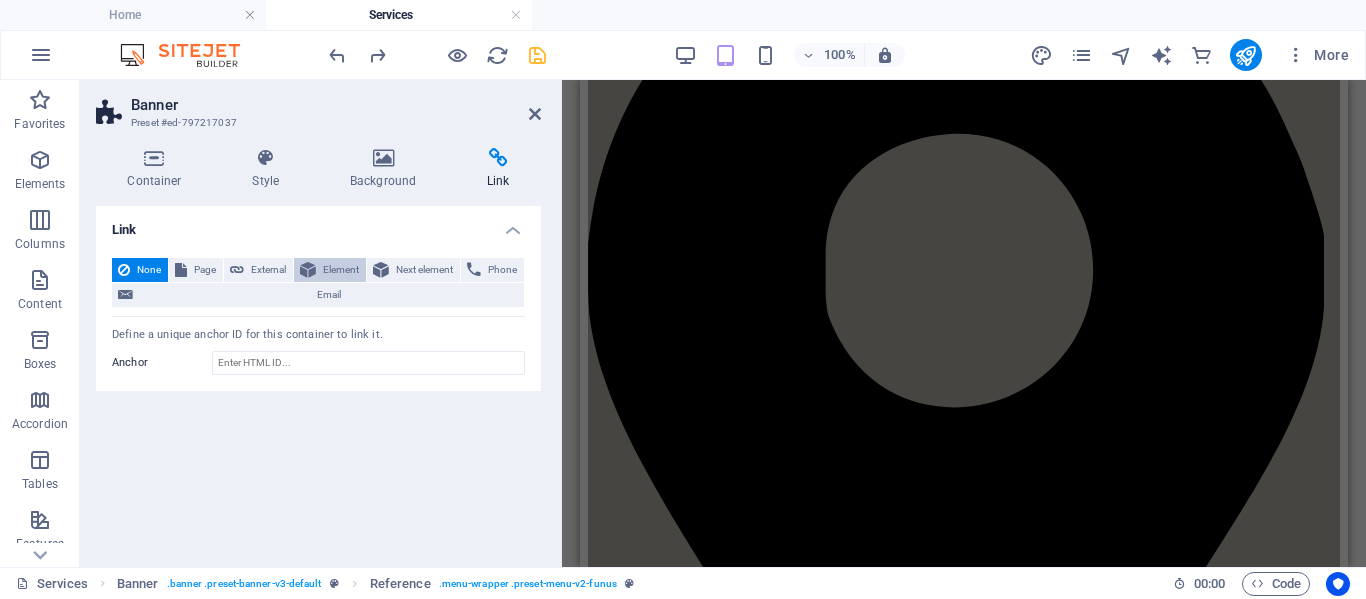 click on "Element" at bounding box center (341, 270) 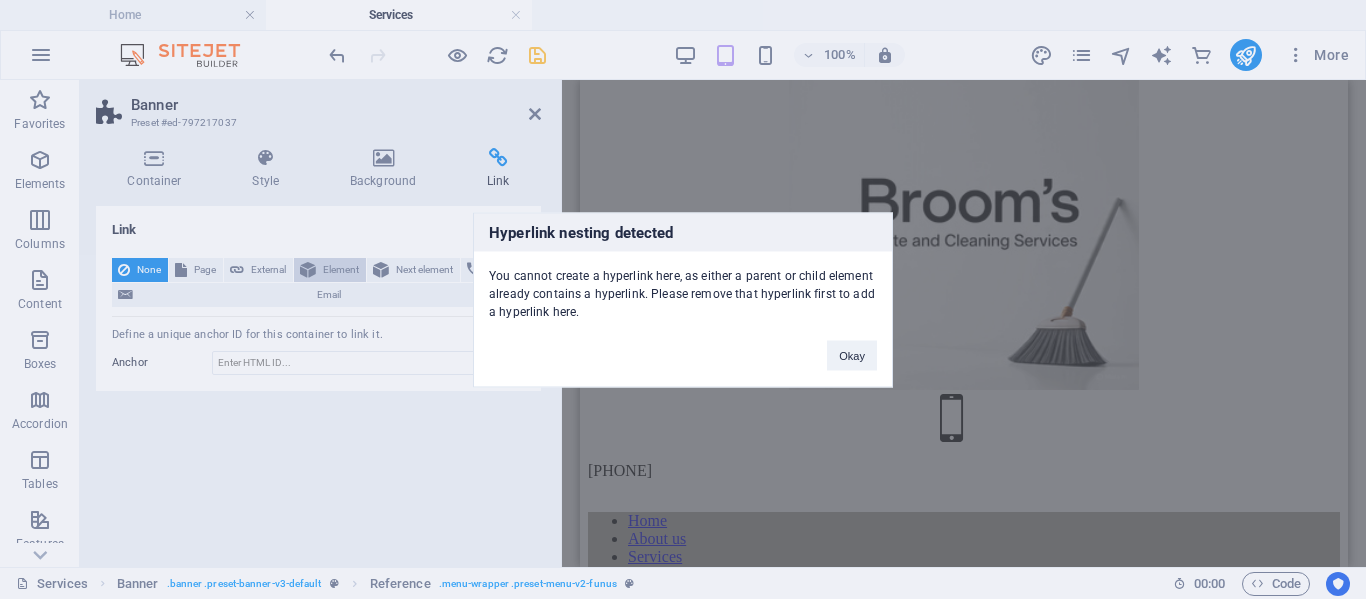 scroll, scrollTop: 15, scrollLeft: 0, axis: vertical 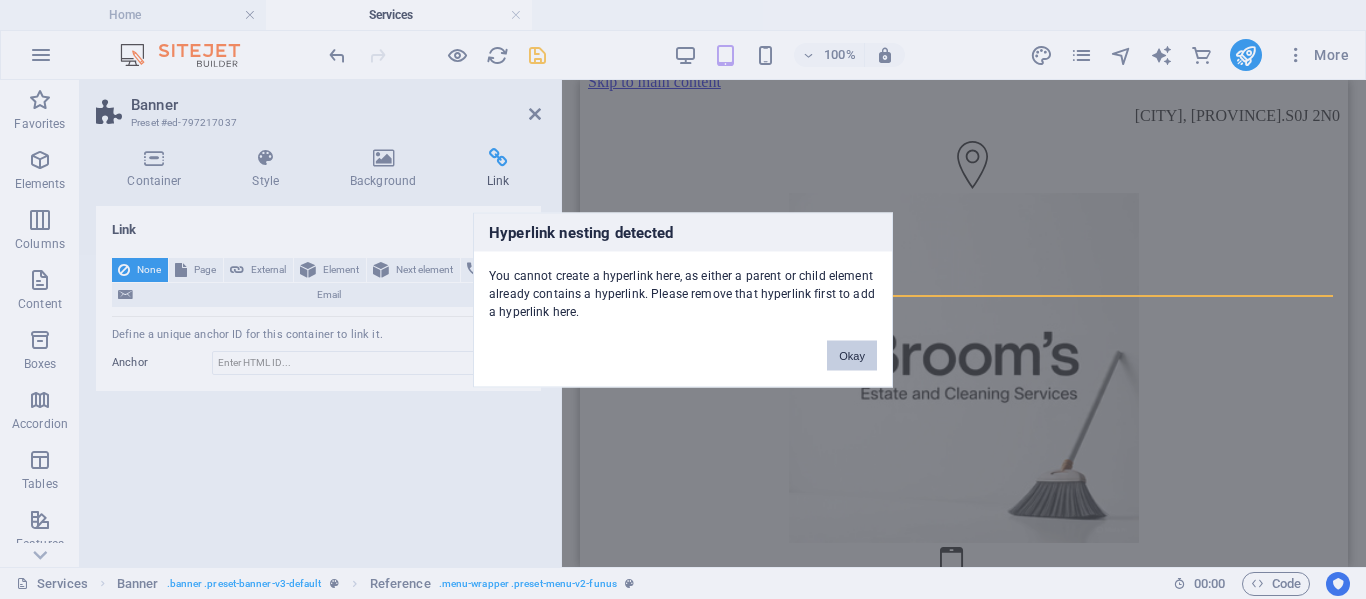 click on "Okay" at bounding box center (852, 355) 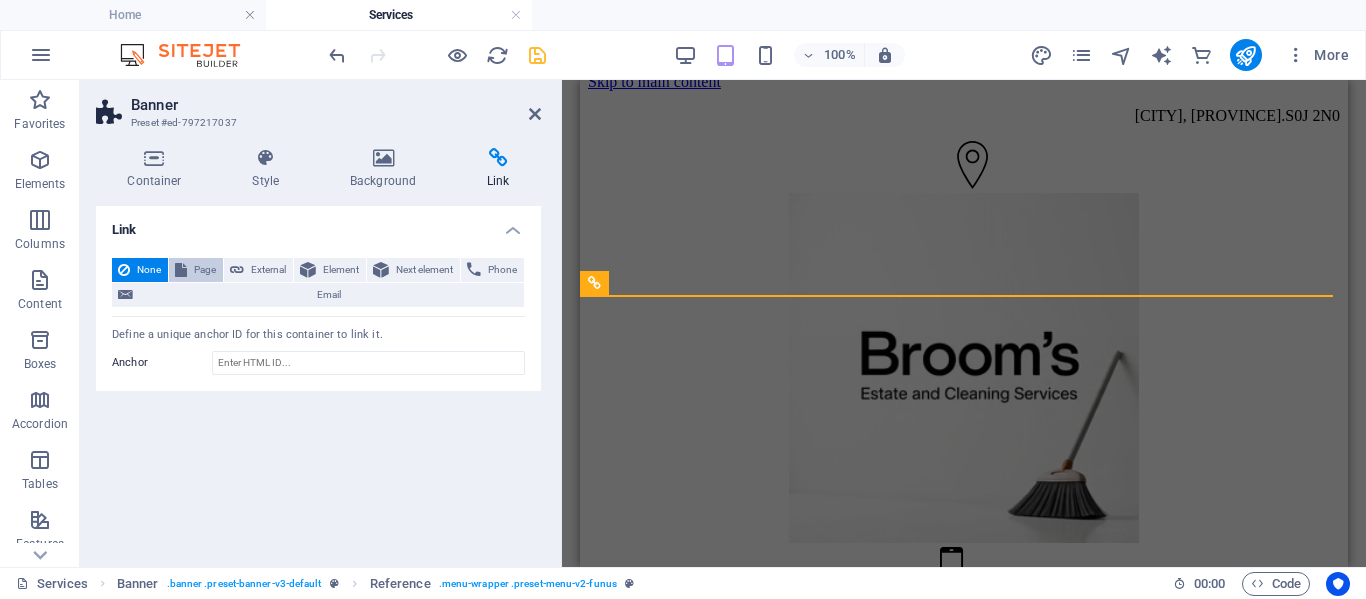 click on "Page" at bounding box center [196, 270] 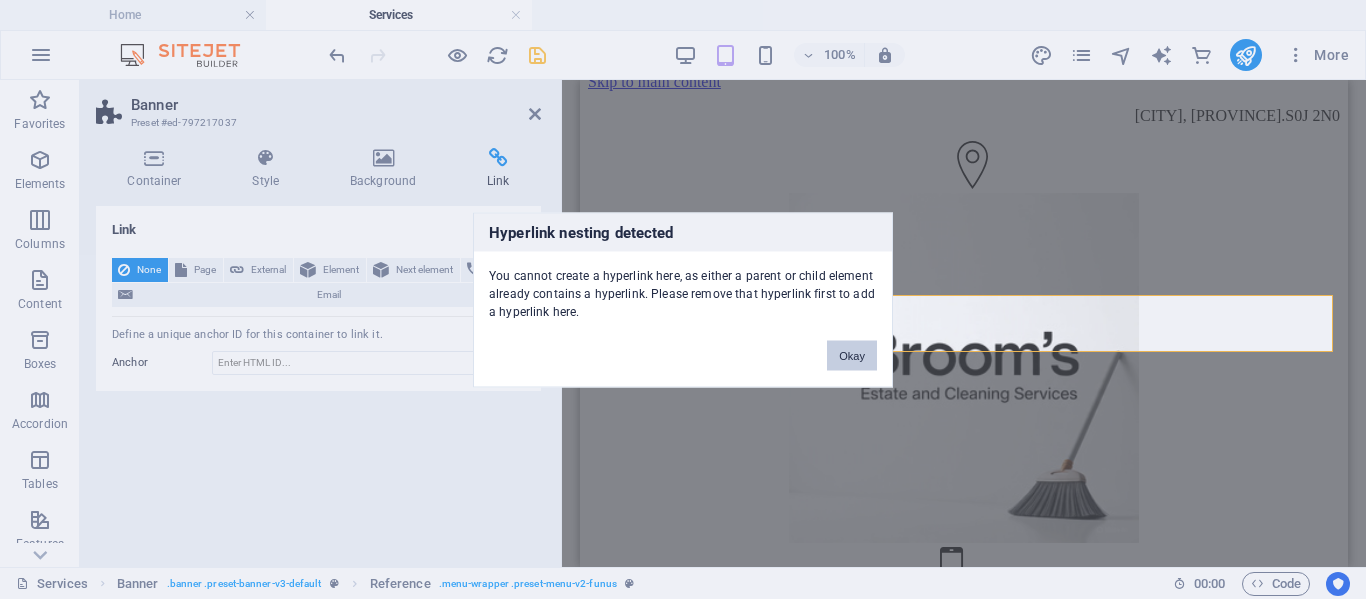 click on "Okay" at bounding box center (852, 355) 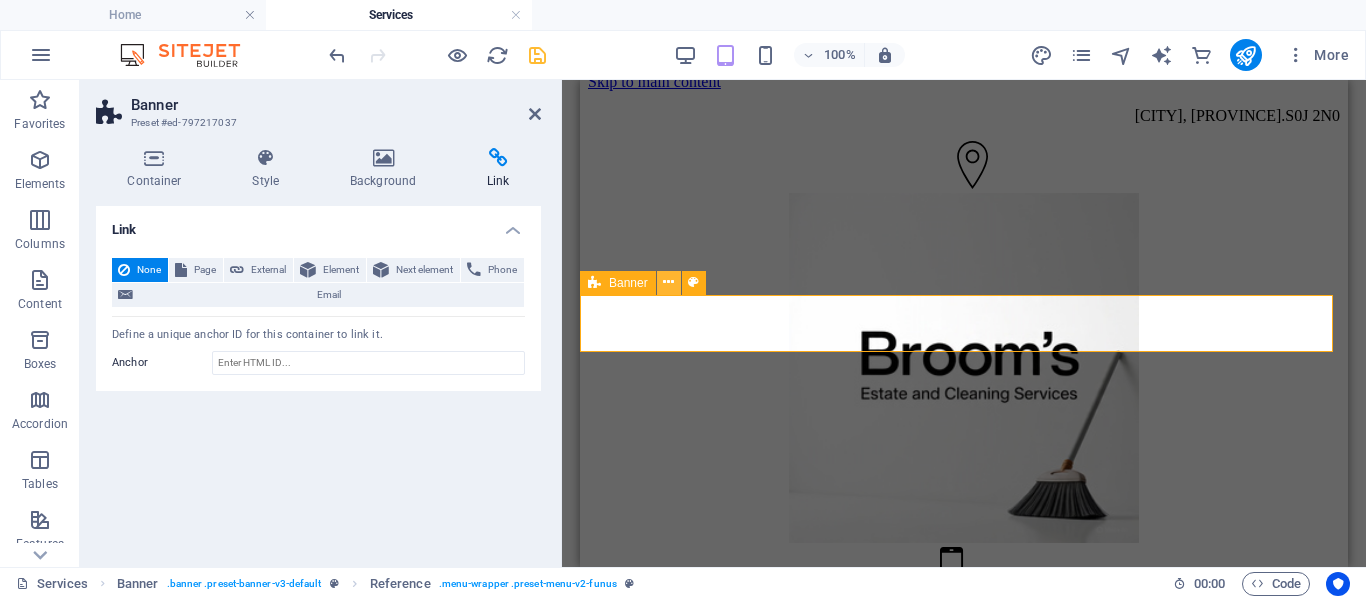 click at bounding box center [668, 282] 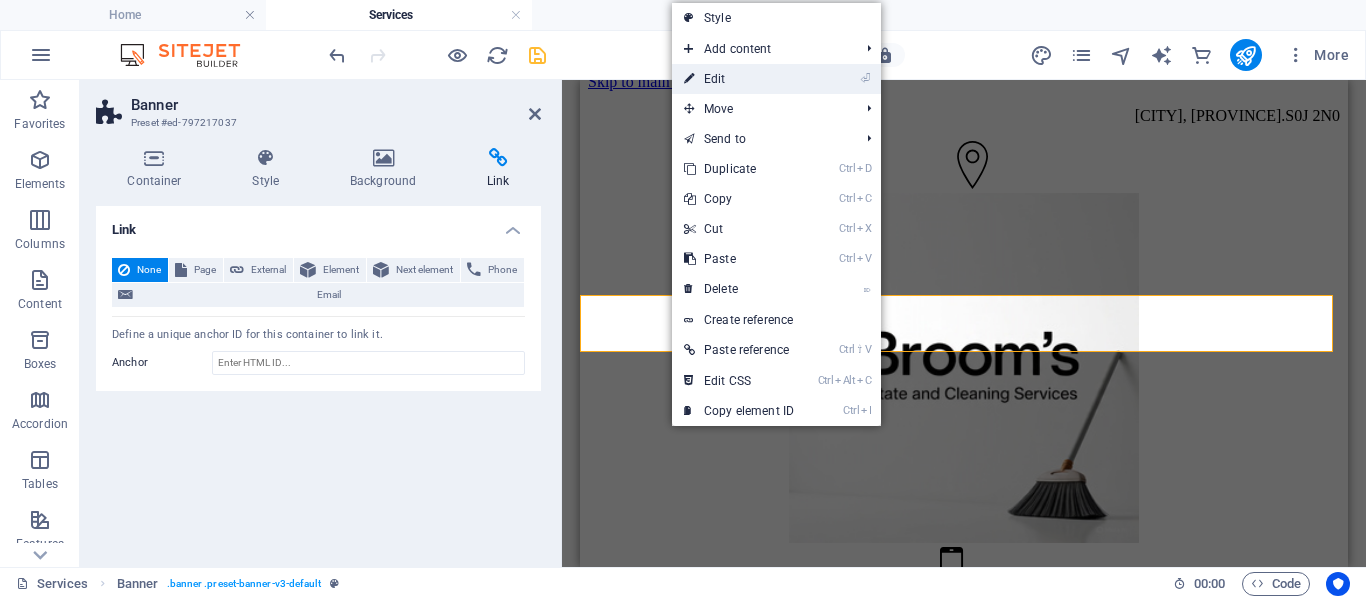 click on "⏎  Edit" at bounding box center [739, 79] 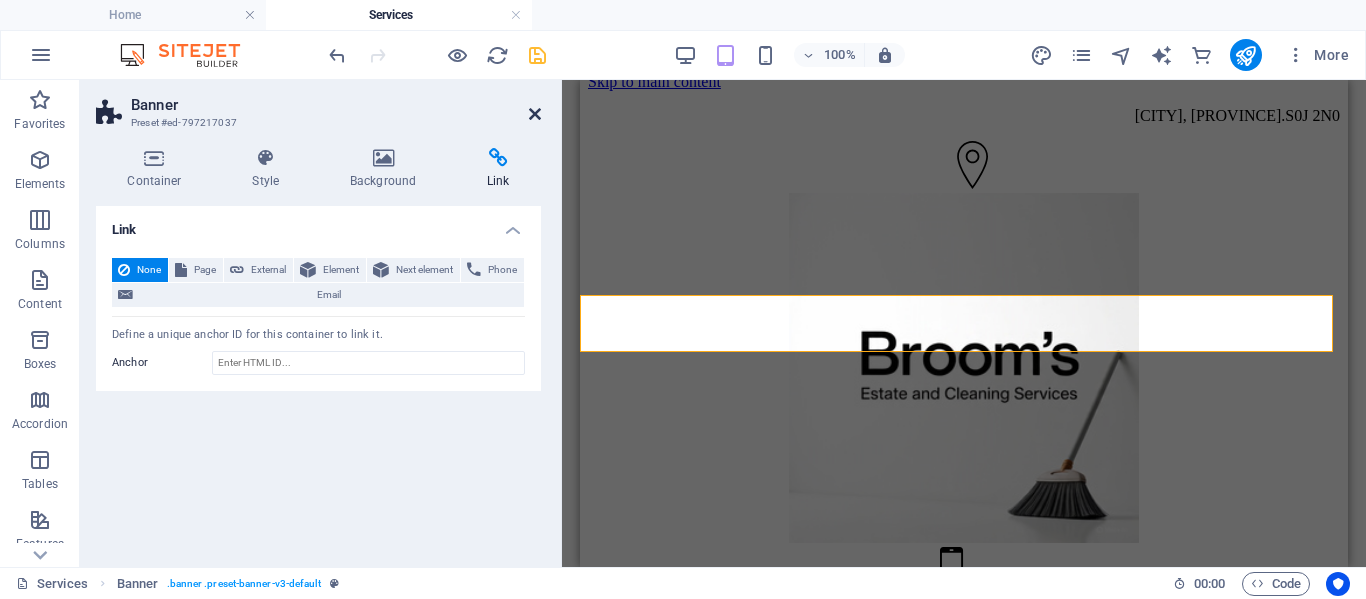 click at bounding box center [535, 114] 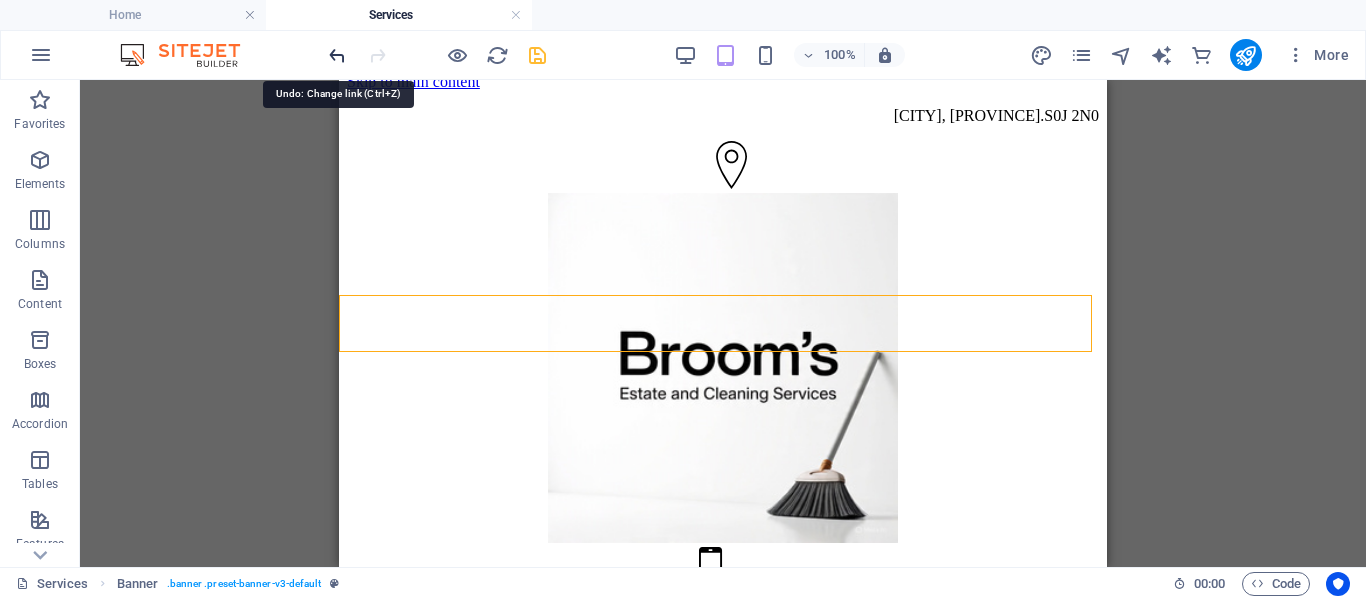 click at bounding box center (337, 55) 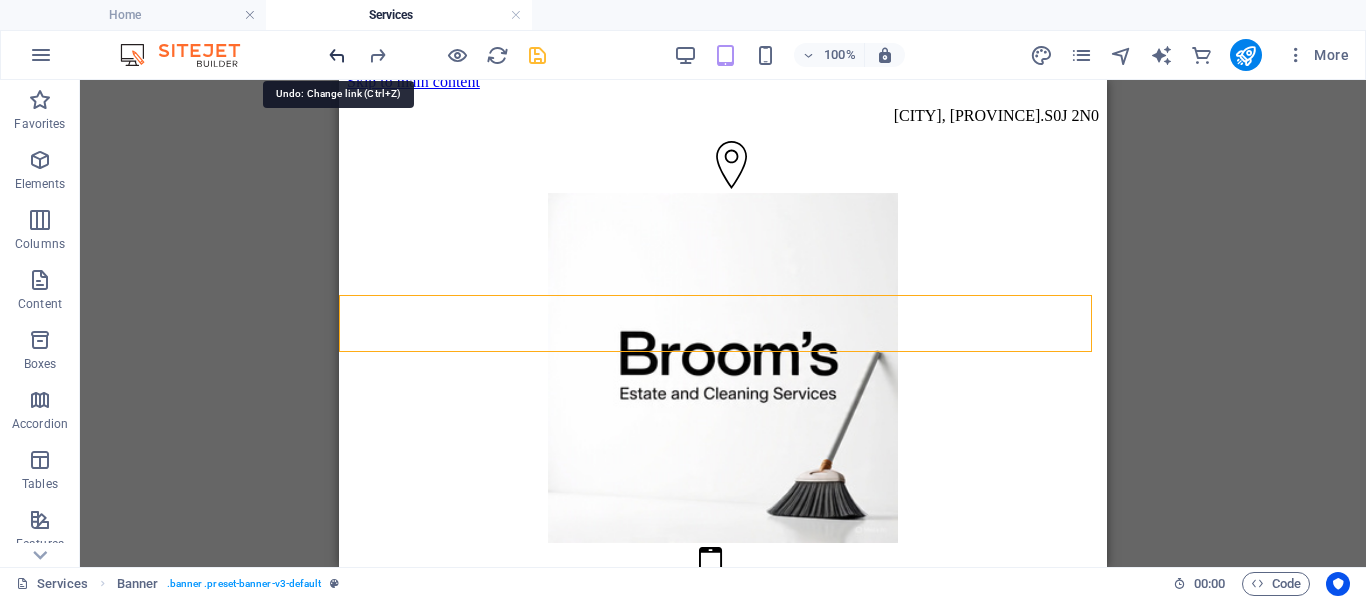 click at bounding box center [337, 55] 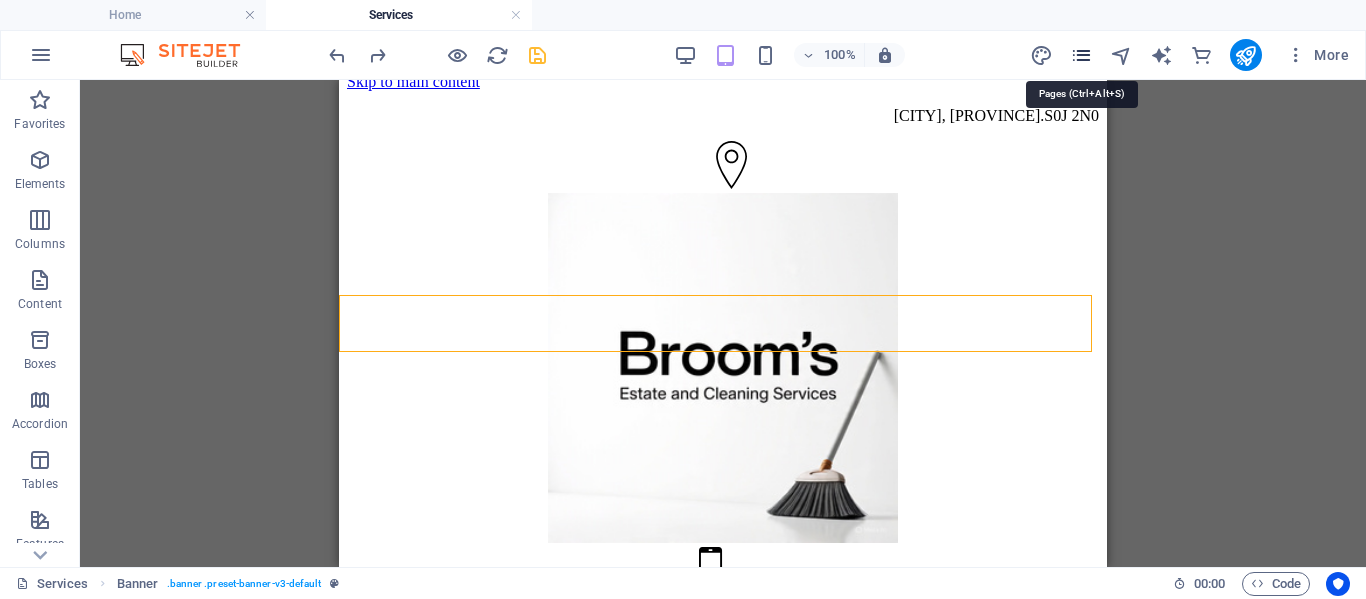 click at bounding box center (1081, 55) 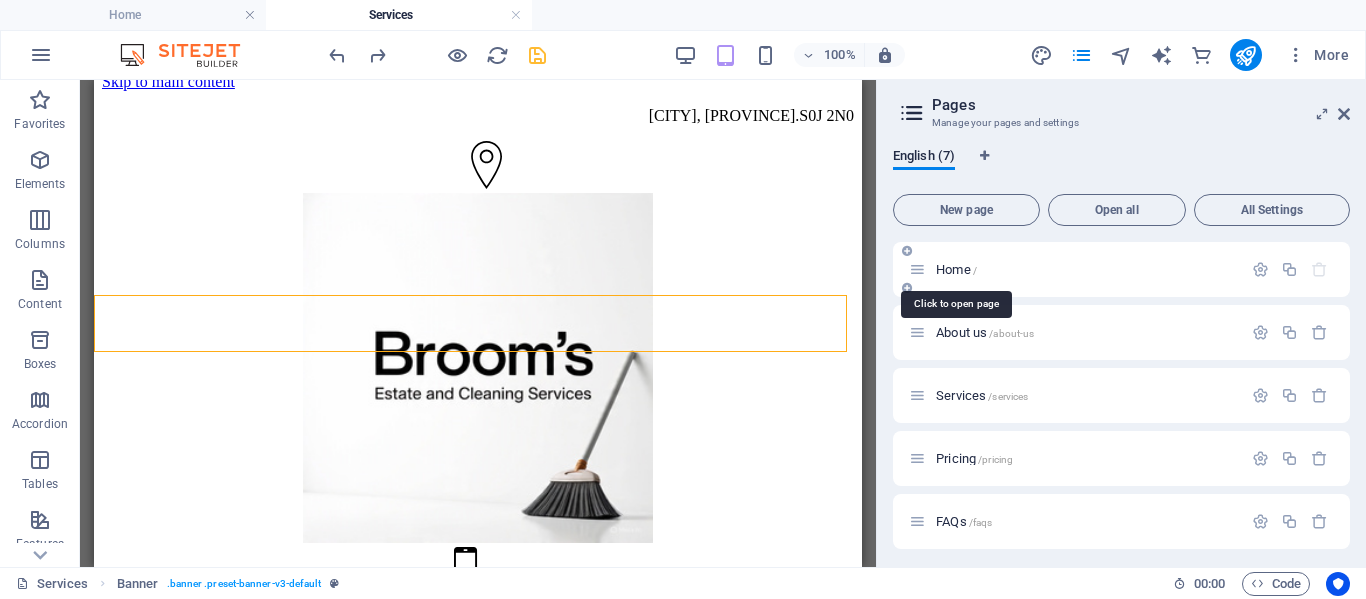 click on "Home /" at bounding box center (956, 269) 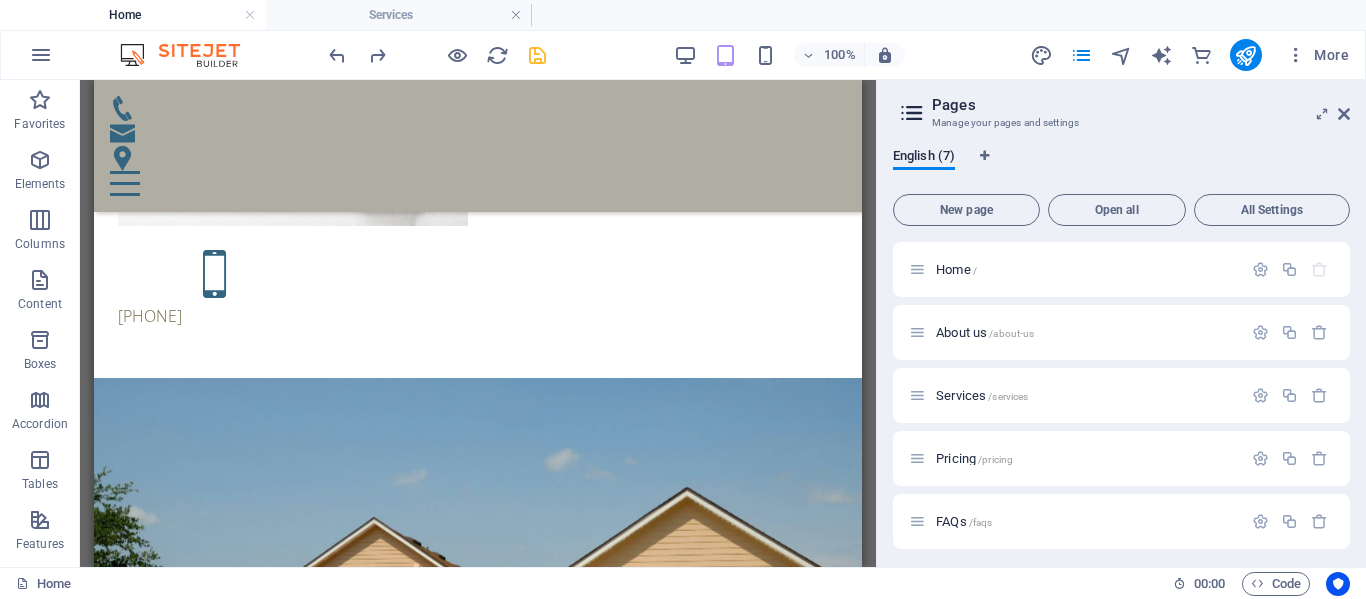 scroll, scrollTop: 292, scrollLeft: 0, axis: vertical 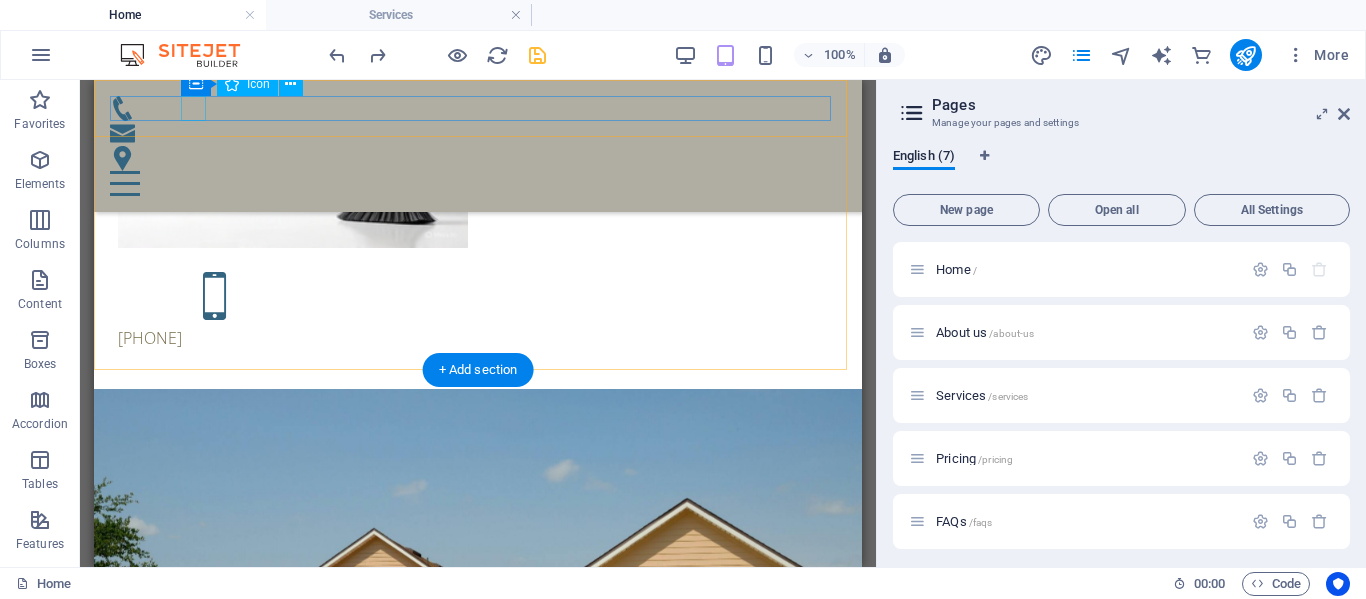 click at bounding box center (470, 108) 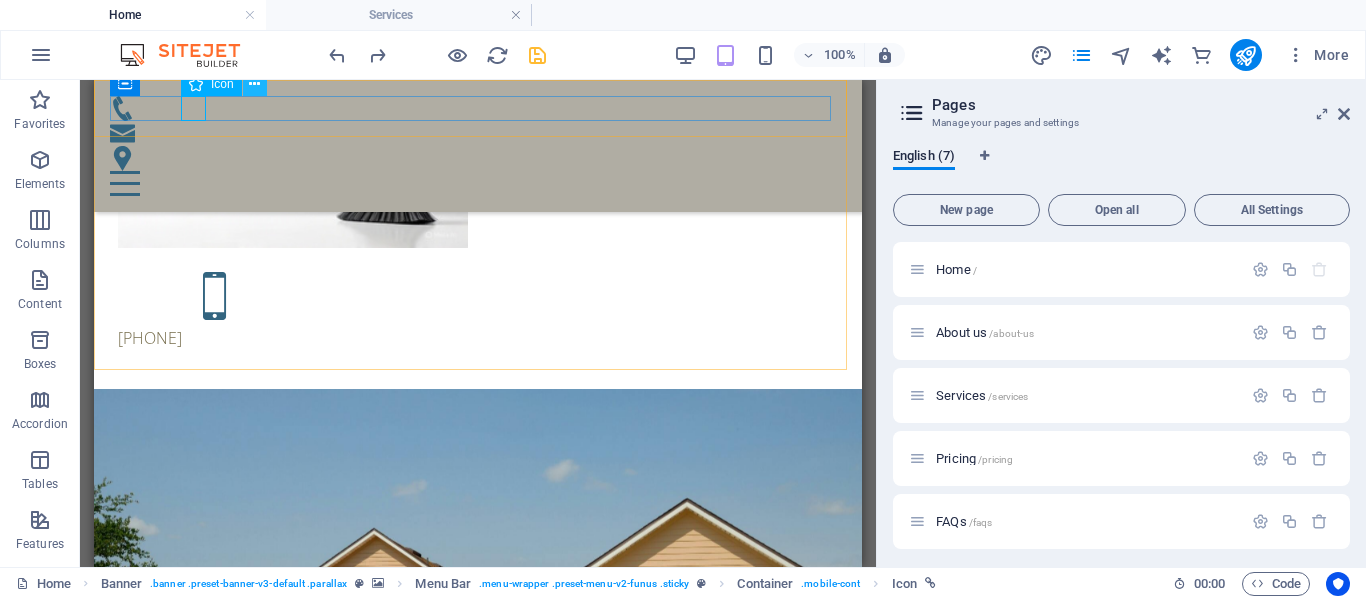 click at bounding box center (254, 84) 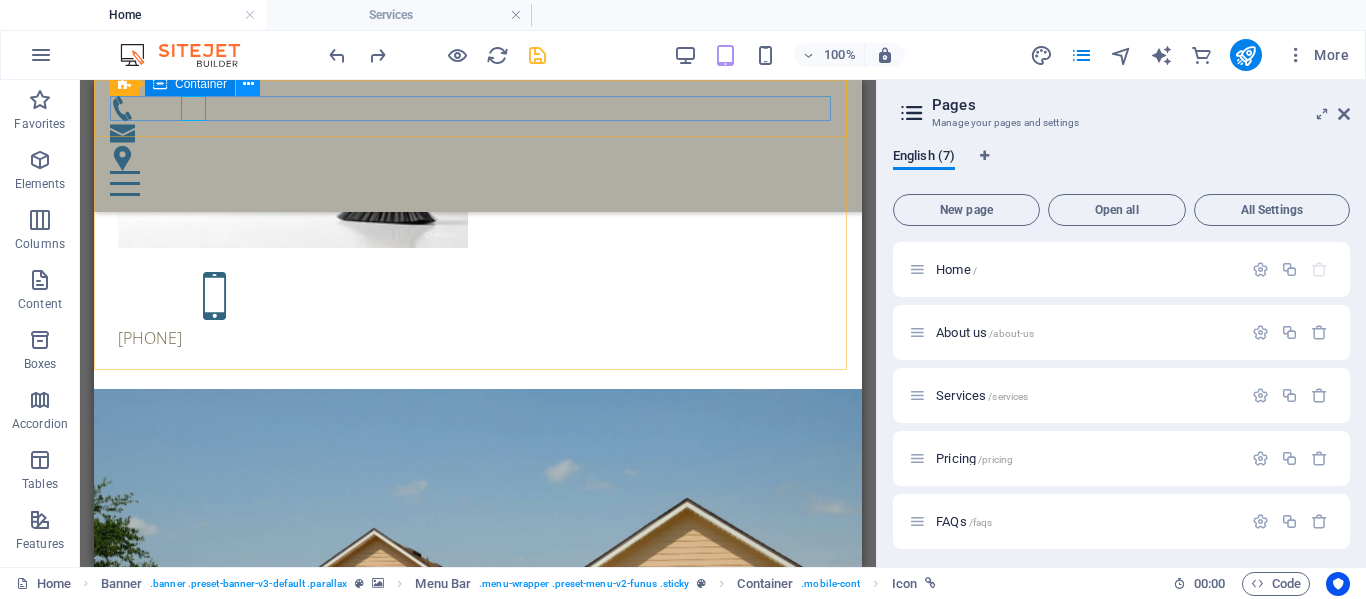 click at bounding box center (248, 84) 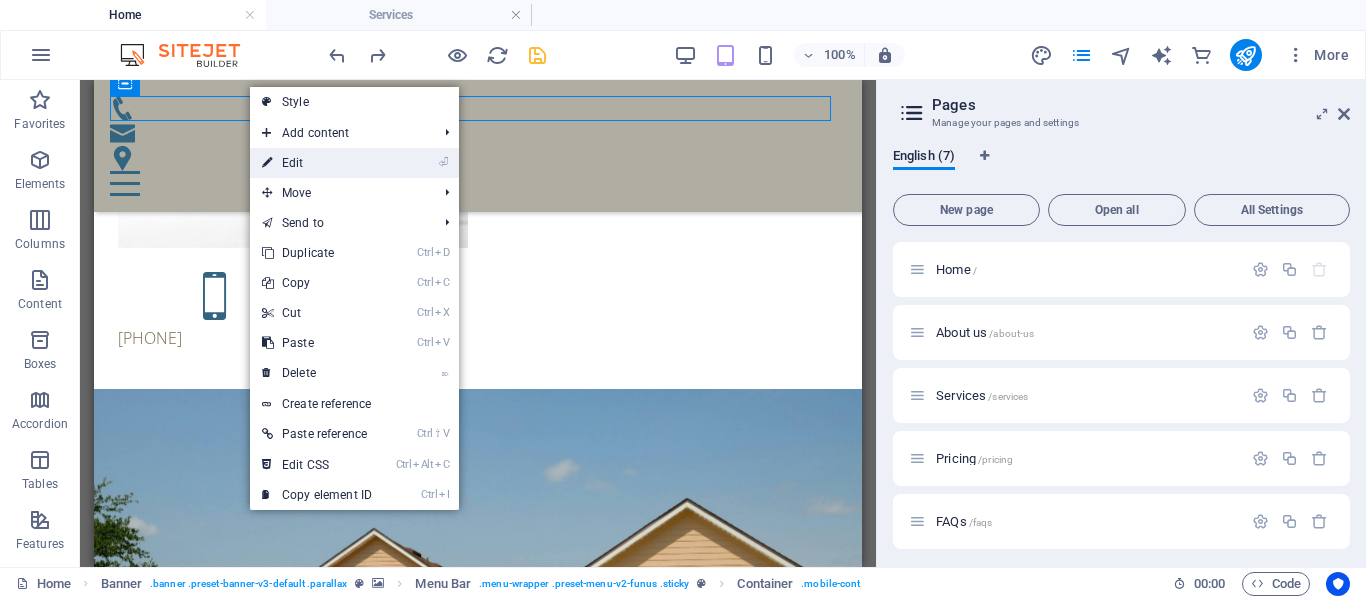 click at bounding box center [267, 163] 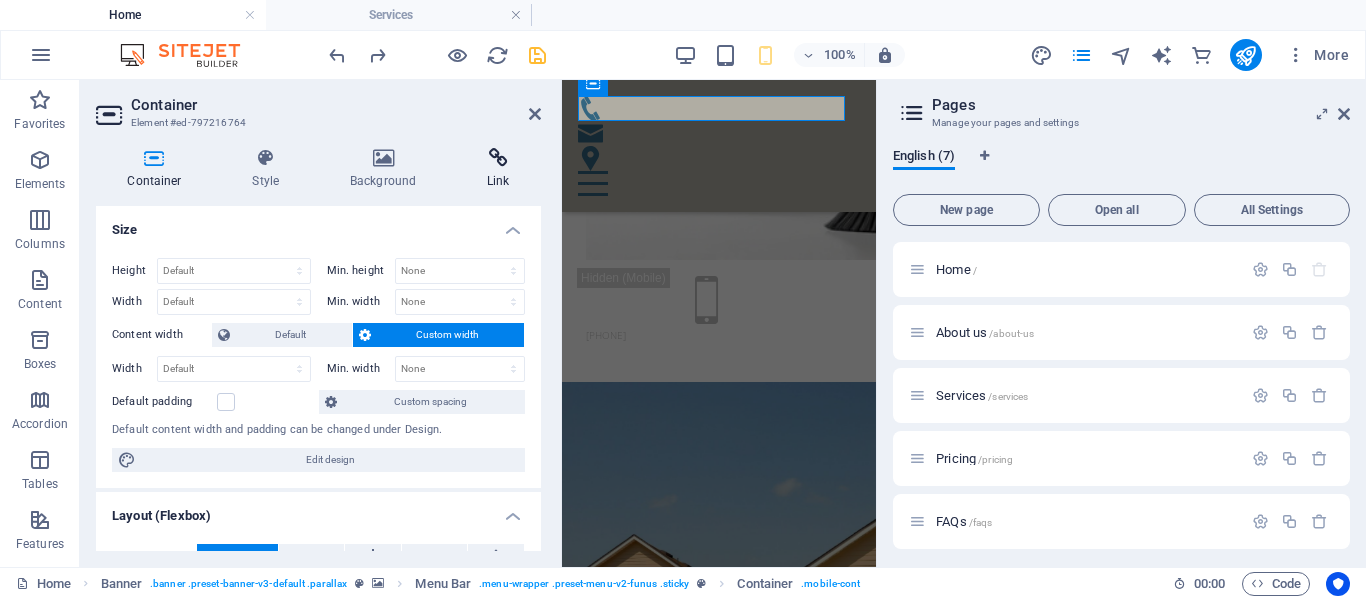 click at bounding box center [498, 158] 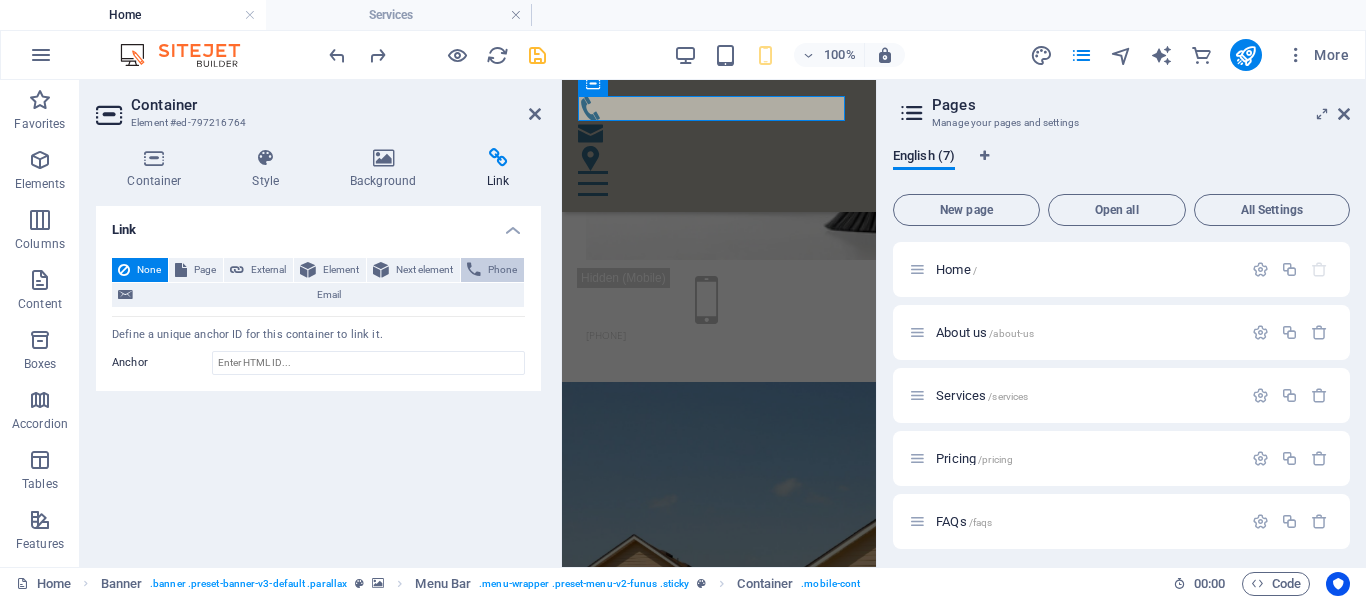click on "Phone" at bounding box center (492, 270) 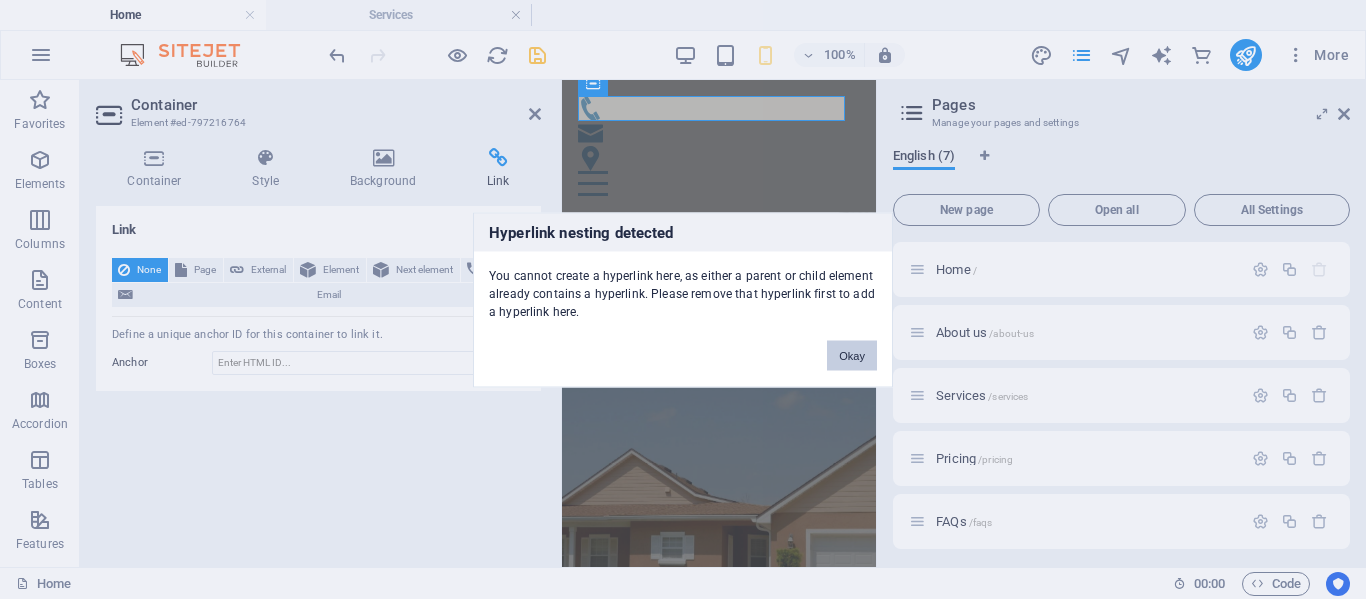 click on "Okay" at bounding box center (852, 355) 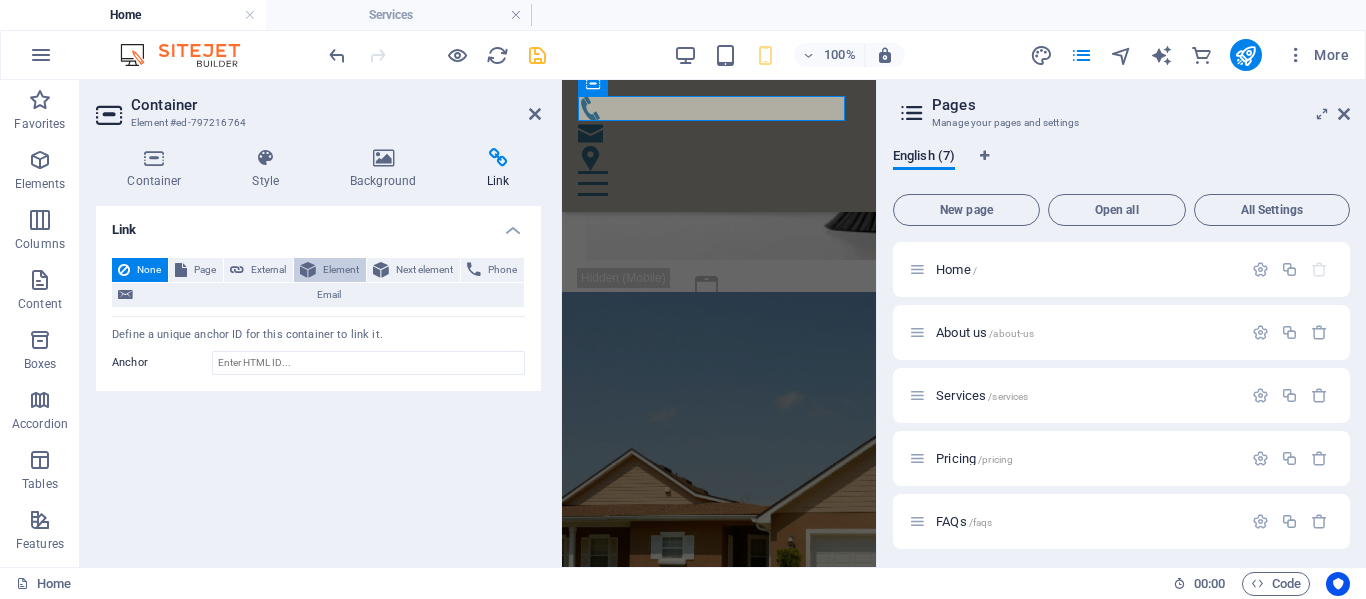 click on "Element" at bounding box center [341, 270] 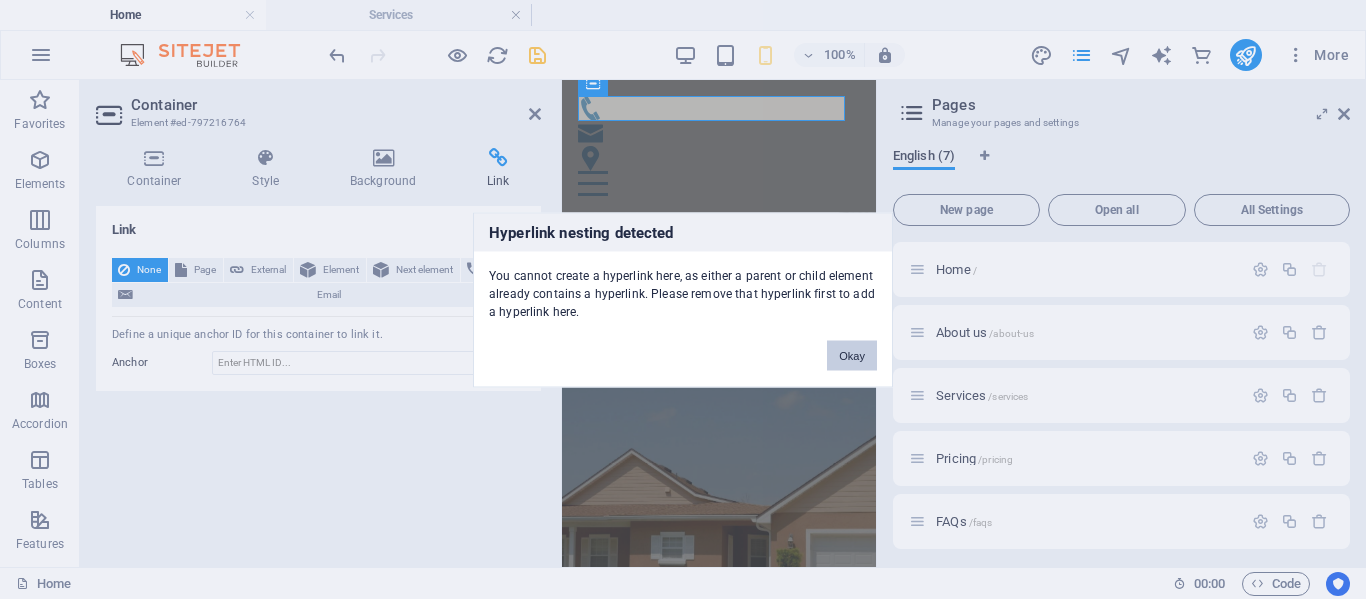 click on "Okay" at bounding box center (852, 355) 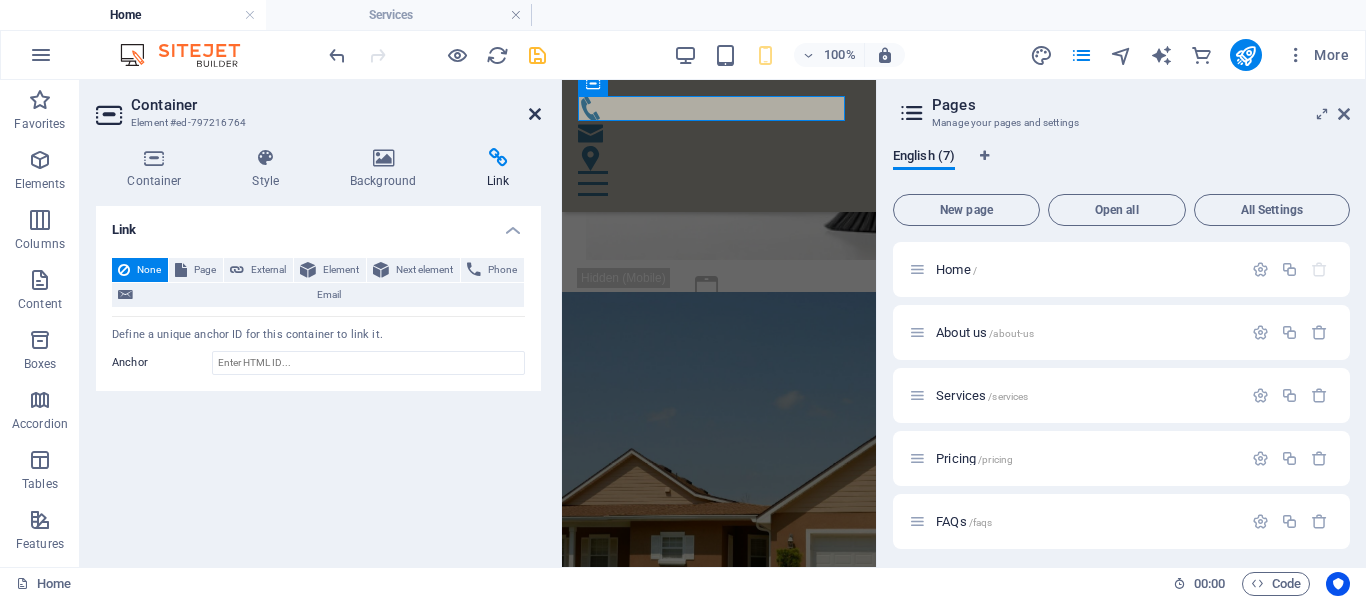 click at bounding box center [535, 114] 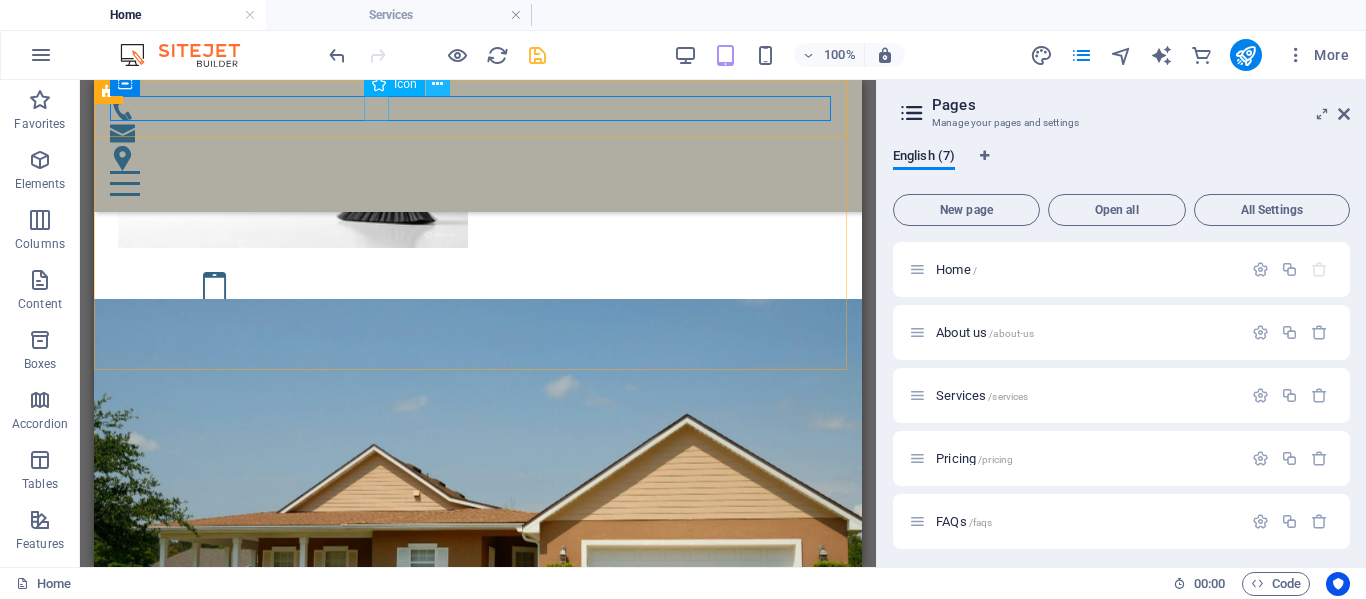 click at bounding box center [437, 84] 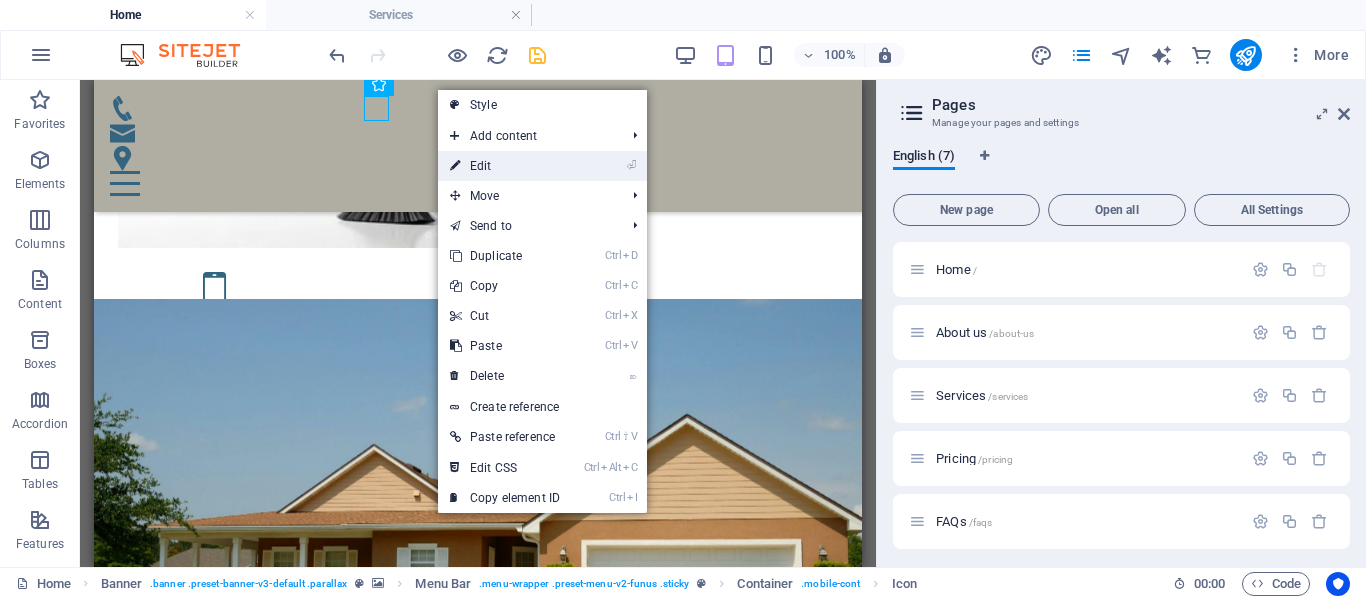 click on "⏎  Edit" at bounding box center [505, 166] 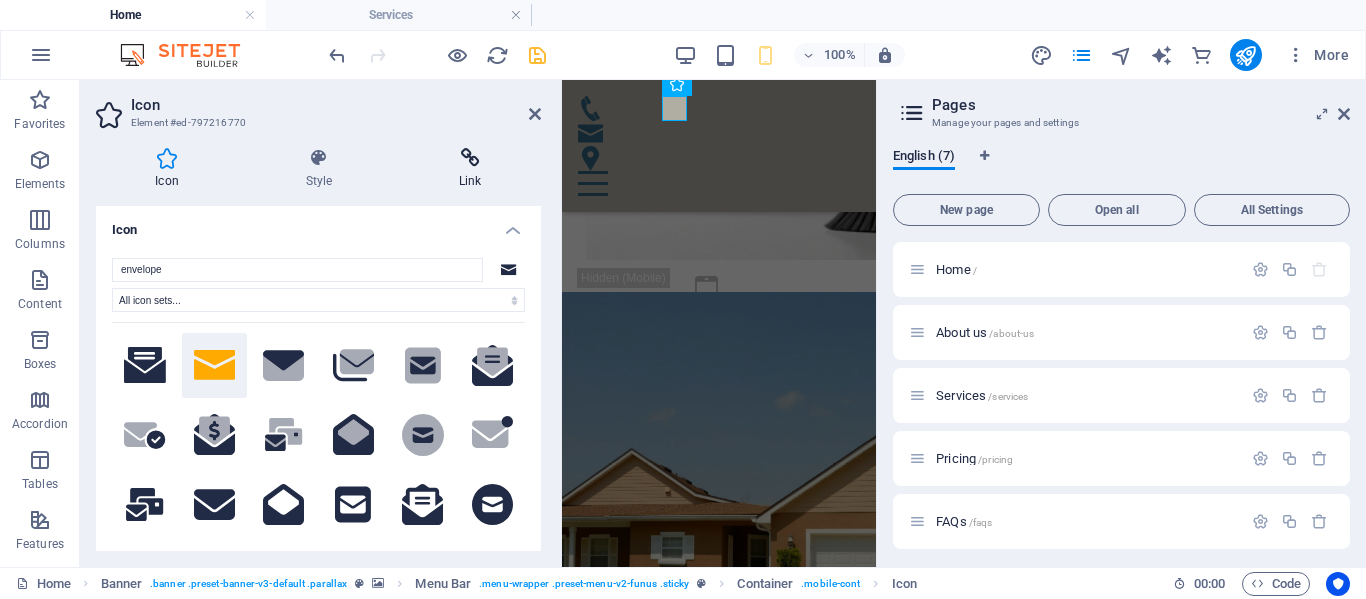 click at bounding box center (470, 158) 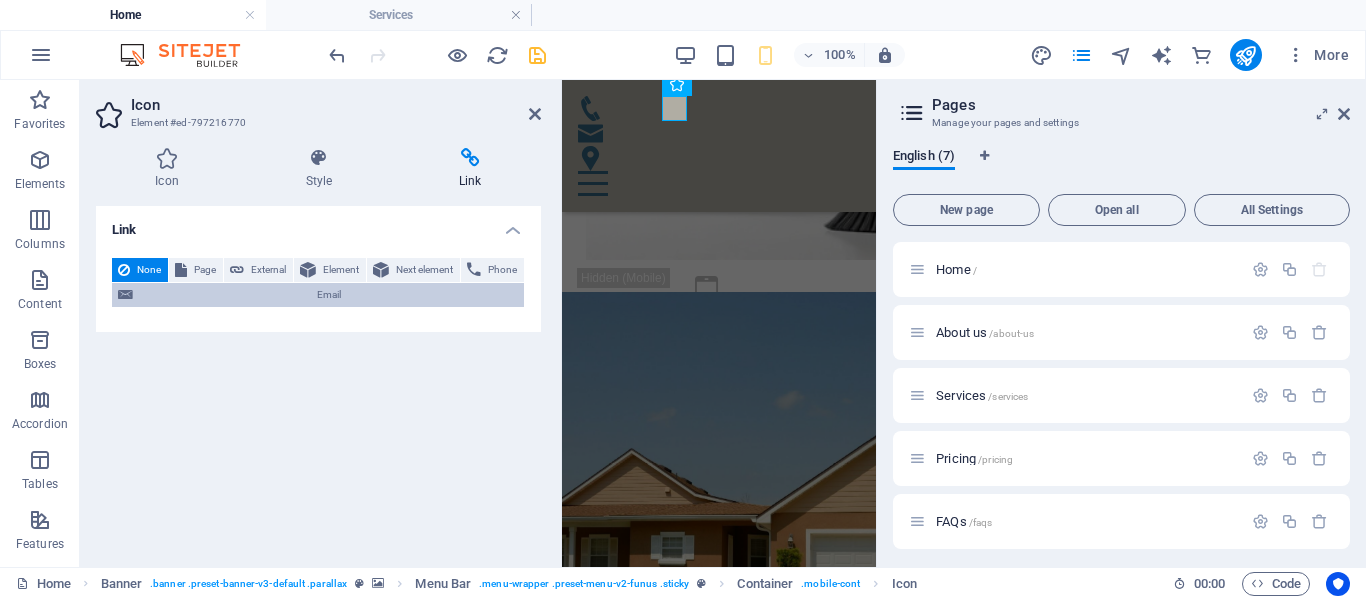 click on "Email" at bounding box center (328, 295) 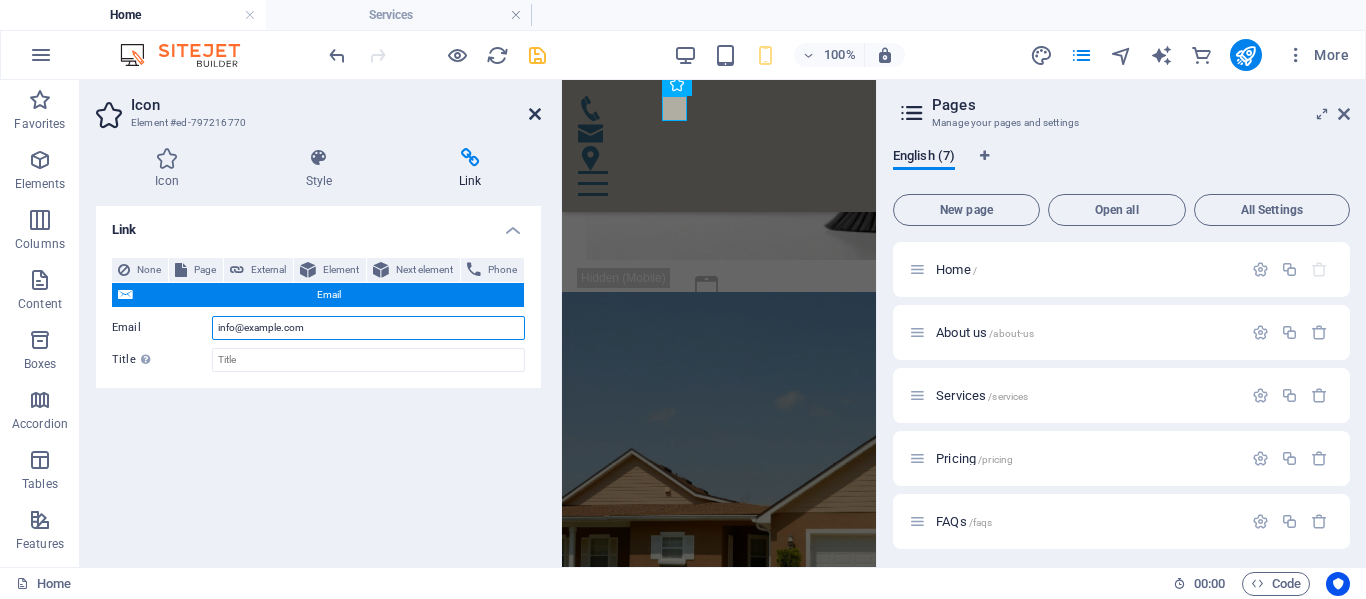 type on "info@example.com" 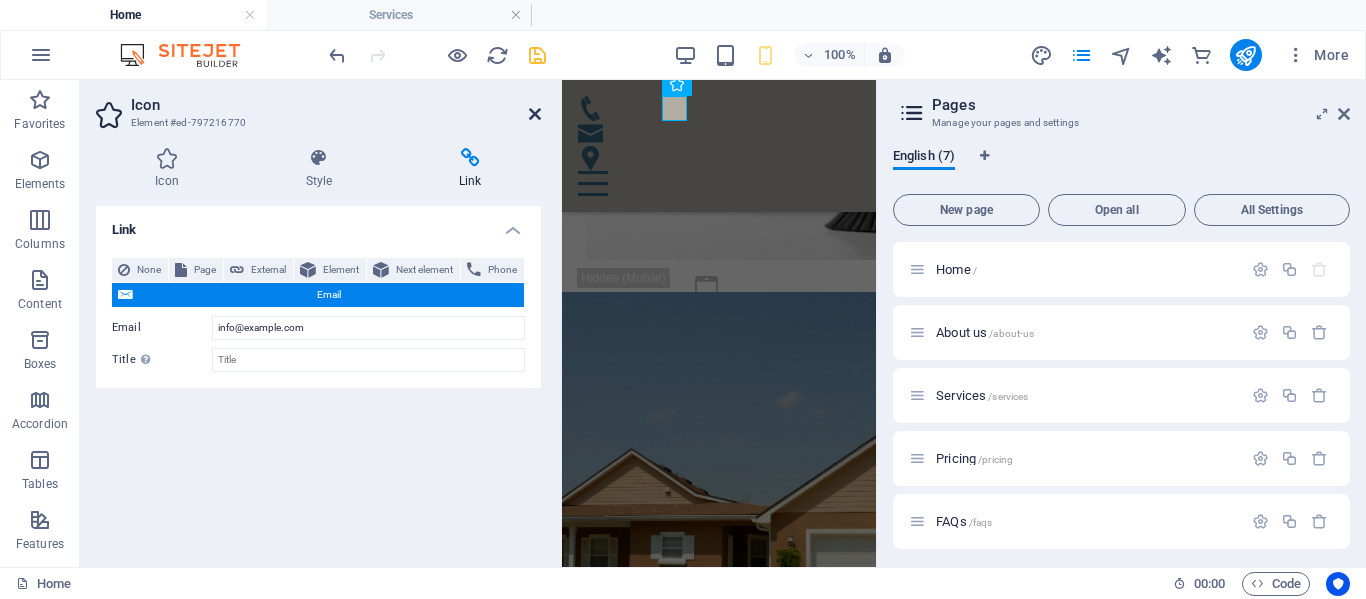 click at bounding box center [535, 114] 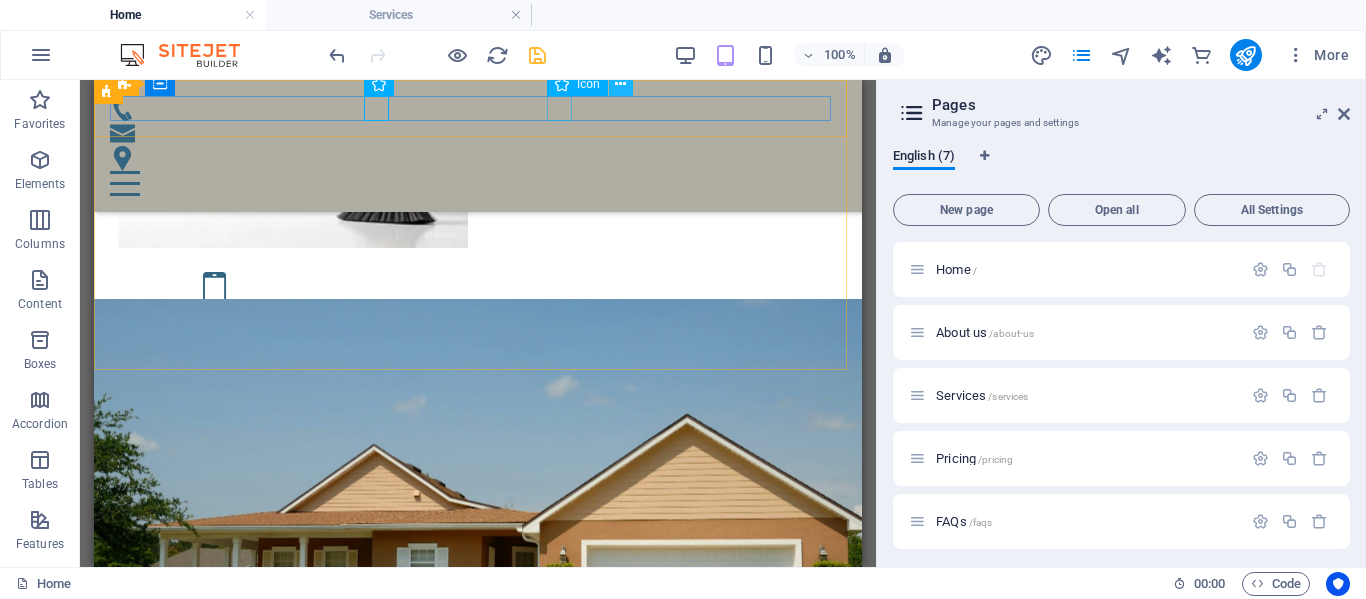 click at bounding box center [620, 84] 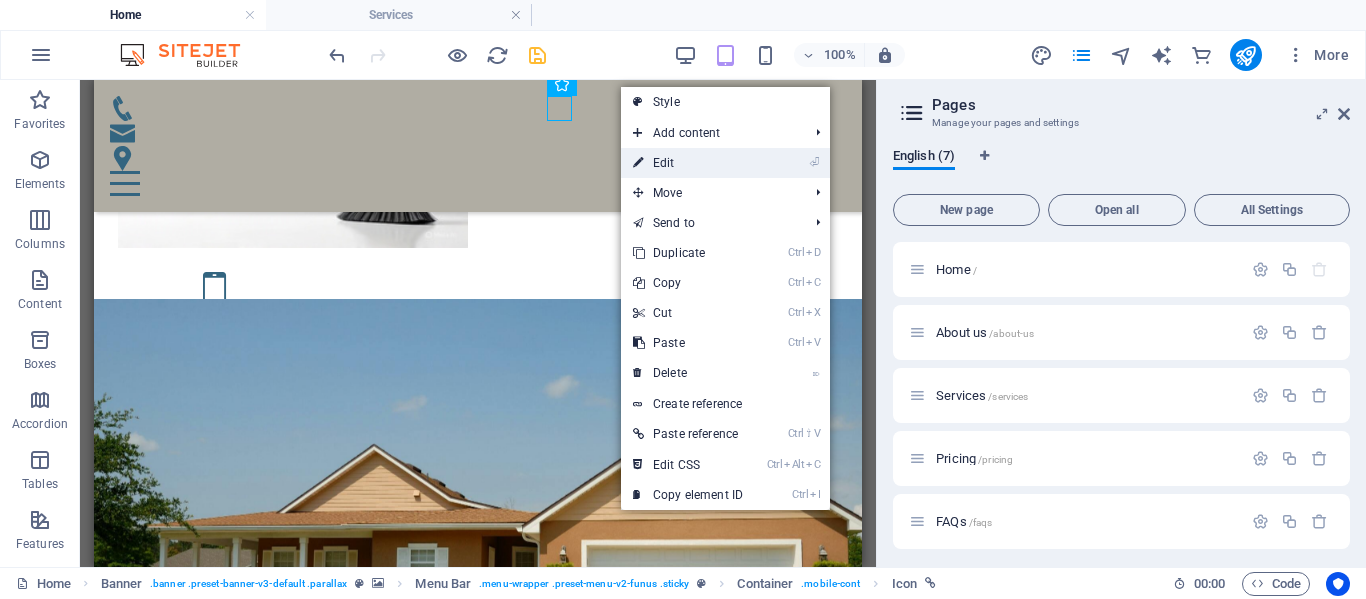 click on "⏎  Edit" at bounding box center [688, 163] 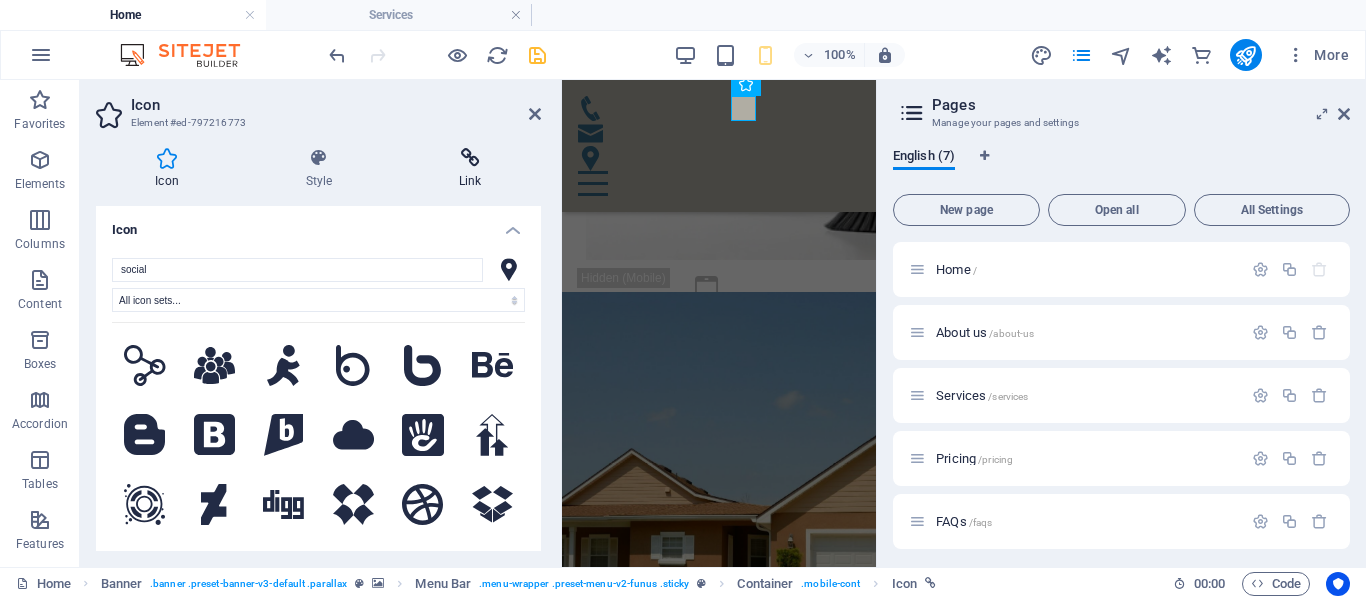 click at bounding box center [470, 158] 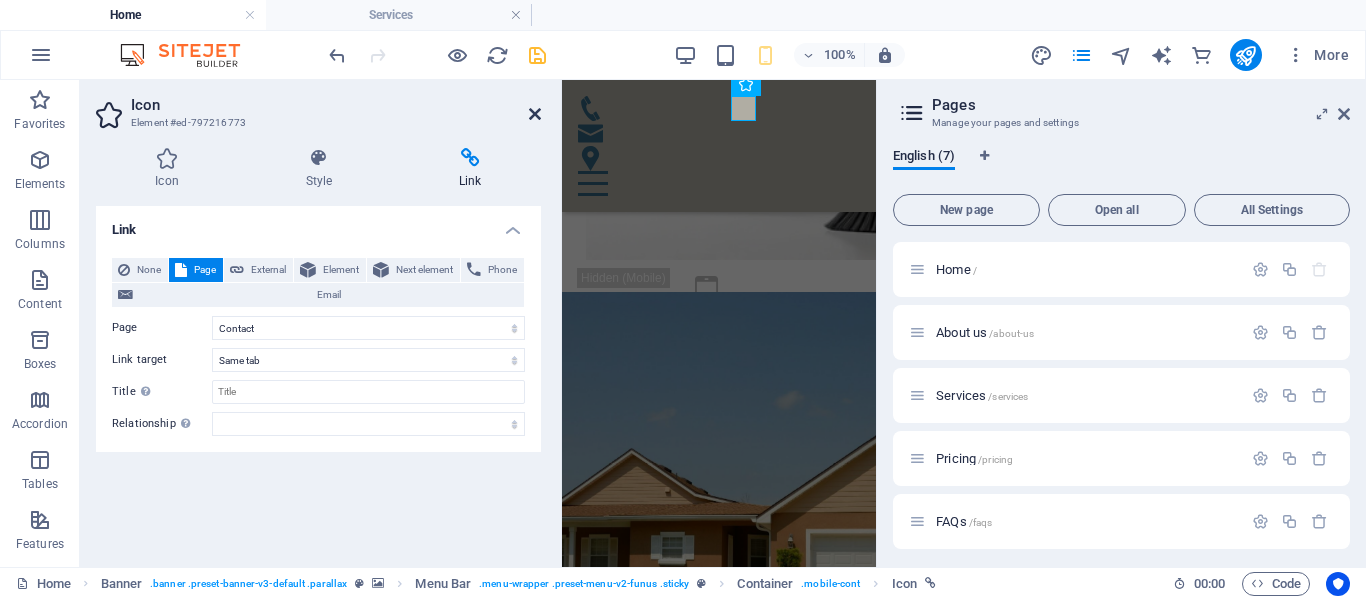 click at bounding box center (535, 114) 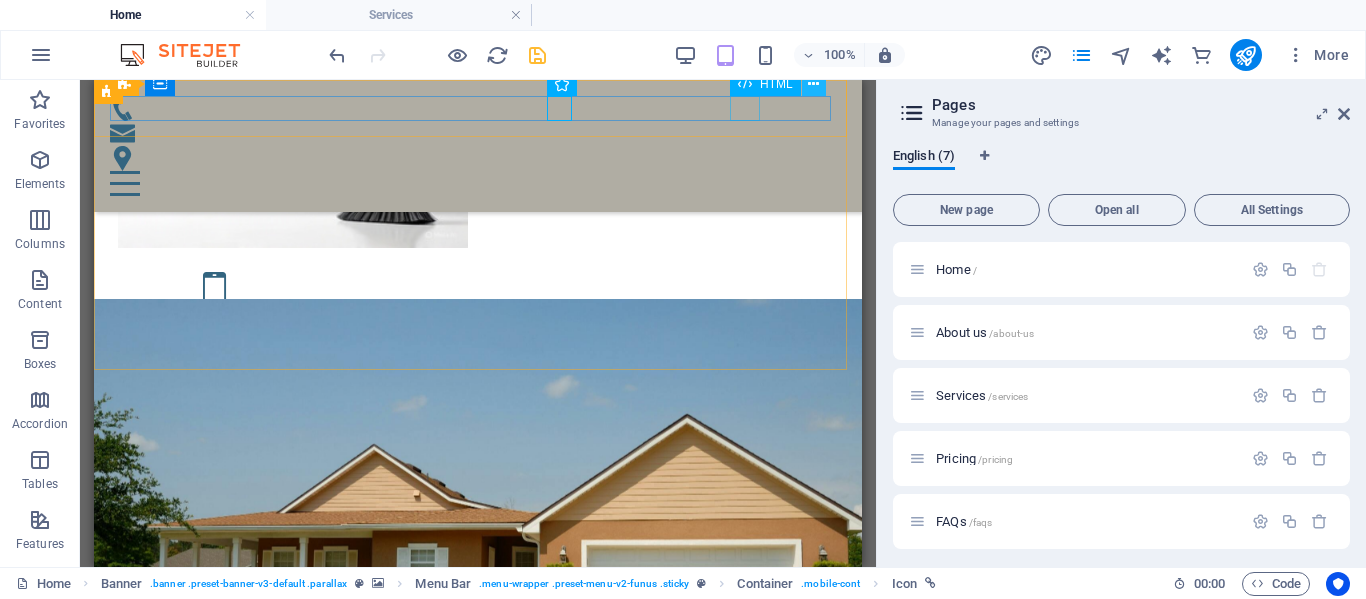 click at bounding box center [813, 84] 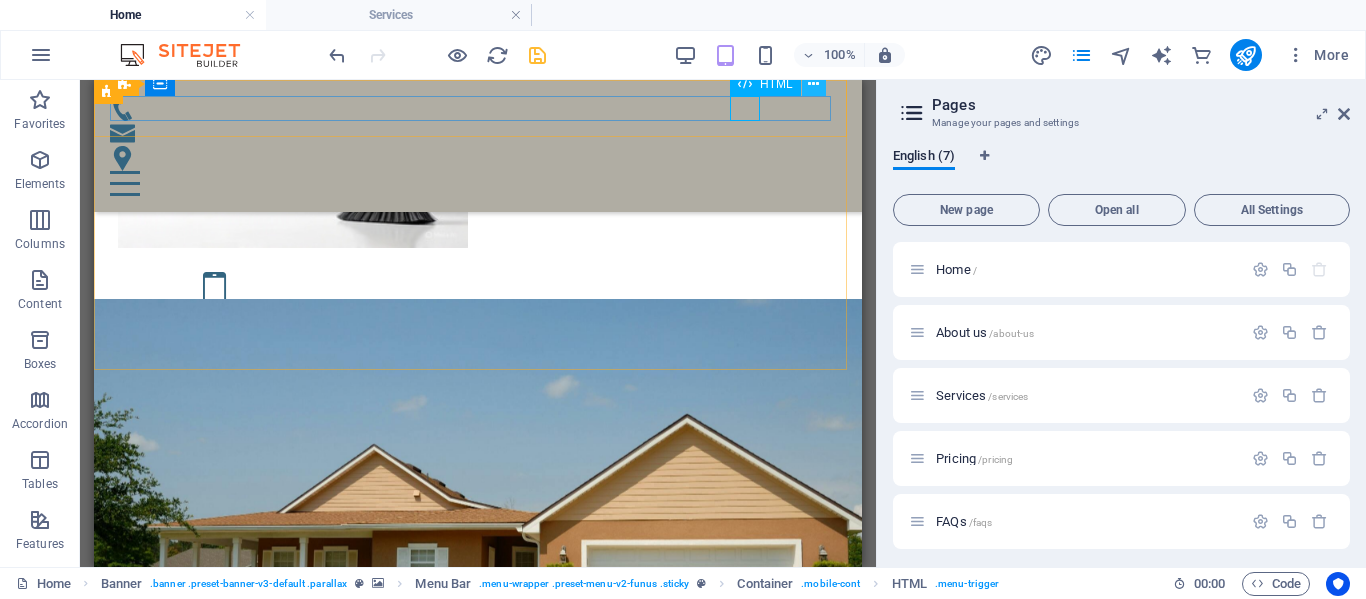 click at bounding box center [813, 84] 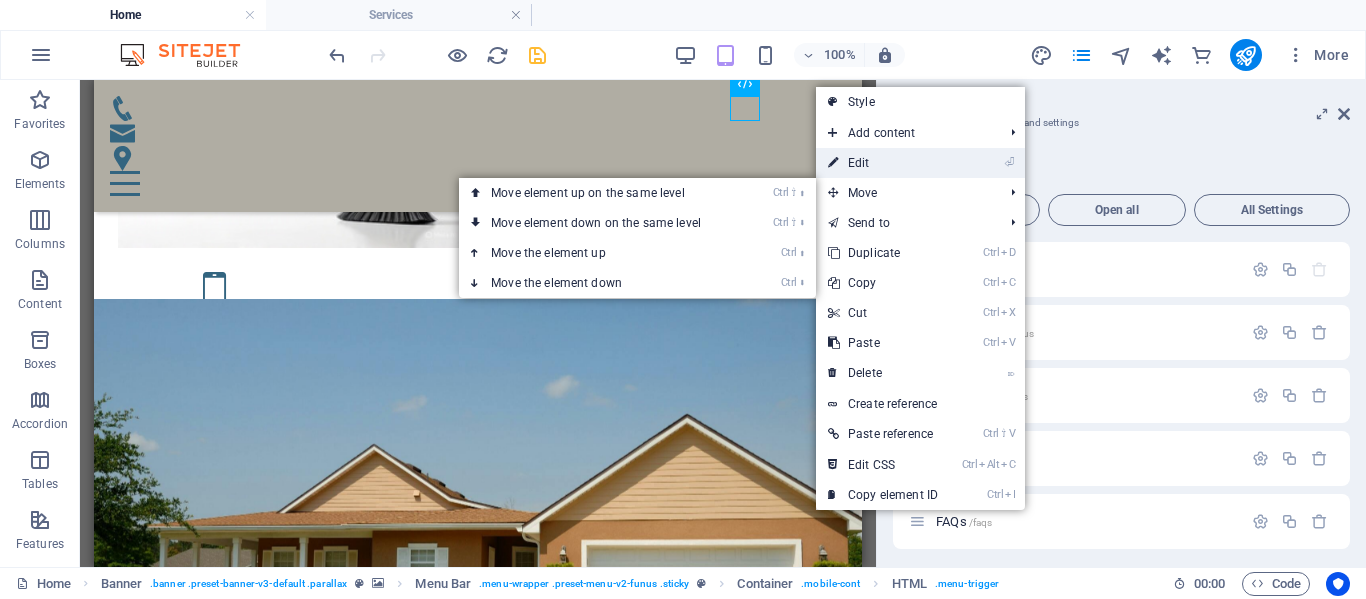 click on "⏎  Edit" at bounding box center [883, 163] 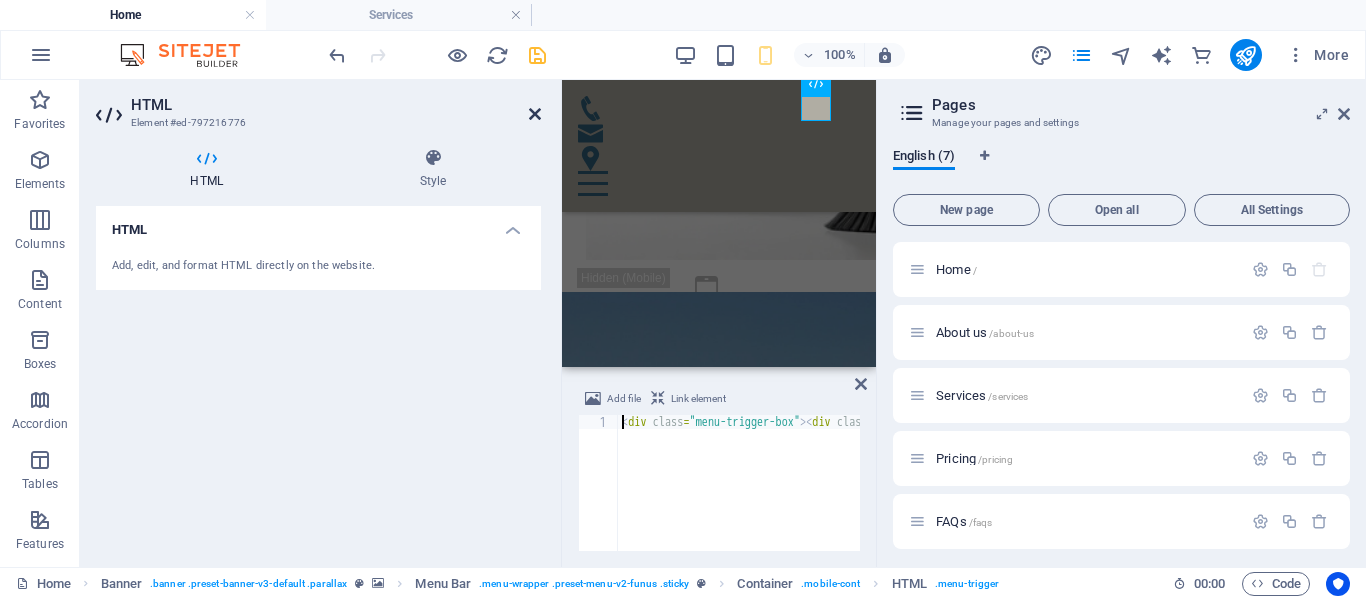 click at bounding box center [535, 114] 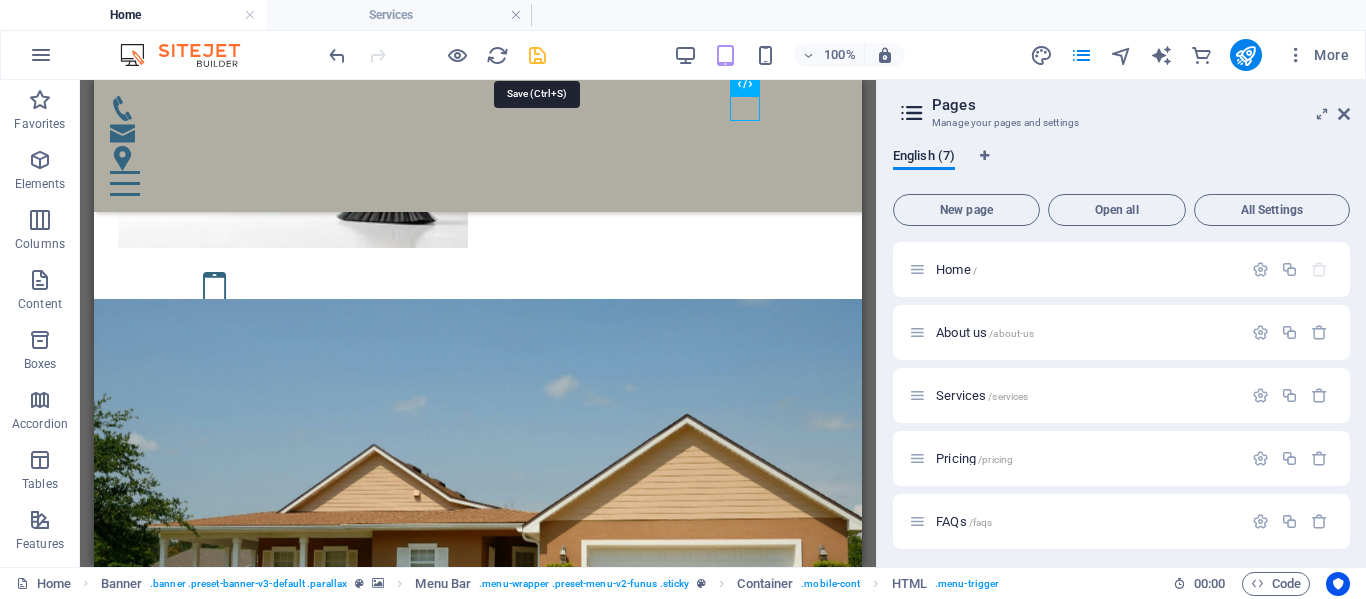 click at bounding box center [537, 55] 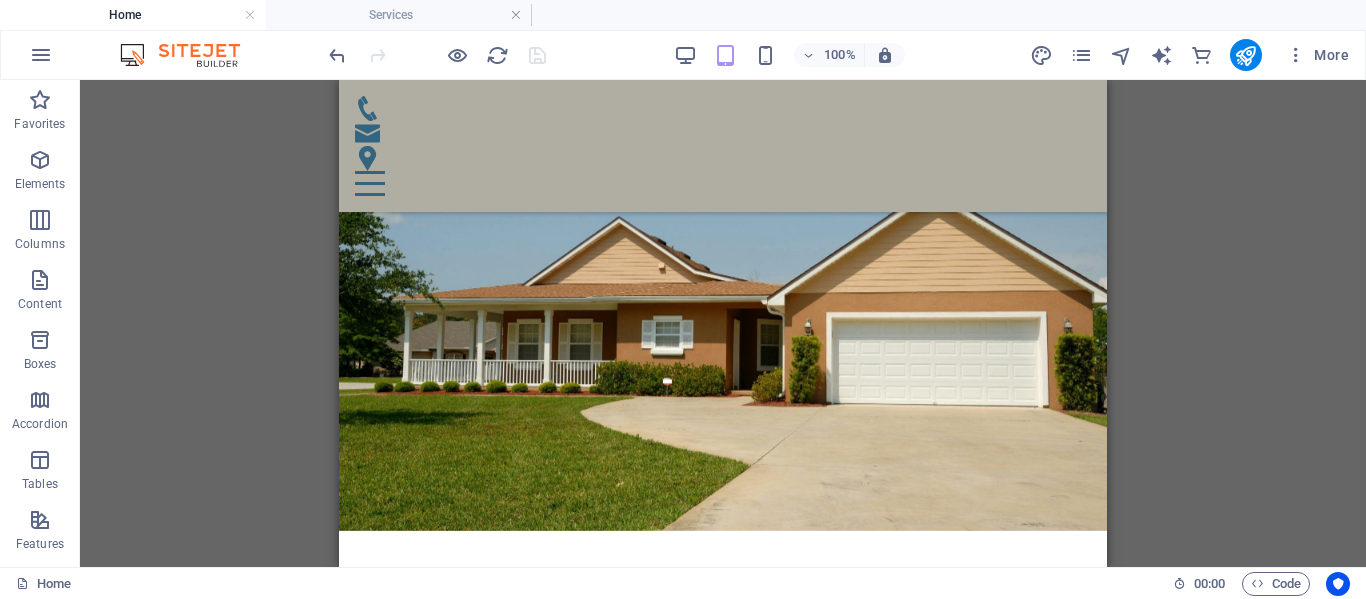 scroll, scrollTop: 600, scrollLeft: 0, axis: vertical 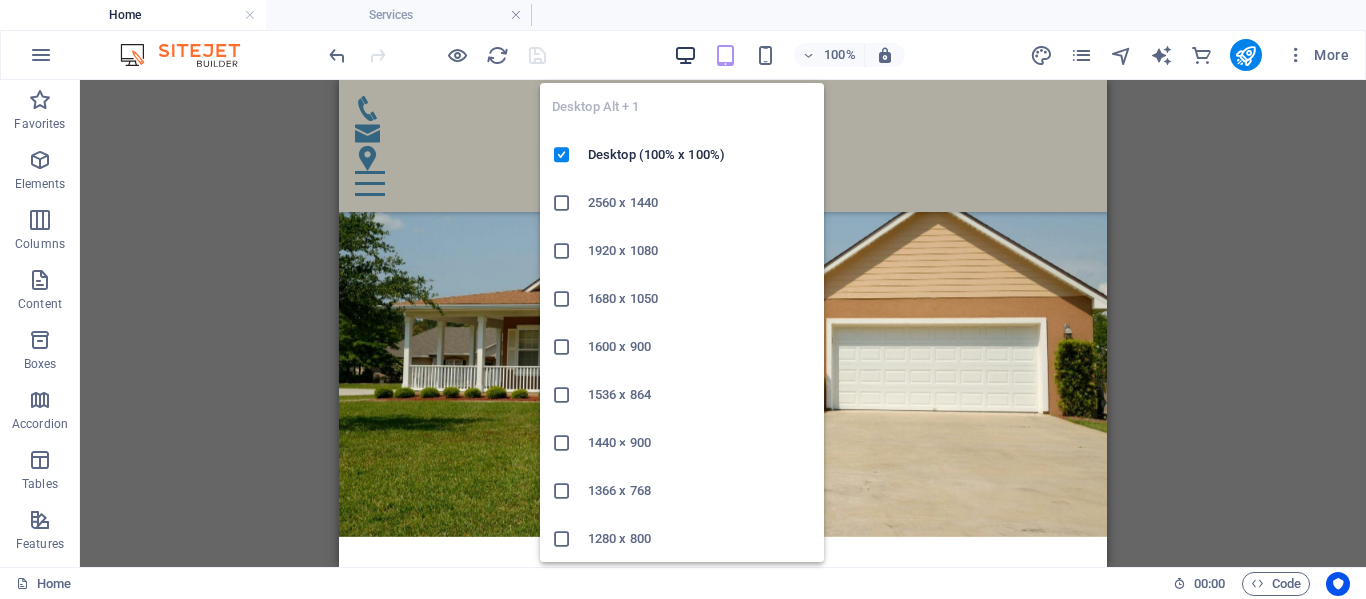 click at bounding box center [685, 55] 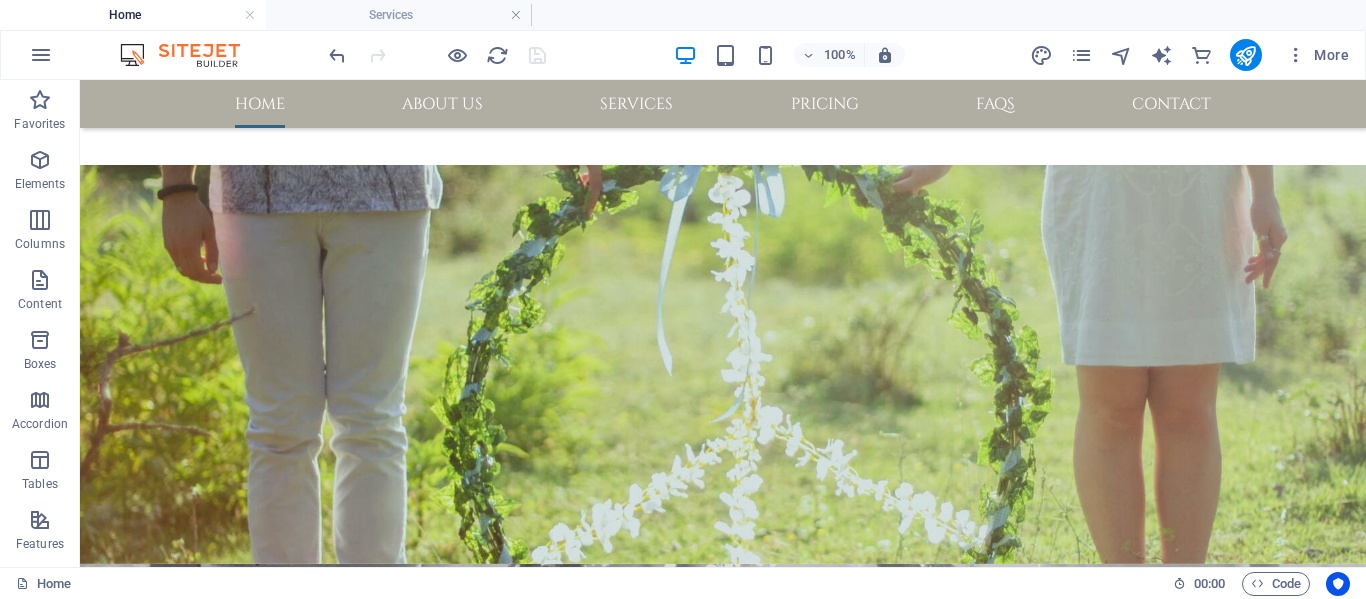 scroll, scrollTop: 2698, scrollLeft: 0, axis: vertical 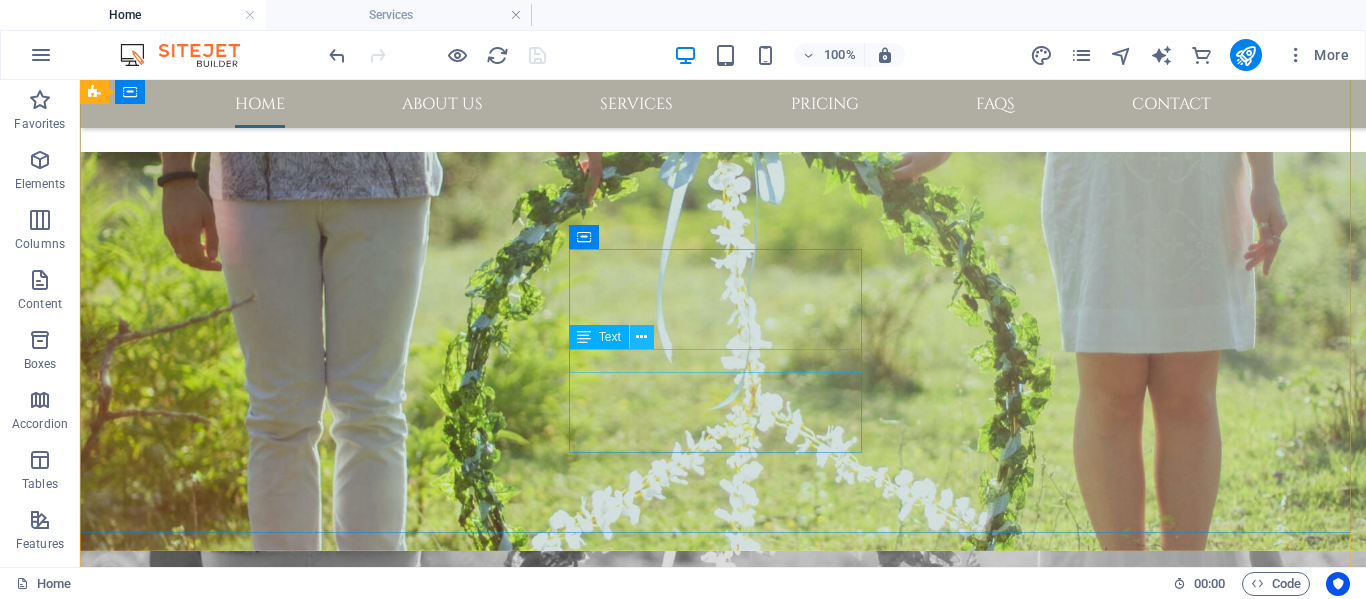 click at bounding box center (641, 337) 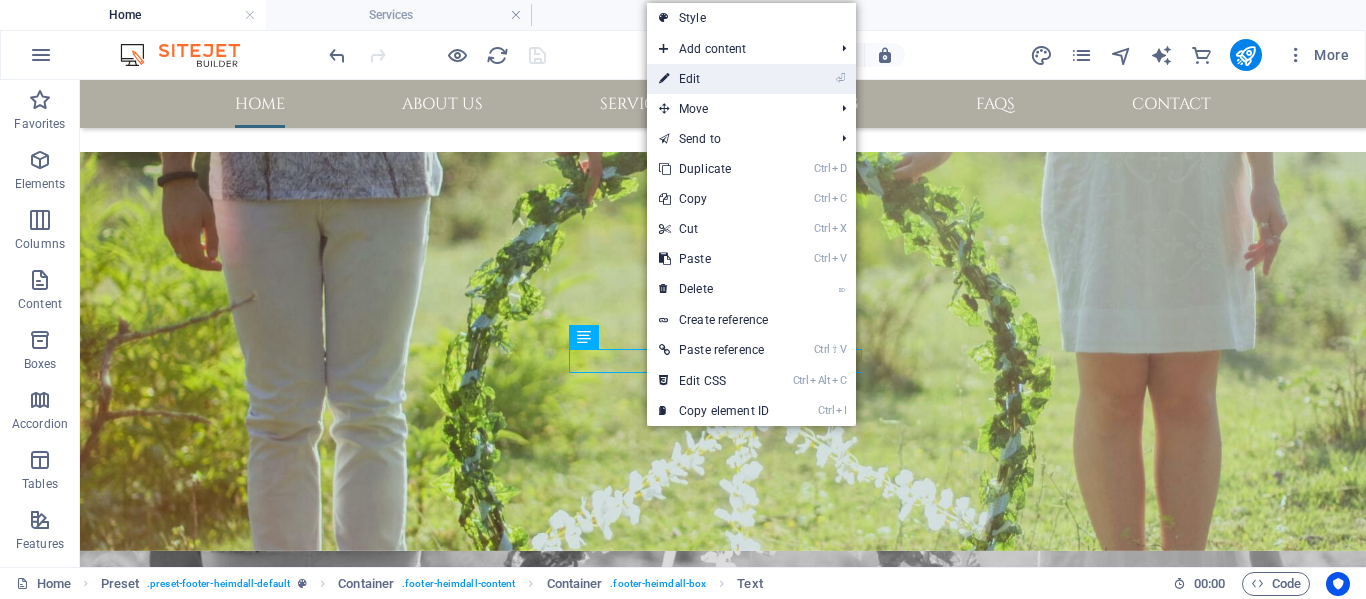 click on "⏎  Edit" at bounding box center [714, 79] 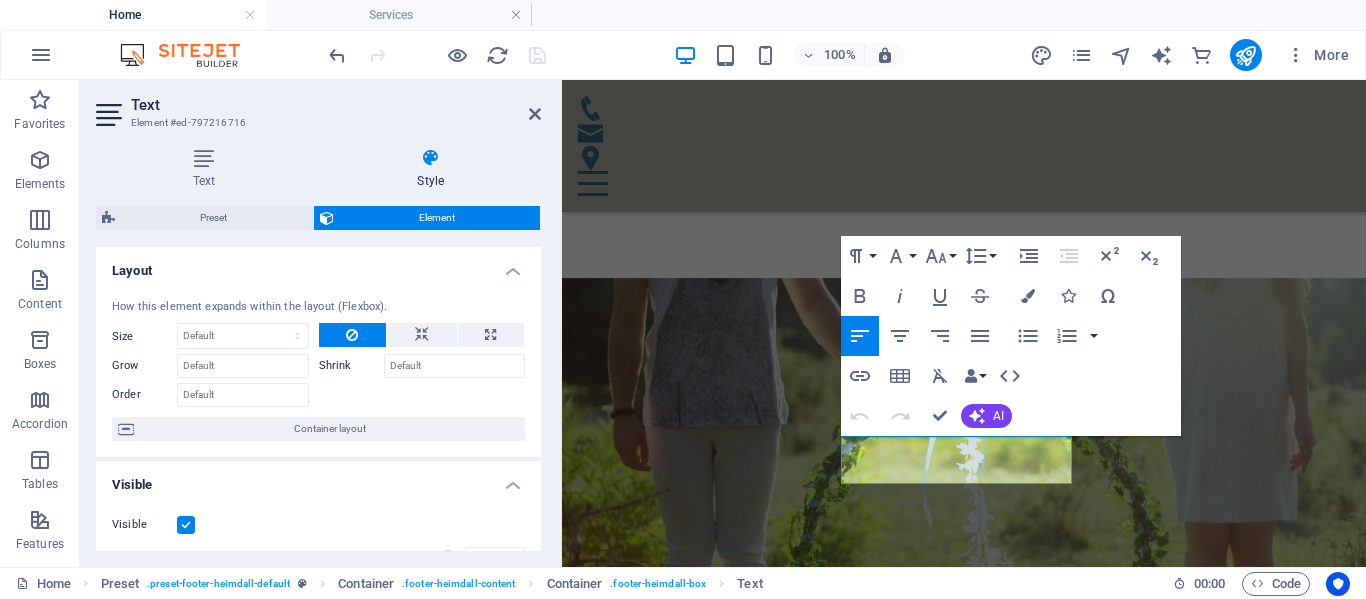scroll, scrollTop: 2841, scrollLeft: 0, axis: vertical 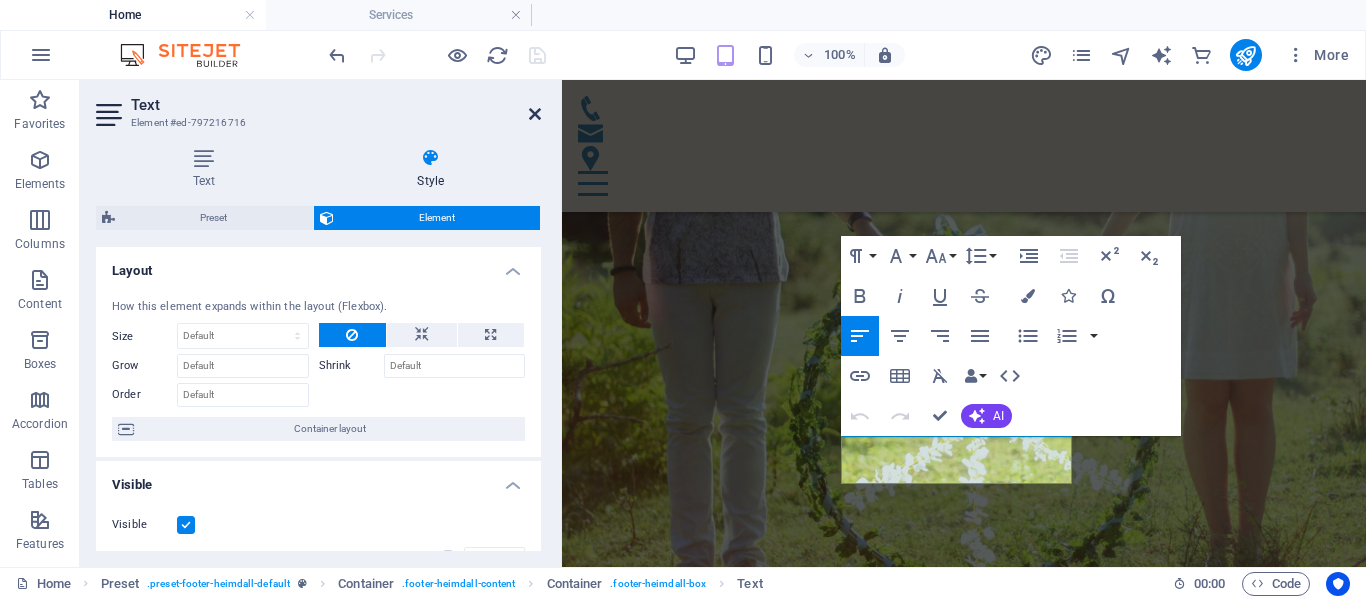 click at bounding box center (535, 114) 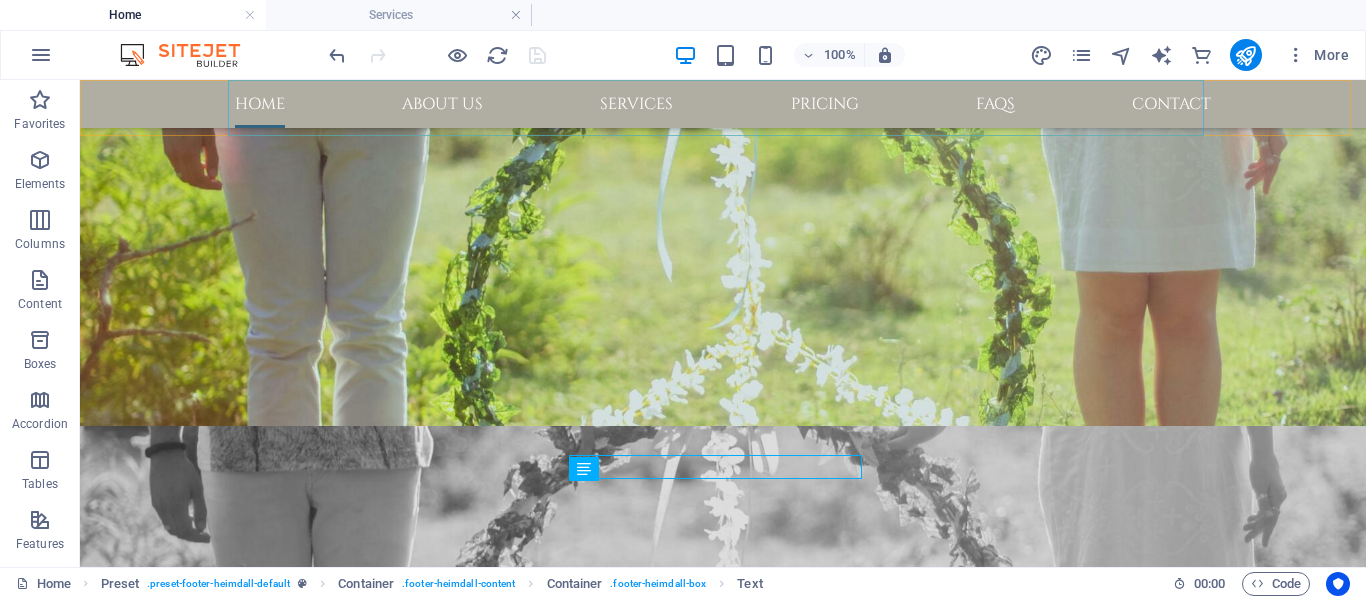 scroll, scrollTop: 2592, scrollLeft: 0, axis: vertical 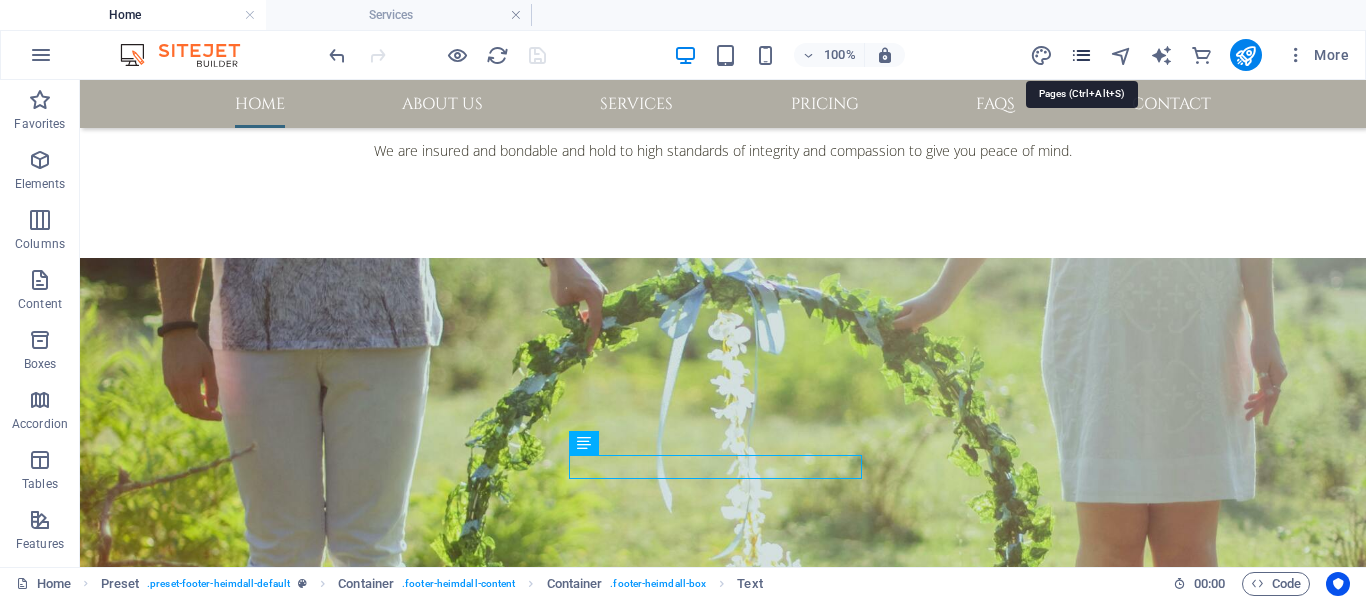 click at bounding box center (1081, 55) 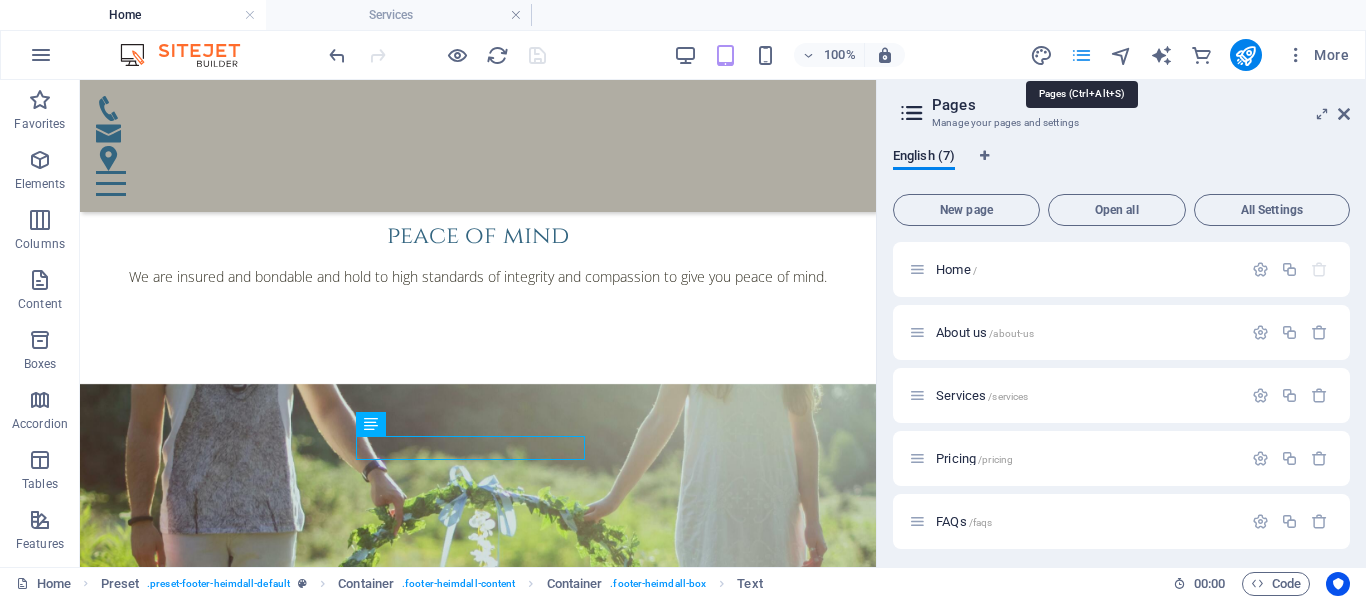 scroll, scrollTop: 2854, scrollLeft: 0, axis: vertical 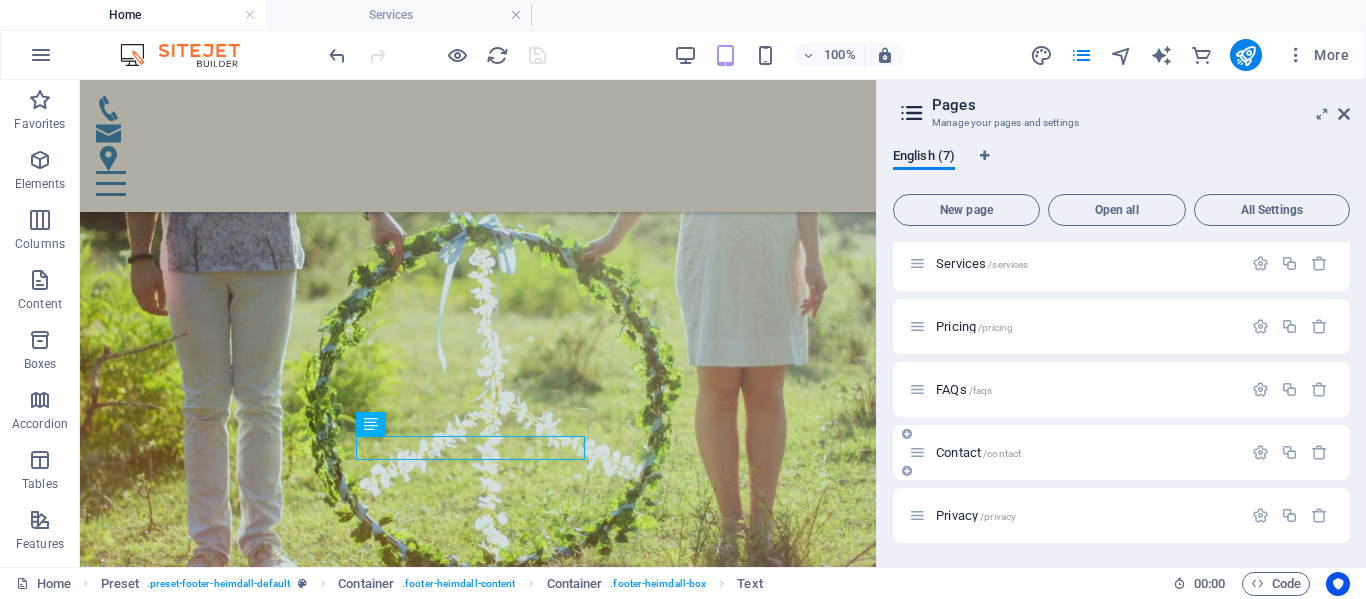 click on "Contact /contact" at bounding box center [978, 452] 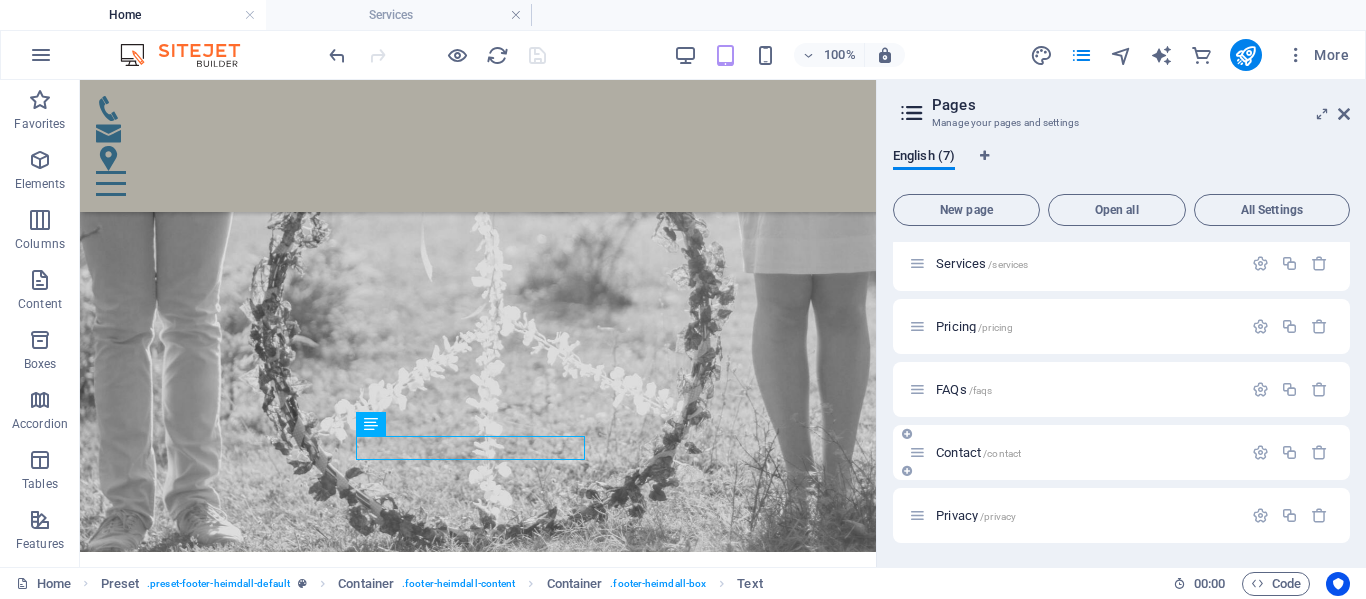 scroll, scrollTop: 51, scrollLeft: 0, axis: vertical 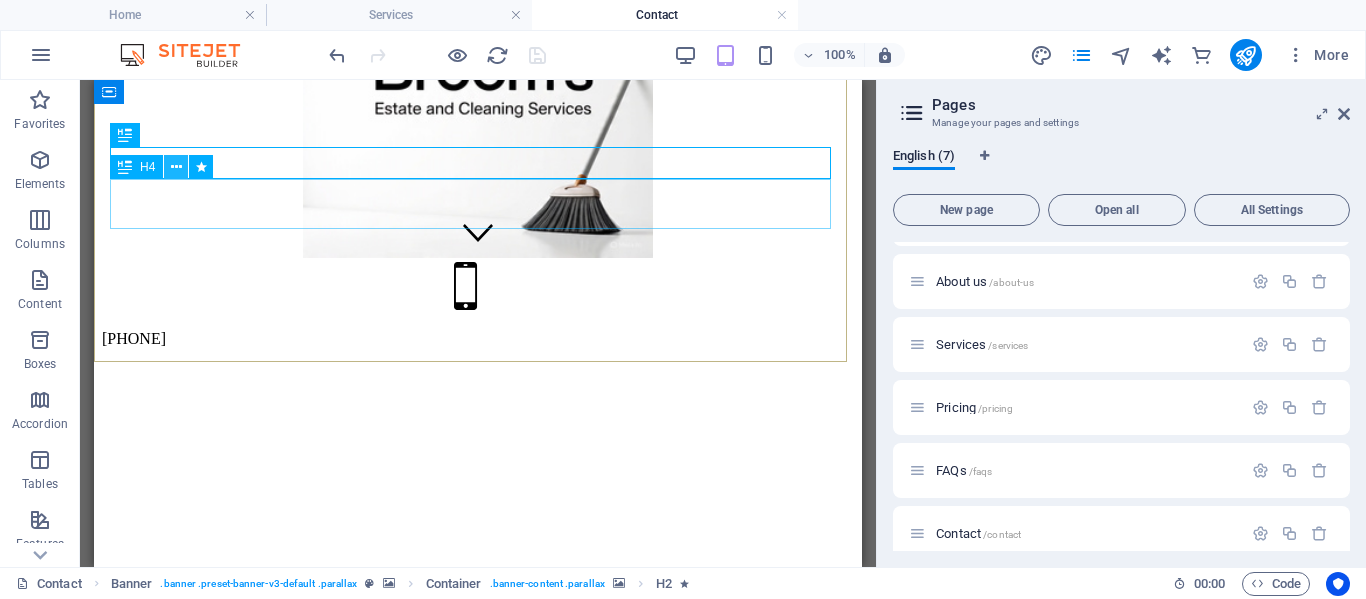 click at bounding box center [176, 167] 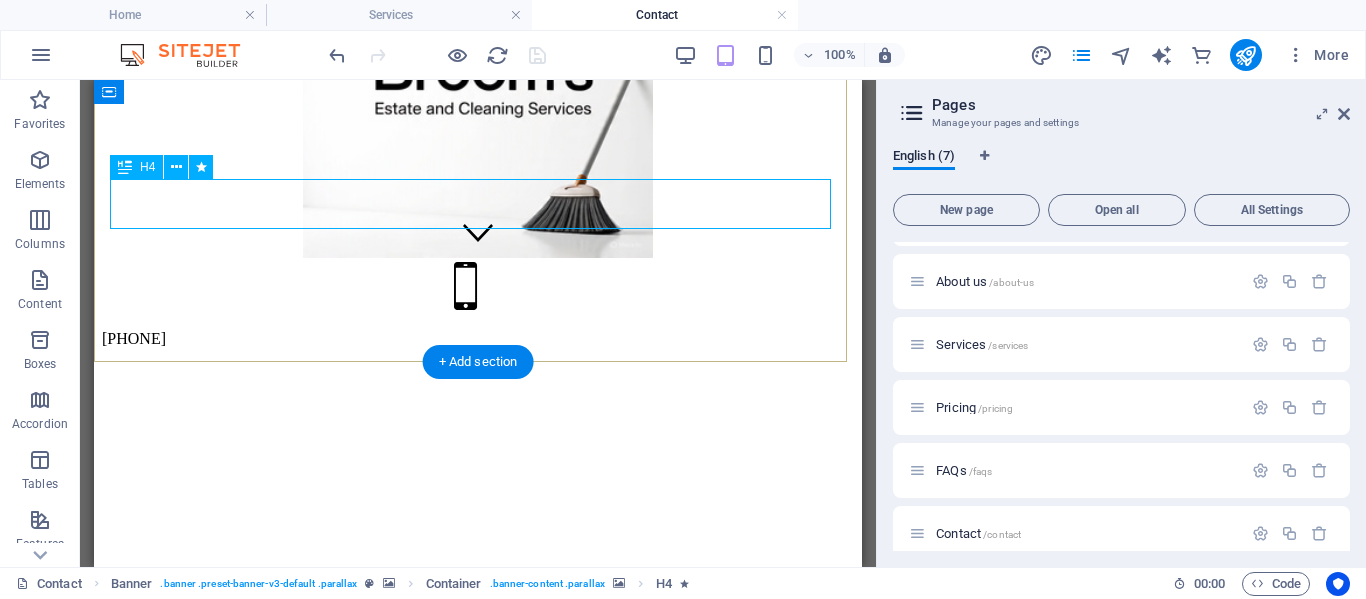 click on "Professional customized estate clearing, downsizing/relocating, decluttering and spaecialized cleaning in [CITY], [PROVINCE]. and surrounding areas." at bounding box center (478, 3974) 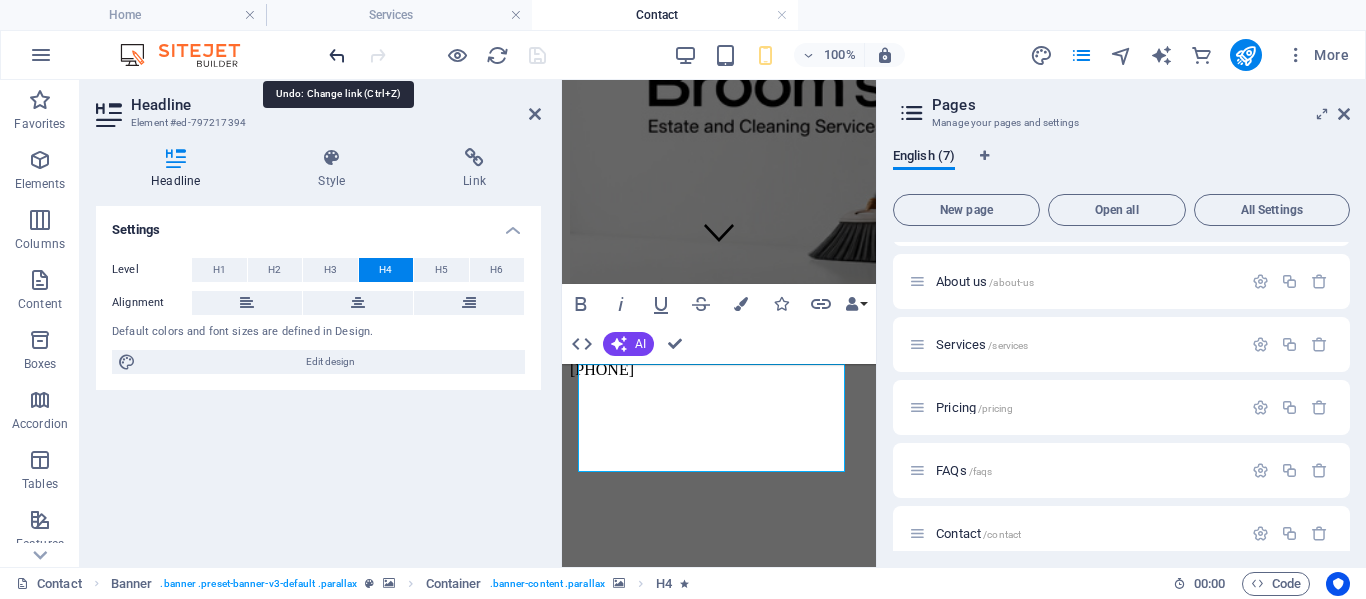 click at bounding box center (337, 55) 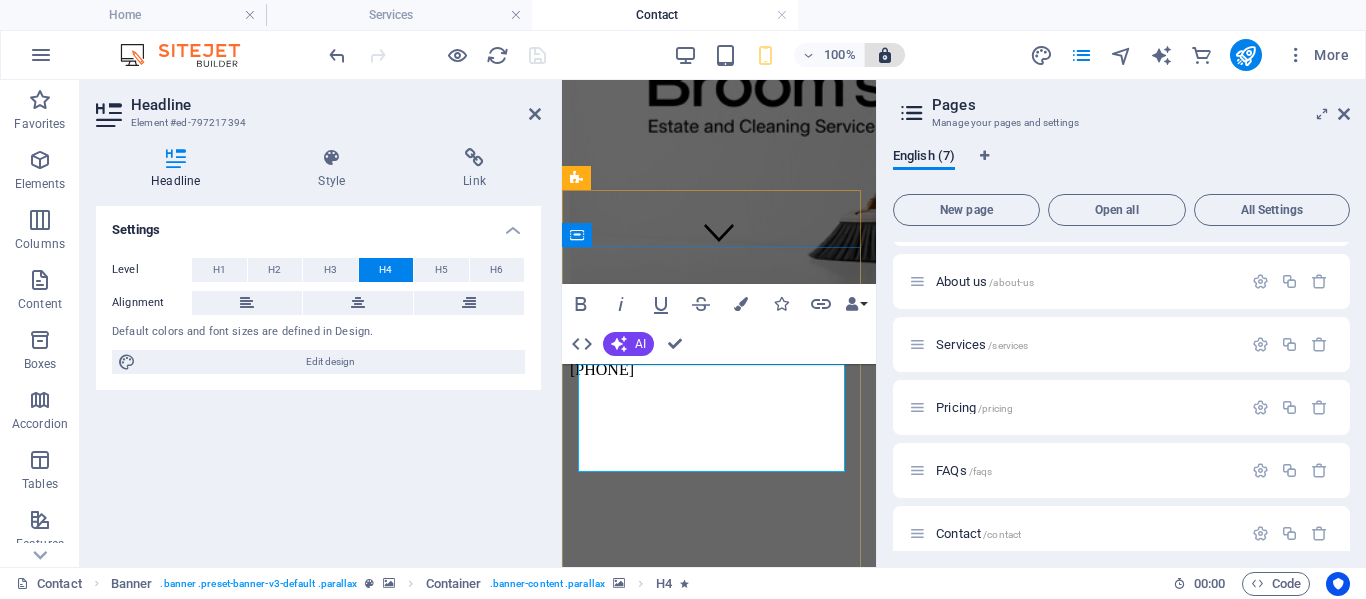 type 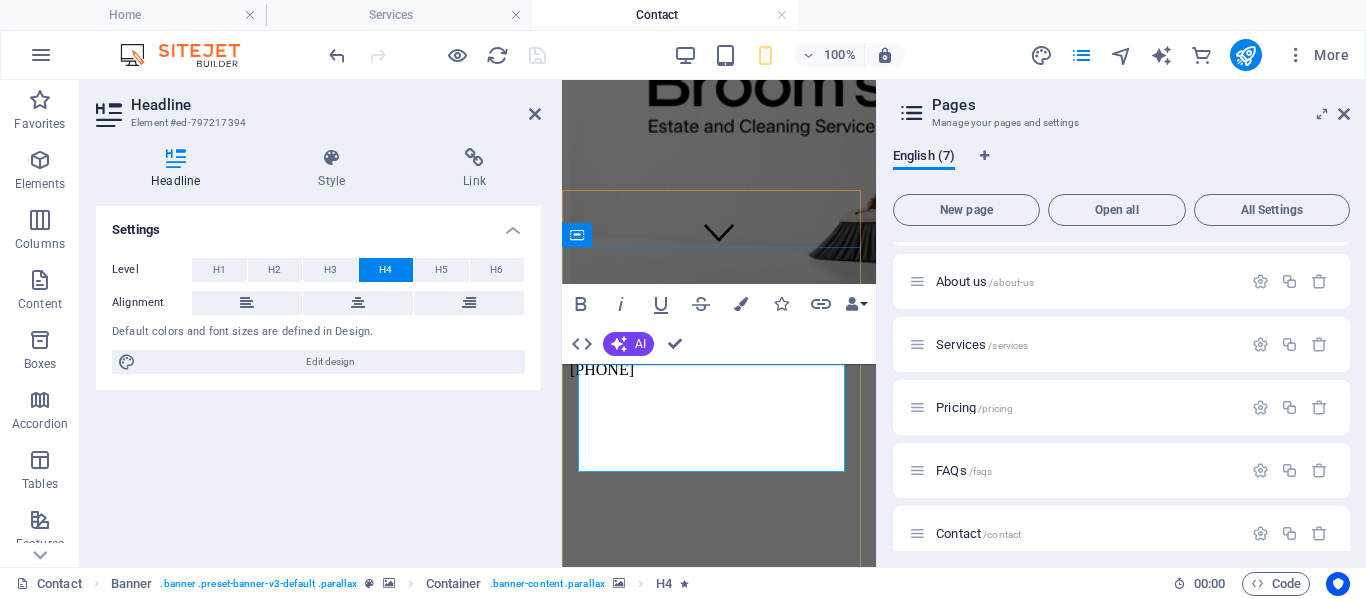 click on "Professional customized estate clearing, downsizing/relocating, decluttering and specialized cleaning in [CITY], [PROVINCE]. and surrounding areas." at bounding box center (705, 2509) 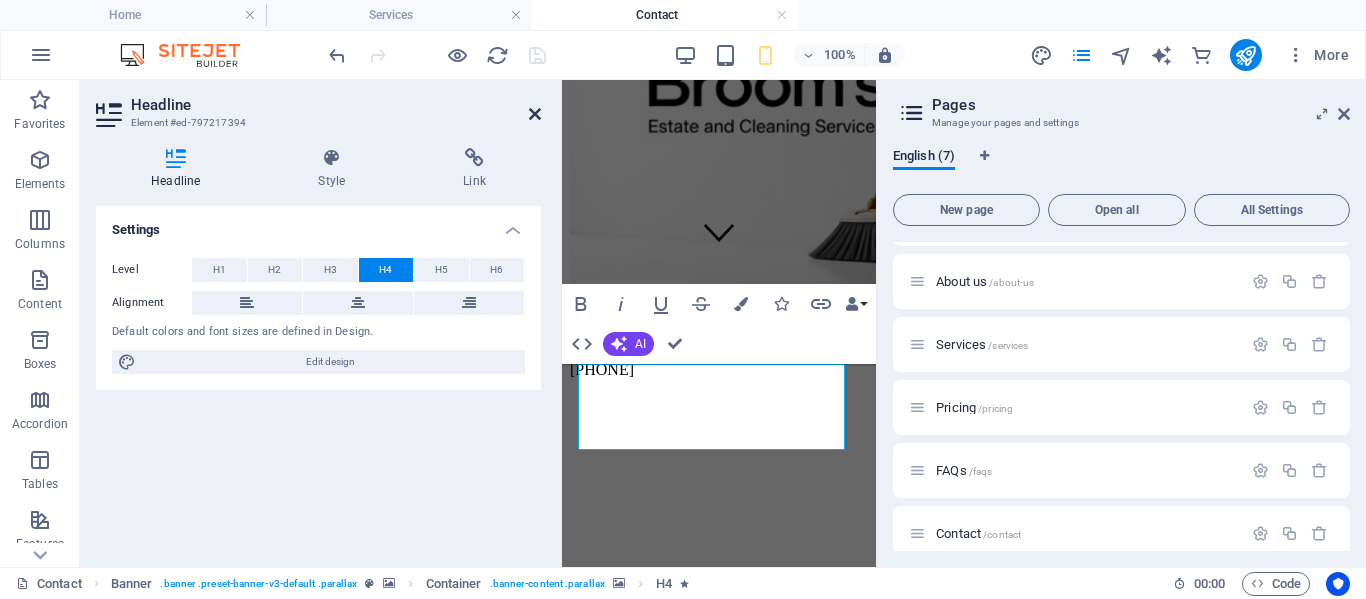 drag, startPoint x: 533, startPoint y: 111, endPoint x: 439, endPoint y: 29, distance: 124.73973 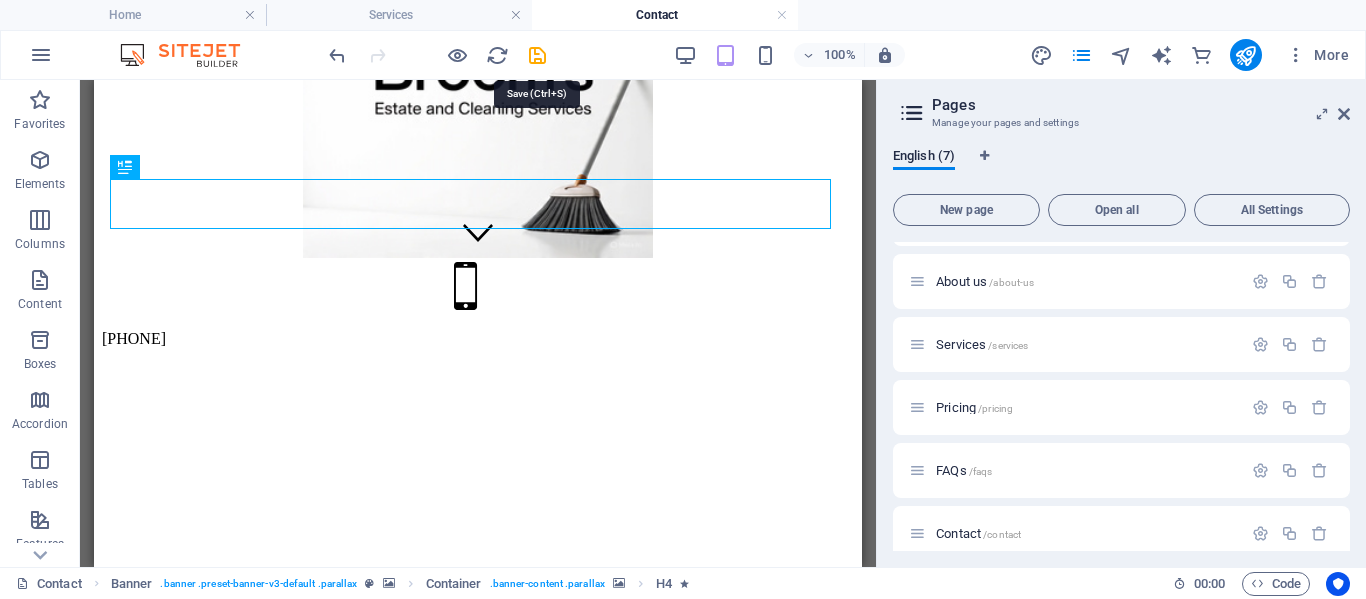 click at bounding box center (537, 55) 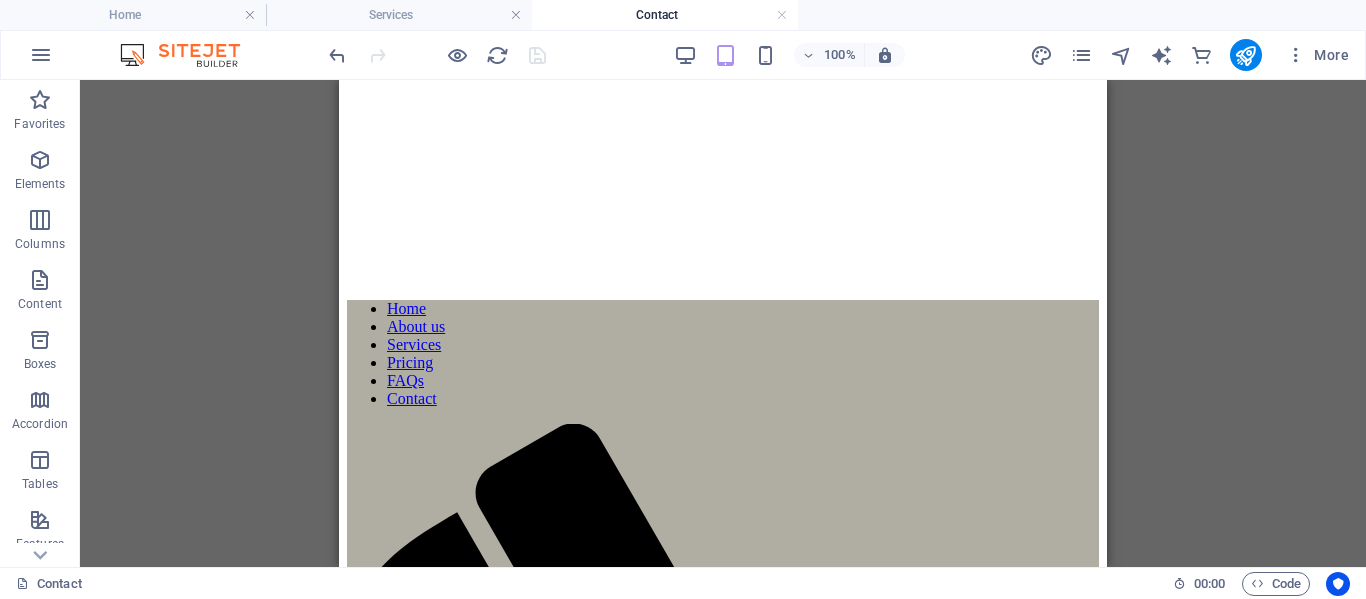 scroll, scrollTop: 900, scrollLeft: 0, axis: vertical 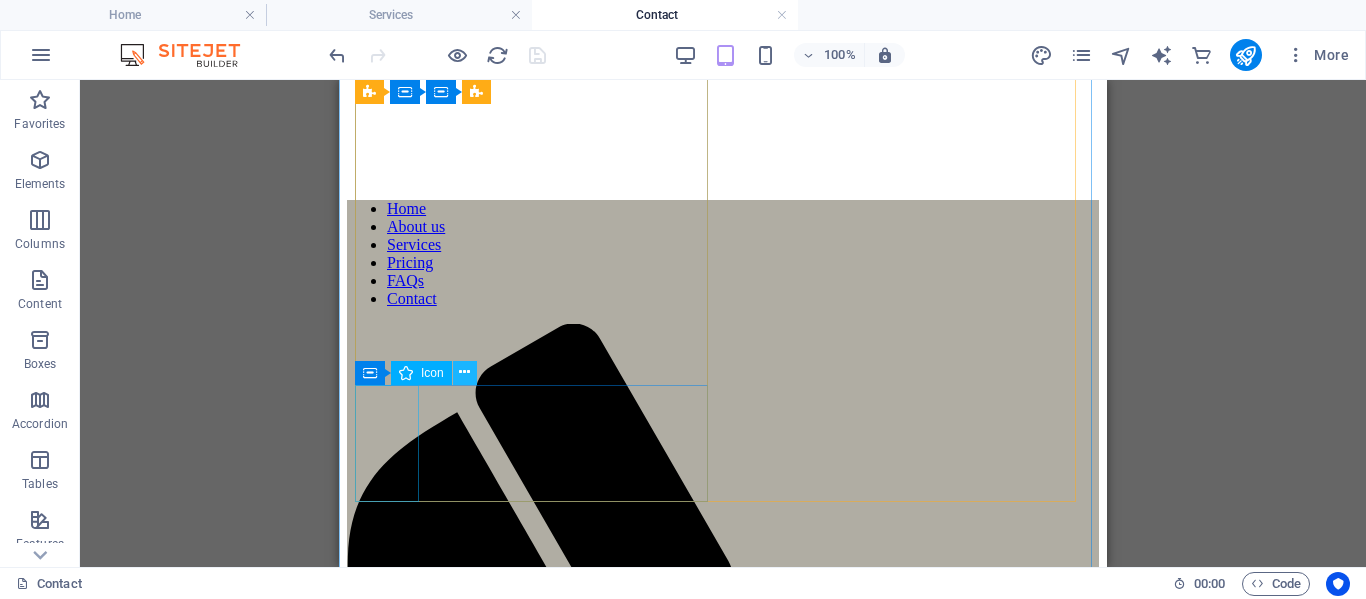 click at bounding box center (464, 372) 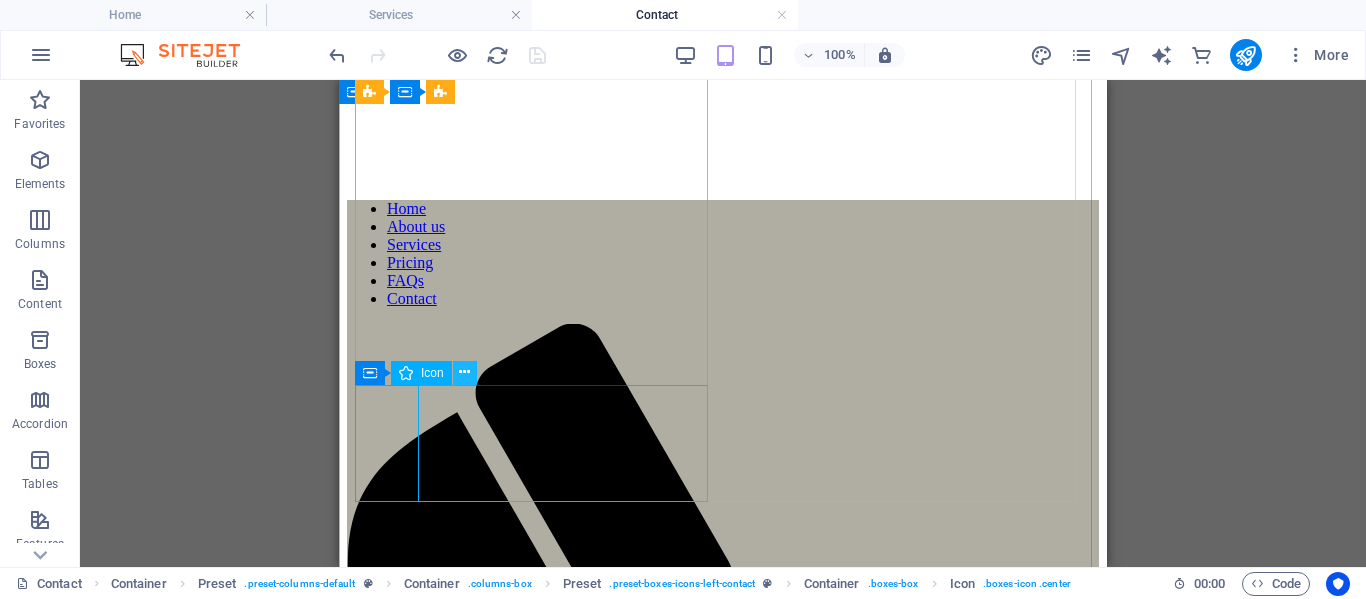 click at bounding box center (464, 372) 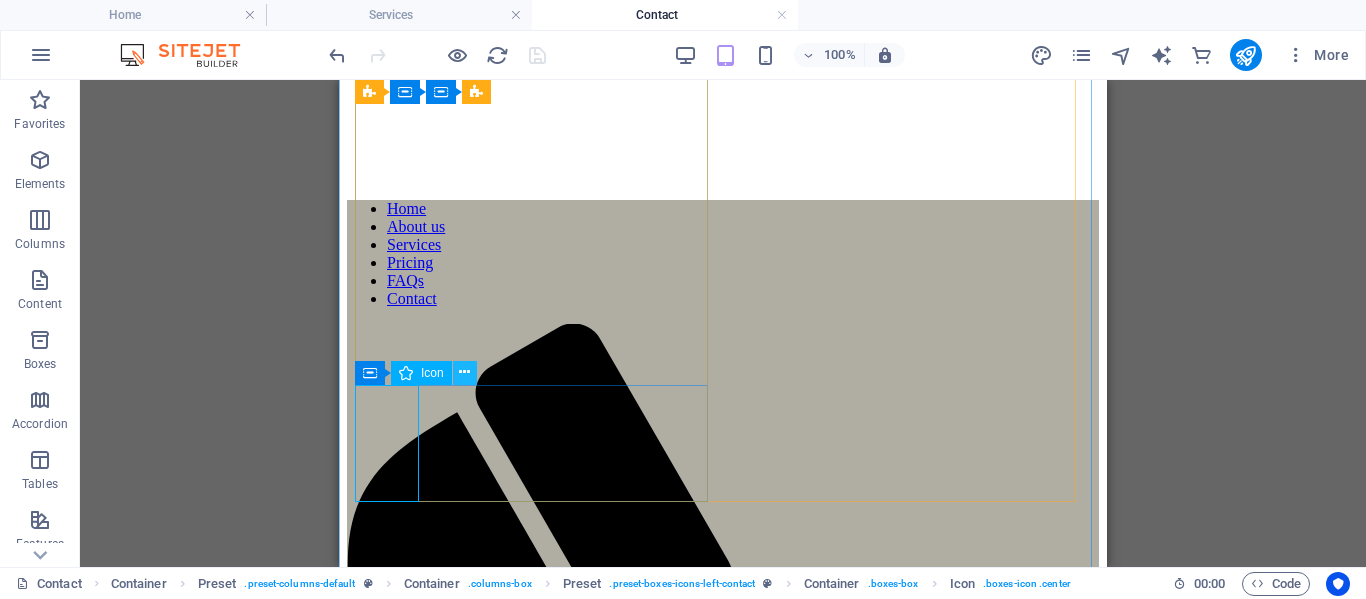 click at bounding box center [464, 372] 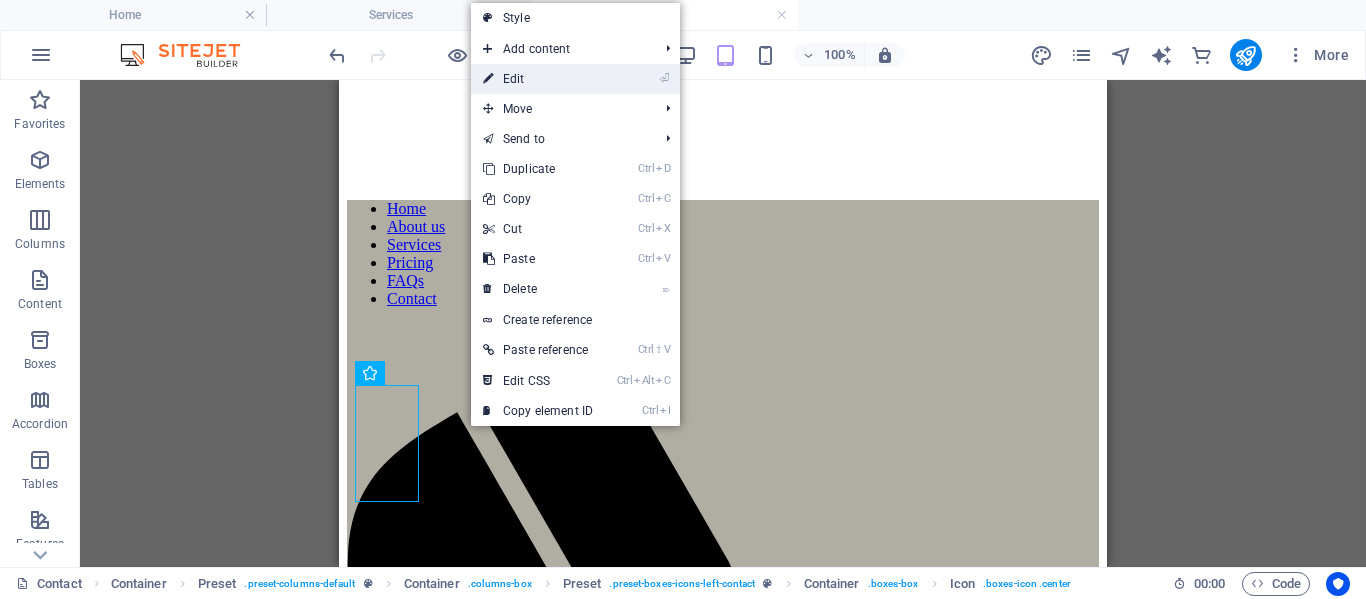 click on "⏎  Edit" at bounding box center [538, 79] 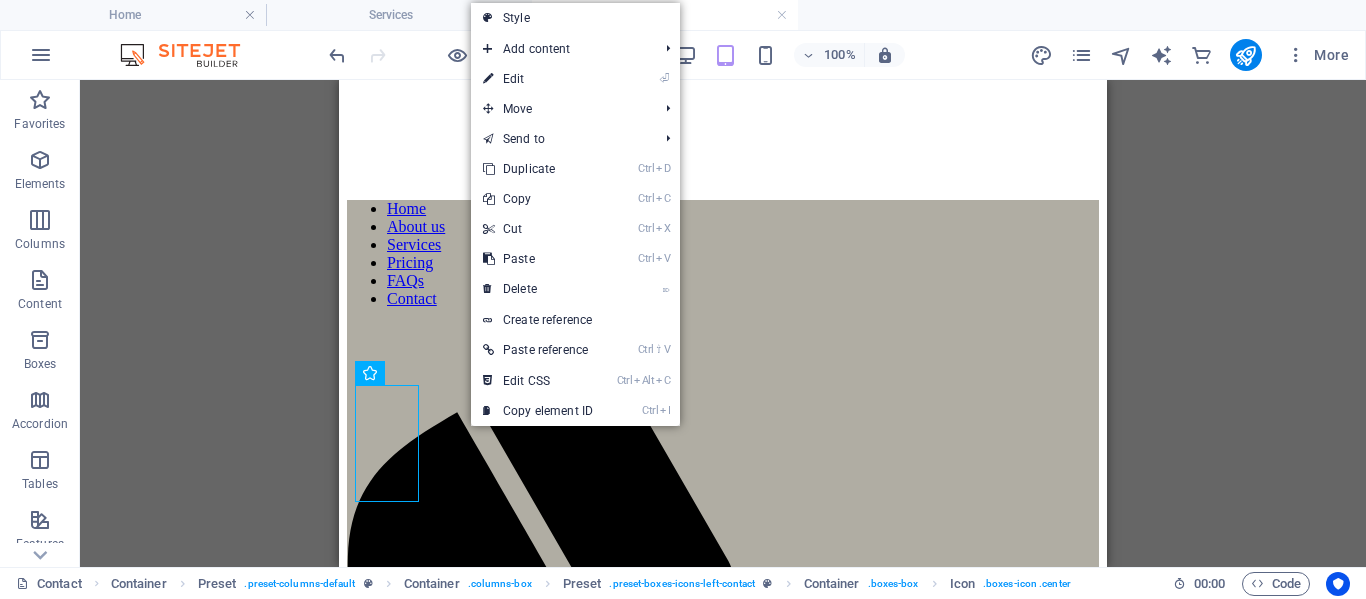 select on "xMidYMid" 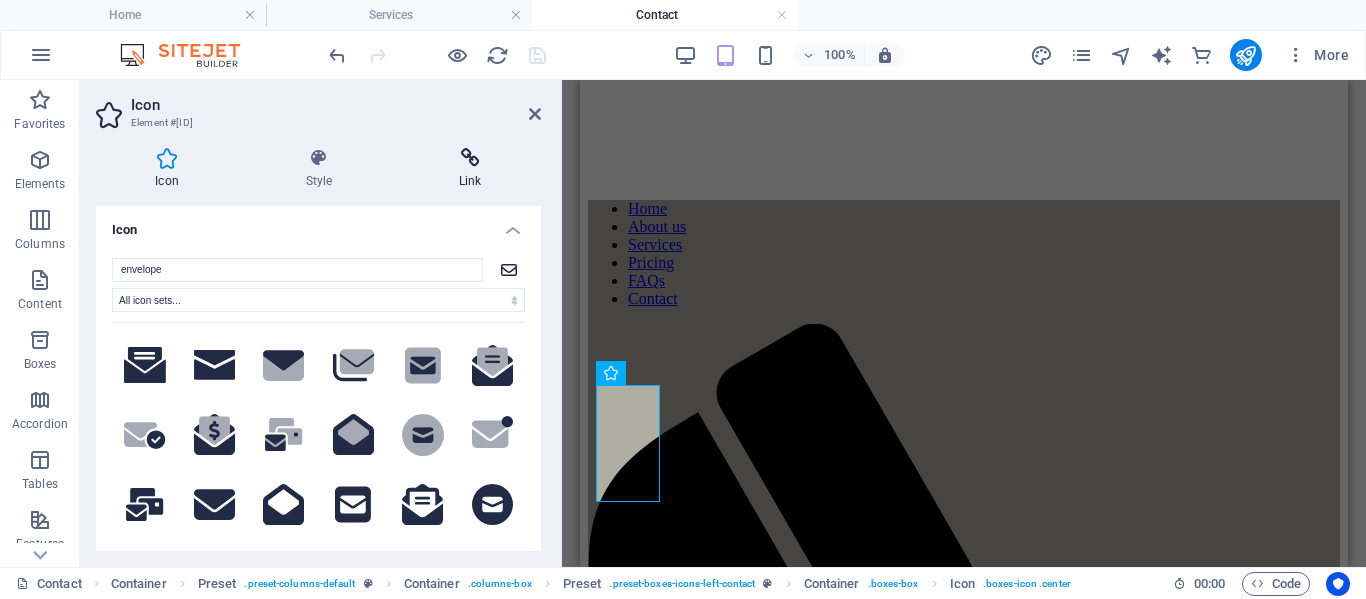 click at bounding box center (470, 158) 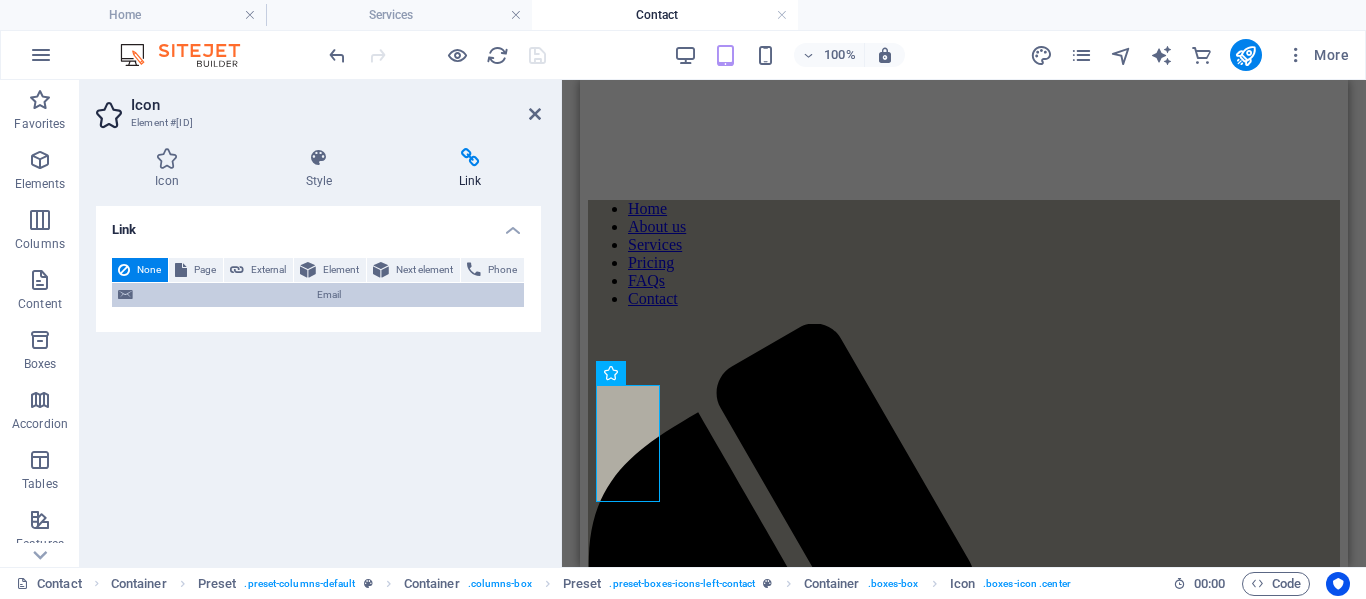 click on "Email" at bounding box center [328, 295] 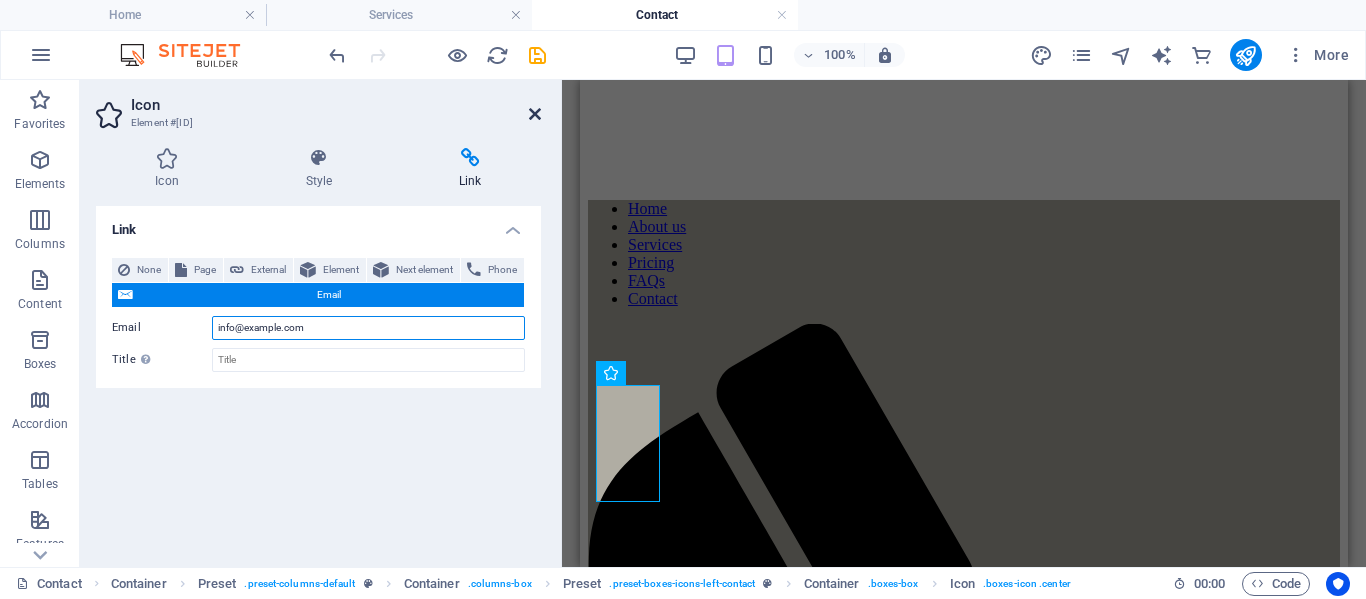 type on "info@example.com" 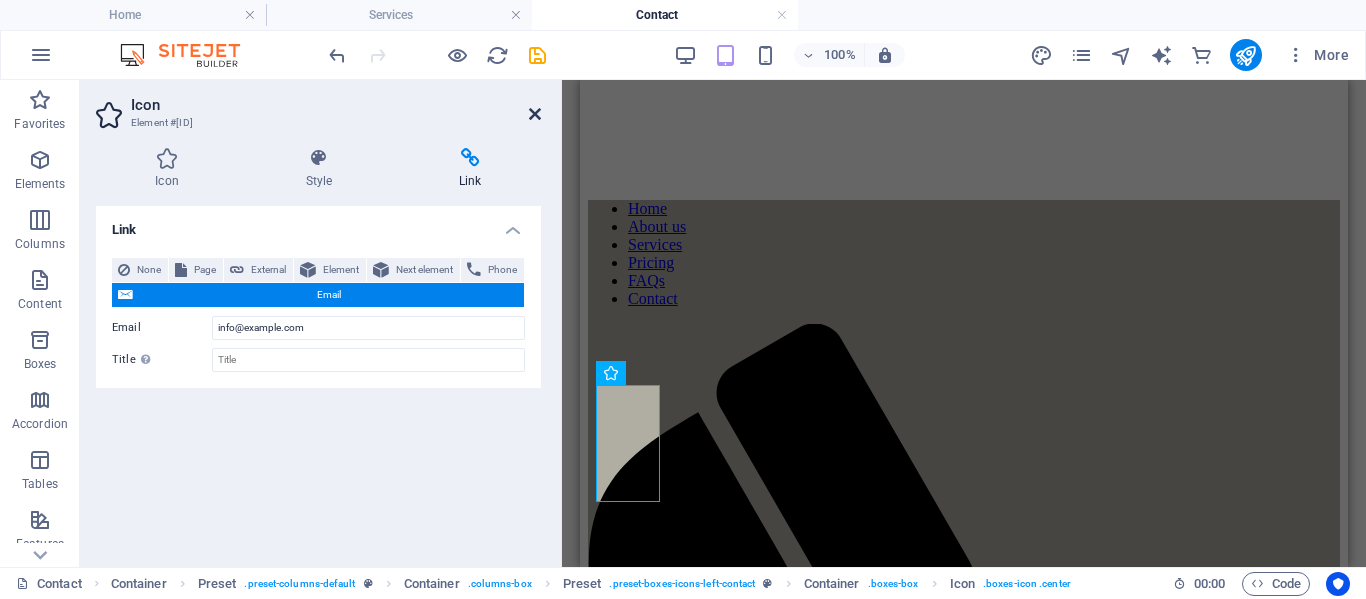 click at bounding box center (535, 114) 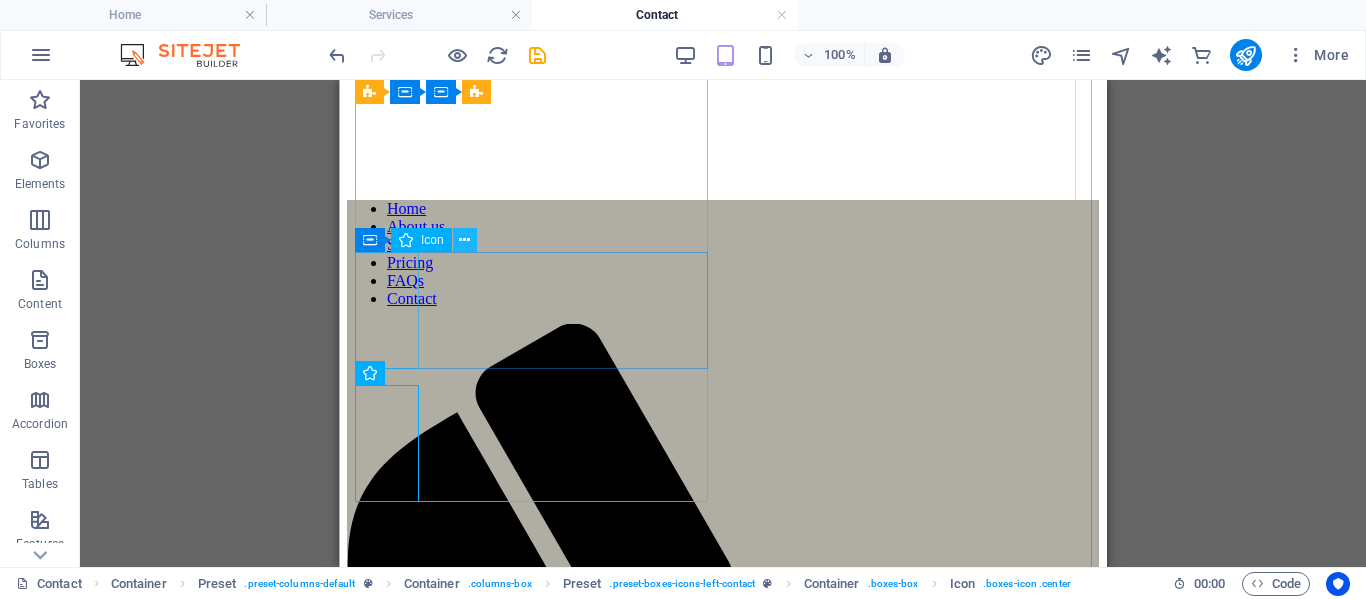 click at bounding box center (464, 240) 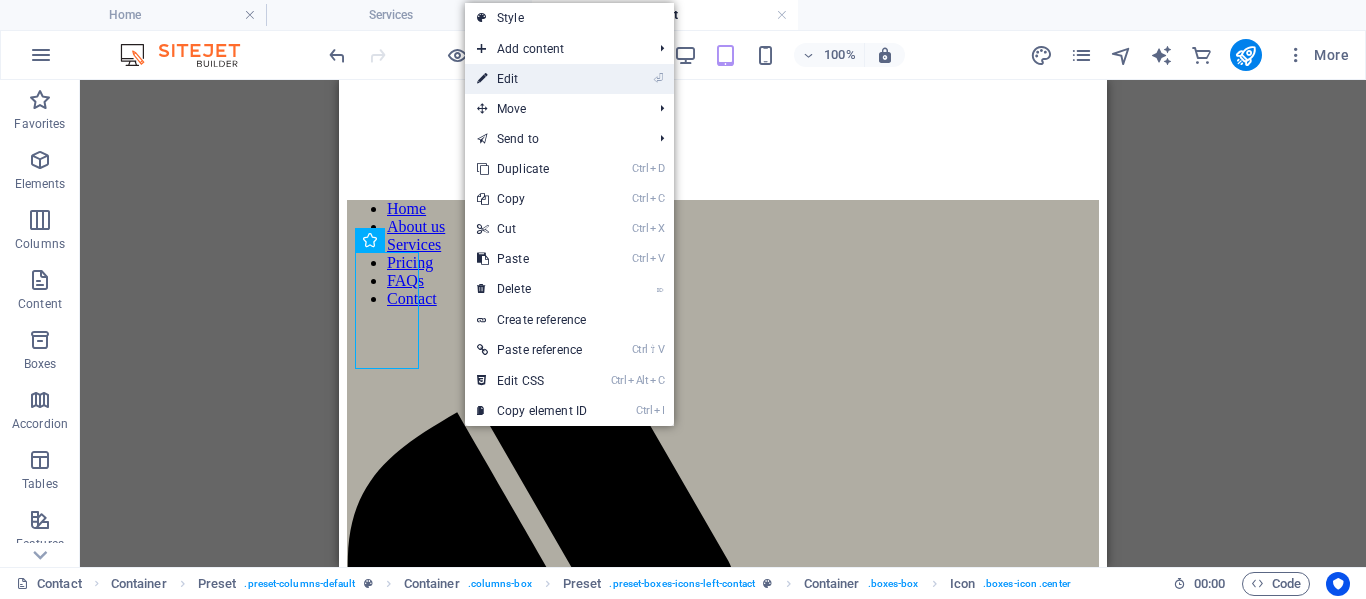 click on "⏎  Edit" at bounding box center (532, 79) 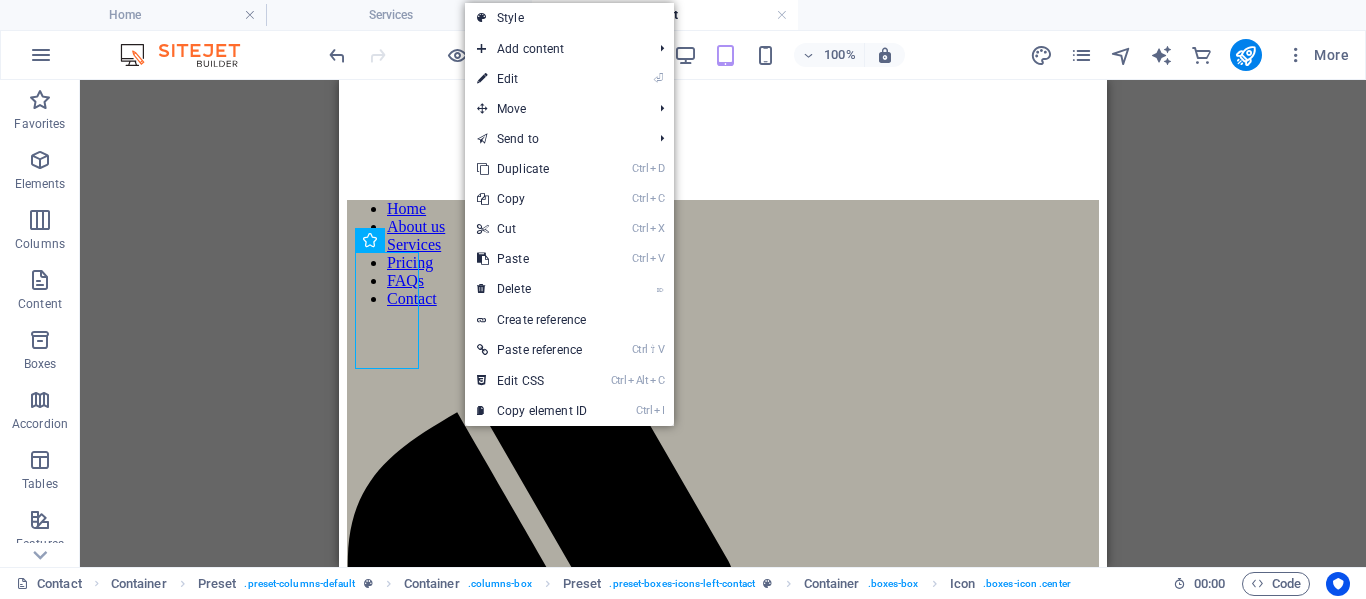 select on "xMidYMid" 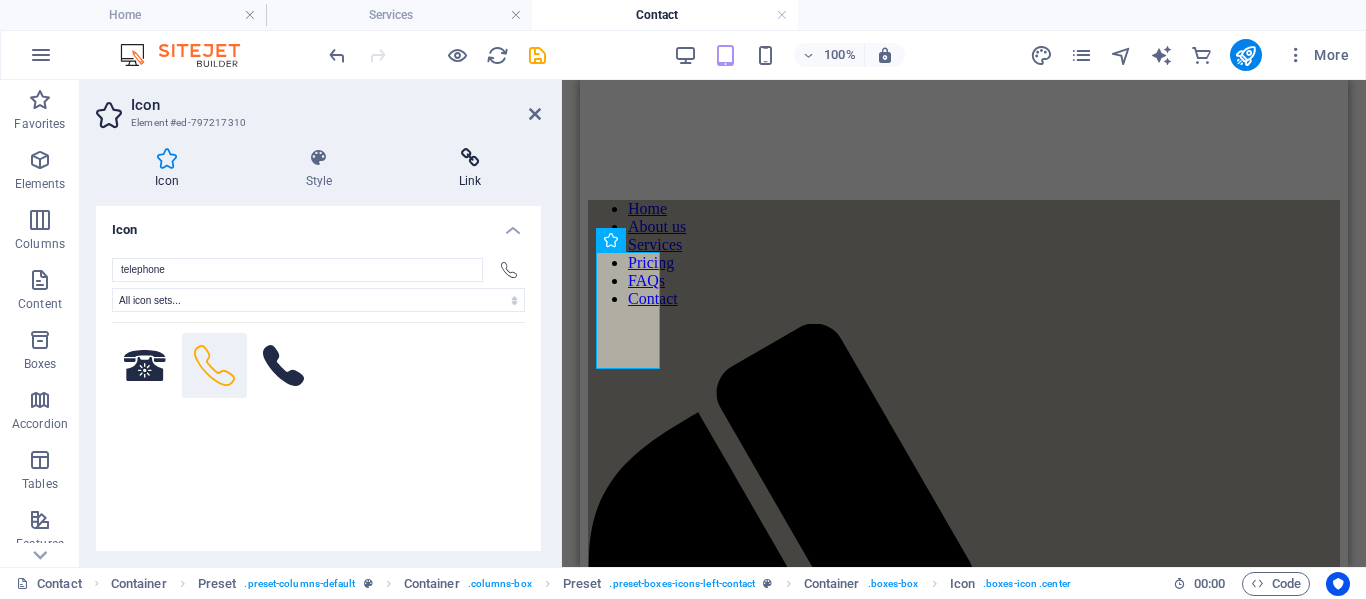 click at bounding box center [470, 158] 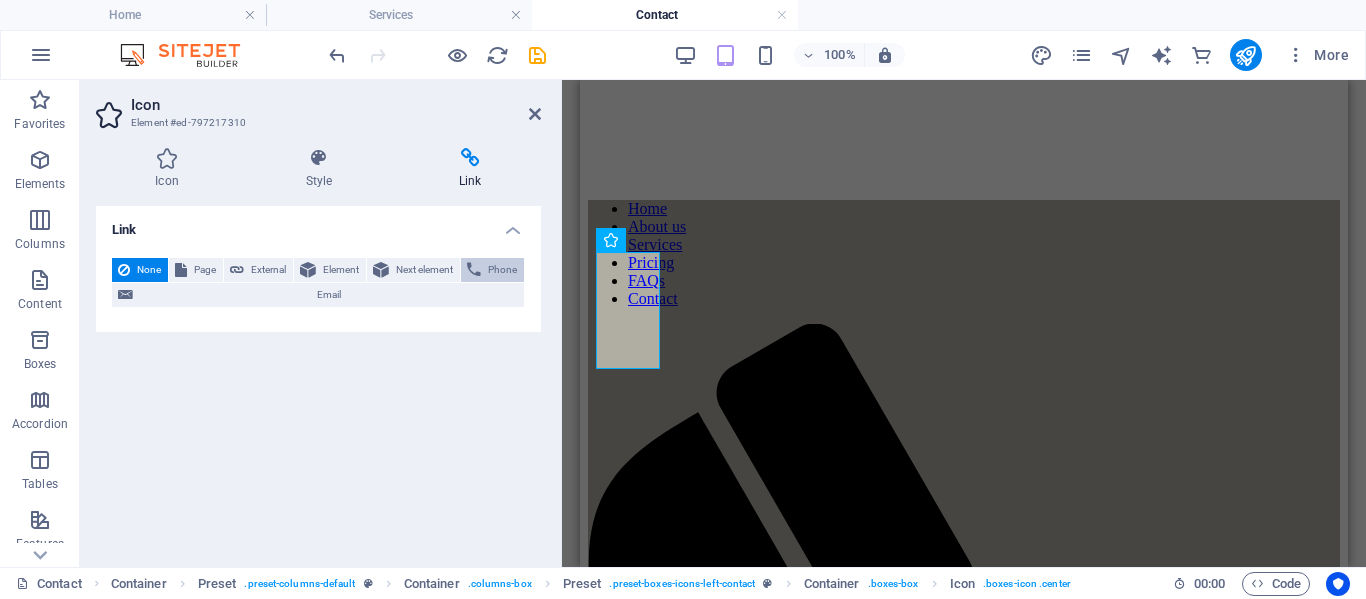 click on "Phone" at bounding box center (502, 270) 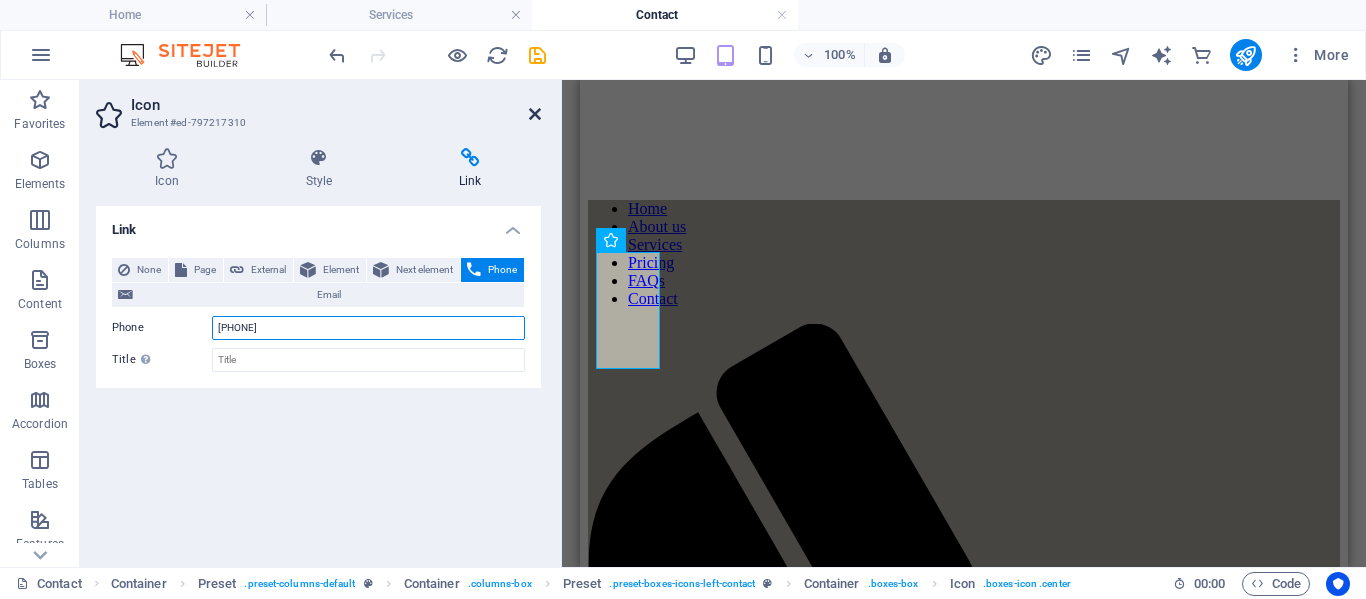 type on "[PHONE]" 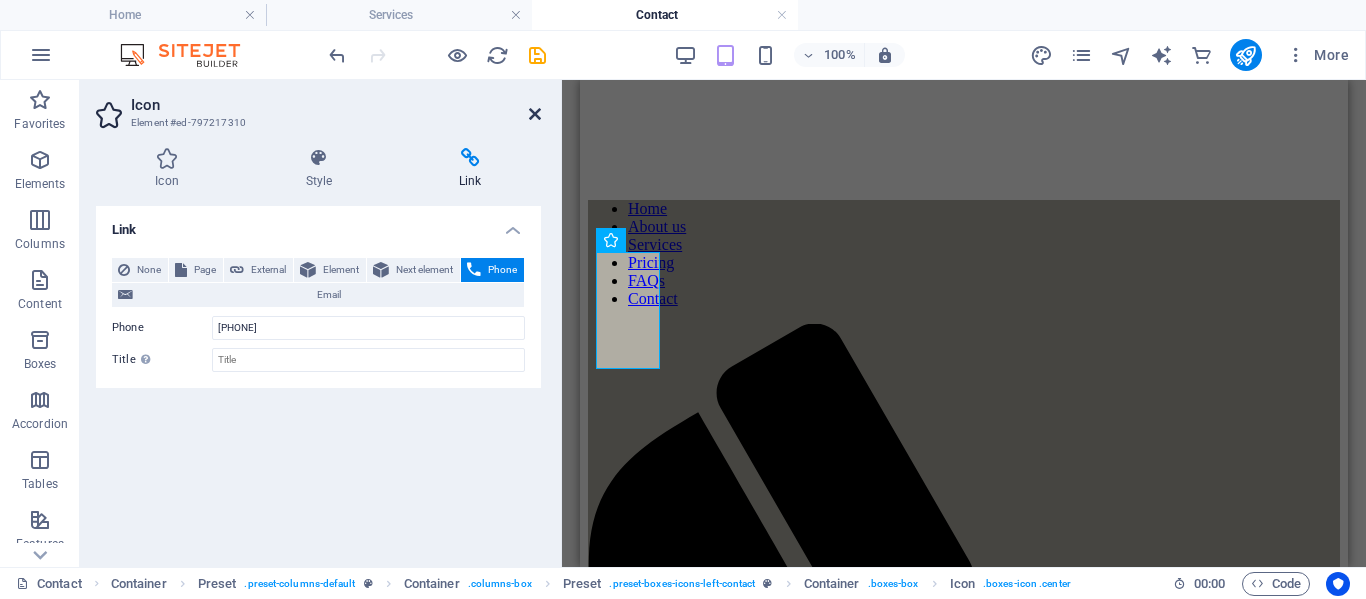click at bounding box center (535, 114) 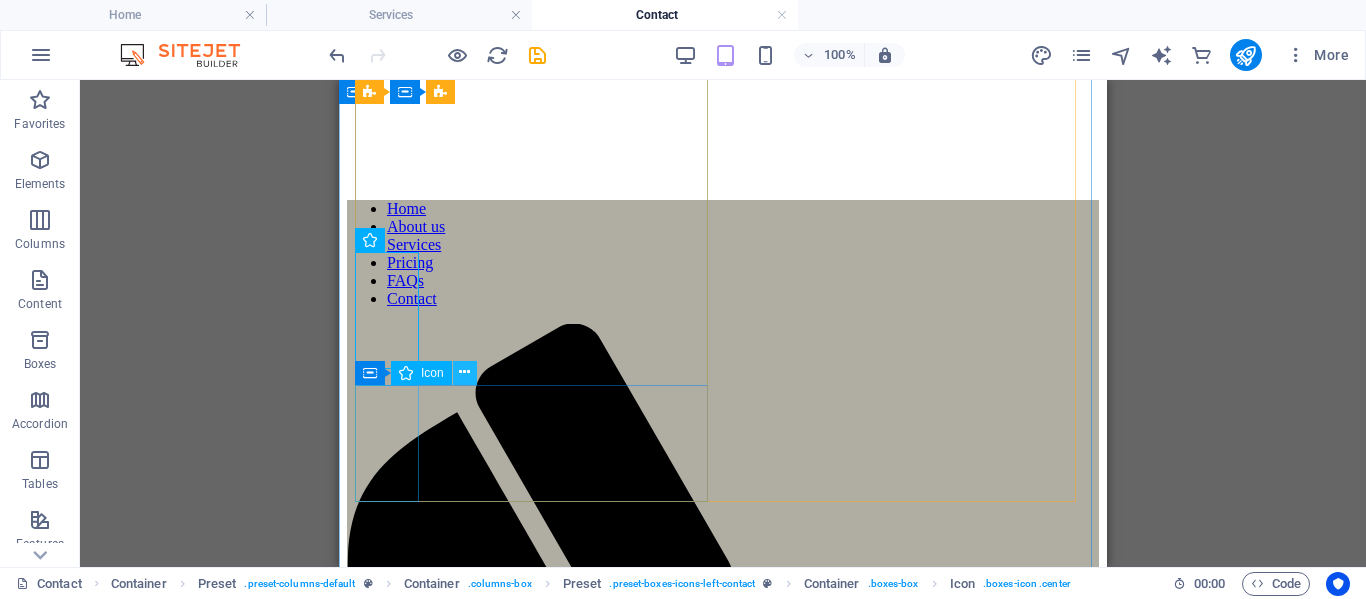 click at bounding box center (465, 373) 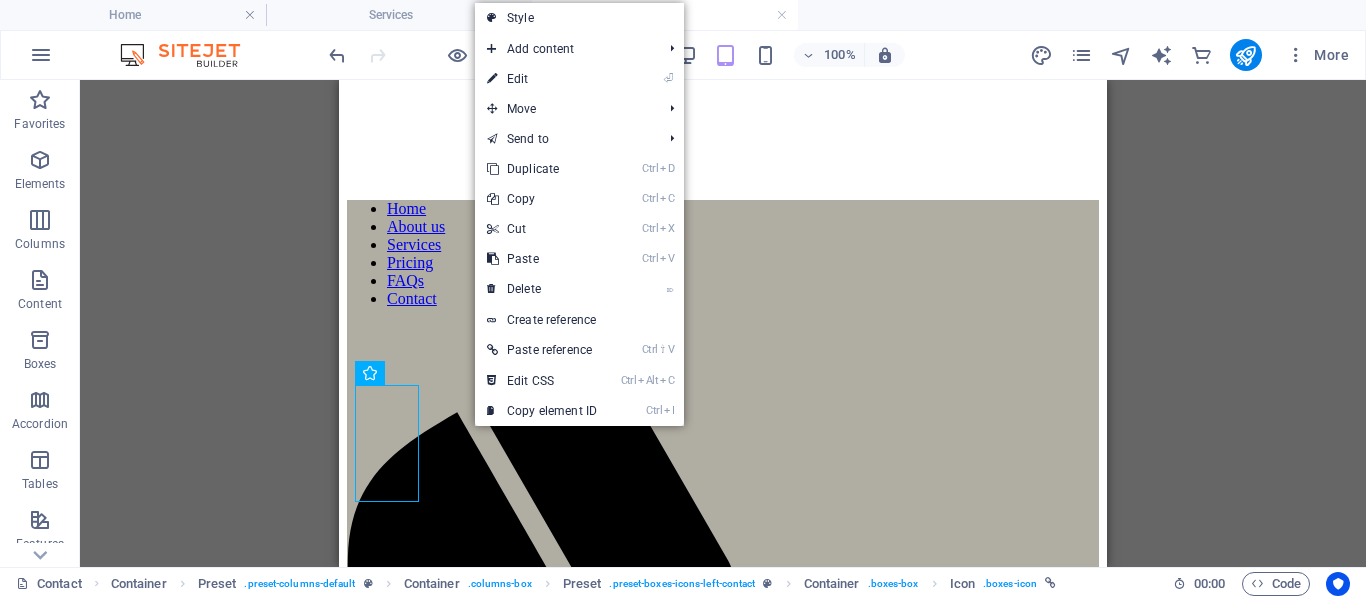 click on "⏎  Edit" at bounding box center [542, 79] 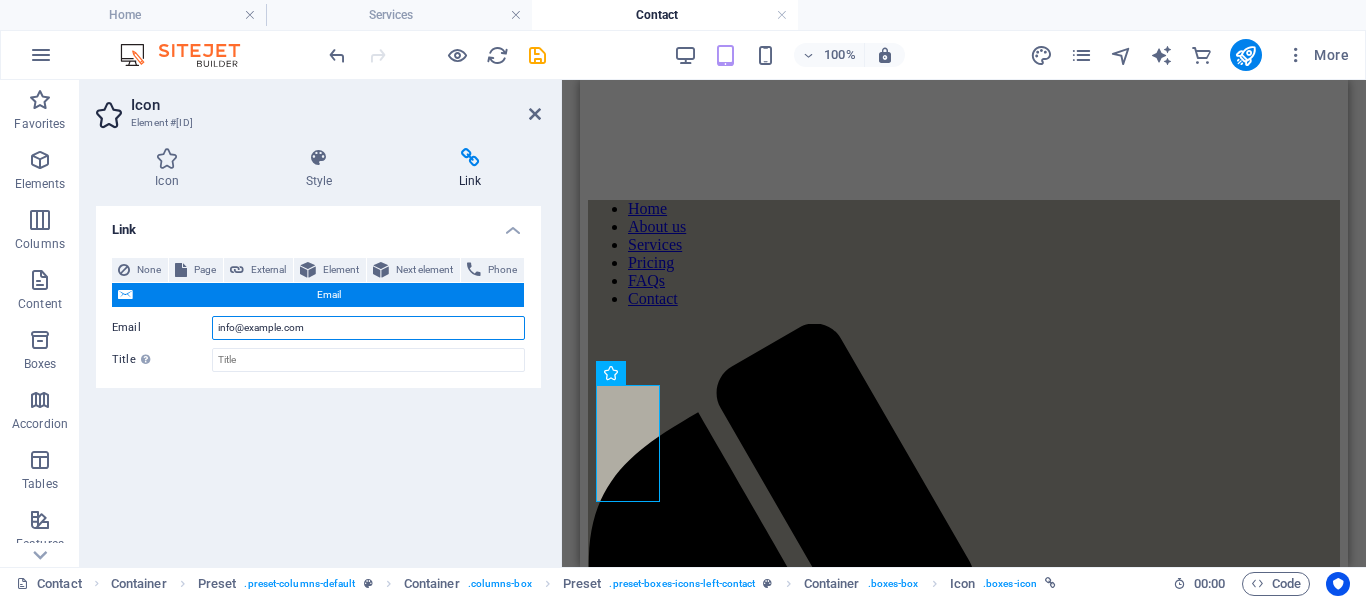click on "info@example.com" at bounding box center (368, 328) 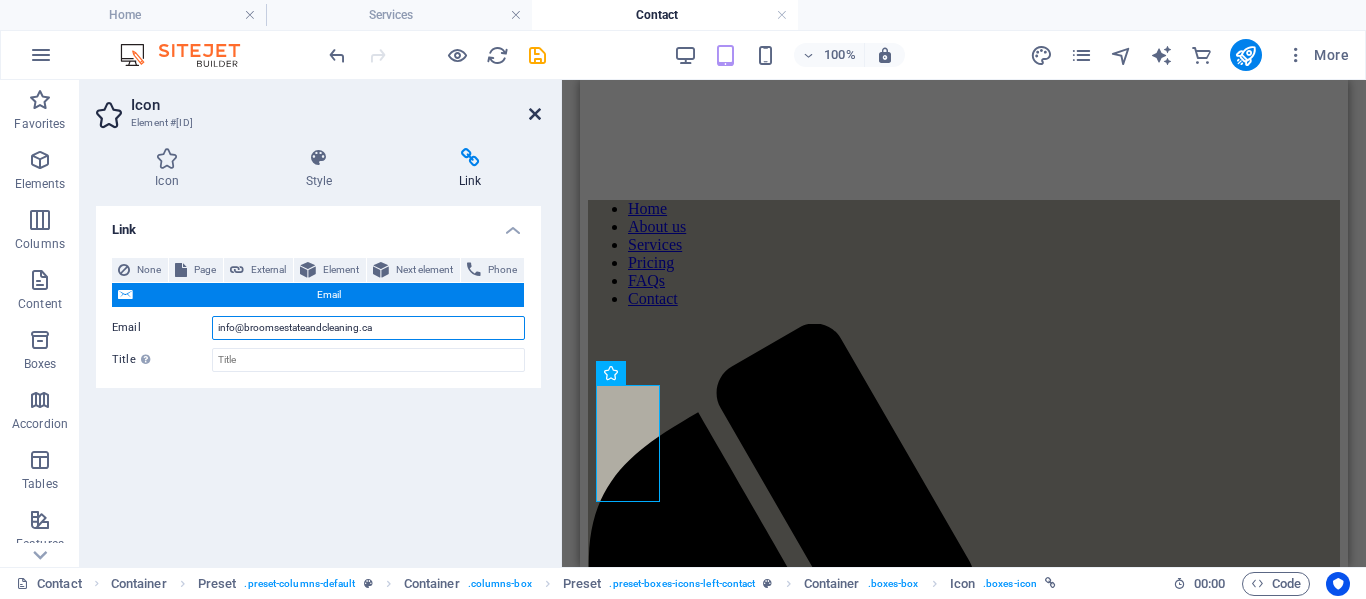 type on "info@broomsestateandcleaning.ca" 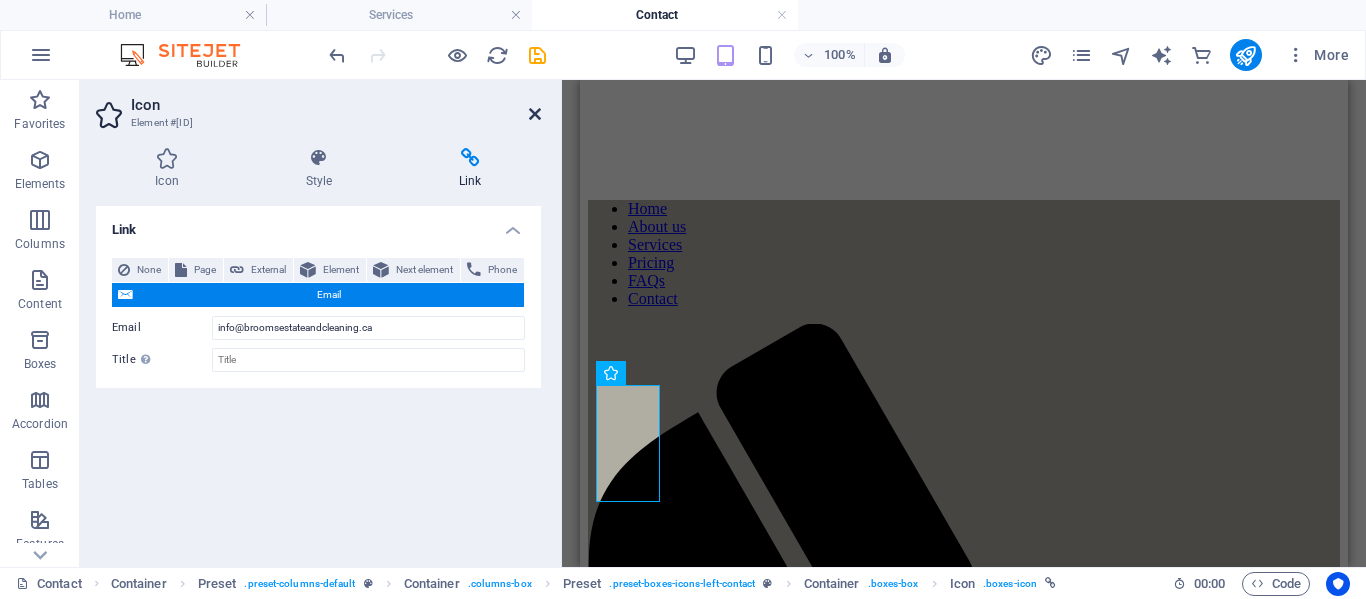 click at bounding box center [535, 114] 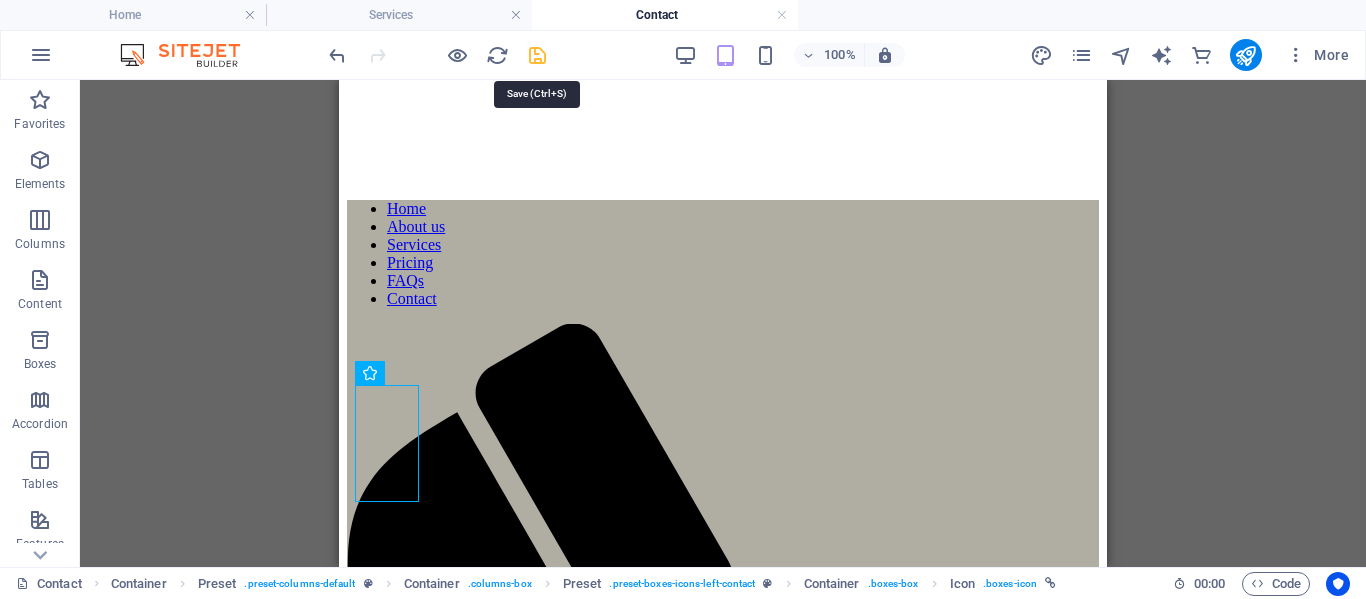 click at bounding box center (537, 55) 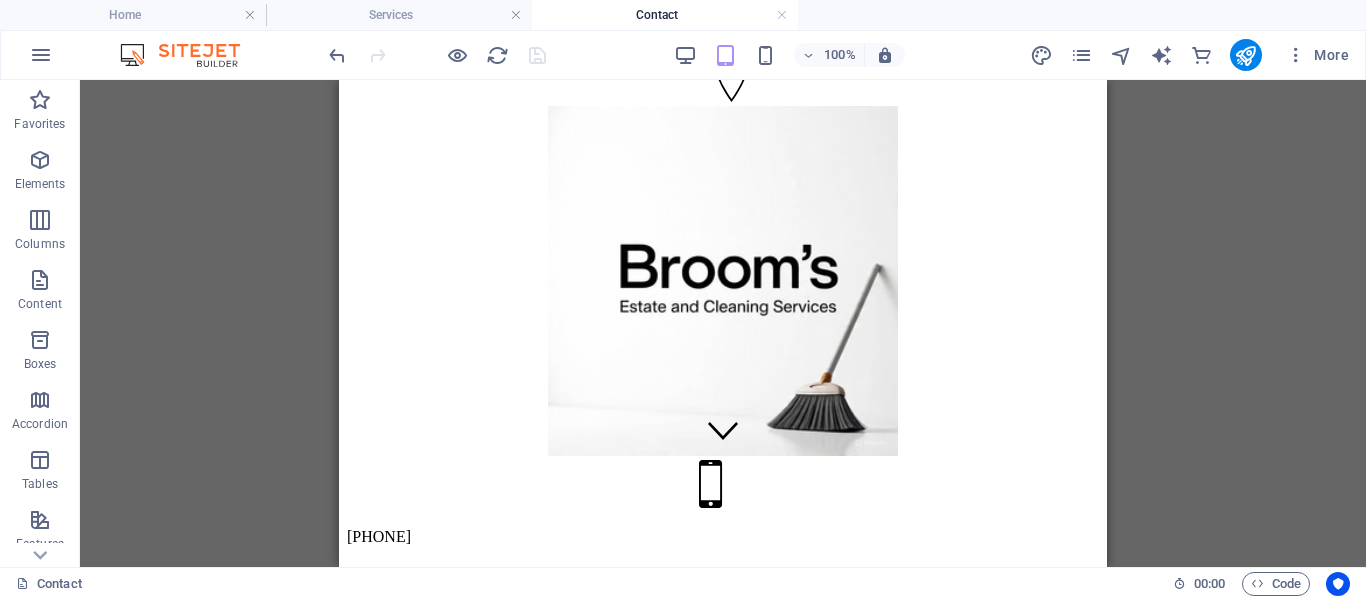 scroll, scrollTop: 0, scrollLeft: 0, axis: both 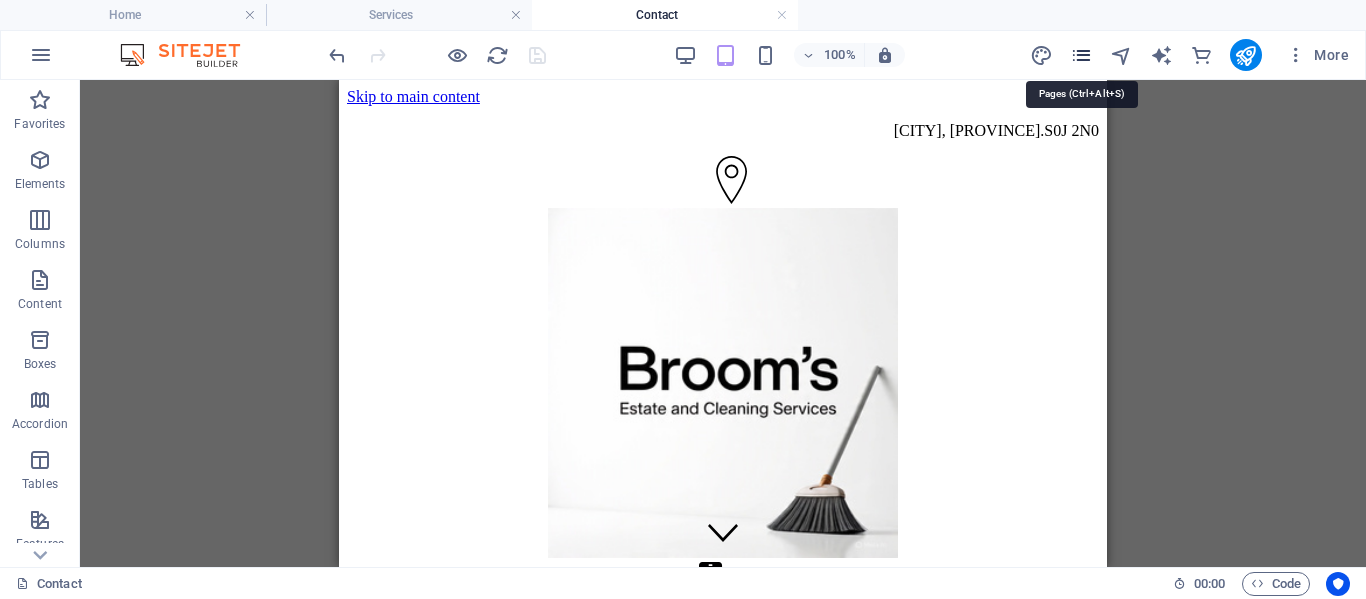 click at bounding box center (1081, 55) 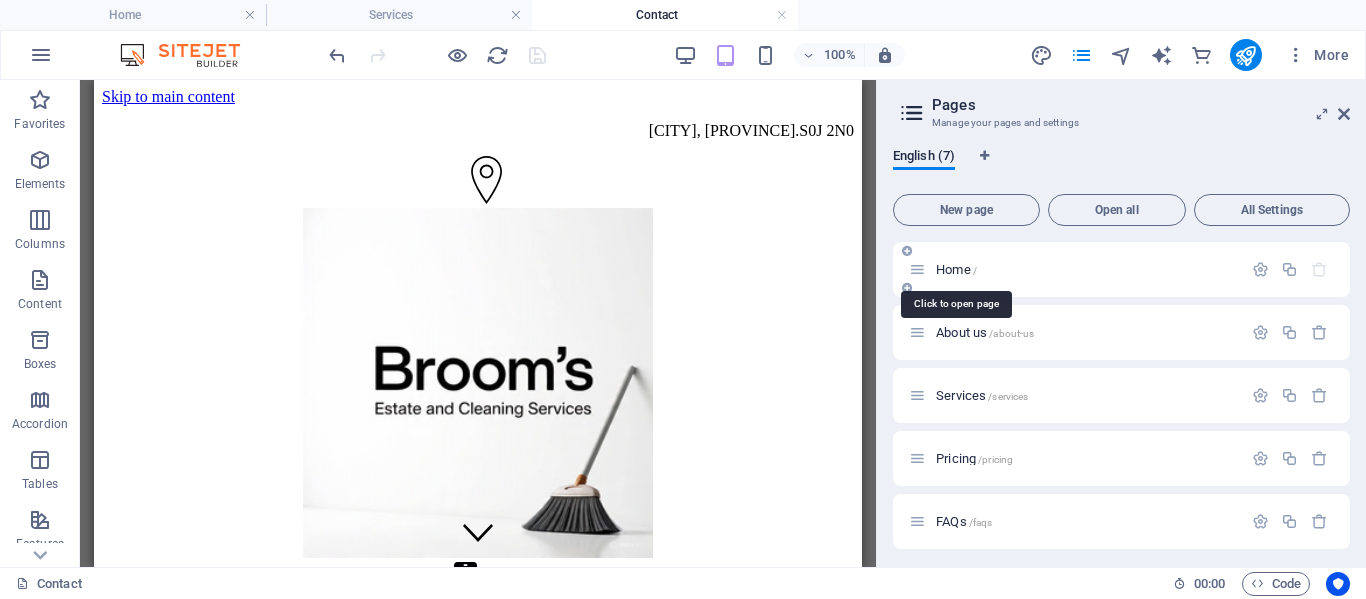 click on "Home /" at bounding box center (956, 269) 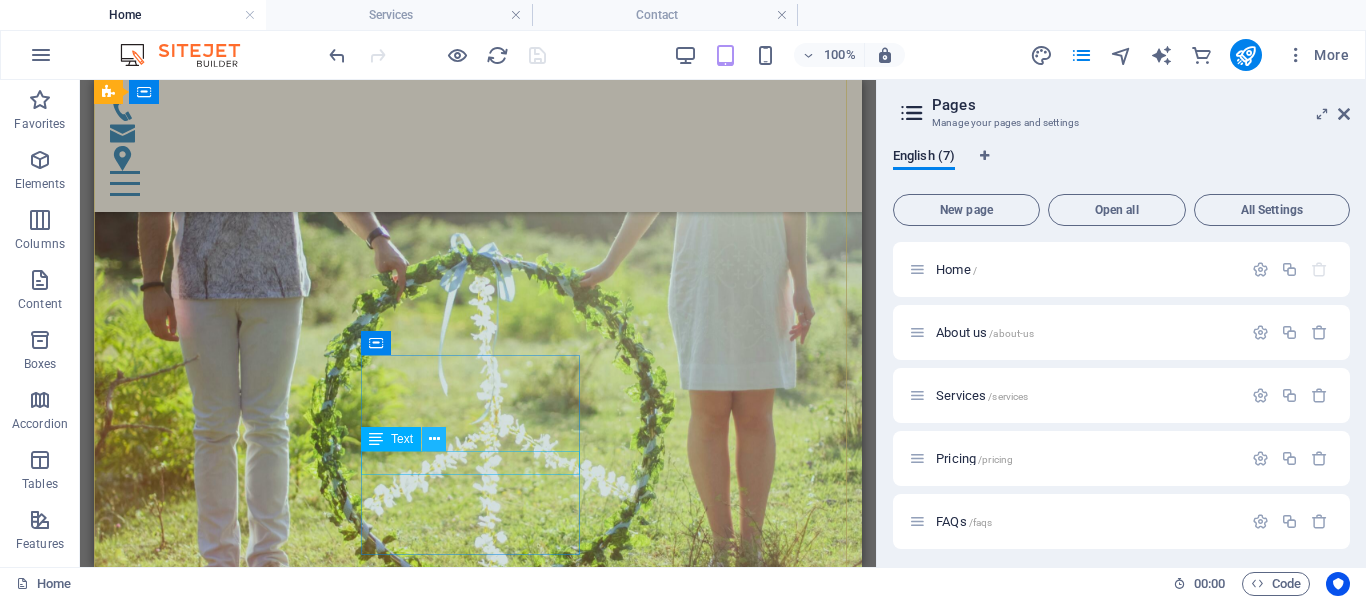 click at bounding box center (434, 439) 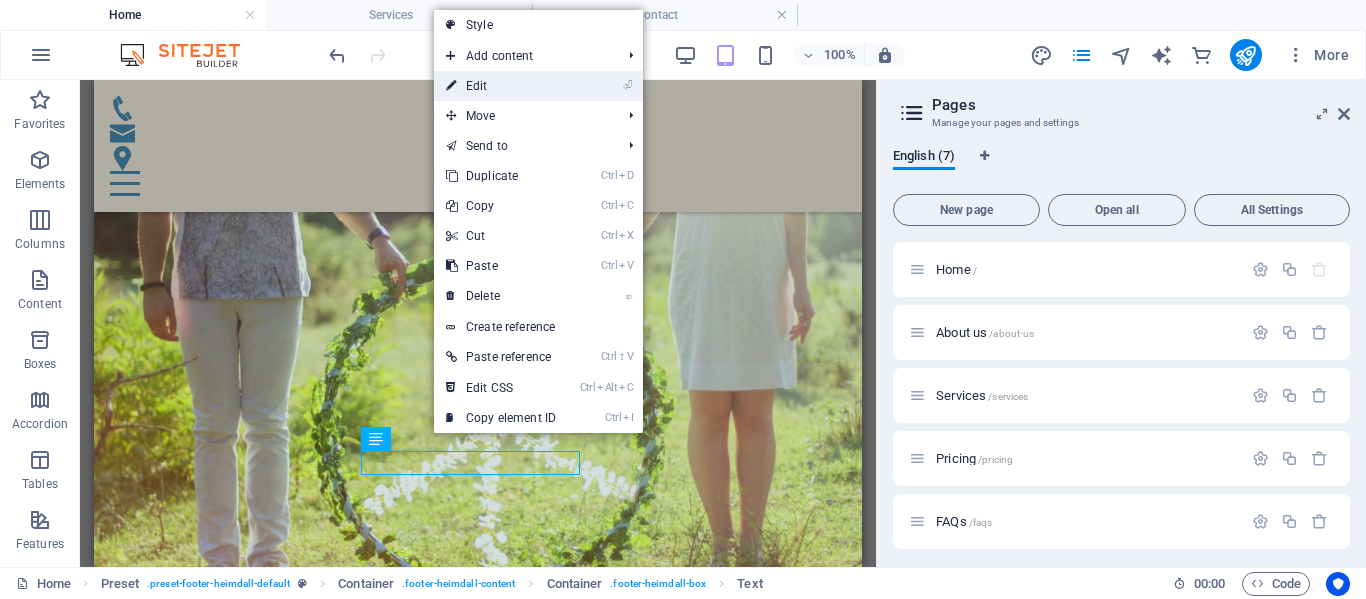 click on "⏎  Edit" at bounding box center (501, 86) 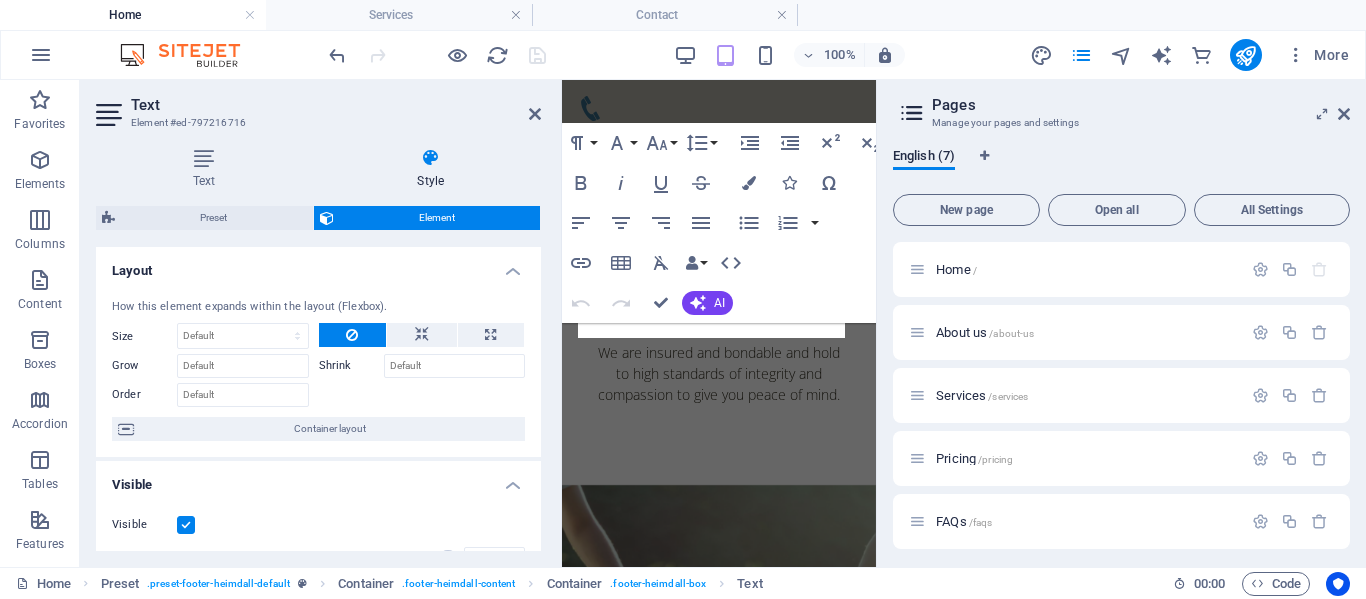 scroll, scrollTop: 4723, scrollLeft: 0, axis: vertical 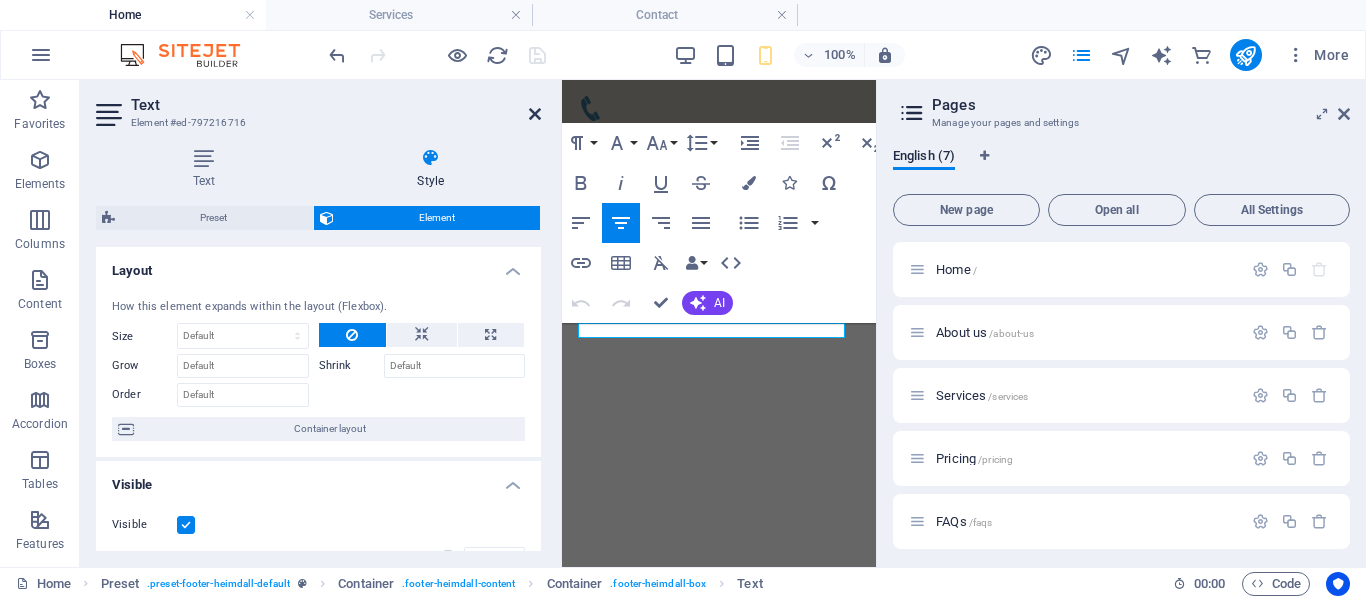 click at bounding box center (535, 114) 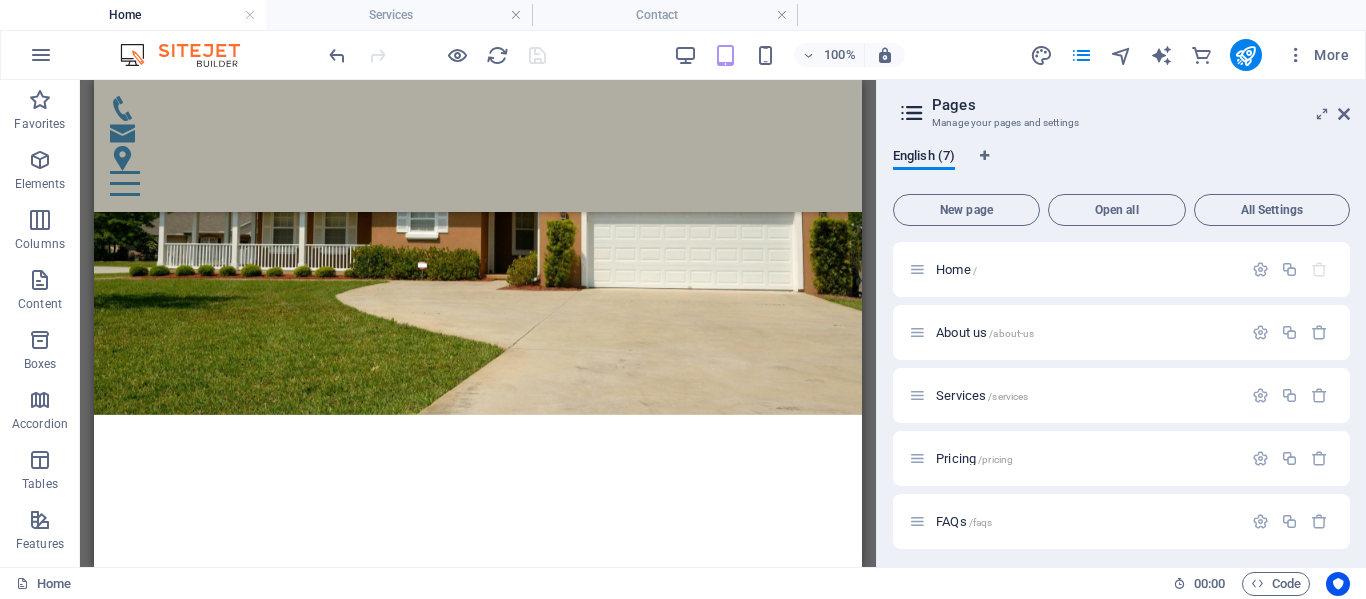 scroll, scrollTop: 422, scrollLeft: 0, axis: vertical 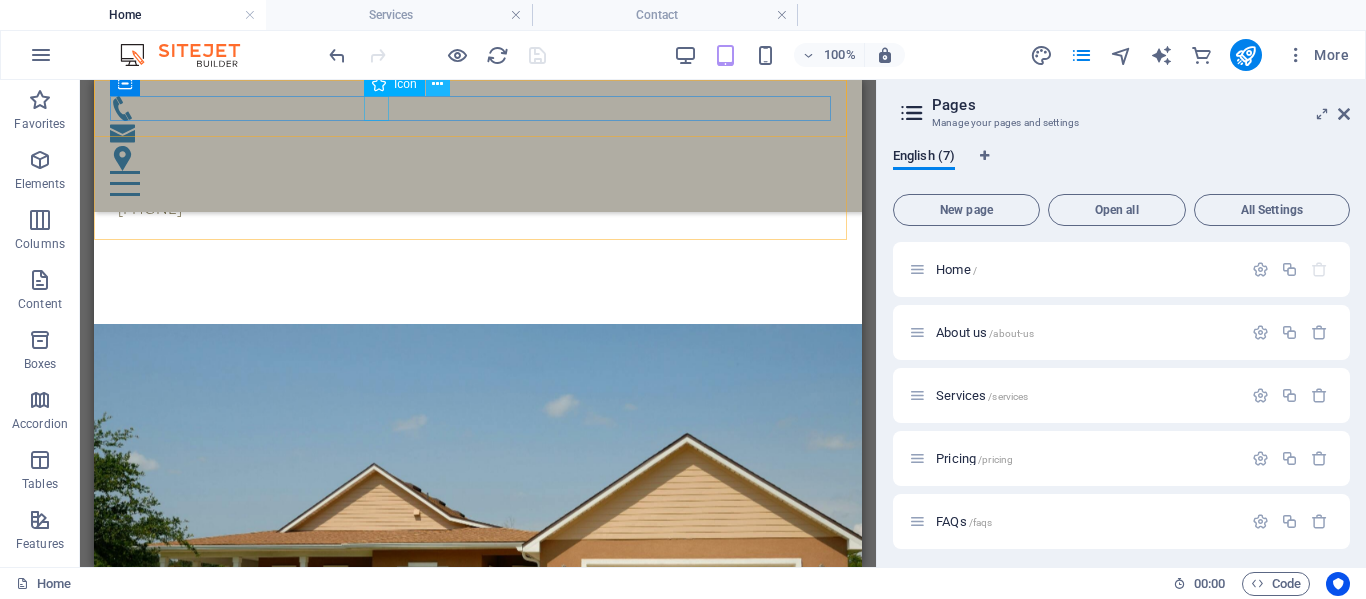 click at bounding box center [437, 84] 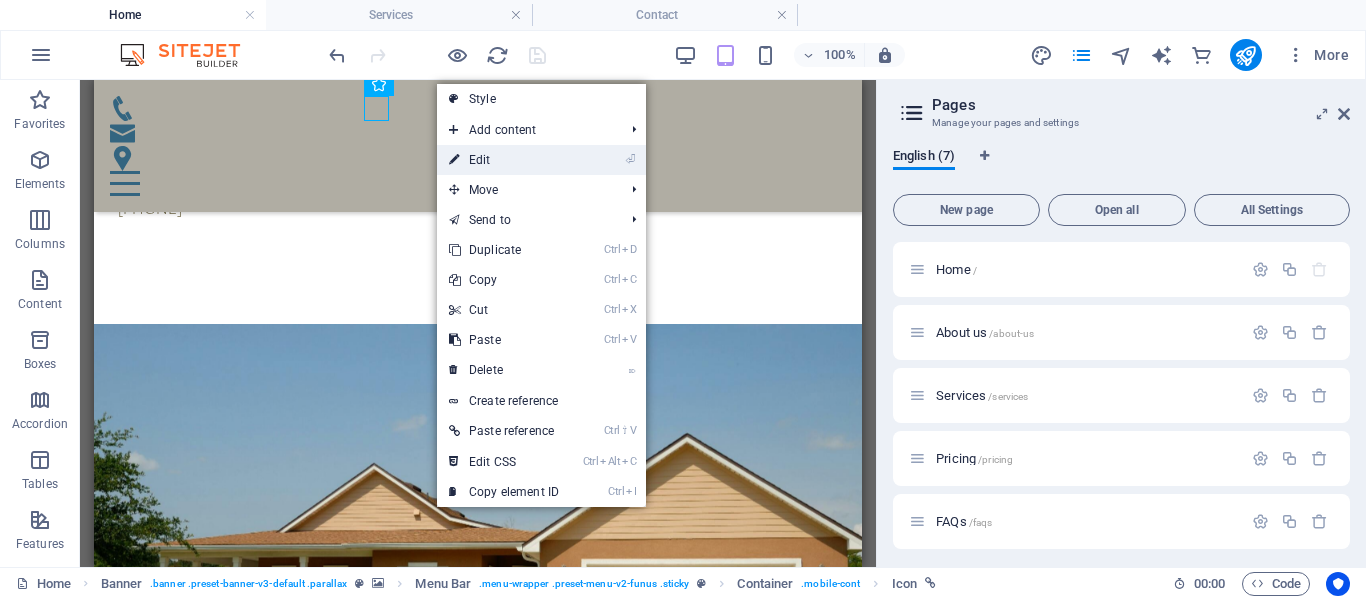 click on "⏎  Edit" at bounding box center (504, 160) 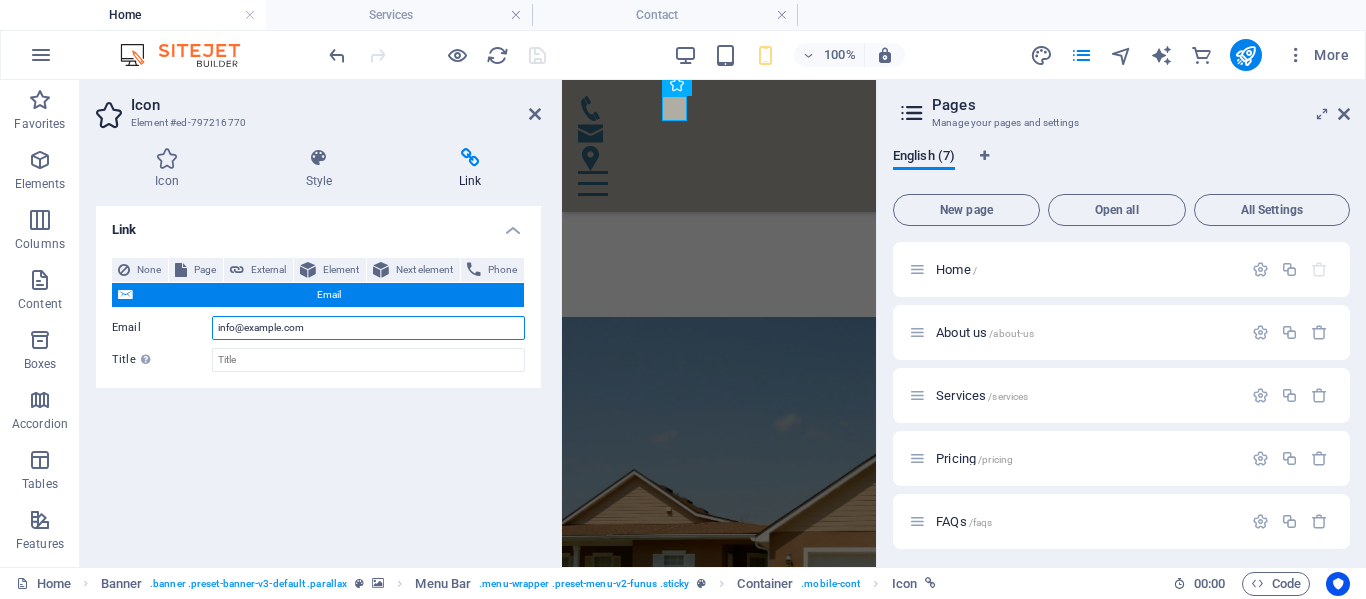click on "info@example.com" at bounding box center (368, 328) 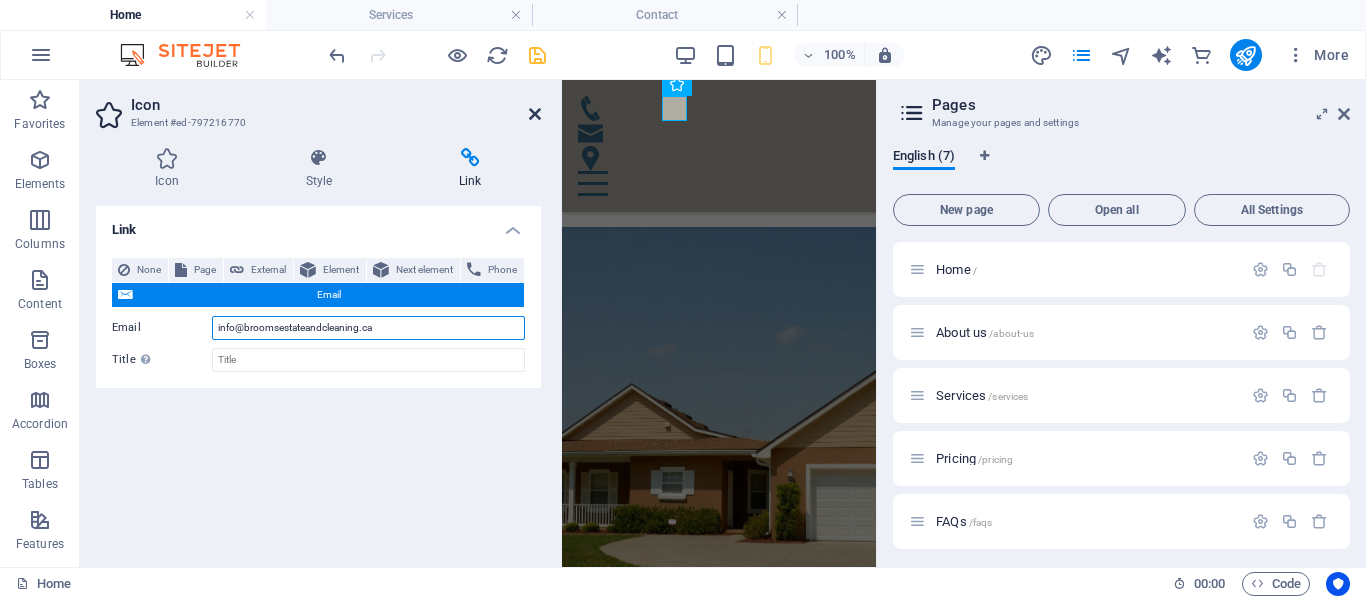 type on "info@broomsestateandcleaning.ca" 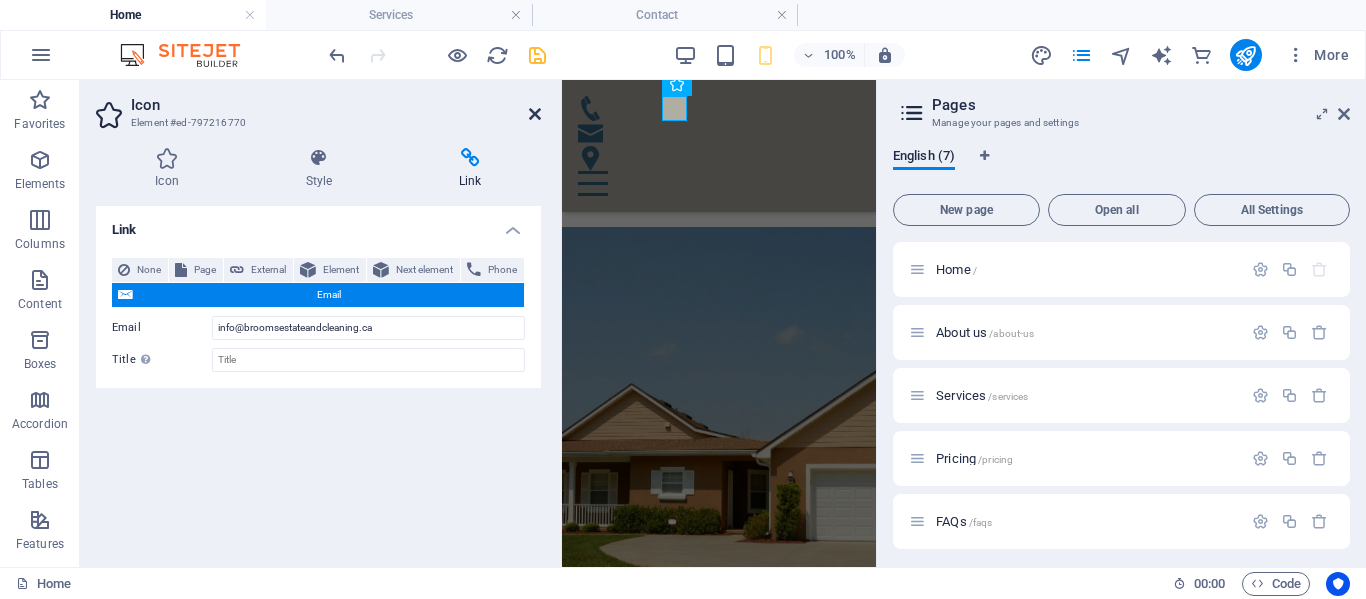 click at bounding box center (535, 114) 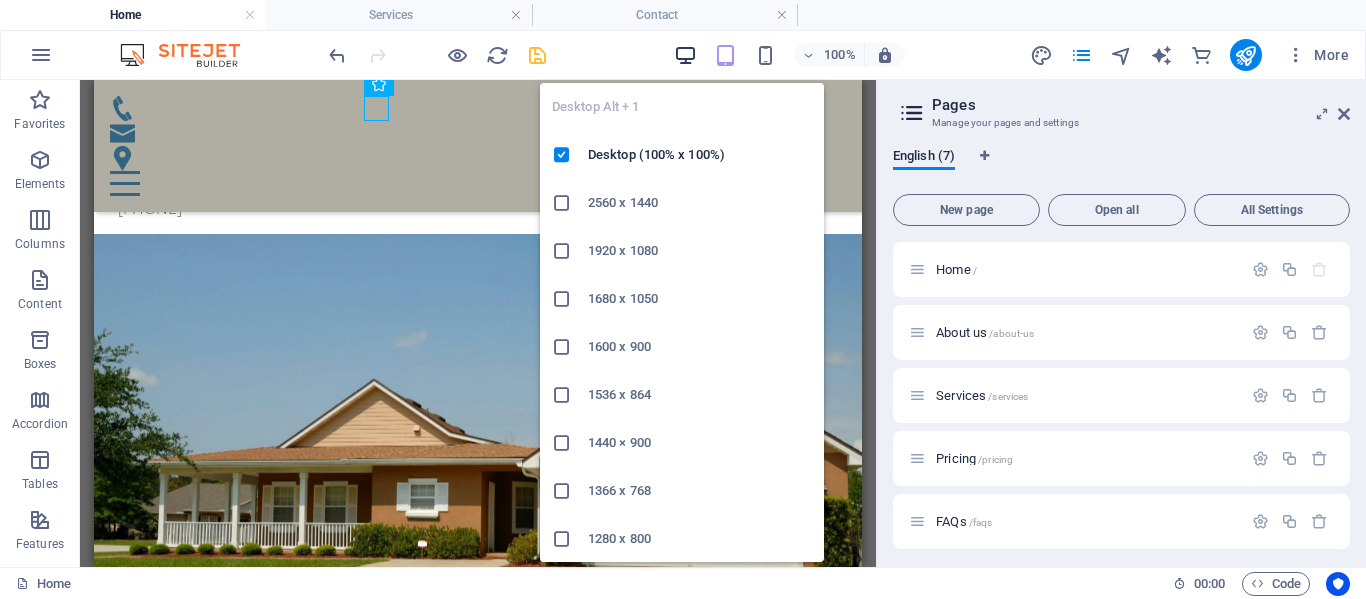 click at bounding box center (685, 55) 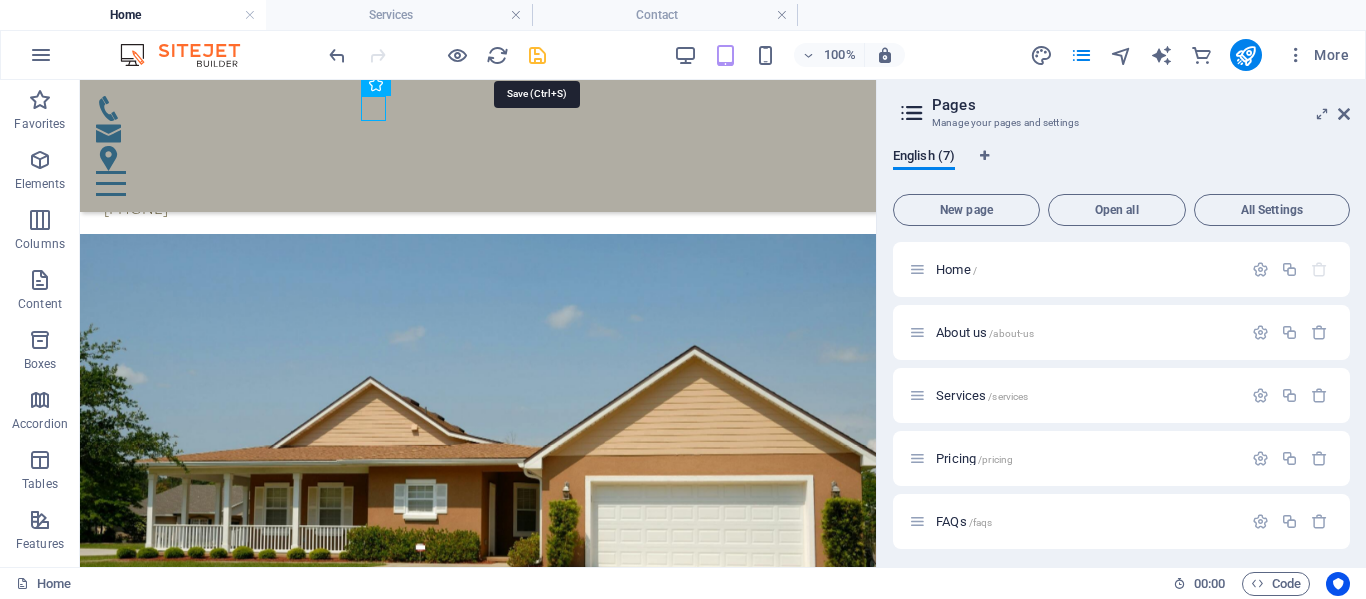 click at bounding box center (537, 55) 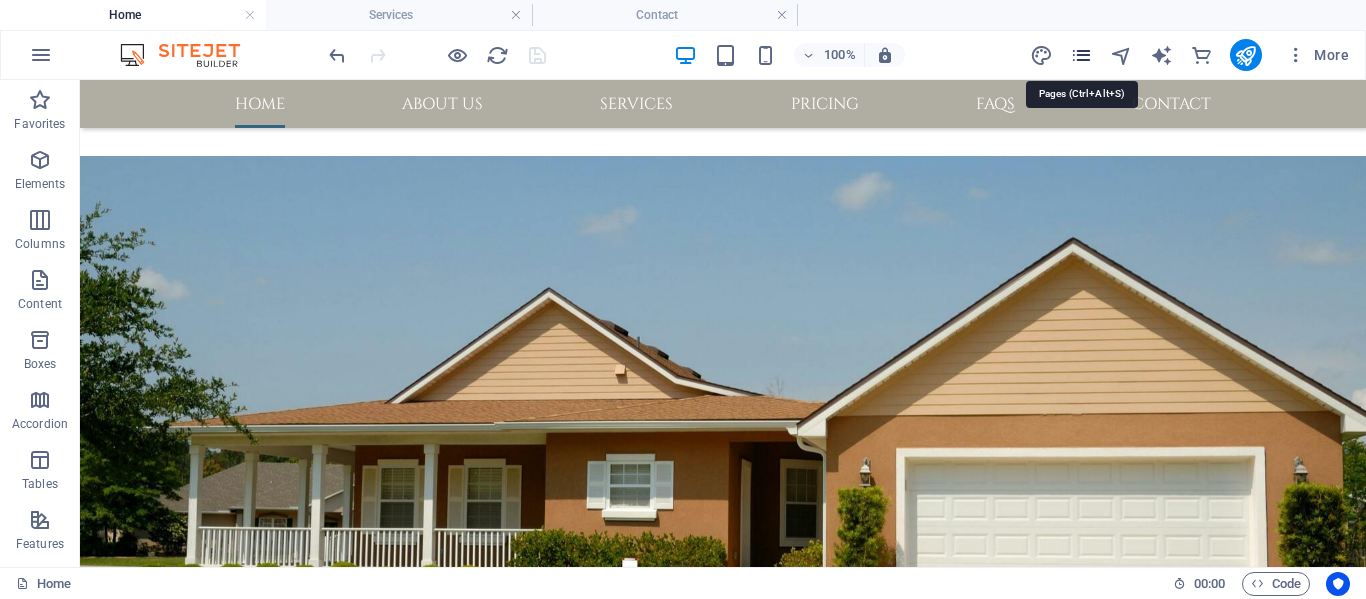 click at bounding box center [1081, 55] 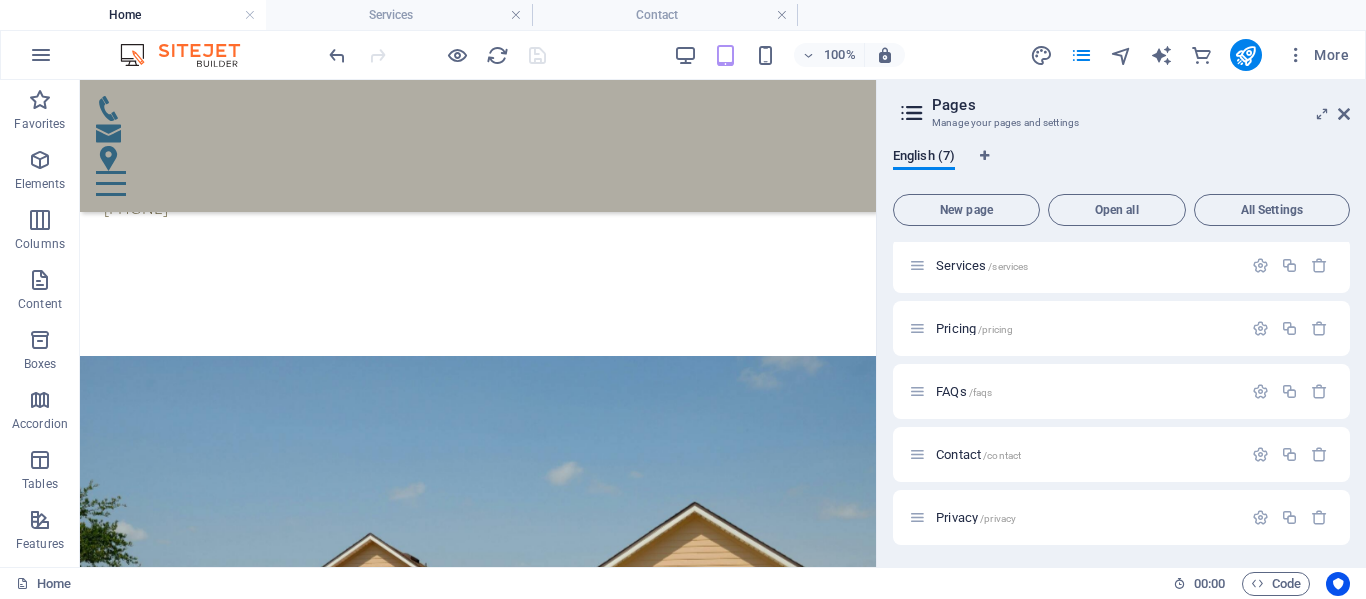 scroll, scrollTop: 132, scrollLeft: 0, axis: vertical 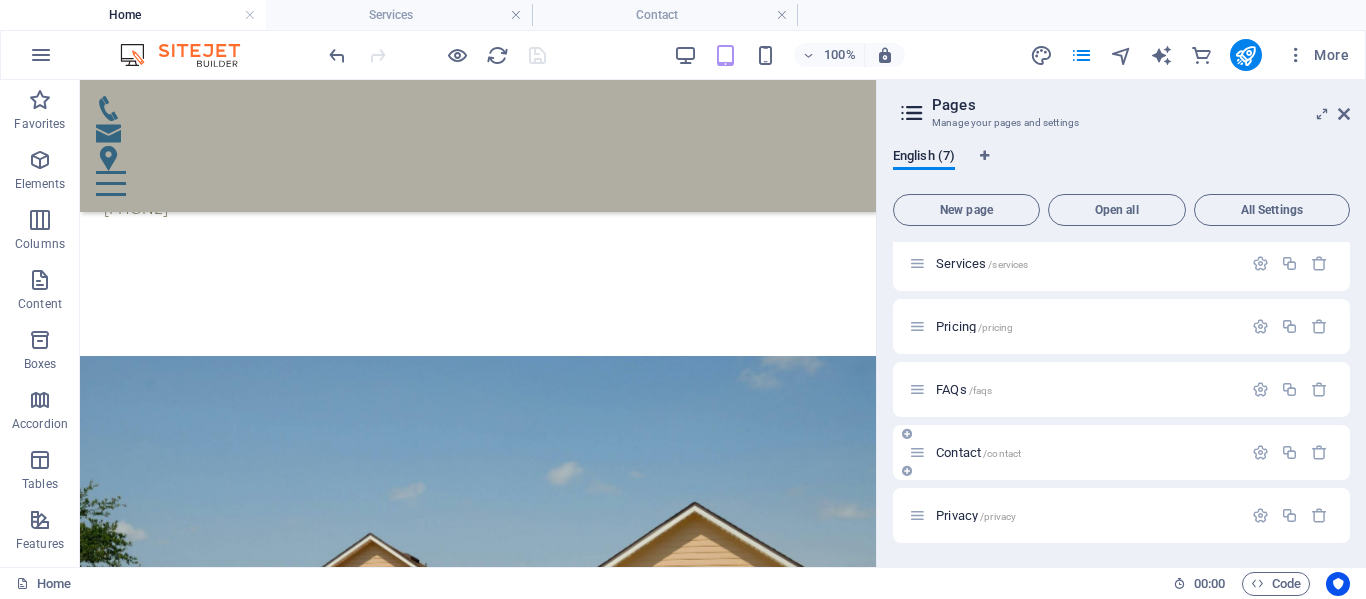 click on "Contact /contact" at bounding box center (978, 452) 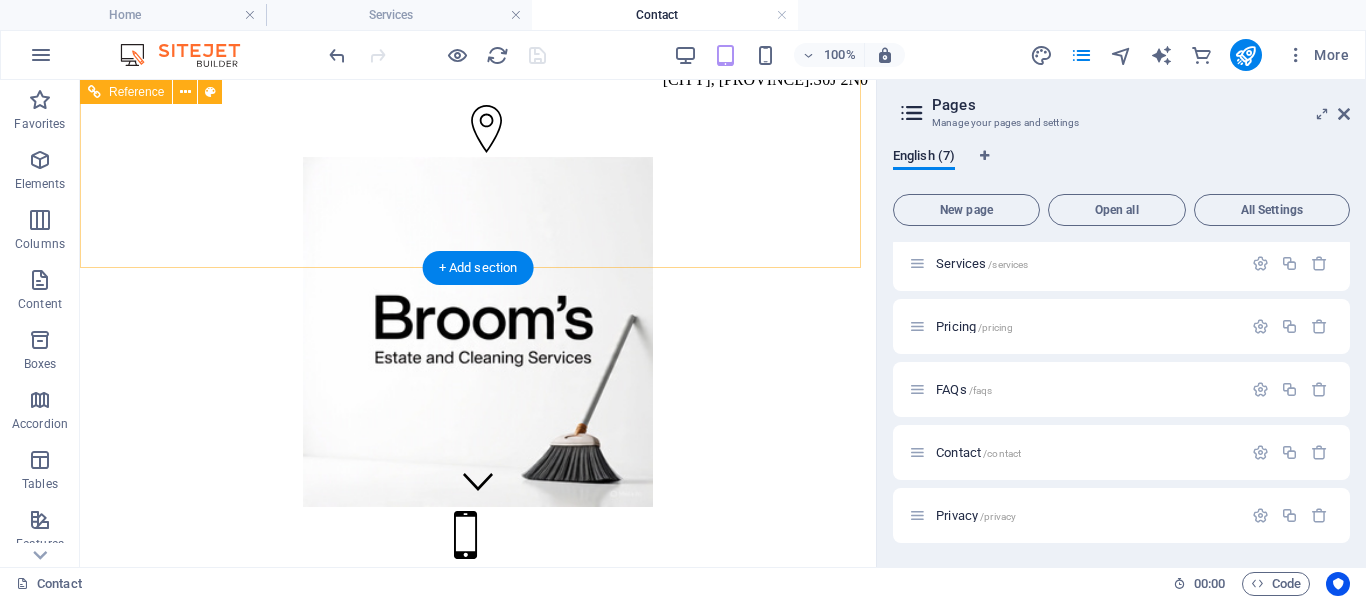 scroll, scrollTop: 0, scrollLeft: 0, axis: both 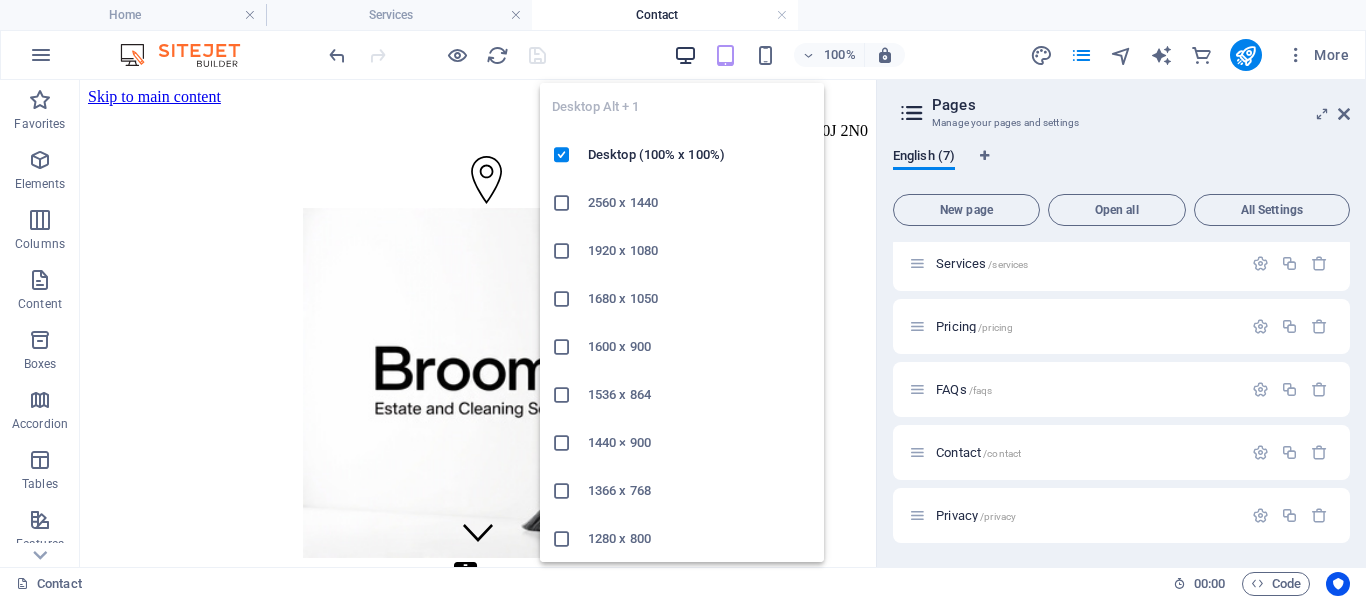 click at bounding box center (685, 55) 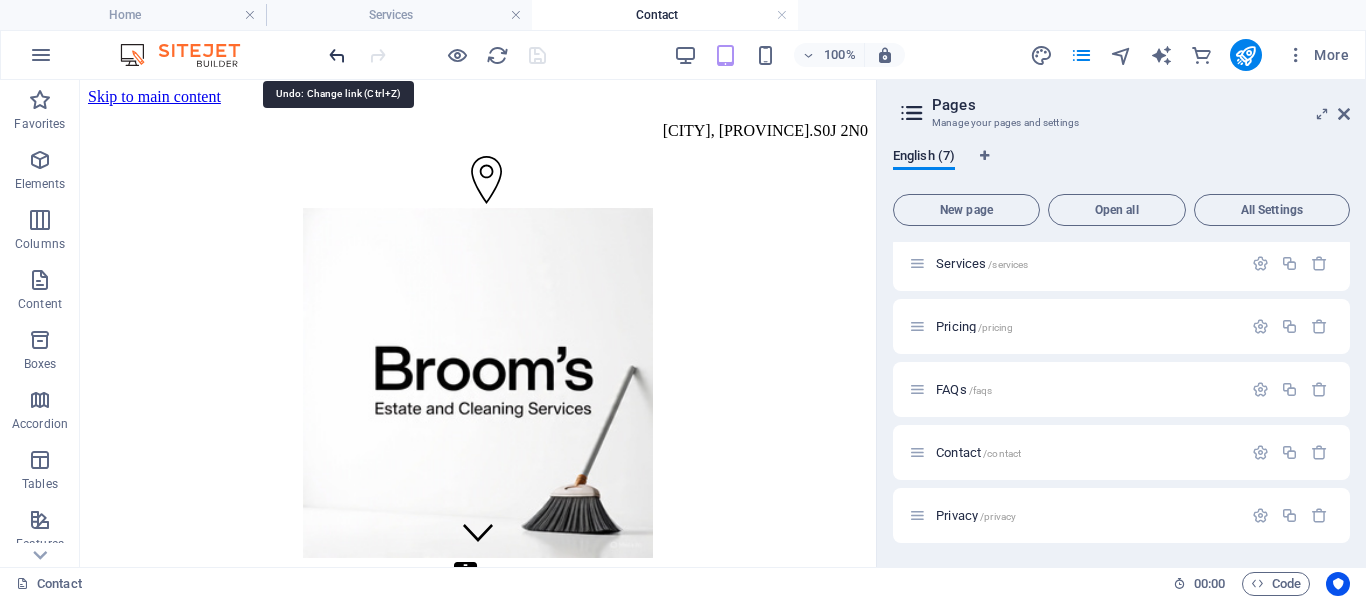click at bounding box center [337, 55] 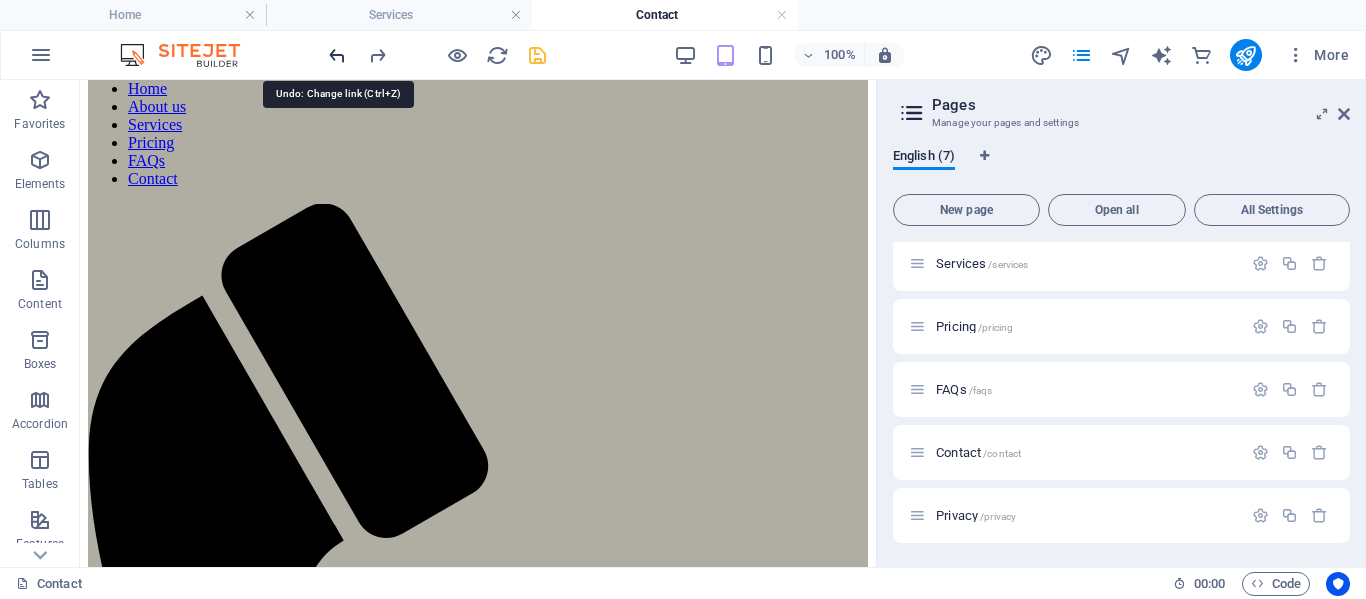 scroll, scrollTop: 1029, scrollLeft: 0, axis: vertical 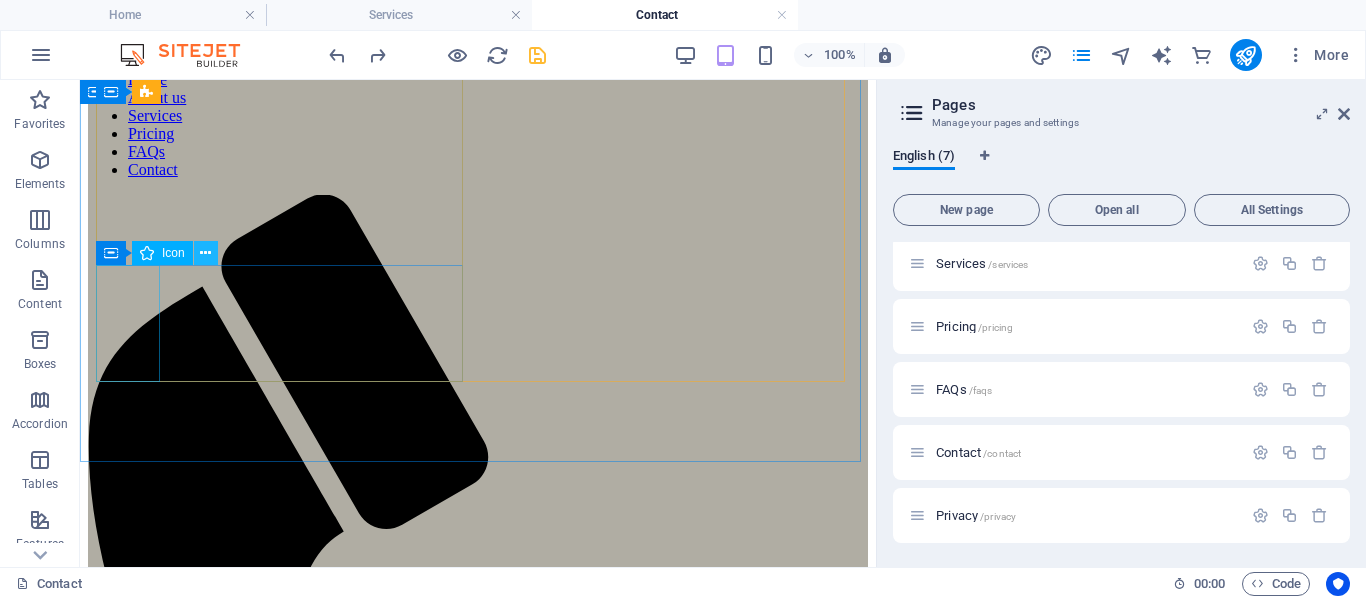 click at bounding box center [205, 253] 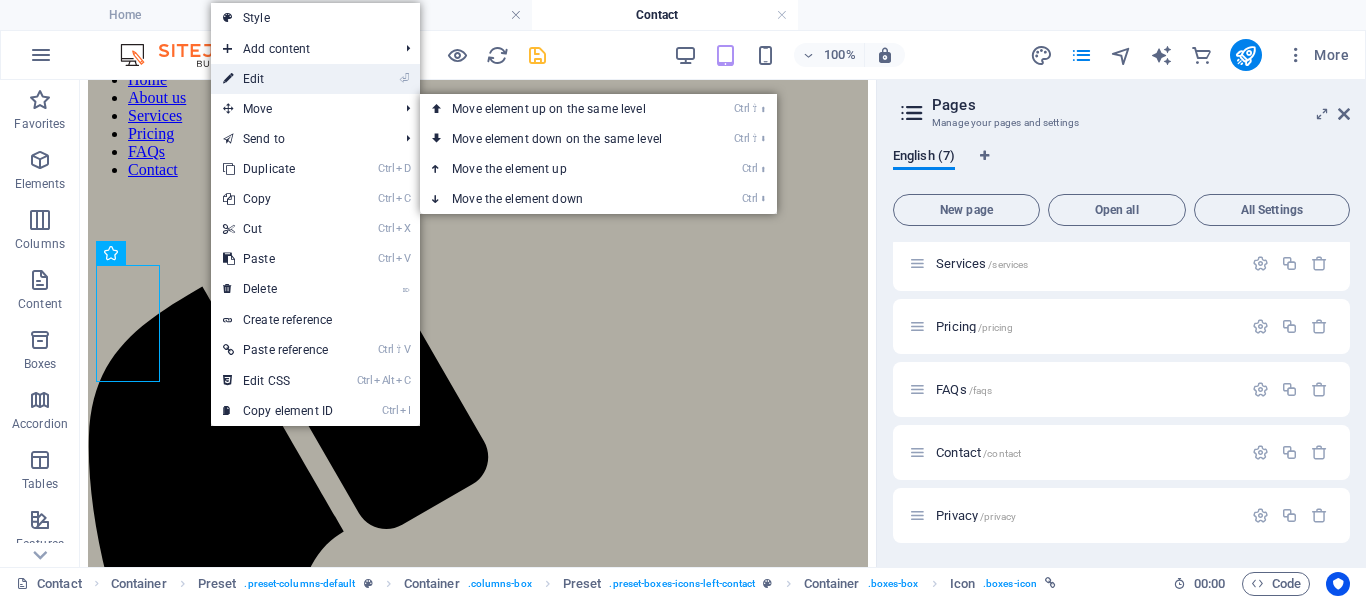 click on "⏎  Edit" at bounding box center [278, 79] 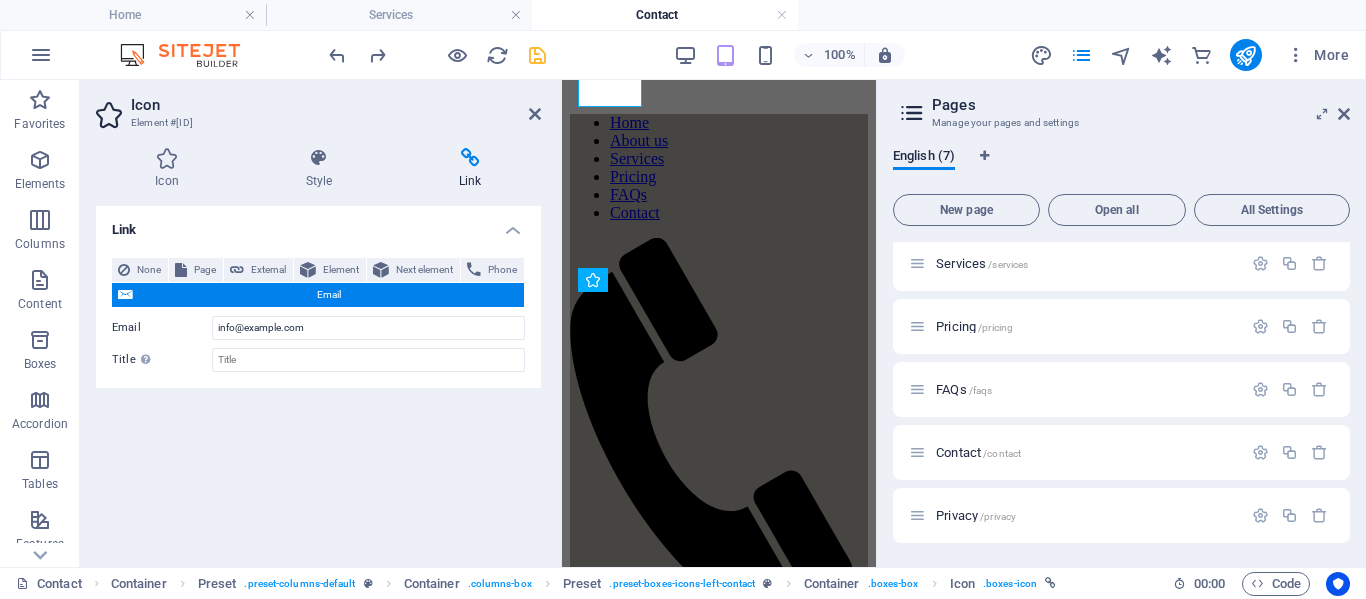 scroll, scrollTop: 1304, scrollLeft: 0, axis: vertical 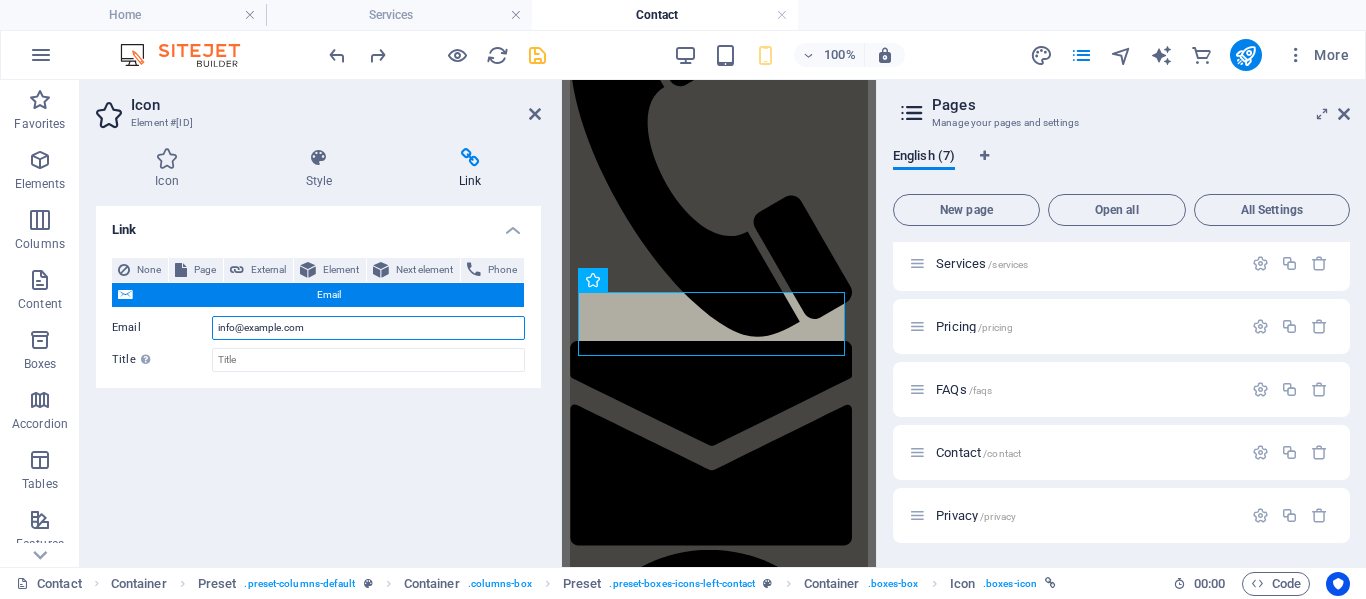 click on "info@example.com" at bounding box center (368, 328) 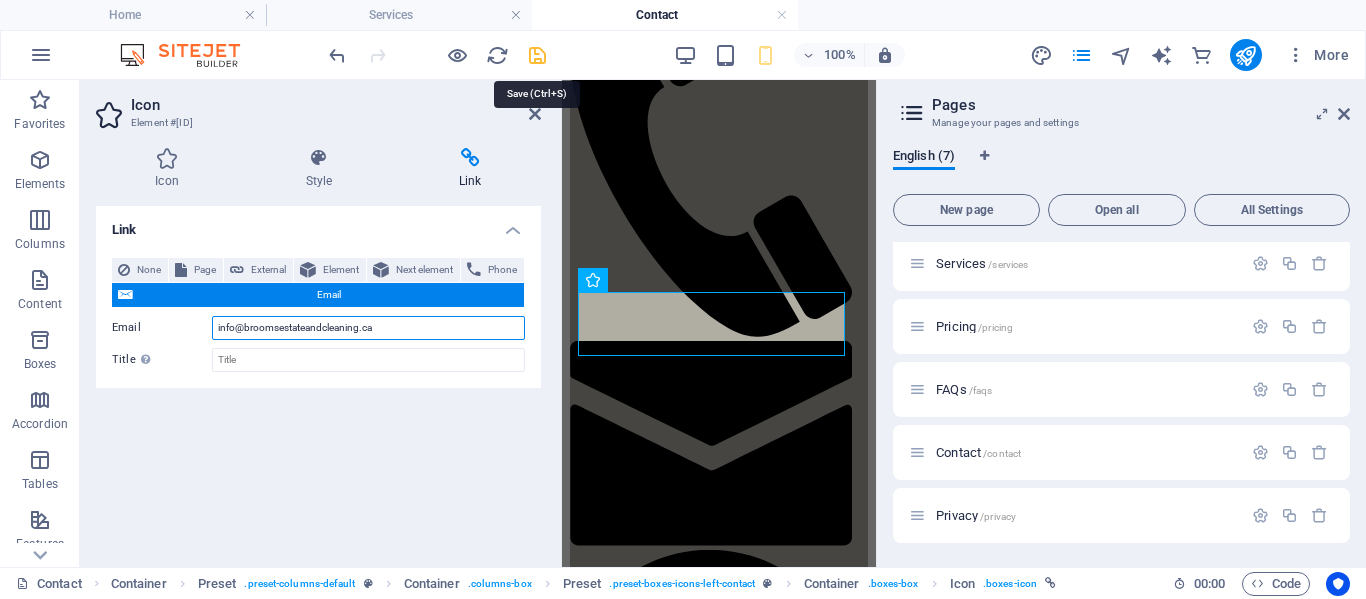 type on "info@broomsestateandcleaning.ca" 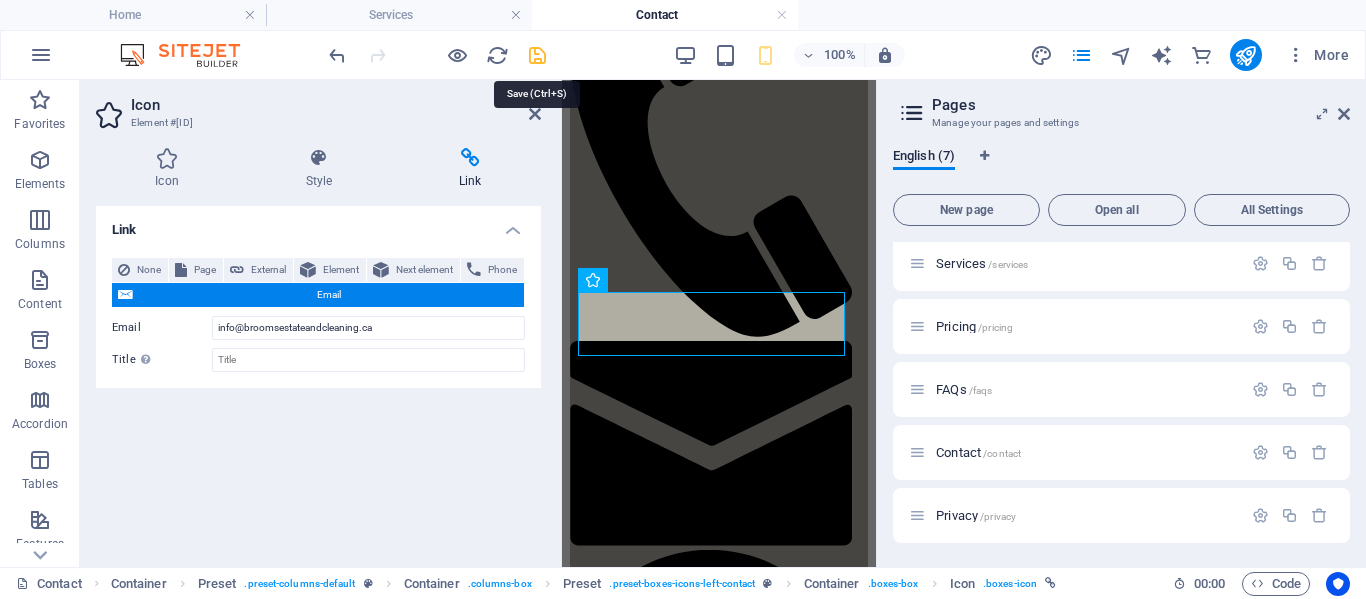 click at bounding box center (537, 55) 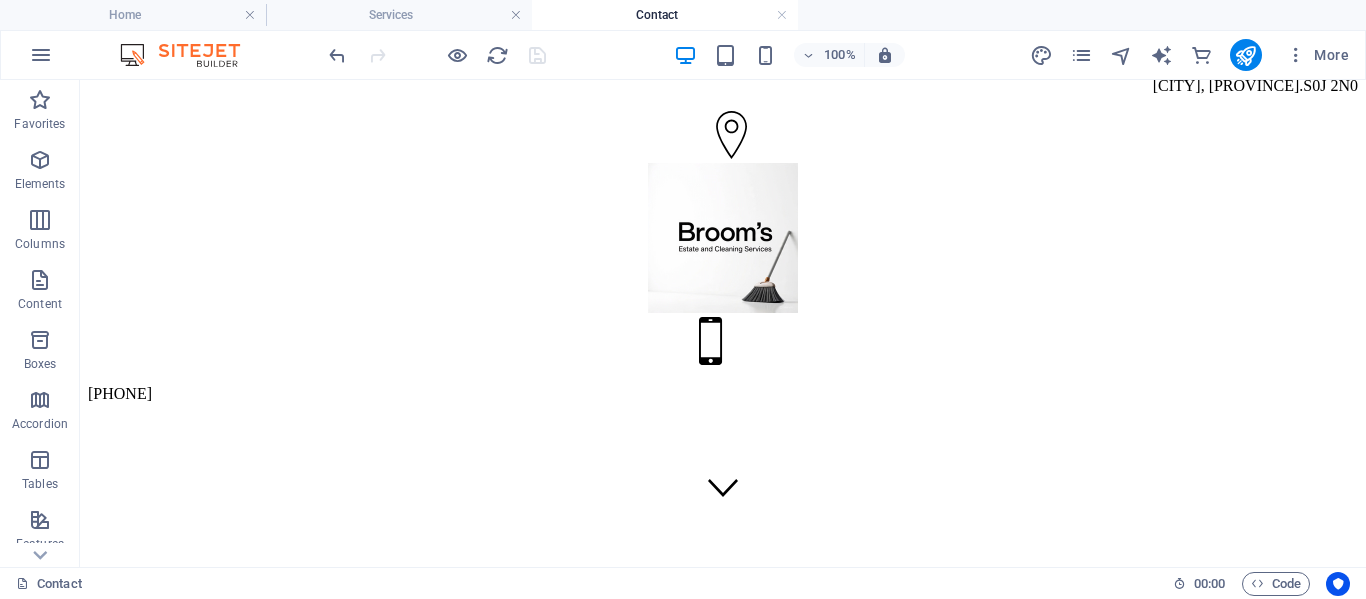 scroll, scrollTop: 0, scrollLeft: 0, axis: both 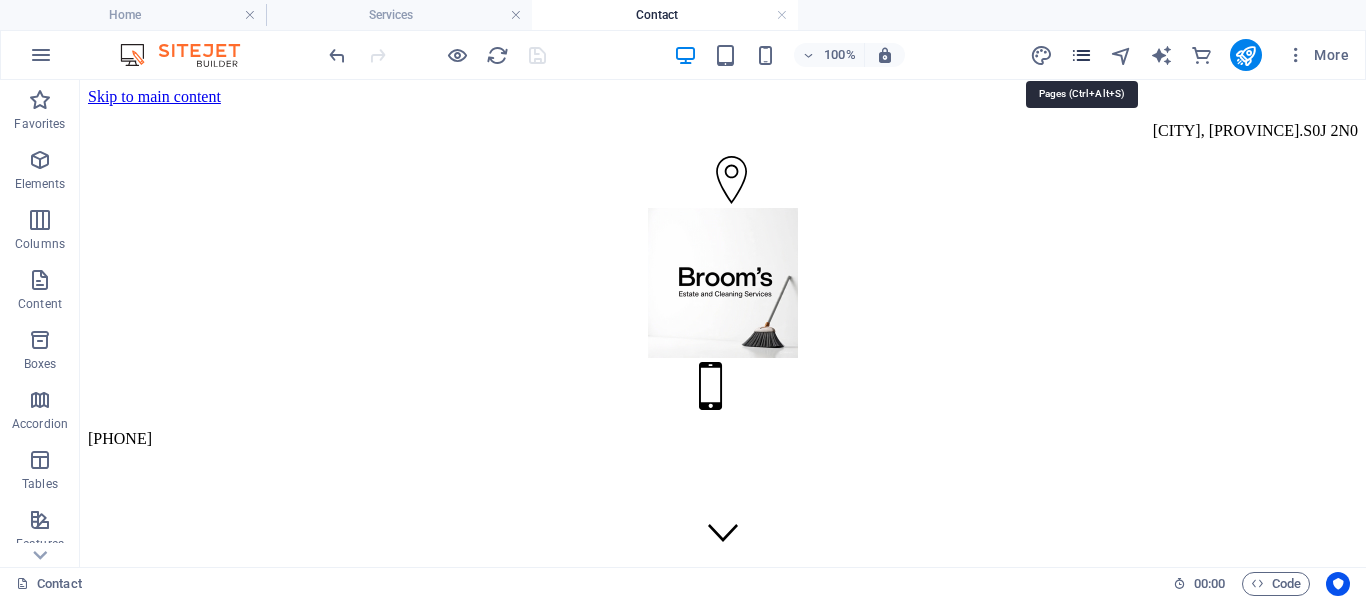 click at bounding box center (1081, 55) 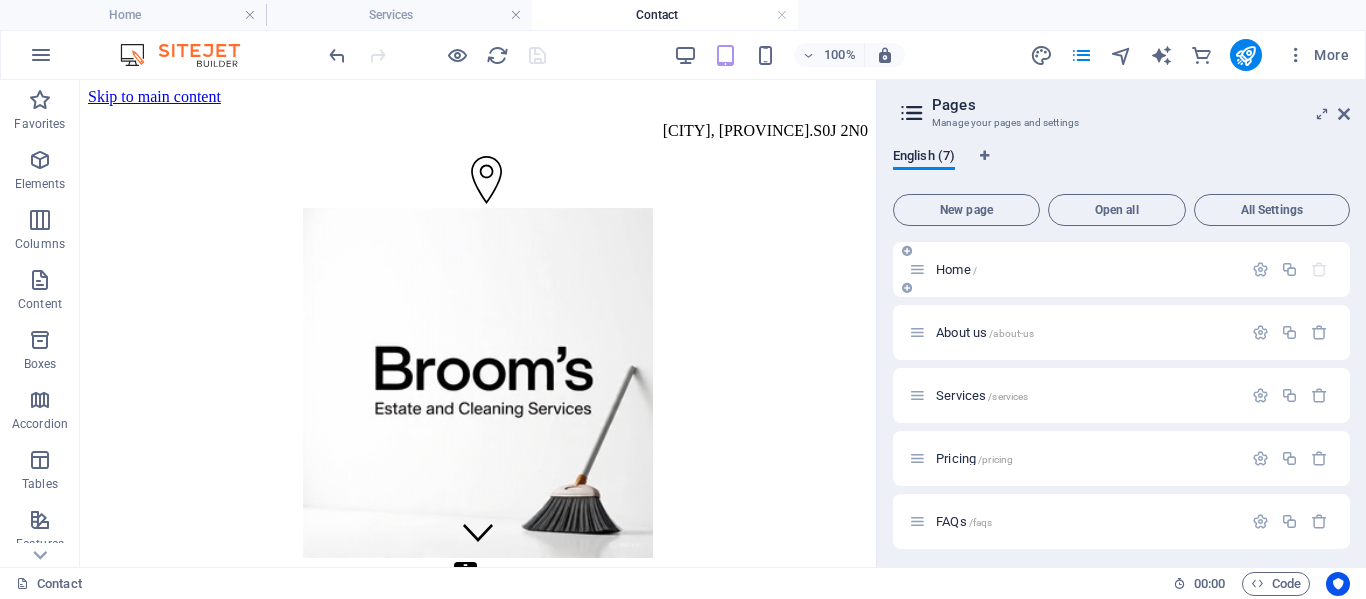 click on "Home /" at bounding box center (1075, 269) 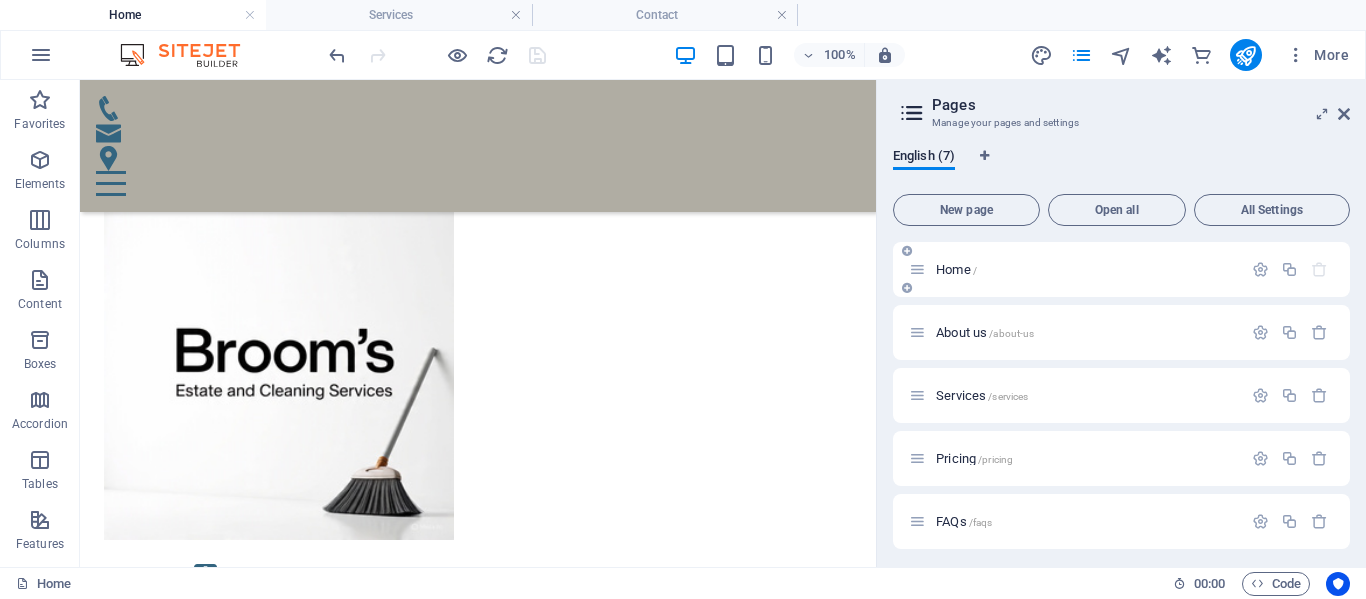scroll, scrollTop: 422, scrollLeft: 0, axis: vertical 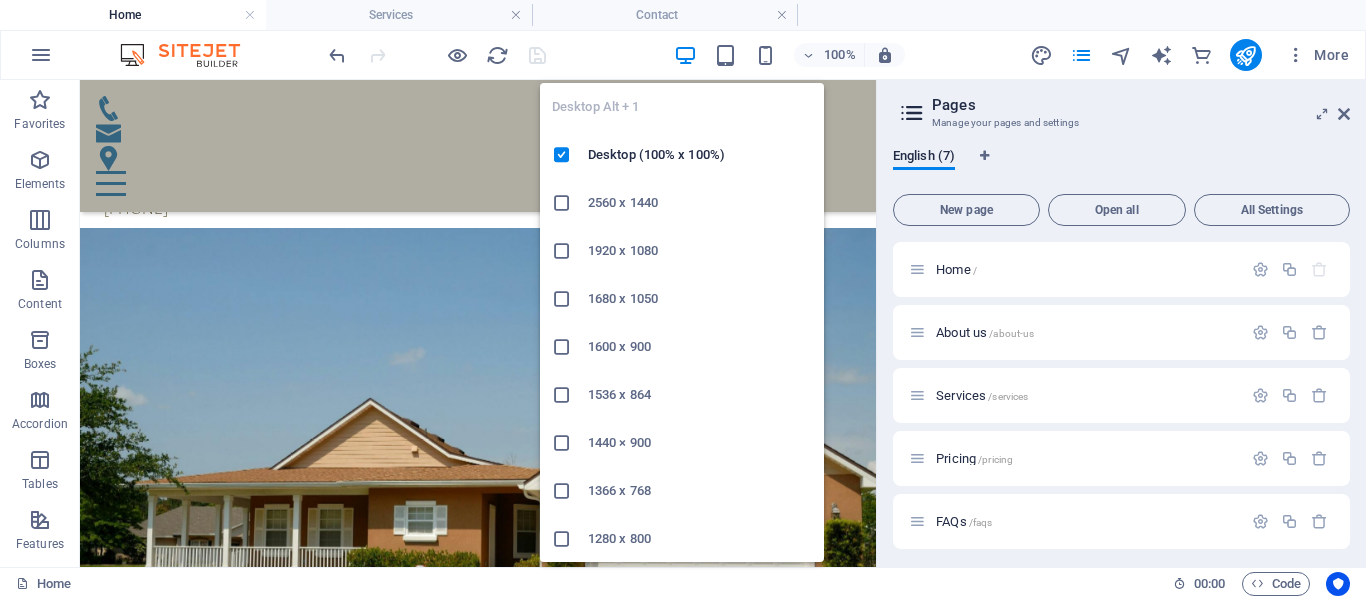 click at bounding box center (685, 55) 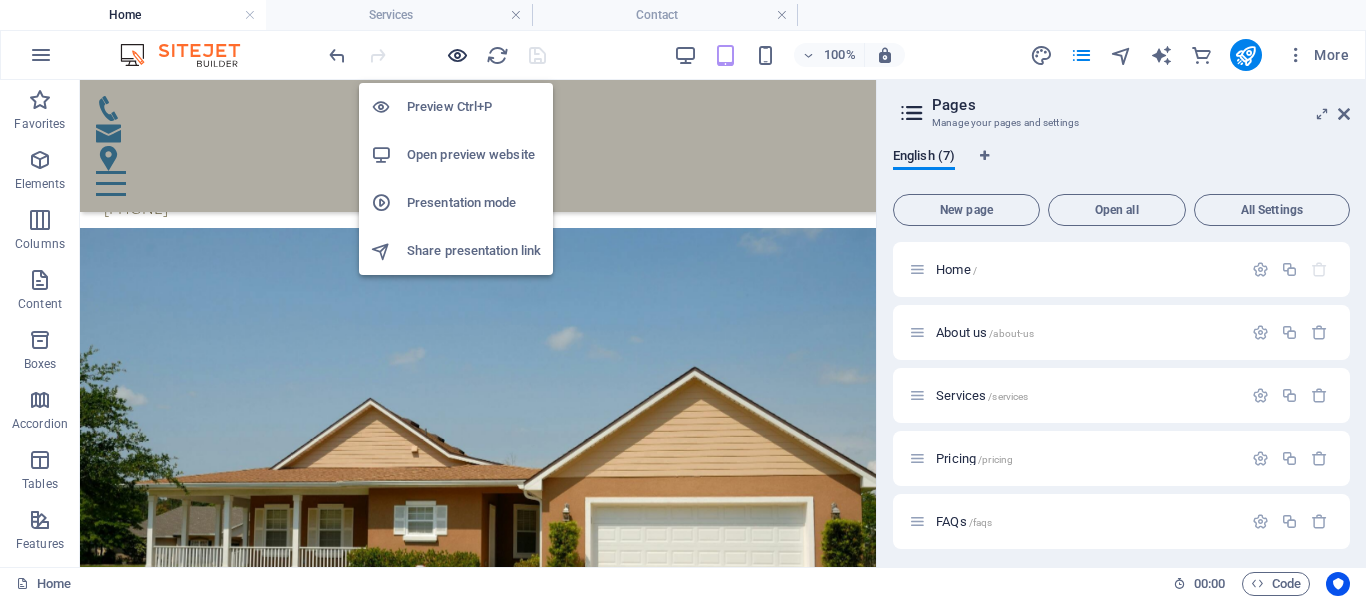 click at bounding box center (457, 55) 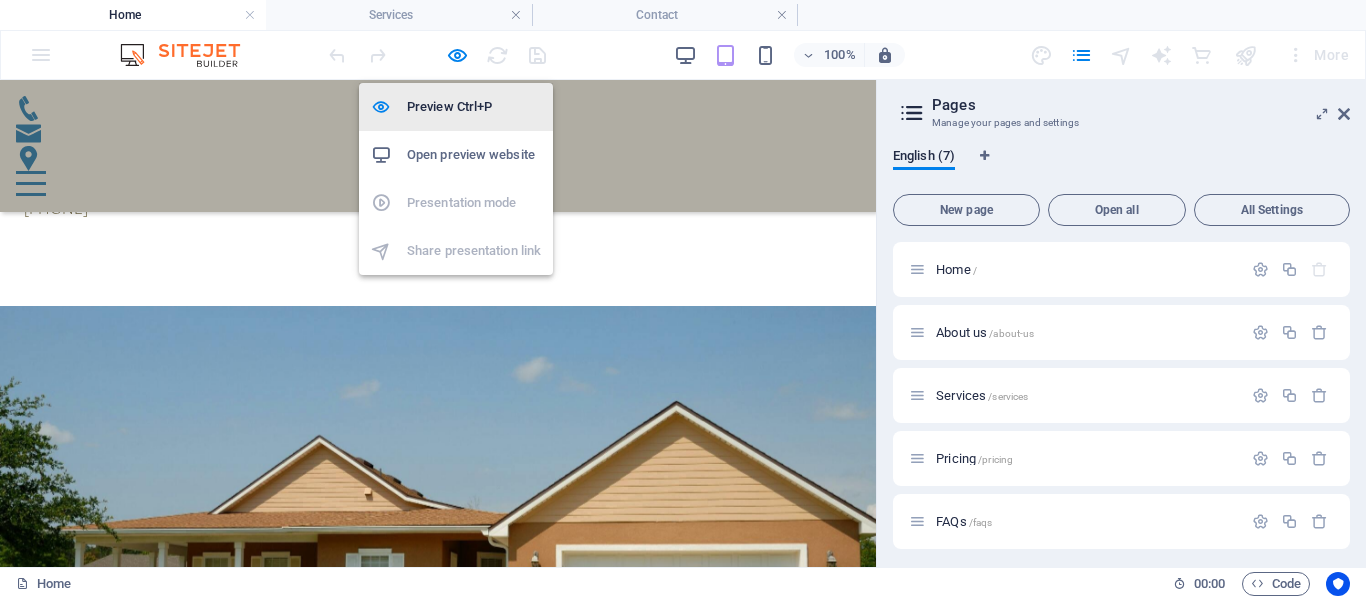 click on "Preview Ctrl+P" at bounding box center (474, 107) 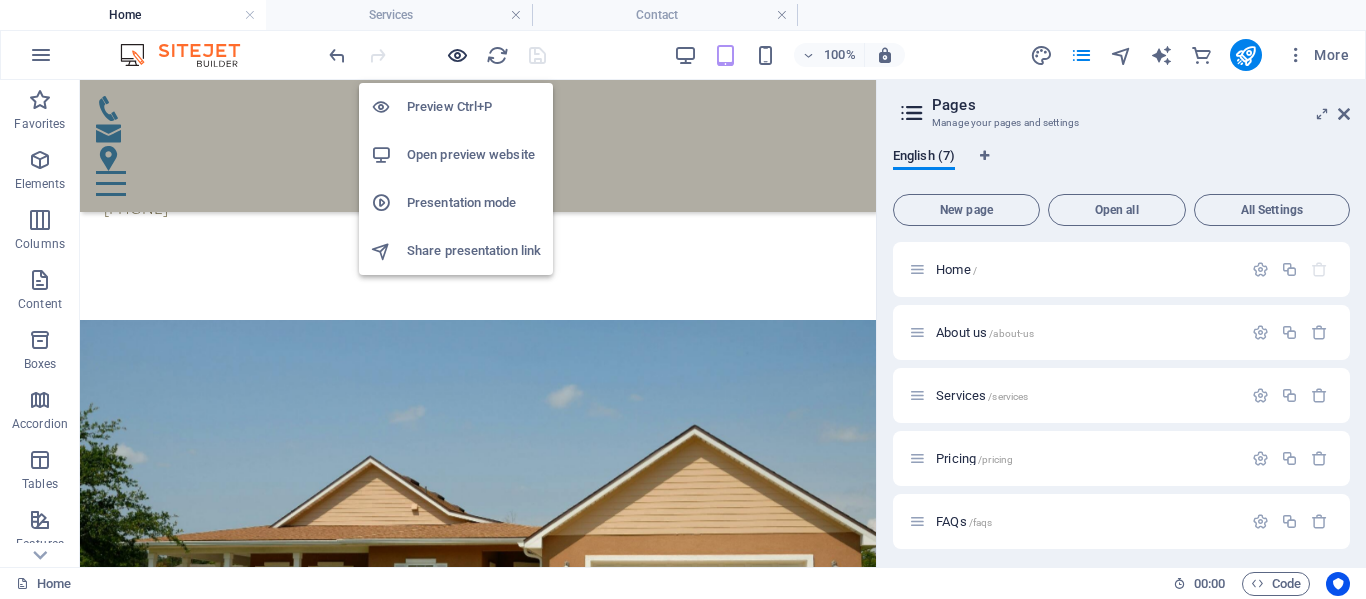 click at bounding box center (457, 55) 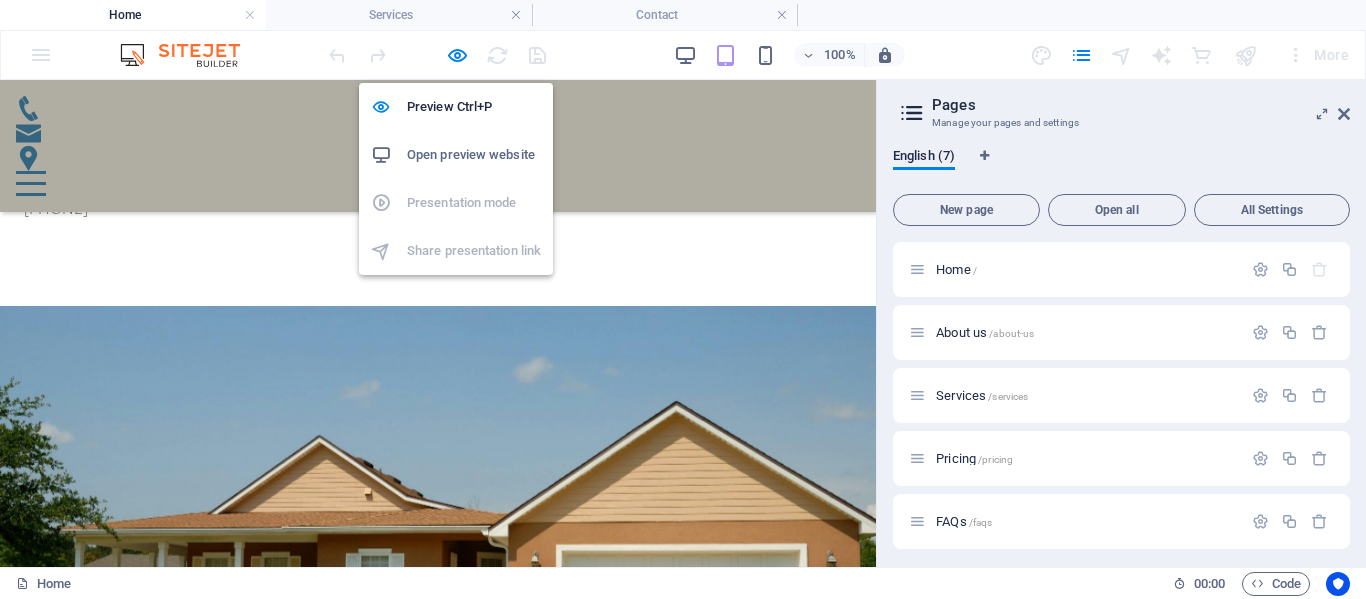 click on "Open preview website" at bounding box center [474, 155] 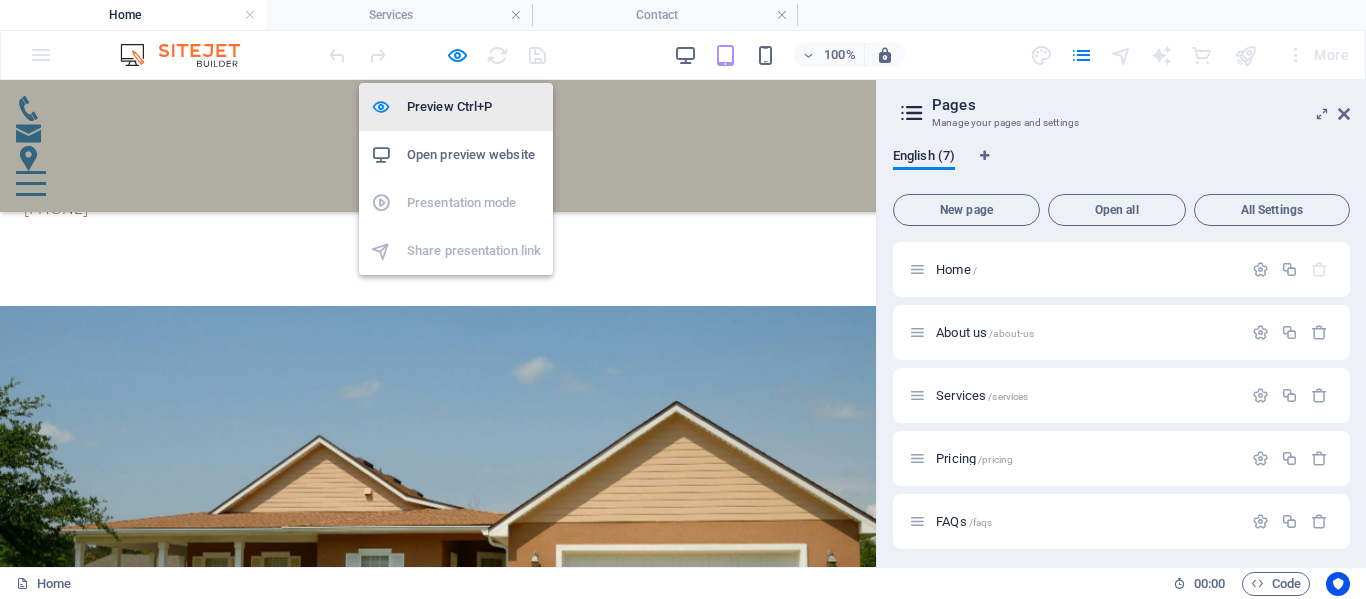click on "Preview Ctrl+P" at bounding box center (474, 107) 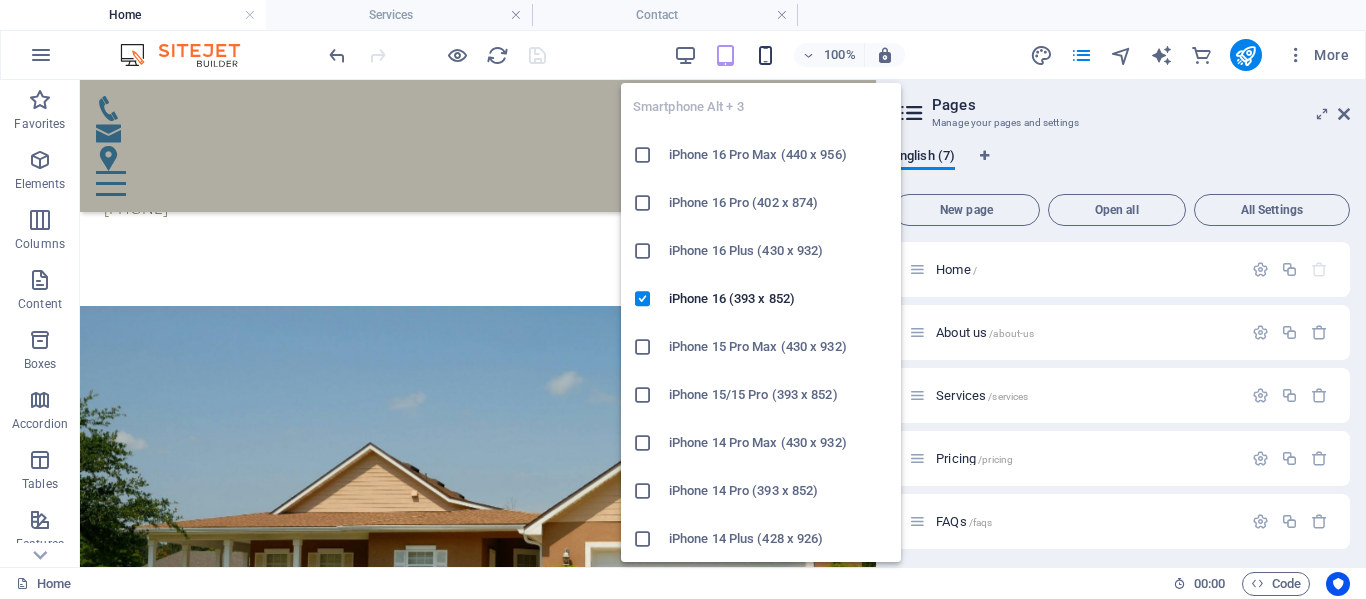 click at bounding box center [765, 55] 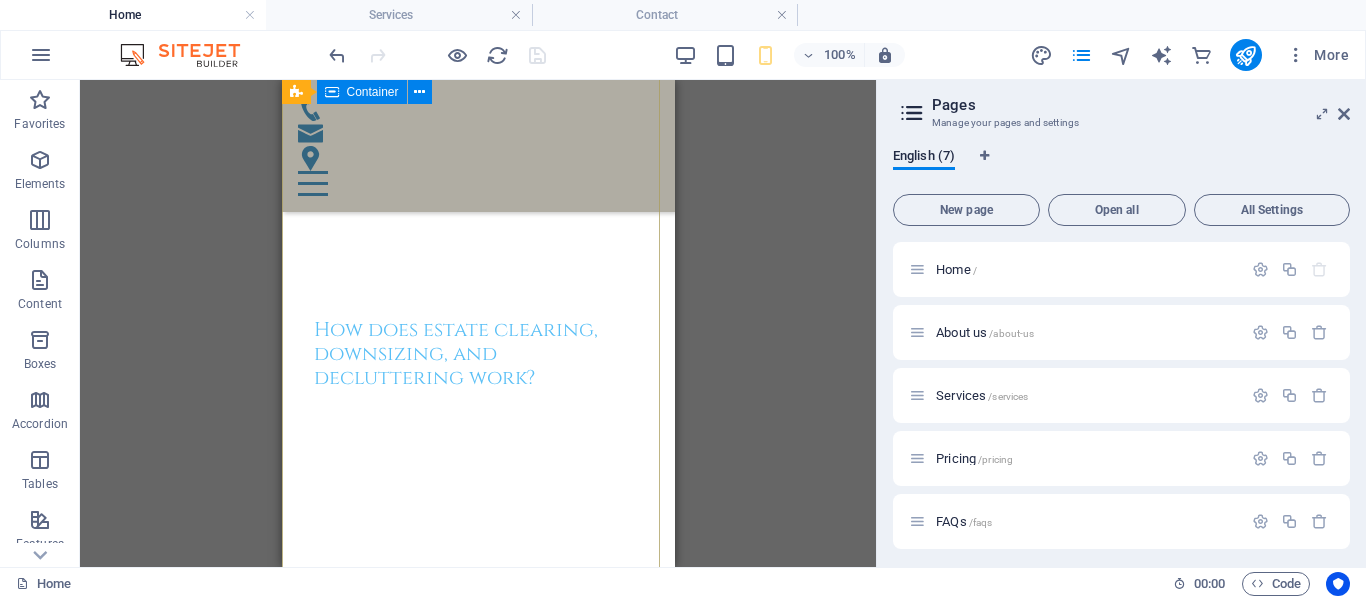 scroll, scrollTop: 4522, scrollLeft: 0, axis: vertical 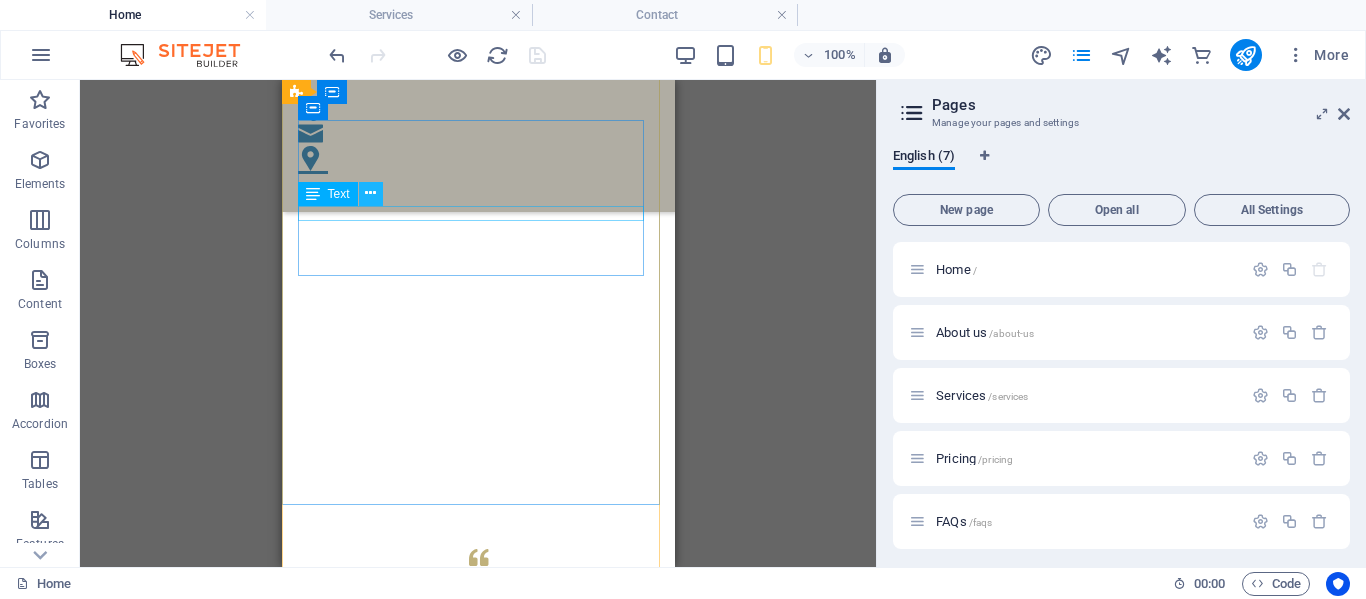 click at bounding box center [370, 193] 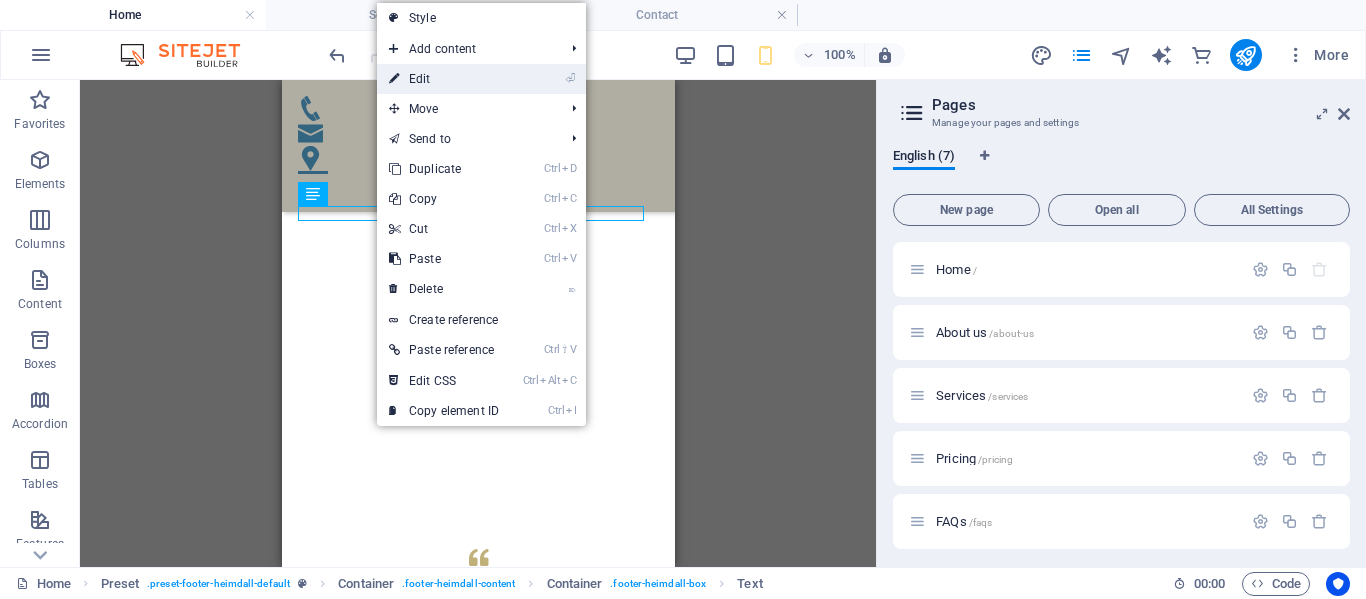 click on "⏎  Edit" at bounding box center (444, 79) 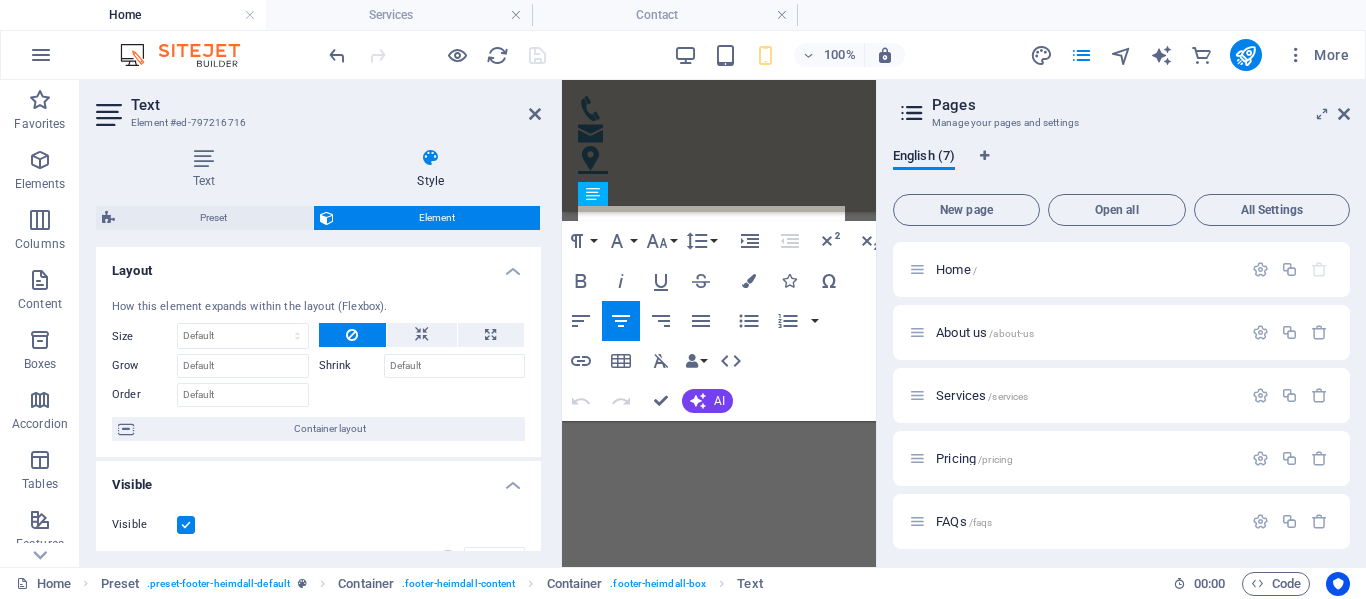 scroll, scrollTop: 4840, scrollLeft: 0, axis: vertical 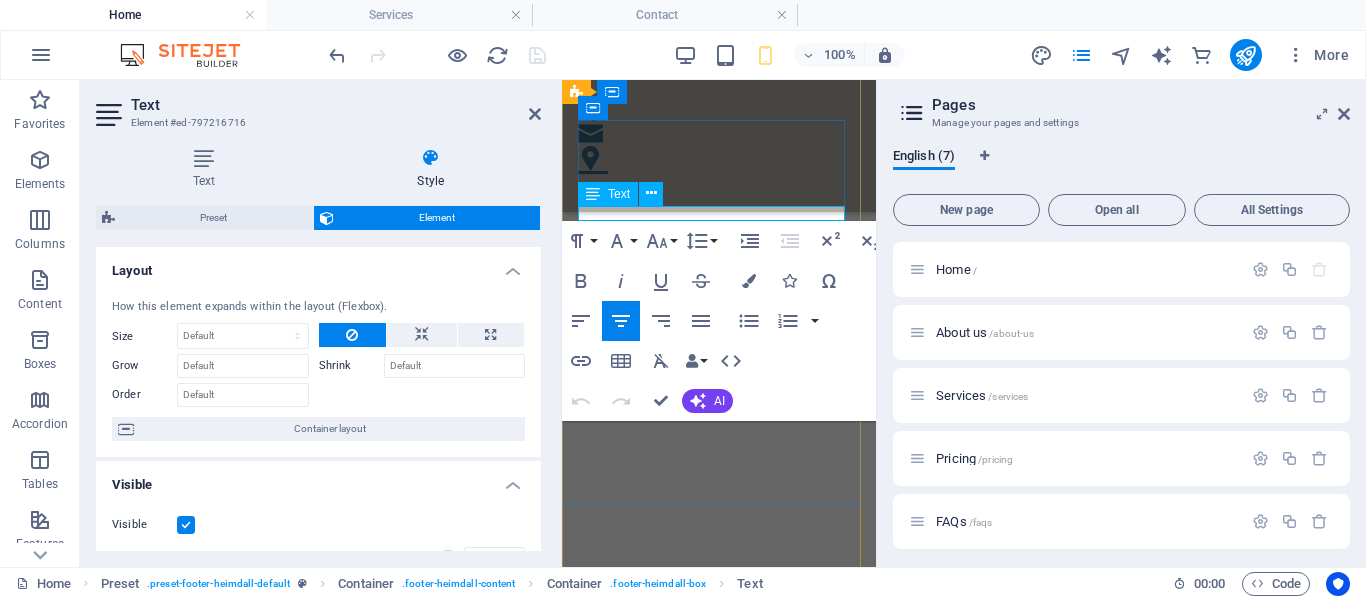 drag, startPoint x: 633, startPoint y: 217, endPoint x: 796, endPoint y: 207, distance: 163.30646 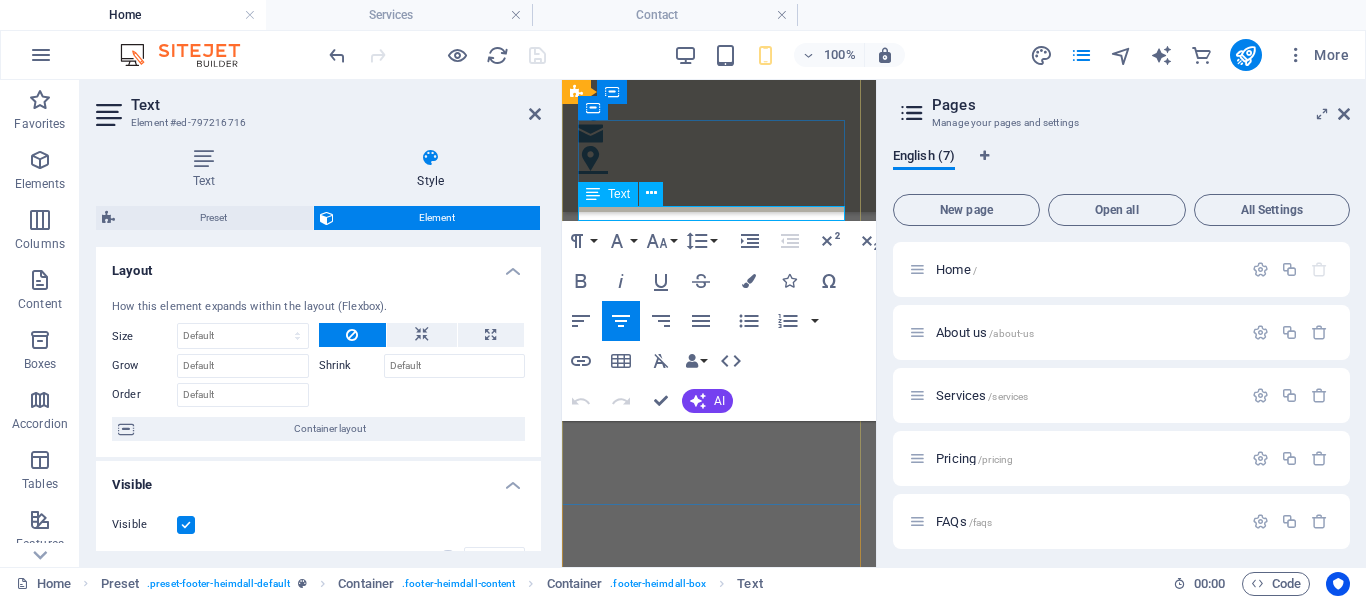 click on "info@broomsestateandcleaning.ca" at bounding box center (719, 2478) 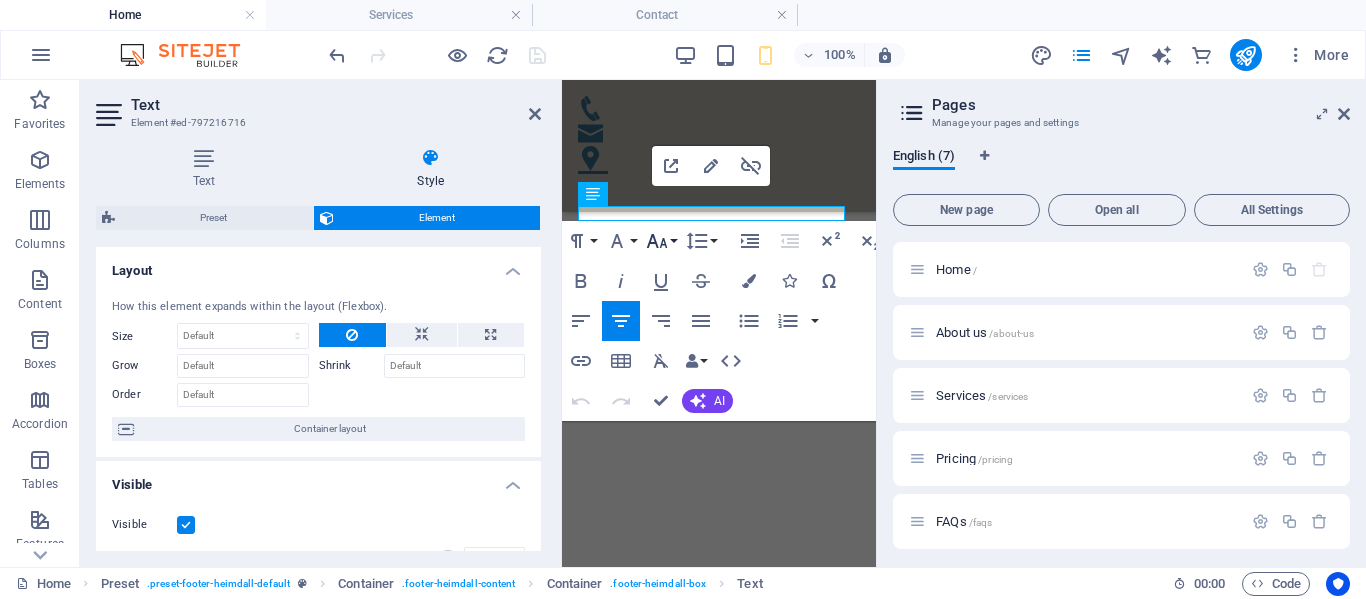 click on "Font Size" at bounding box center (661, 241) 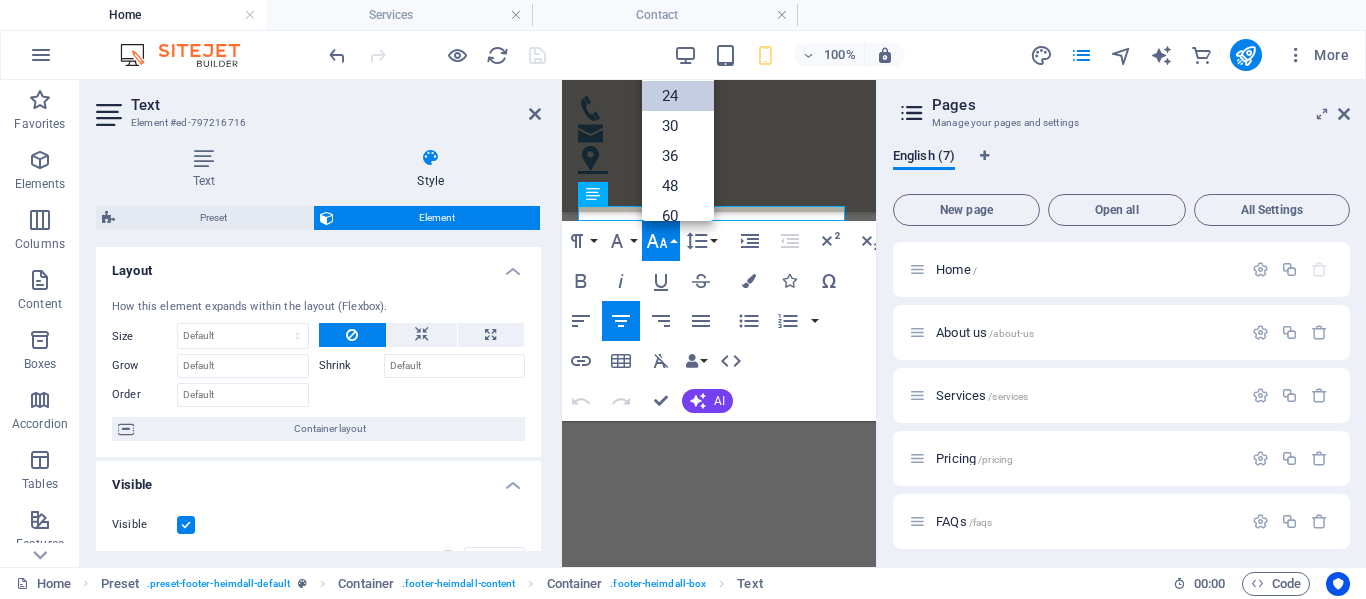 scroll, scrollTop: 0, scrollLeft: 0, axis: both 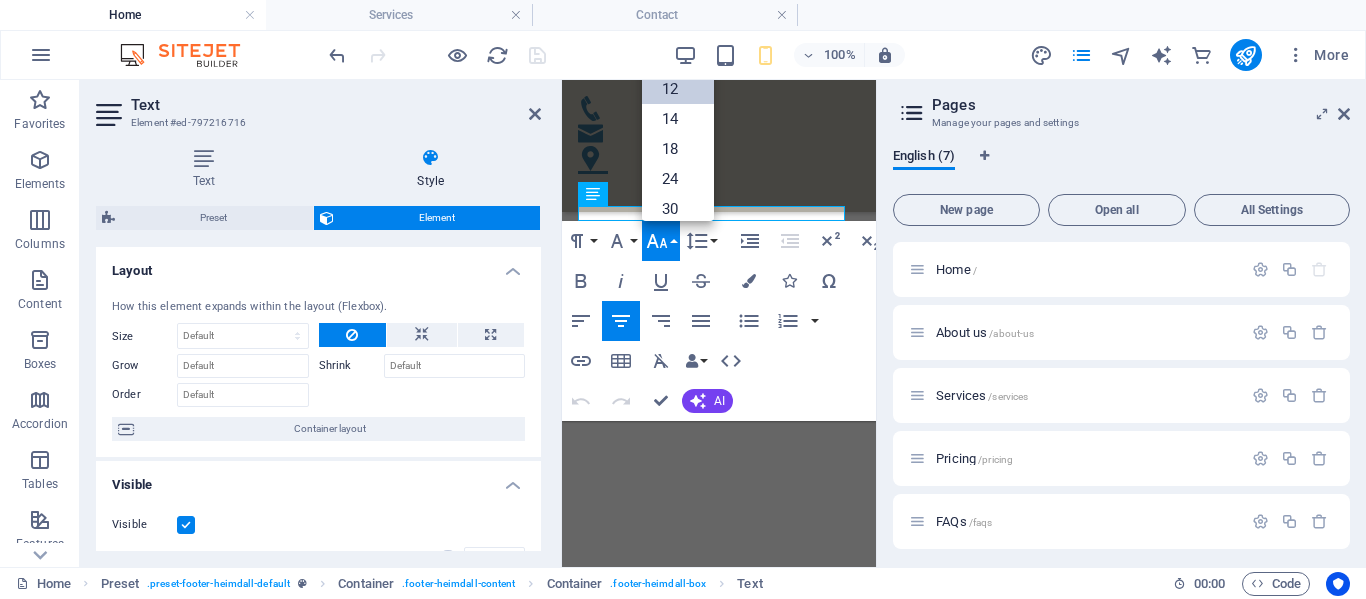 click on "12" at bounding box center (678, 89) 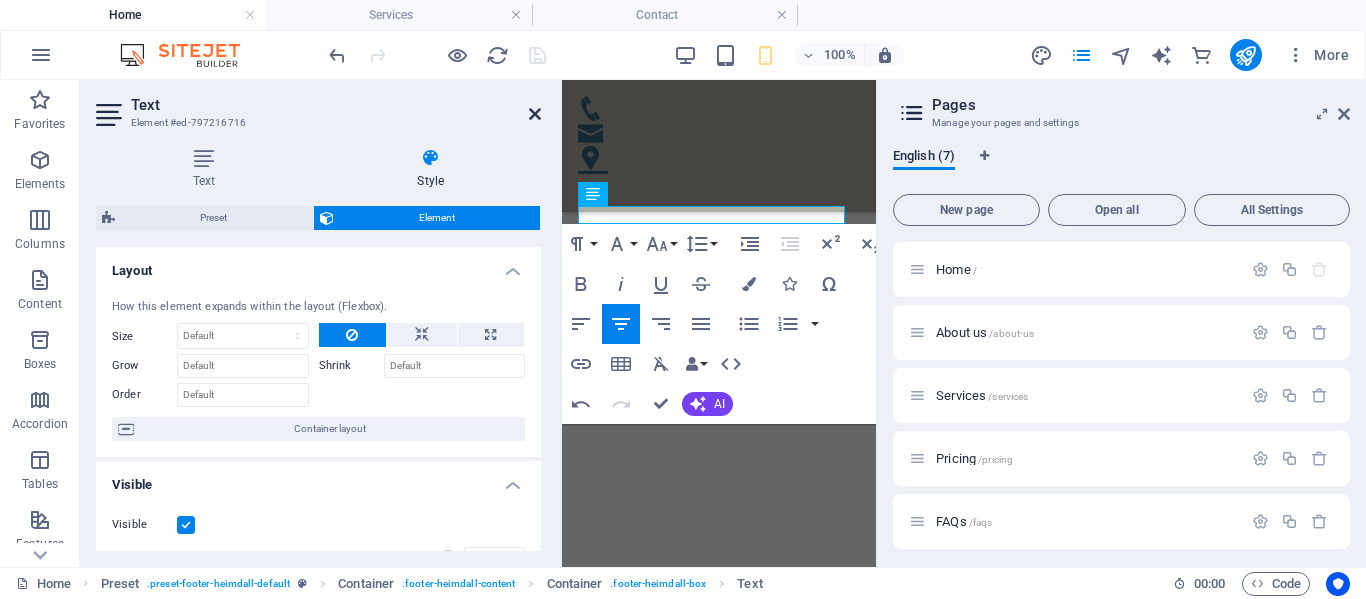 click at bounding box center (535, 114) 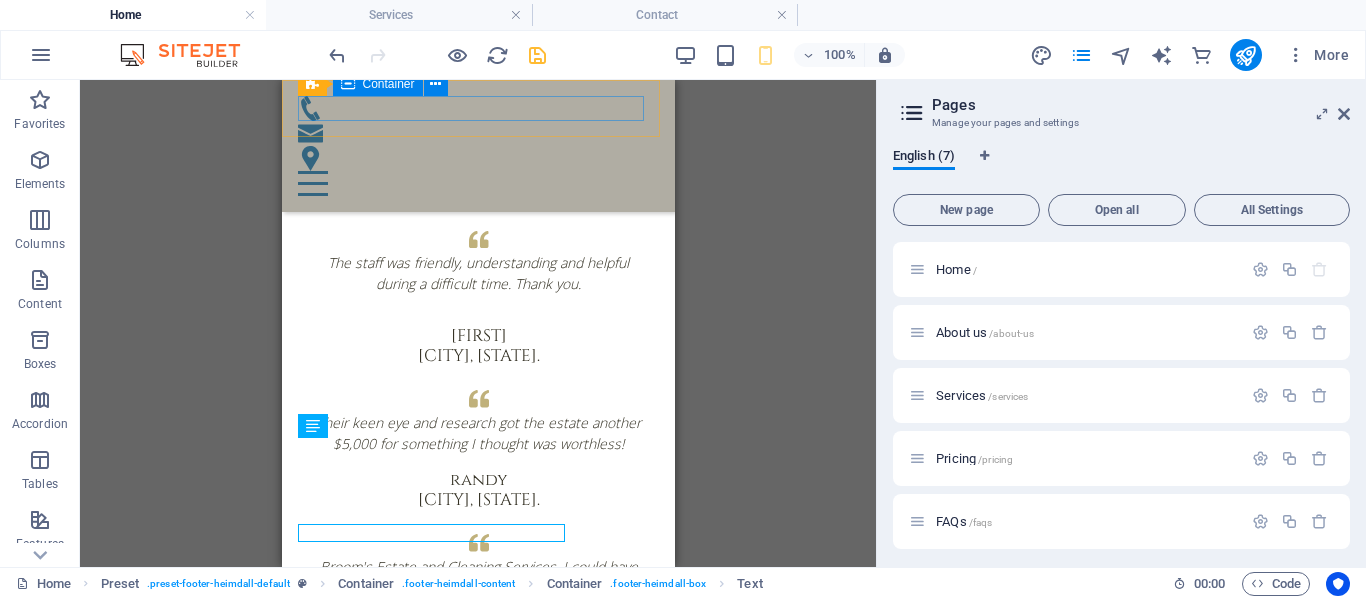 scroll, scrollTop: 4522, scrollLeft: 0, axis: vertical 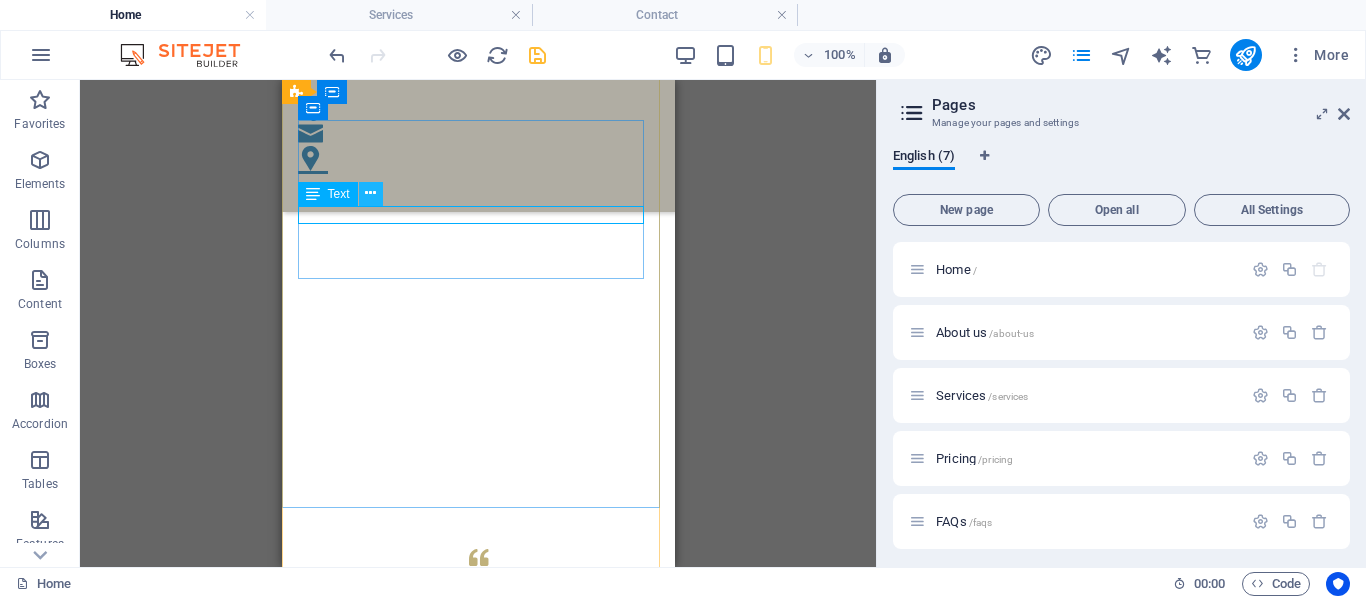 click at bounding box center (370, 193) 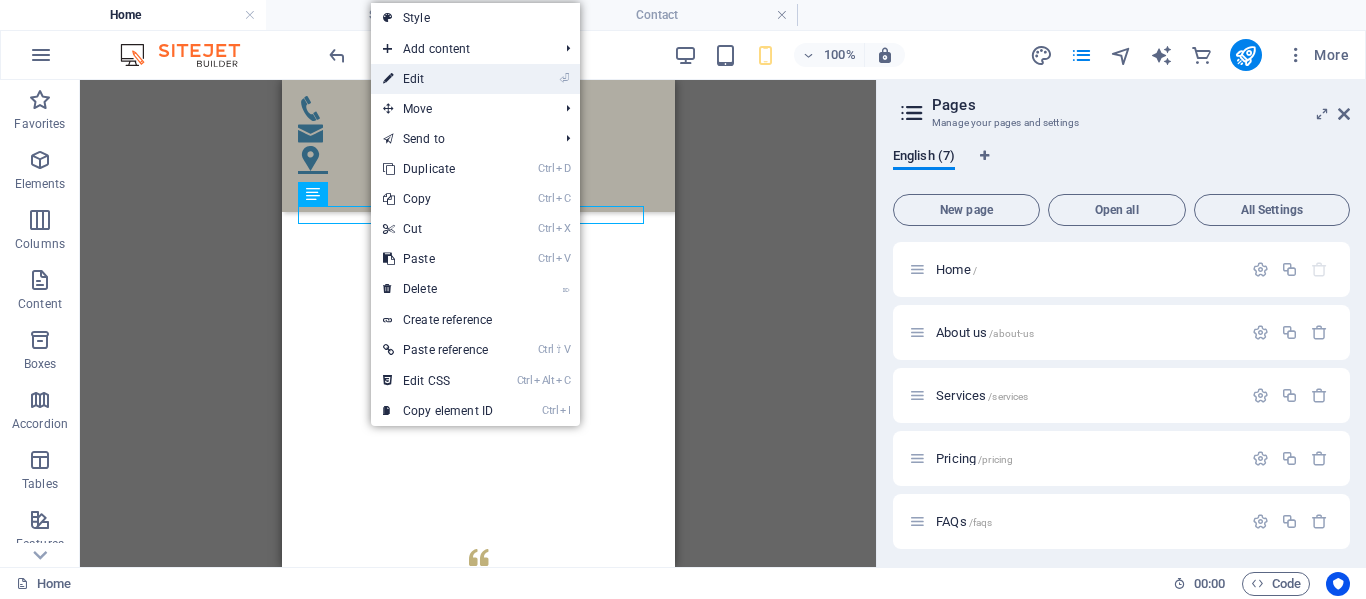 click on "⏎  Edit" at bounding box center [438, 79] 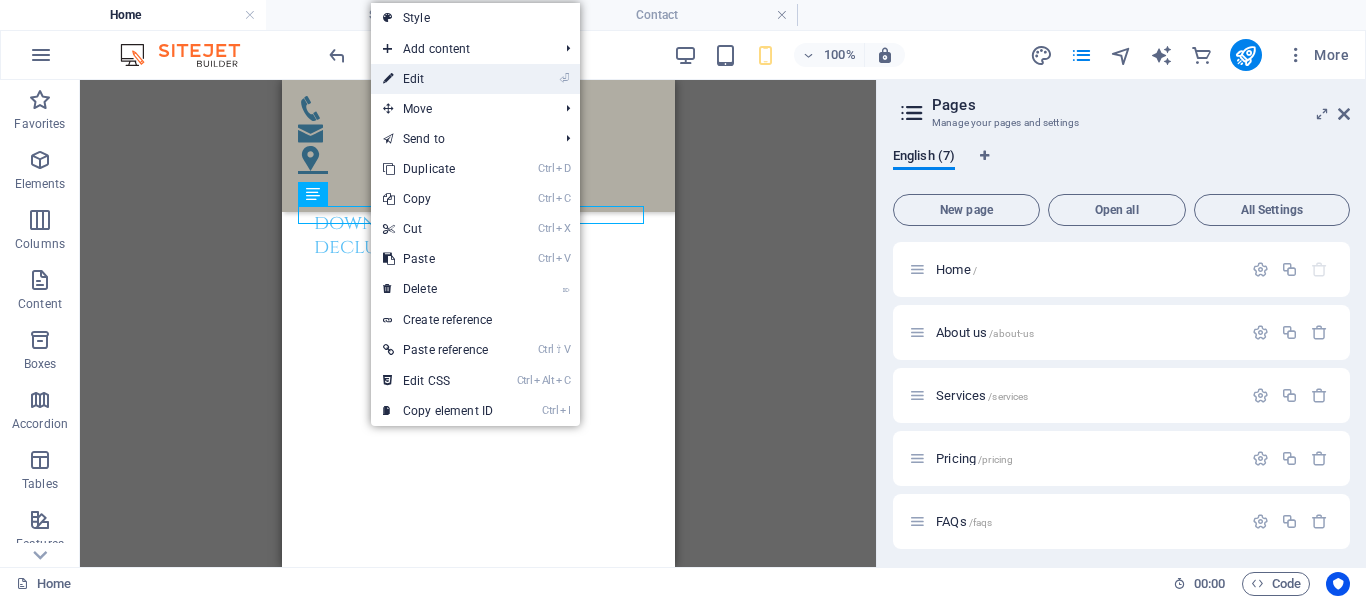 scroll, scrollTop: 4840, scrollLeft: 0, axis: vertical 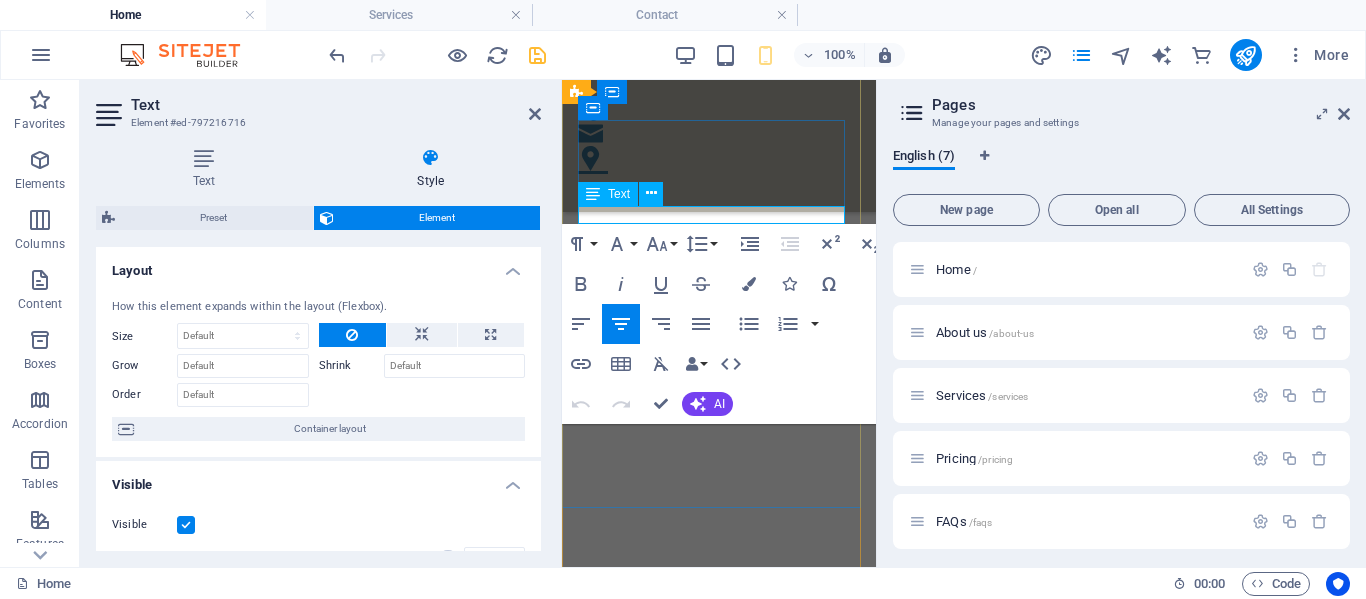 drag, startPoint x: 618, startPoint y: 213, endPoint x: 812, endPoint y: 213, distance: 194 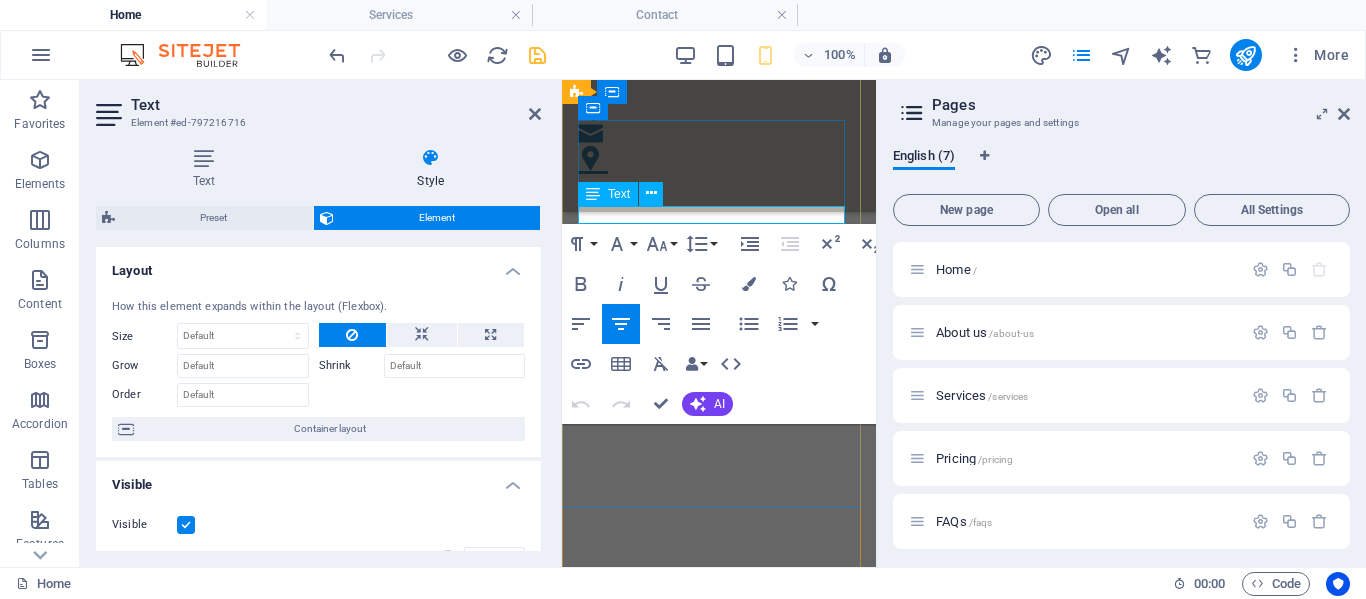 click on "info@broomsestateandcleaning.ca" at bounding box center (719, 2480) 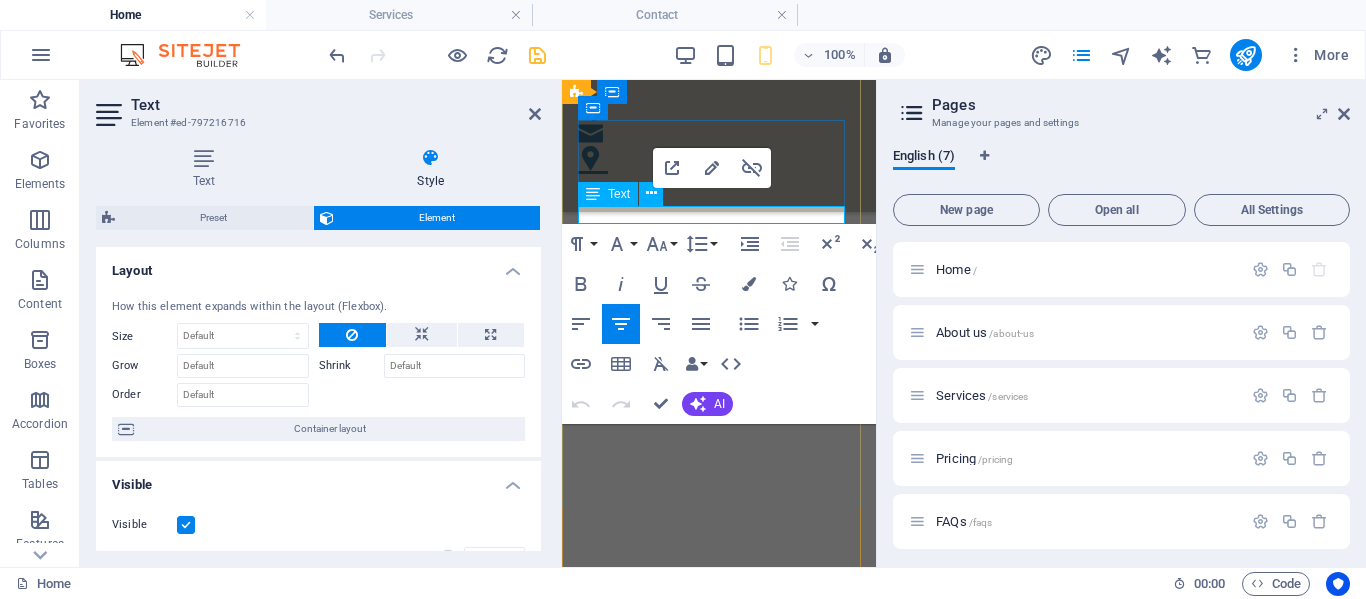 click on "info@broomsestateandcleaning.ca" at bounding box center [719, 2479] 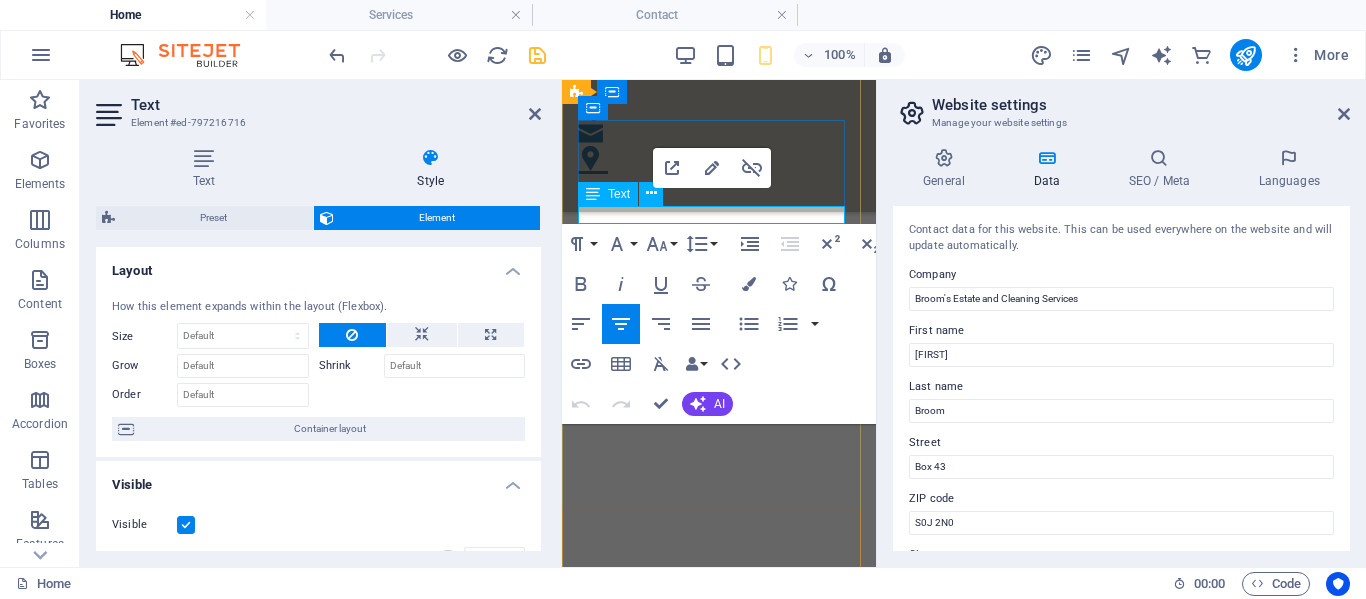 click on "info@broomsestateandcleaning.ca" at bounding box center [719, 2479] 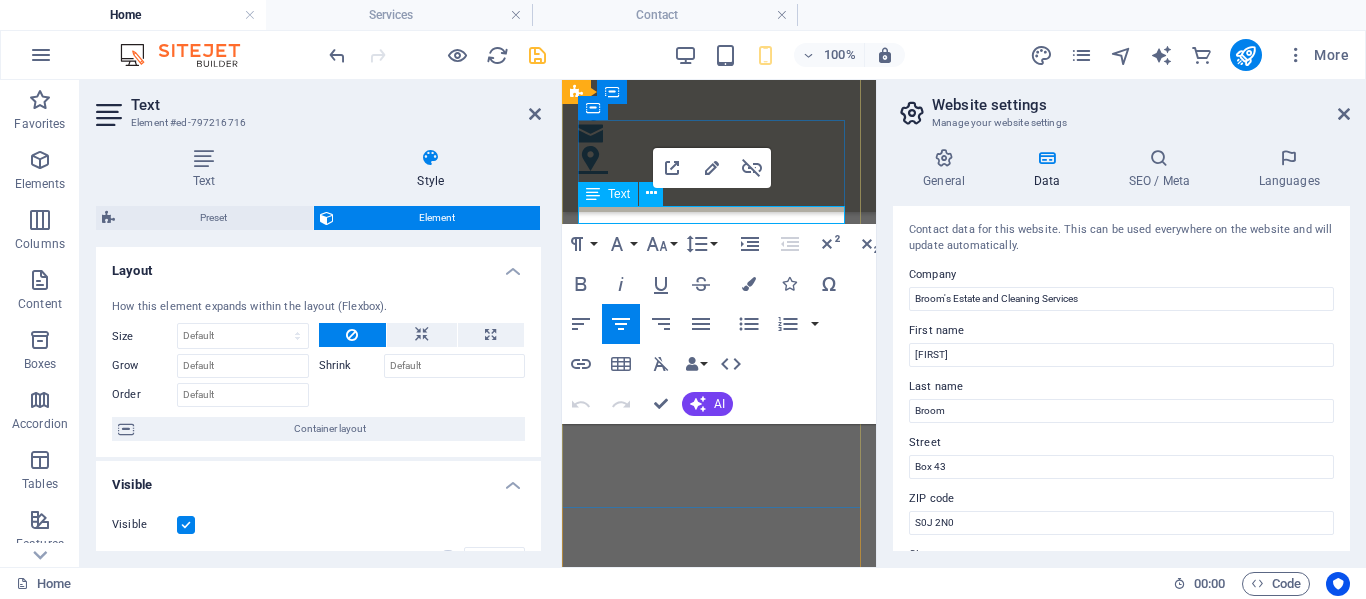drag, startPoint x: 620, startPoint y: 215, endPoint x: 826, endPoint y: 209, distance: 206.08736 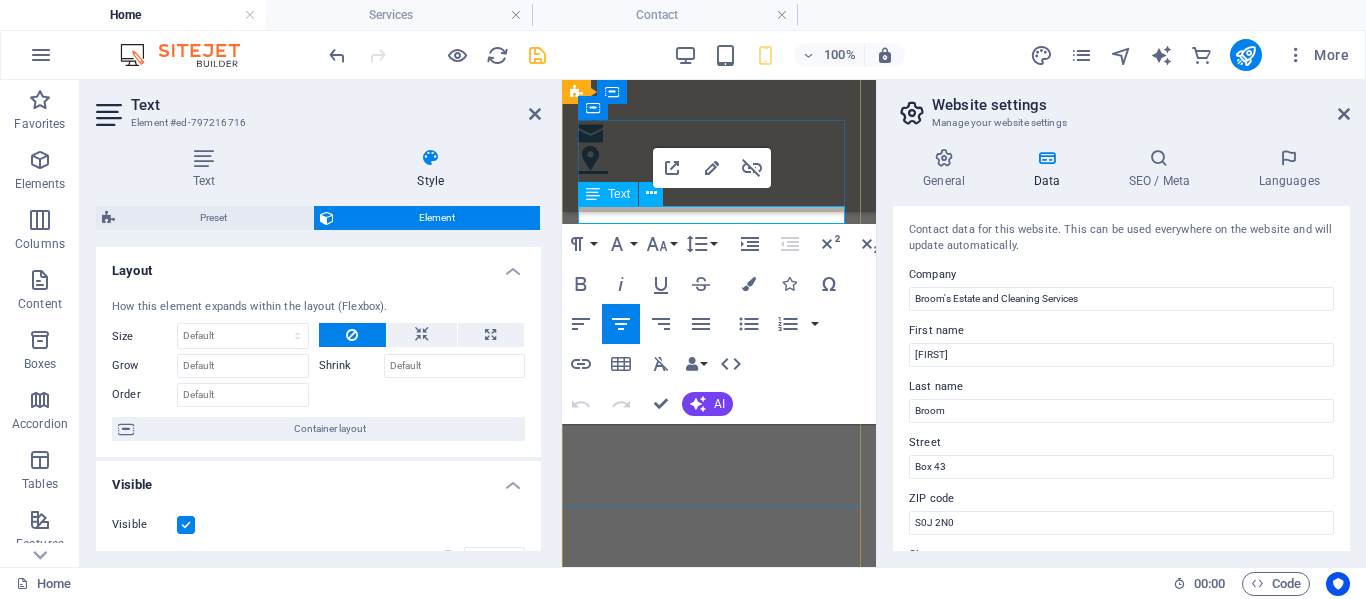 click on "info@broomsestateandcleaning.ca" at bounding box center [719, 2480] 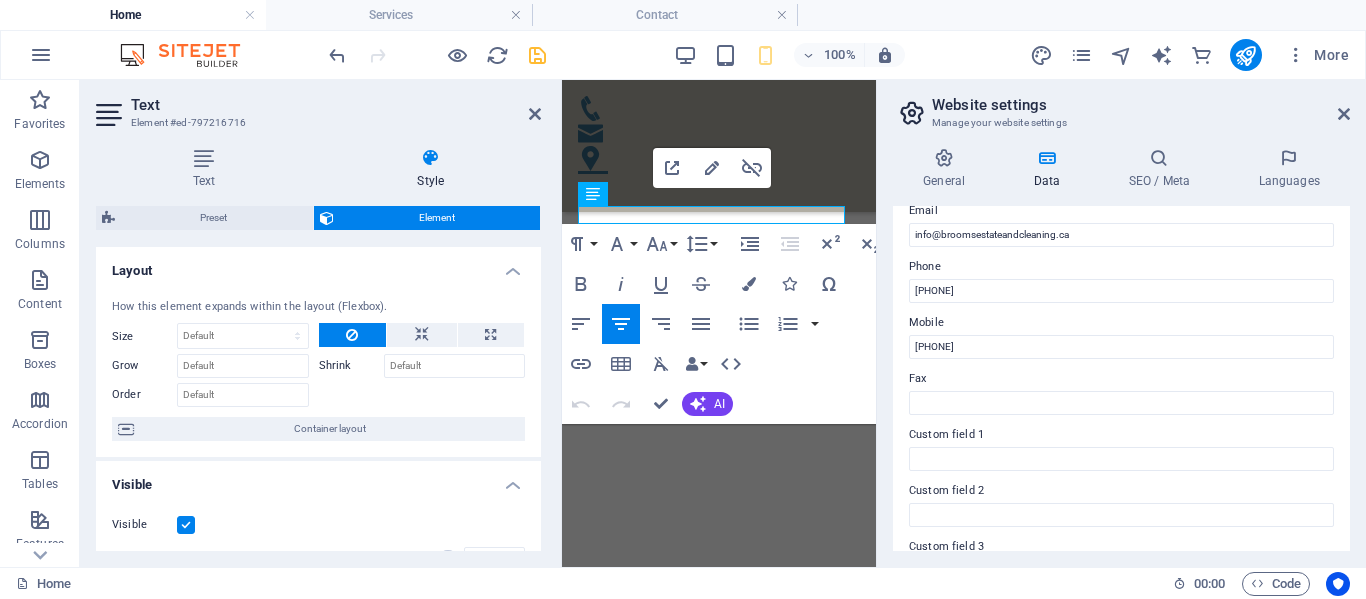 scroll, scrollTop: 616, scrollLeft: 0, axis: vertical 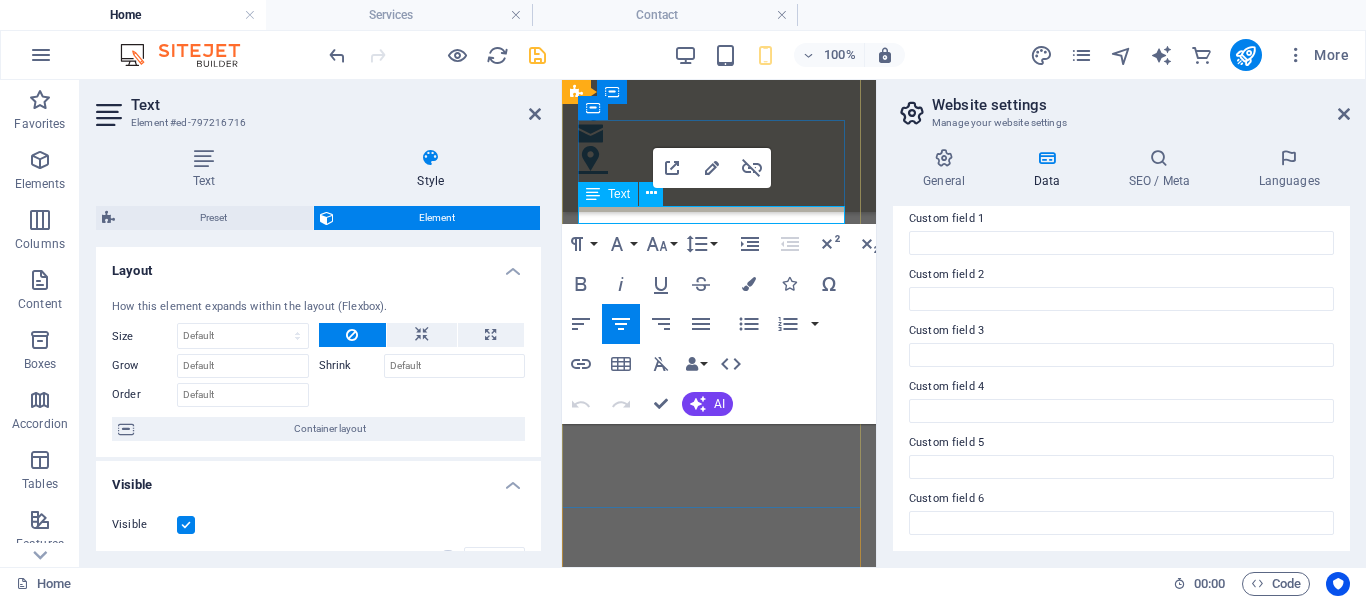 click on "Text" at bounding box center [619, 194] 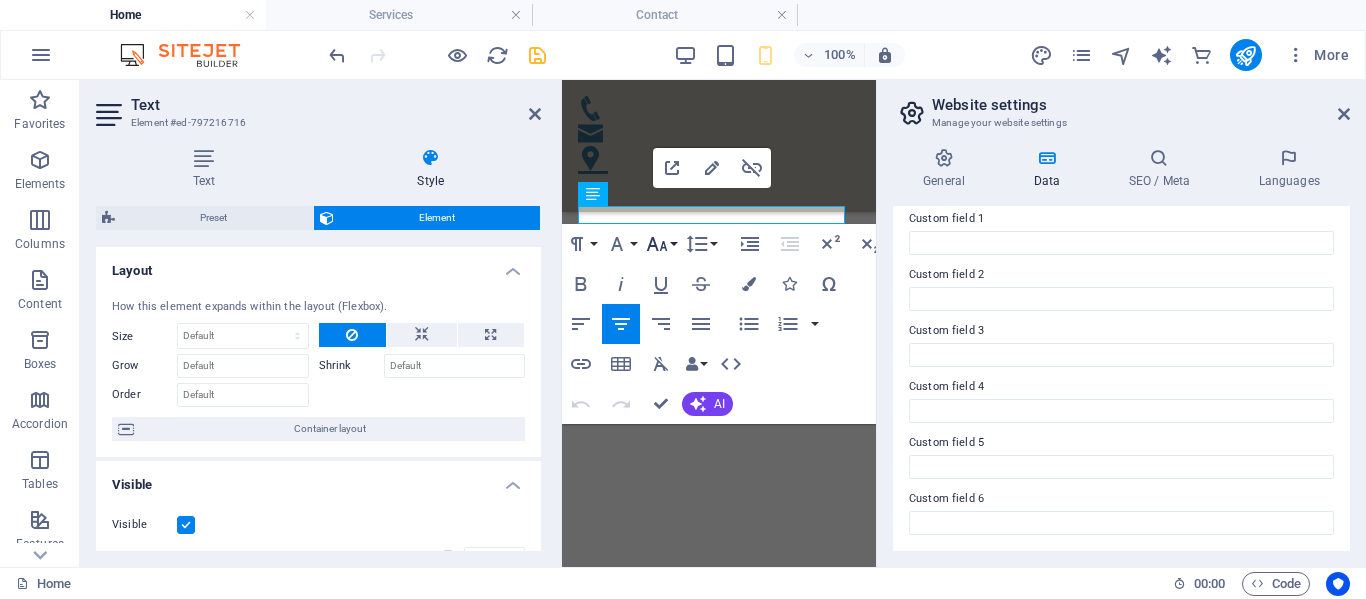 click on "Font Size" at bounding box center [661, 244] 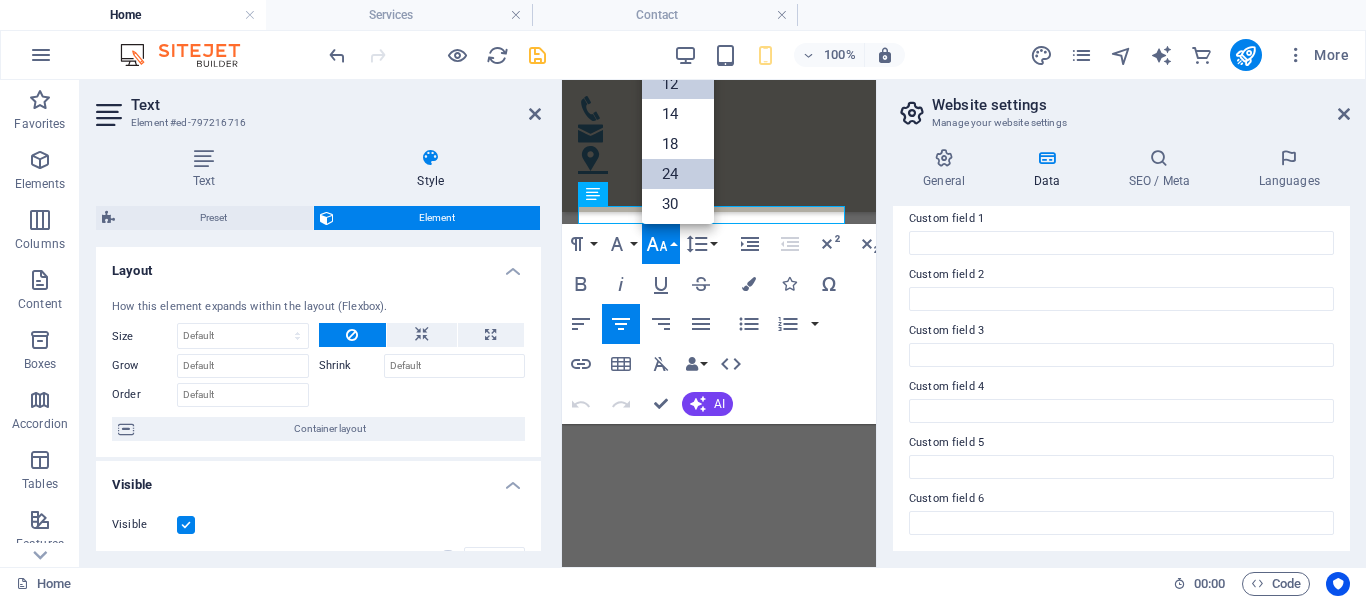 scroll, scrollTop: 0, scrollLeft: 0, axis: both 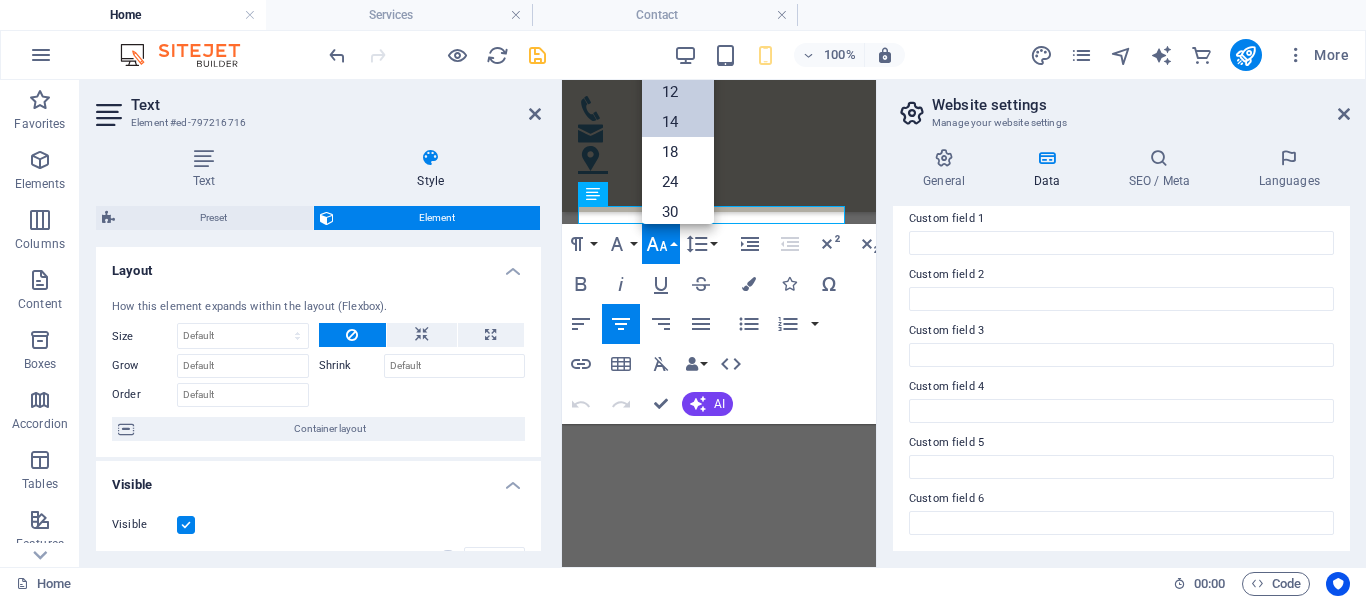 click on "14" at bounding box center (678, 122) 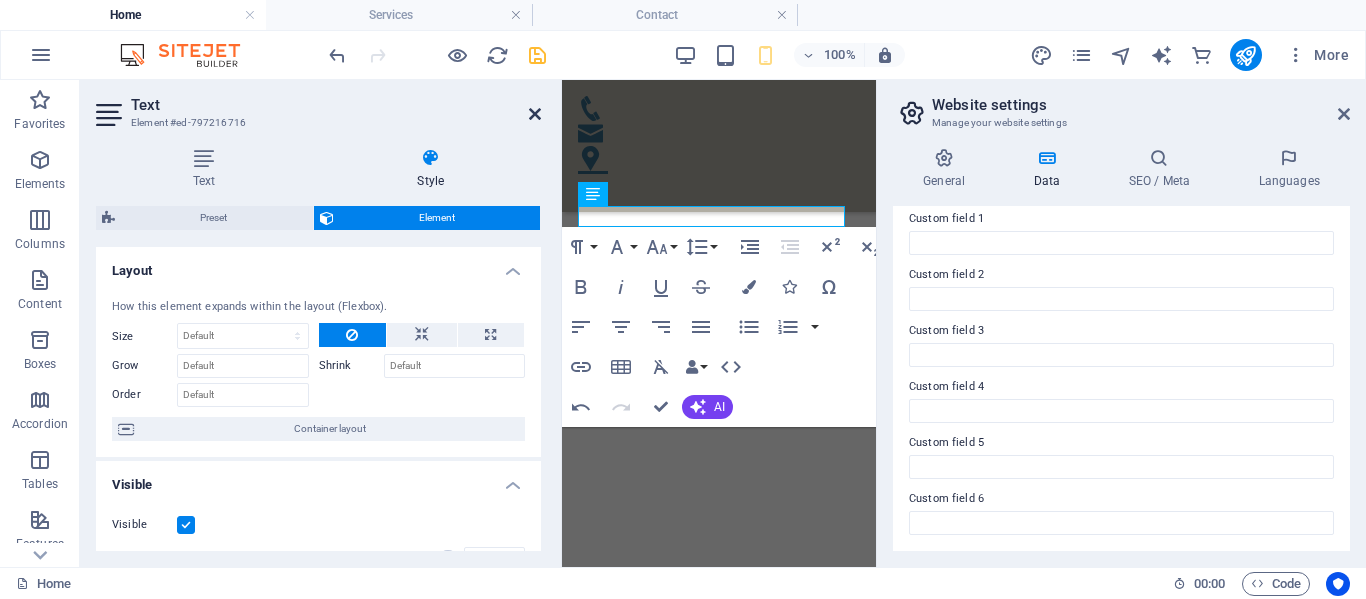click at bounding box center (535, 114) 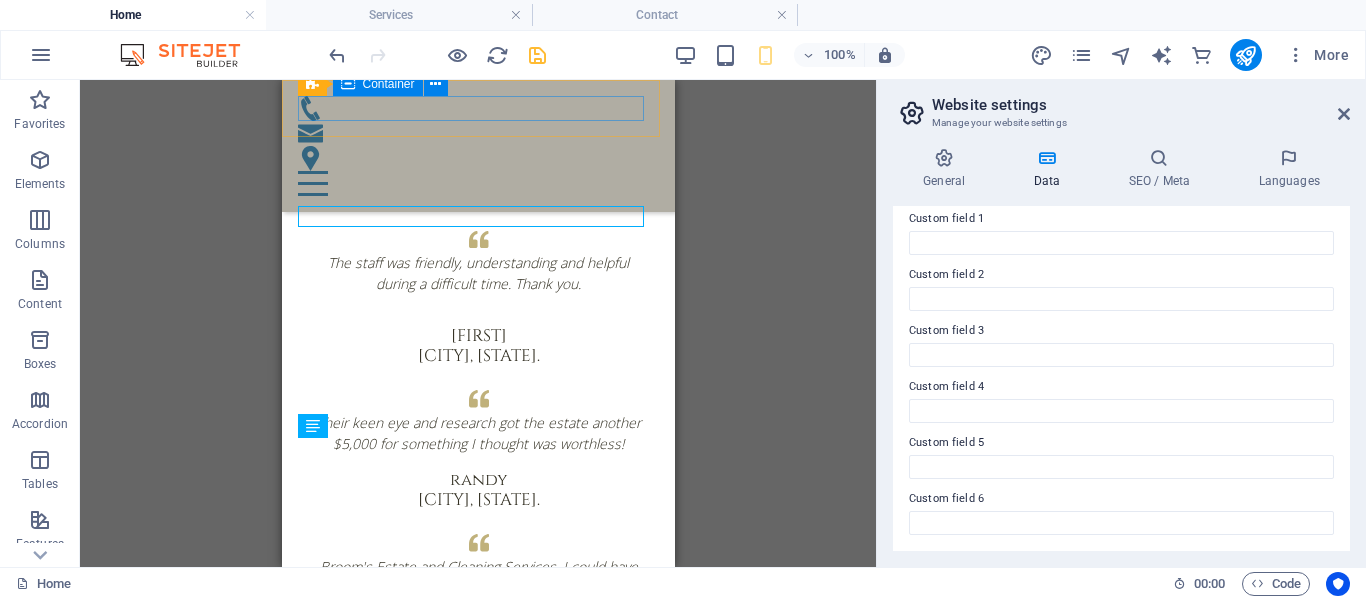 scroll, scrollTop: 4522, scrollLeft: 0, axis: vertical 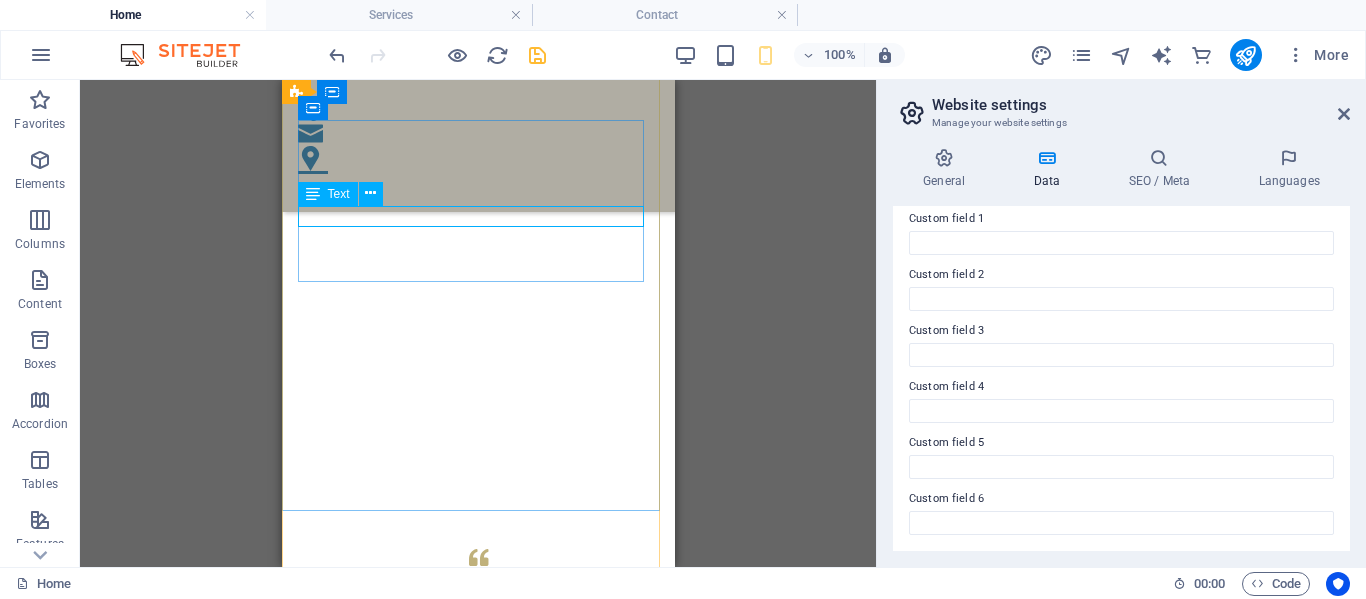click on "info@example.ca" at bounding box center (477, 2140) 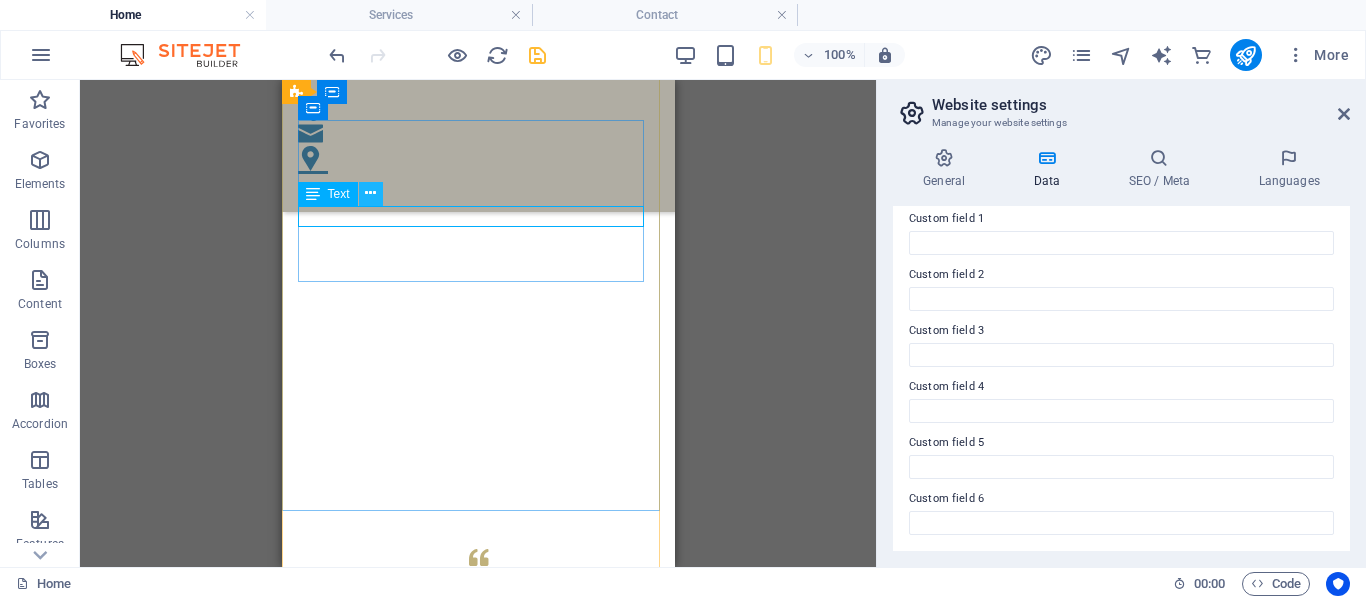 click at bounding box center (370, 193) 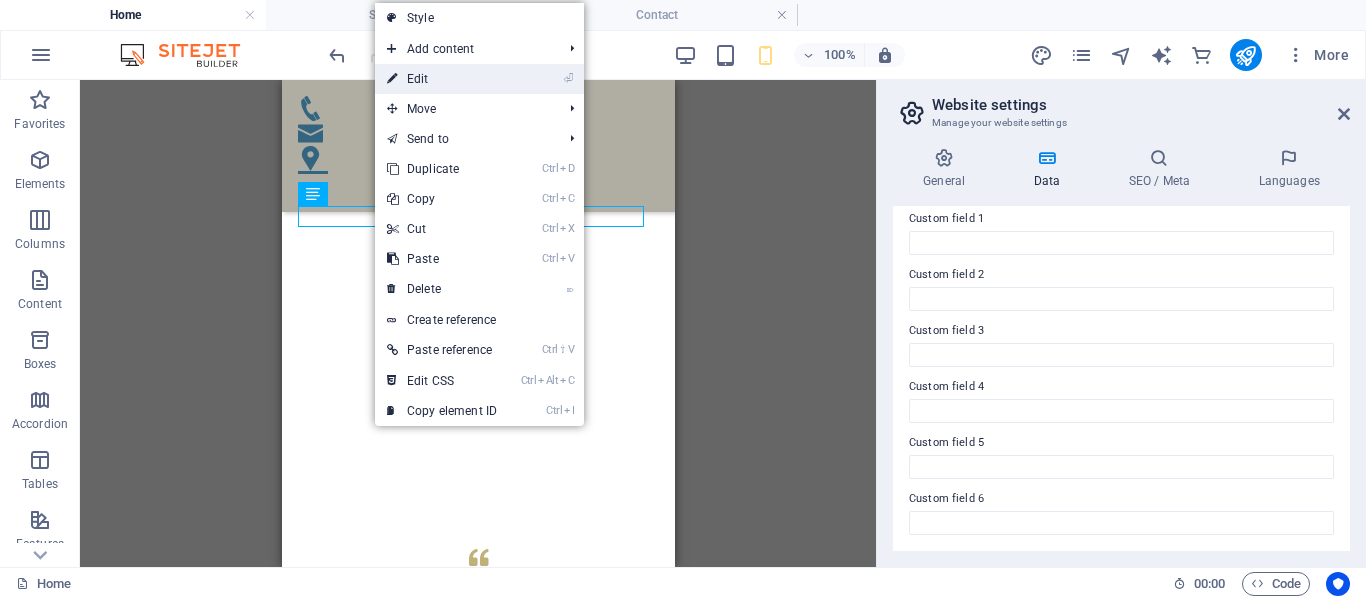 click on "⏎  Edit" at bounding box center [442, 79] 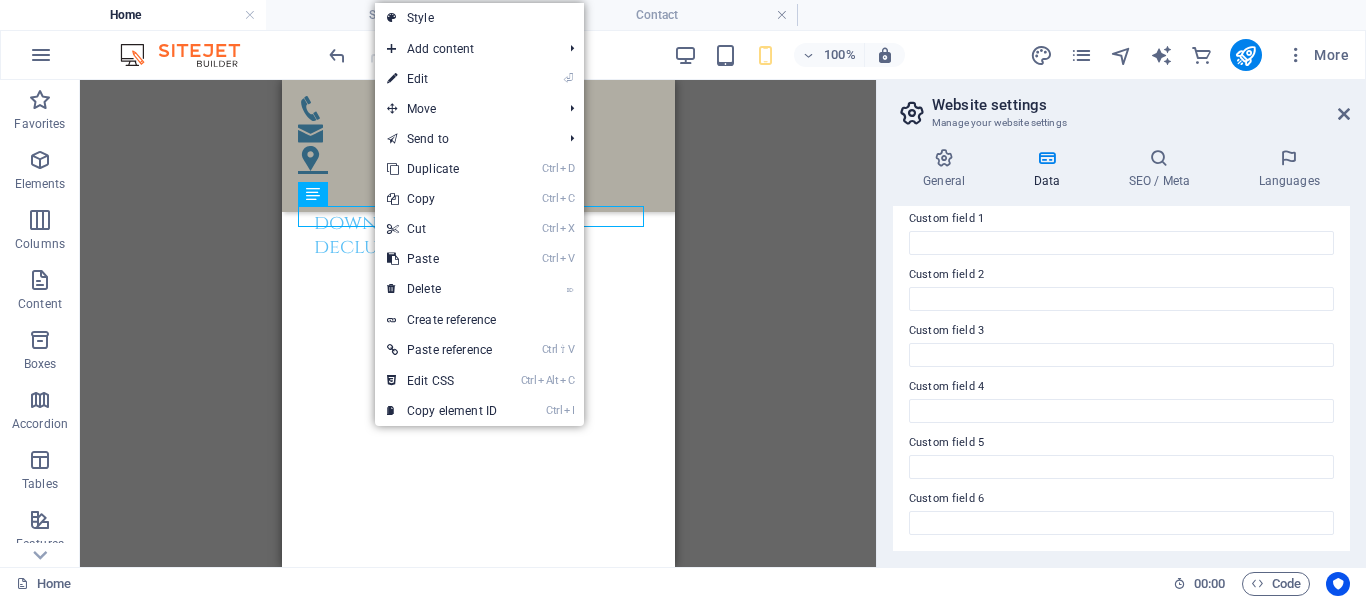 scroll, scrollTop: 4840, scrollLeft: 0, axis: vertical 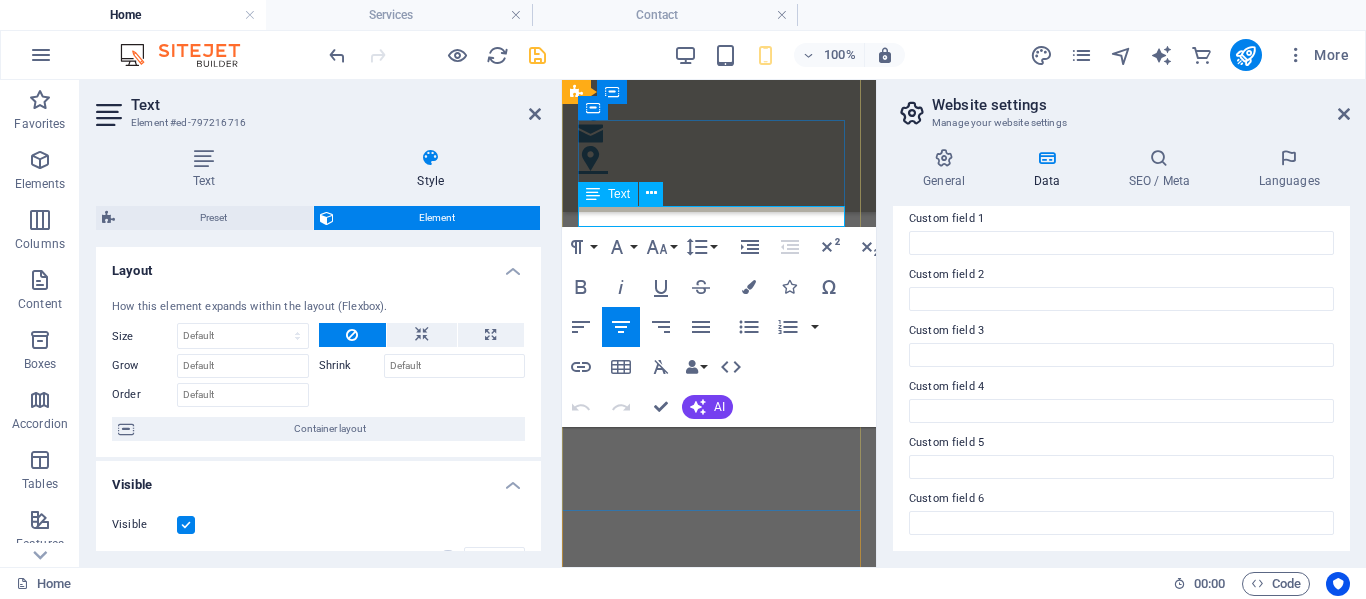 drag, startPoint x: 599, startPoint y: 216, endPoint x: 613, endPoint y: 217, distance: 14.035668 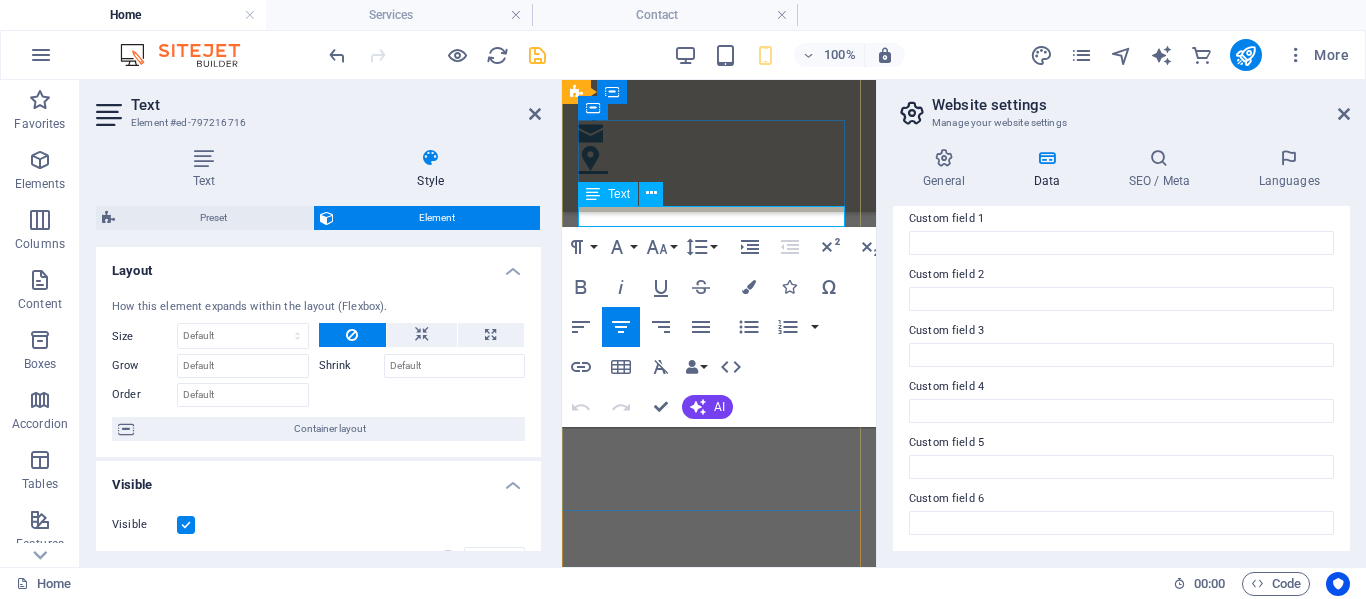 click on "info@example.ca" at bounding box center (719, 2481) 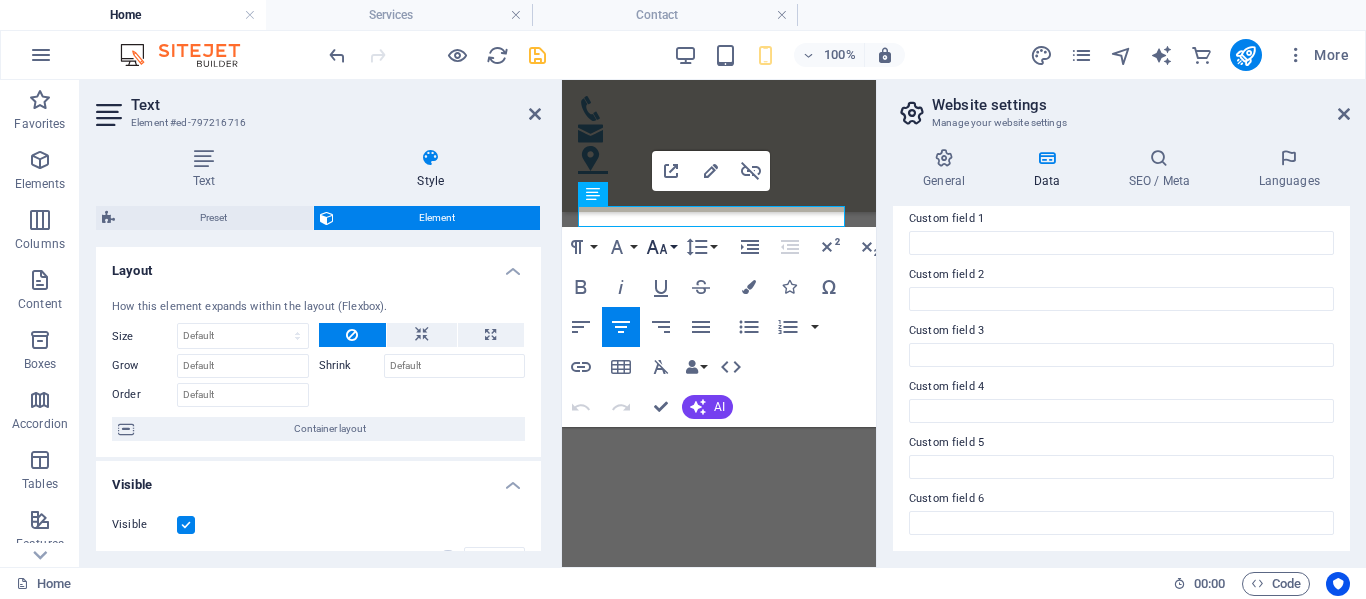 click 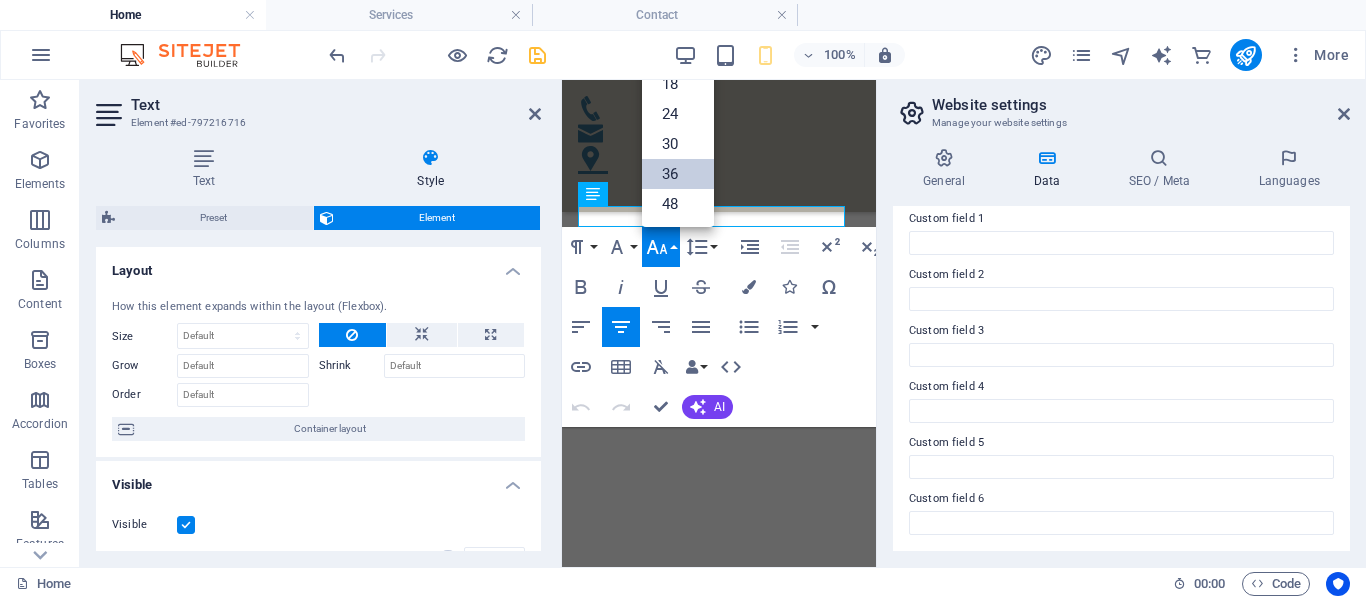 scroll, scrollTop: 0, scrollLeft: 0, axis: both 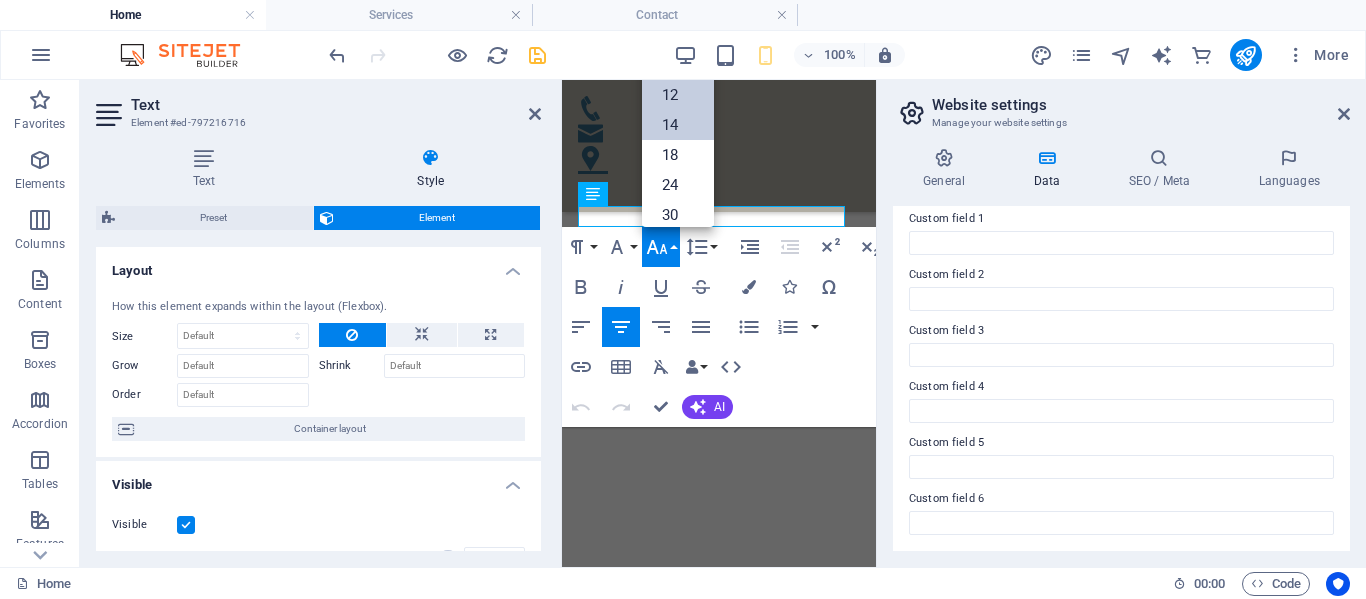 click on "14" at bounding box center [678, 125] 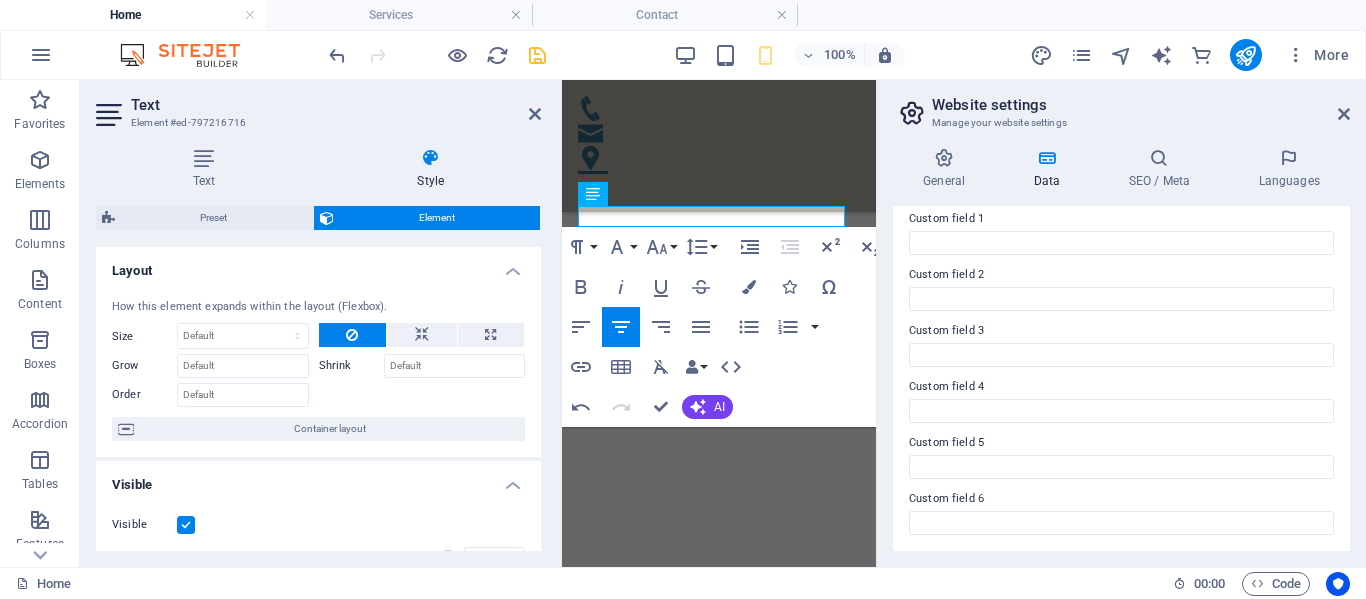click on "Text Element #[ID] Text Style Text Add, edit, and format text directly on the website. Default colors and font sizes are defined in Design. Edit design Alignment Left aligned Centered Right aligned Preset Element Layout How this element expands within the layout (Flexbox). Size Default auto px % 1/1 1/2 1/3 1/4 1/5 1/6 1/7 1/8 1/9 1/10 Grow Shrink Order Container layout Visible Visible Opacity 100 % Overflow Spacing Margin Default auto px % rem vw vh Custom Custom auto px % rem vw vh auto px % rem vw vh auto px % rem vw vh auto px % rem vw vh Padding Default px rem % vh vw Custom Custom px rem % vh vw px rem % vh vw px rem % vh vw px rem % vh vw Border Style              - Width 1 auto px rem % vh vw Custom Custom 1 auto px rem % vh vw 1 auto px rem % vh vw 1 auto px rem % vh vw 1 auto px rem % vh vw  - Color Round corners Default px rem % vh vw Custom Custom px rem % vh vw px rem % vh vw px rem % vh vw px rem % vh vw Shadow Default None Outside Inside Color X offset 0 px rem vh vw Y offset" at bounding box center (321, 323) 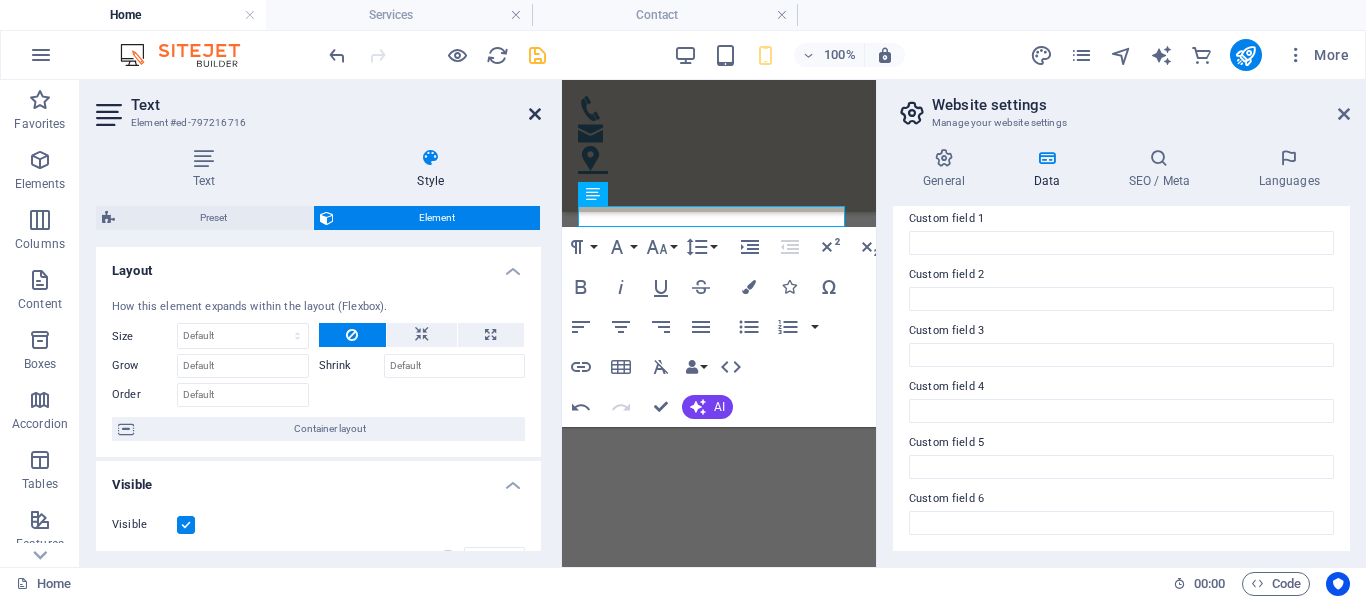 click at bounding box center [535, 114] 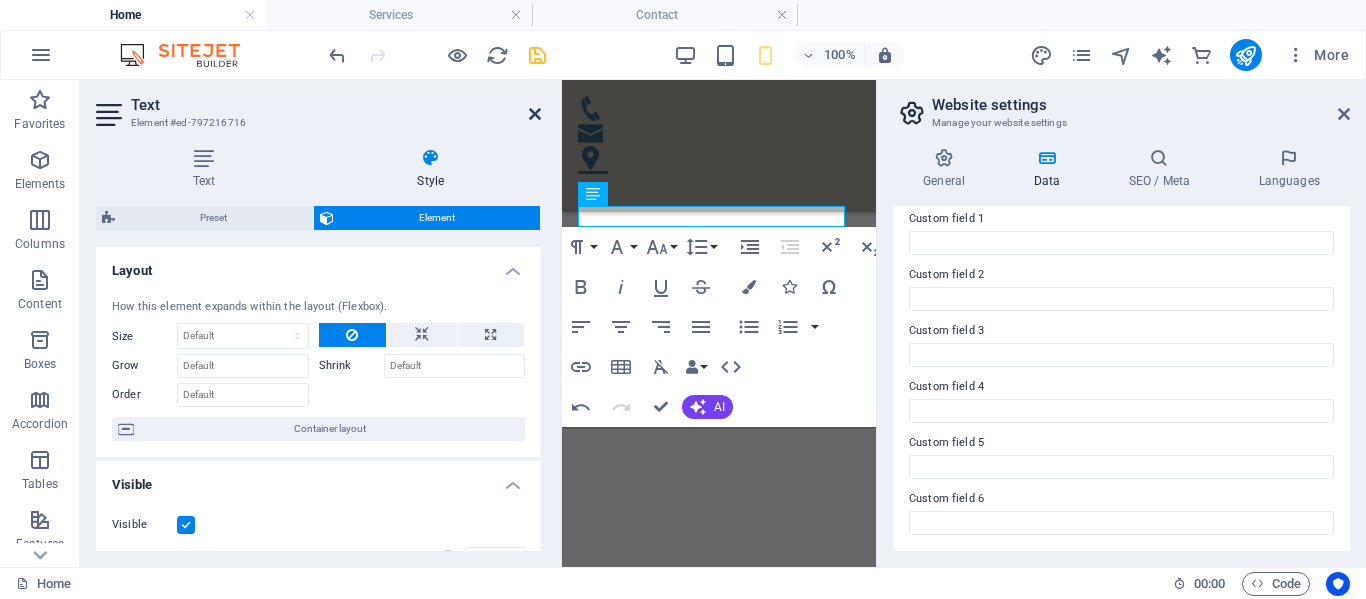 scroll, scrollTop: 4522, scrollLeft: 0, axis: vertical 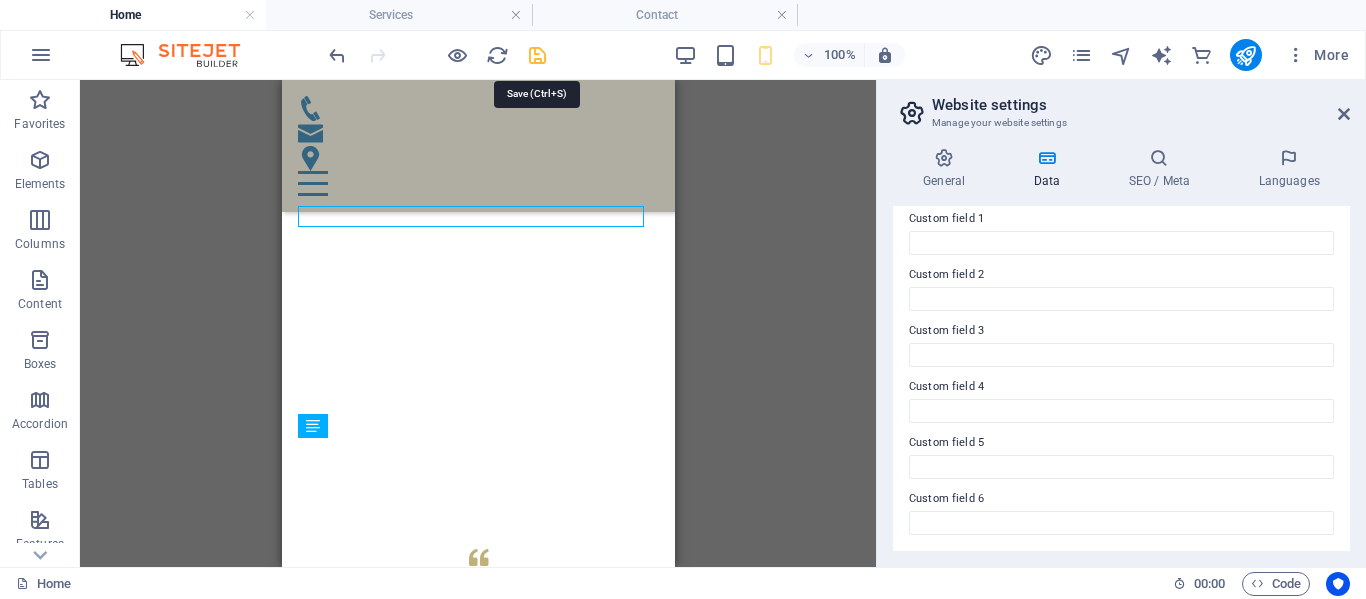 click at bounding box center [537, 55] 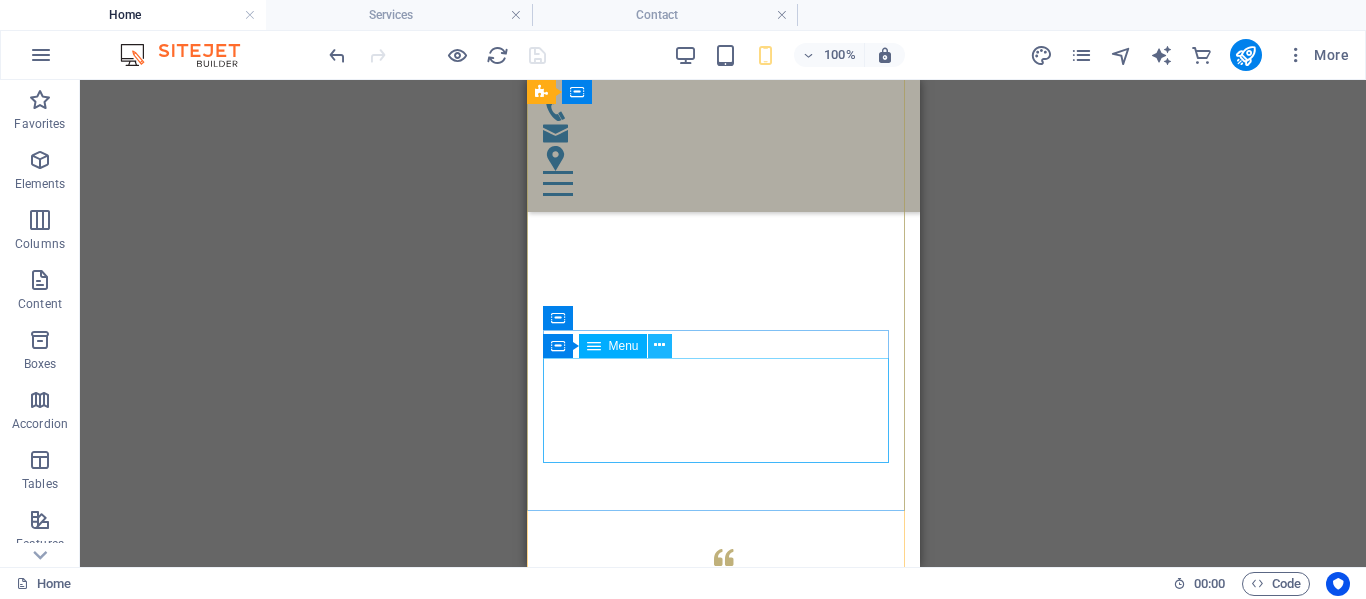 click at bounding box center (659, 345) 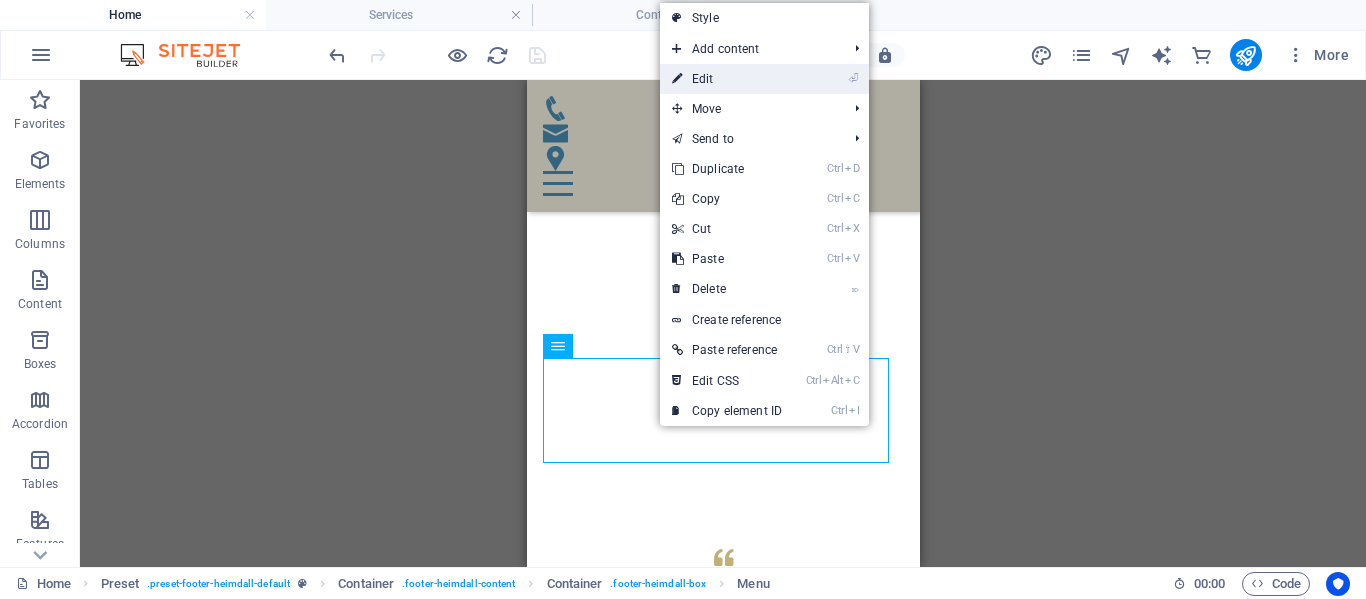 click on "⏎  Edit" at bounding box center [727, 79] 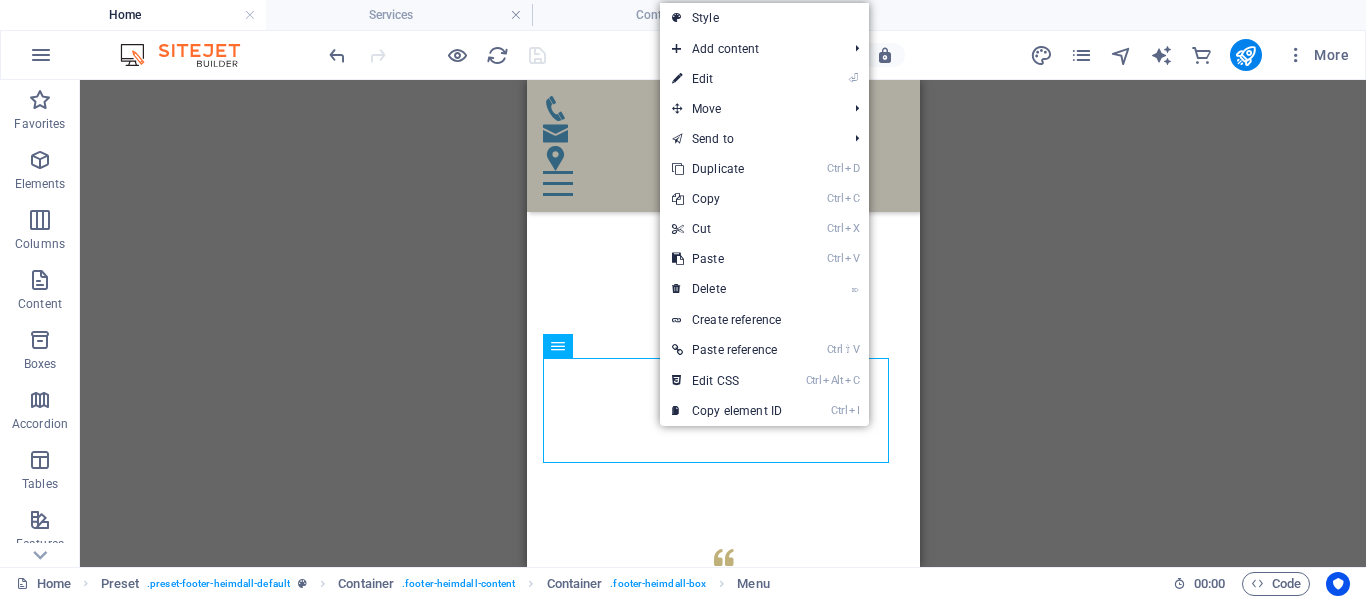 select 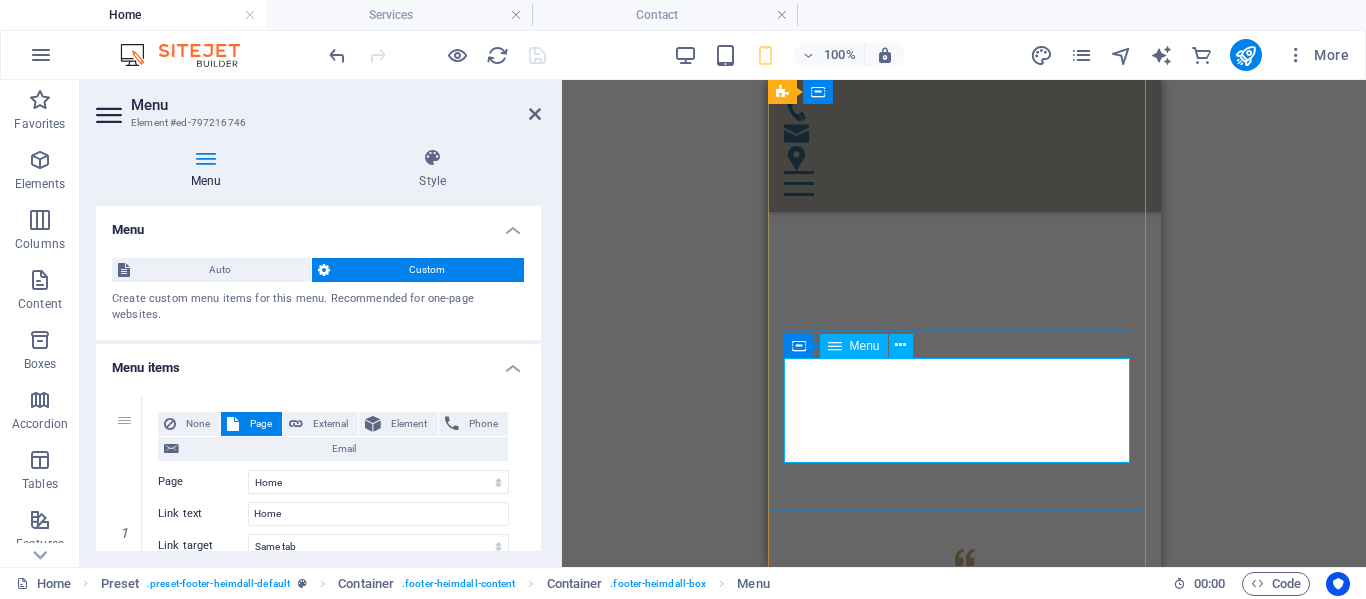 click on "Home About us Services Pricing FAQs Contact Privacy" at bounding box center [963, 2318] 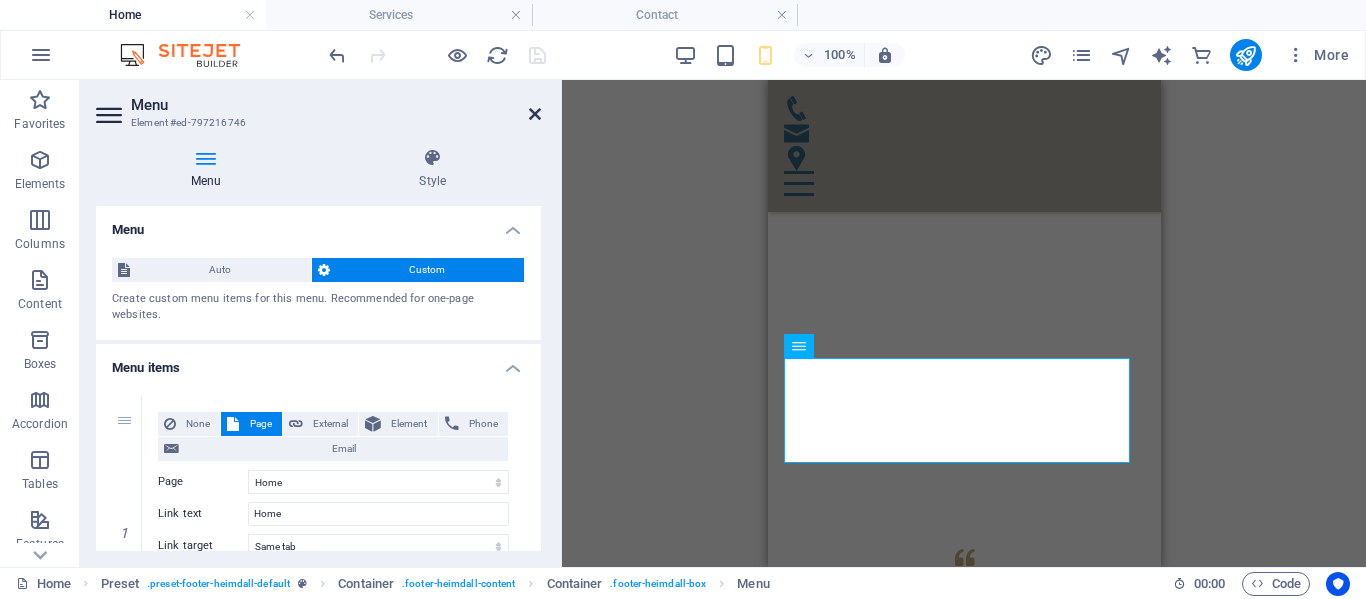 click at bounding box center (535, 114) 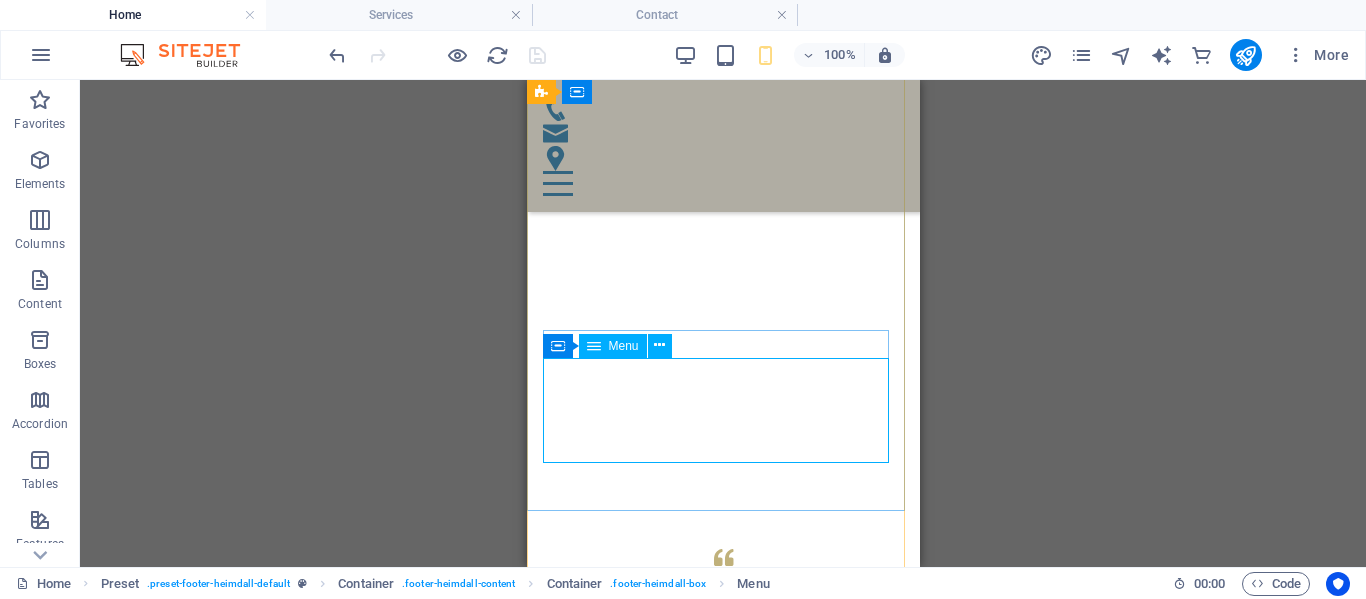 click on "Home About us Services Pricing FAQs Contact Privacy" at bounding box center (722, 2318) 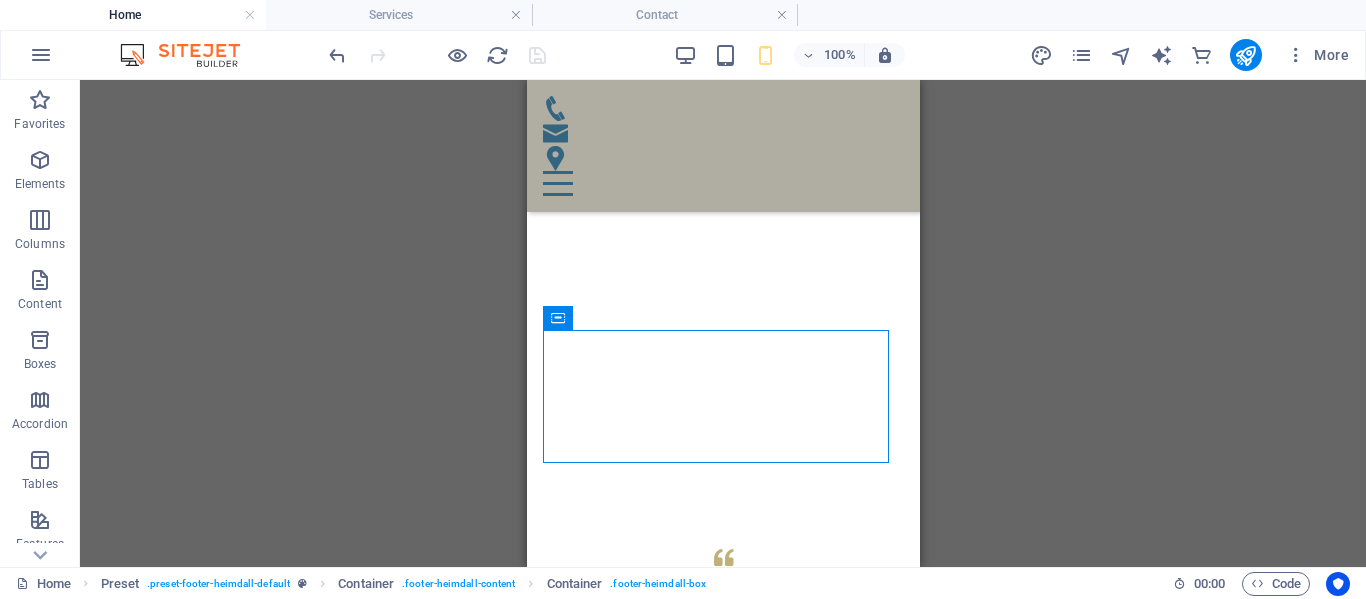 click at bounding box center [558, 318] 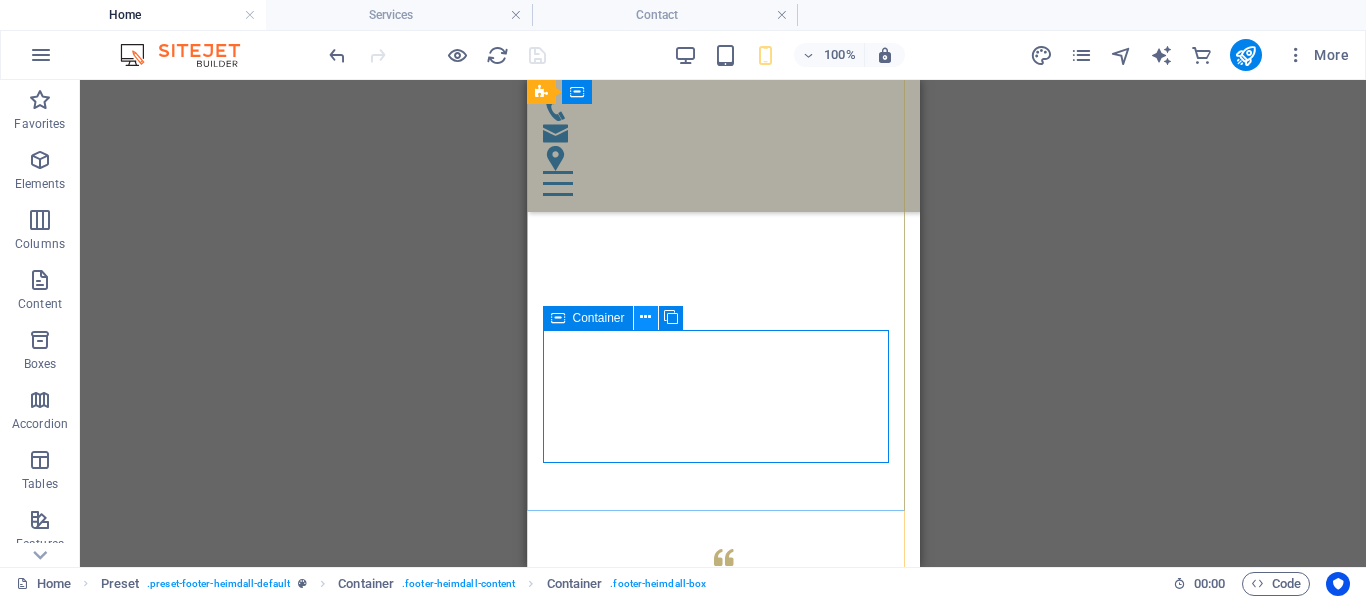 click at bounding box center [645, 317] 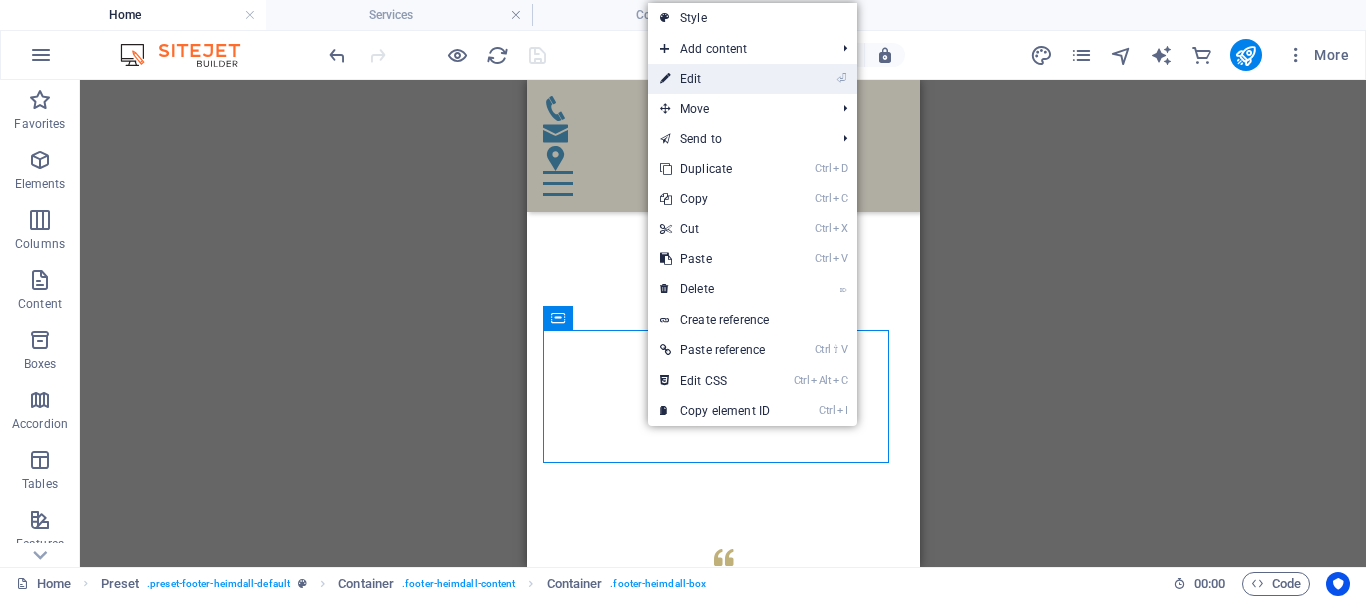 click on "⏎  Edit" at bounding box center [715, 79] 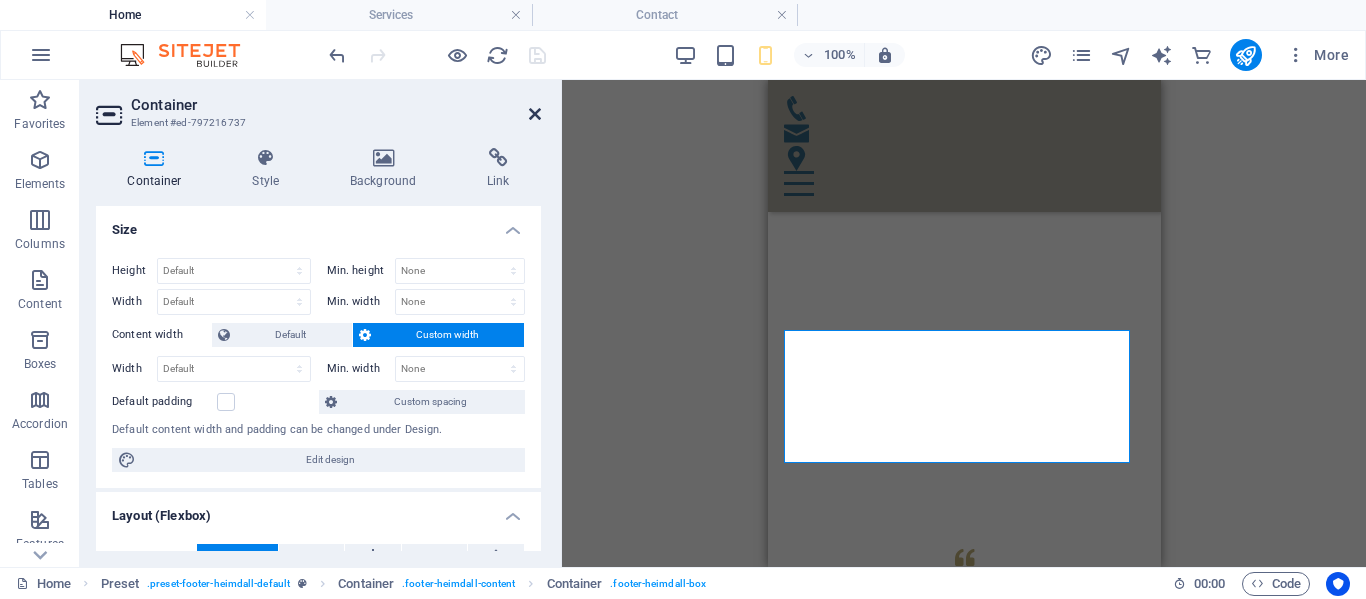 click at bounding box center [535, 114] 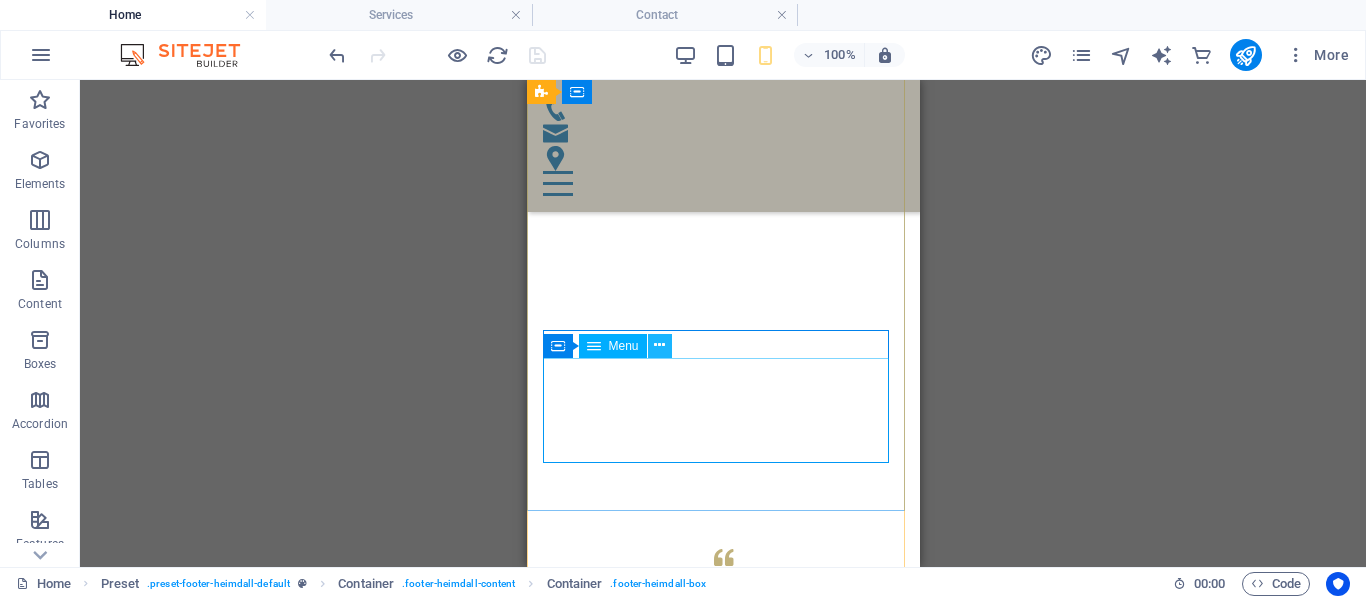click at bounding box center (659, 345) 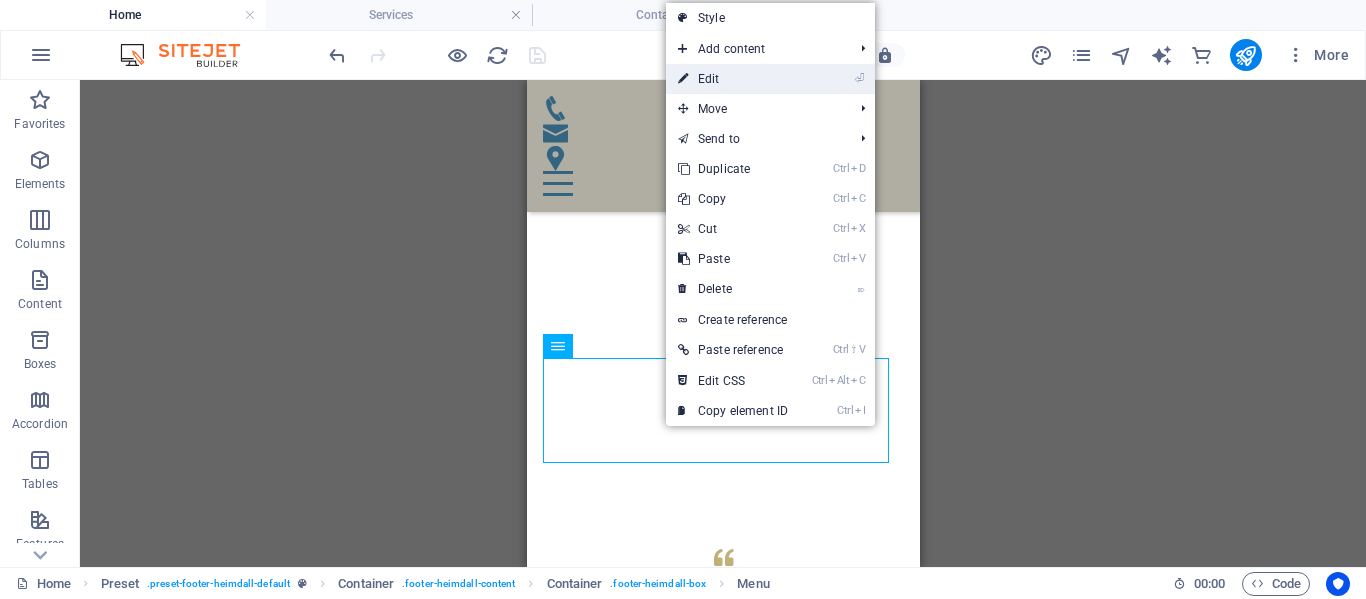 click on "⏎  Edit" at bounding box center (733, 79) 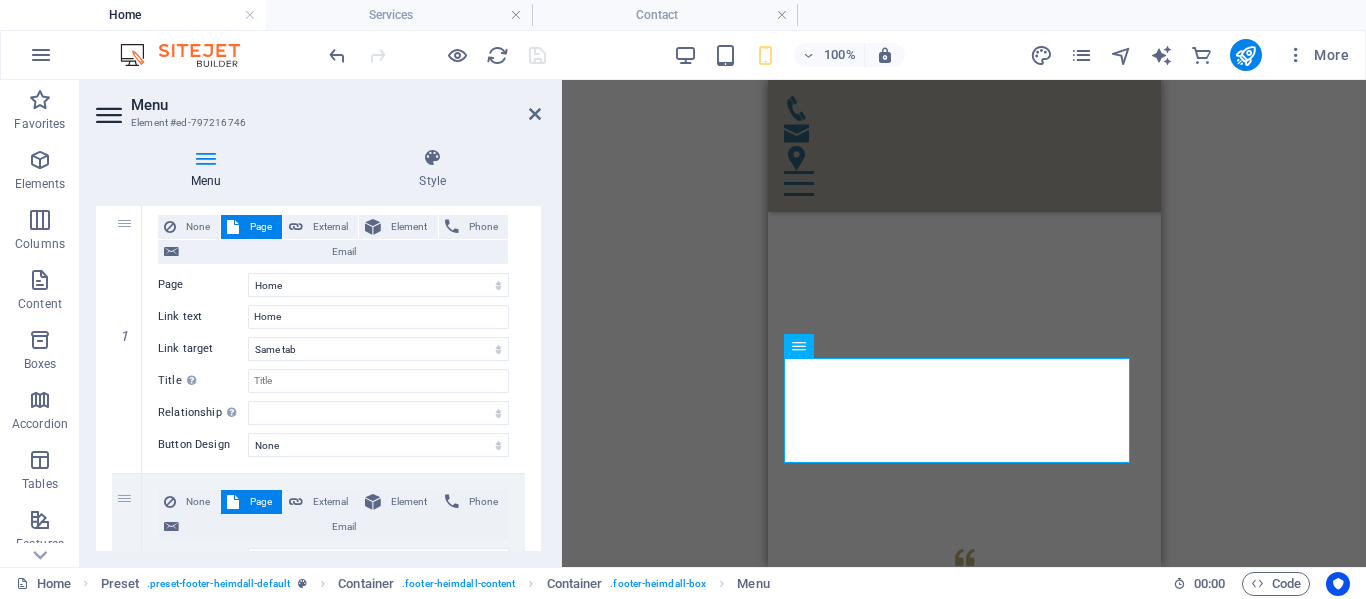 scroll, scrollTop: 0, scrollLeft: 0, axis: both 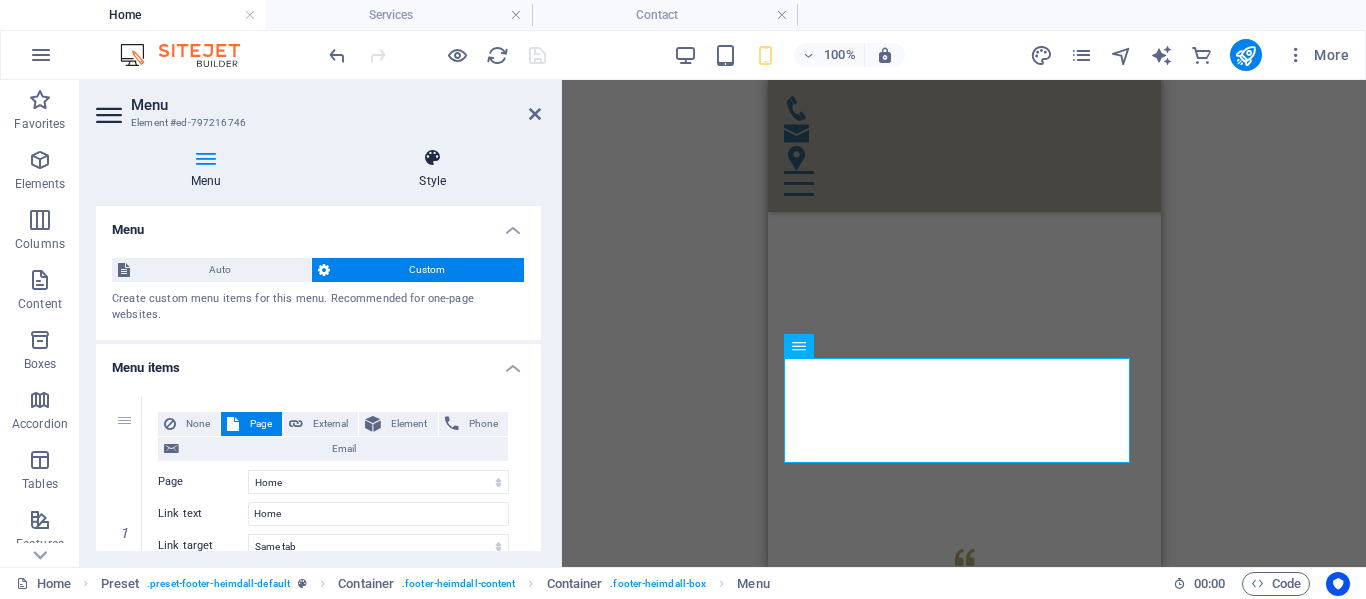 click at bounding box center [432, 158] 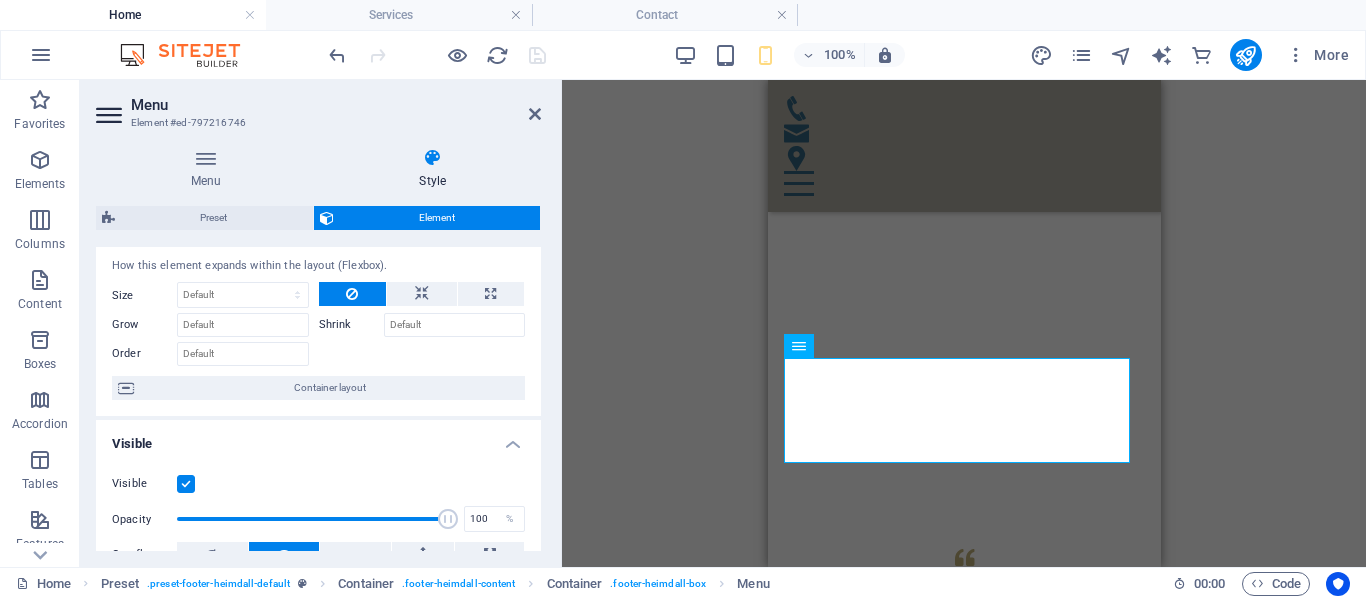scroll, scrollTop: 0, scrollLeft: 0, axis: both 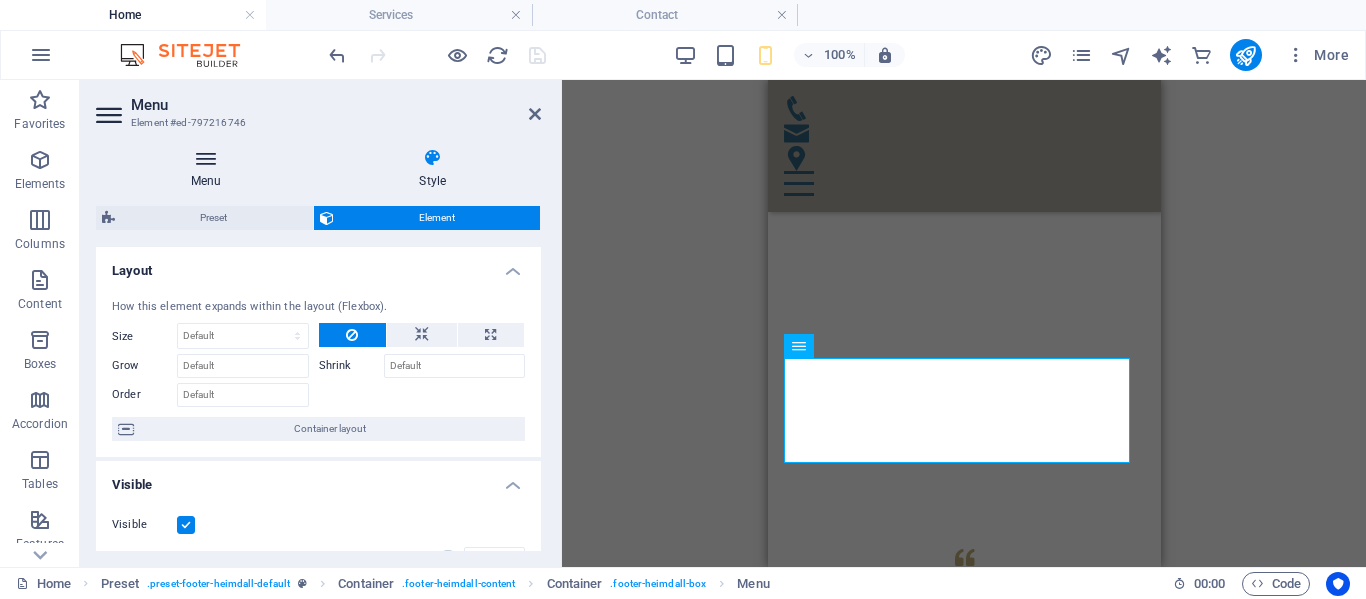 click at bounding box center [206, 158] 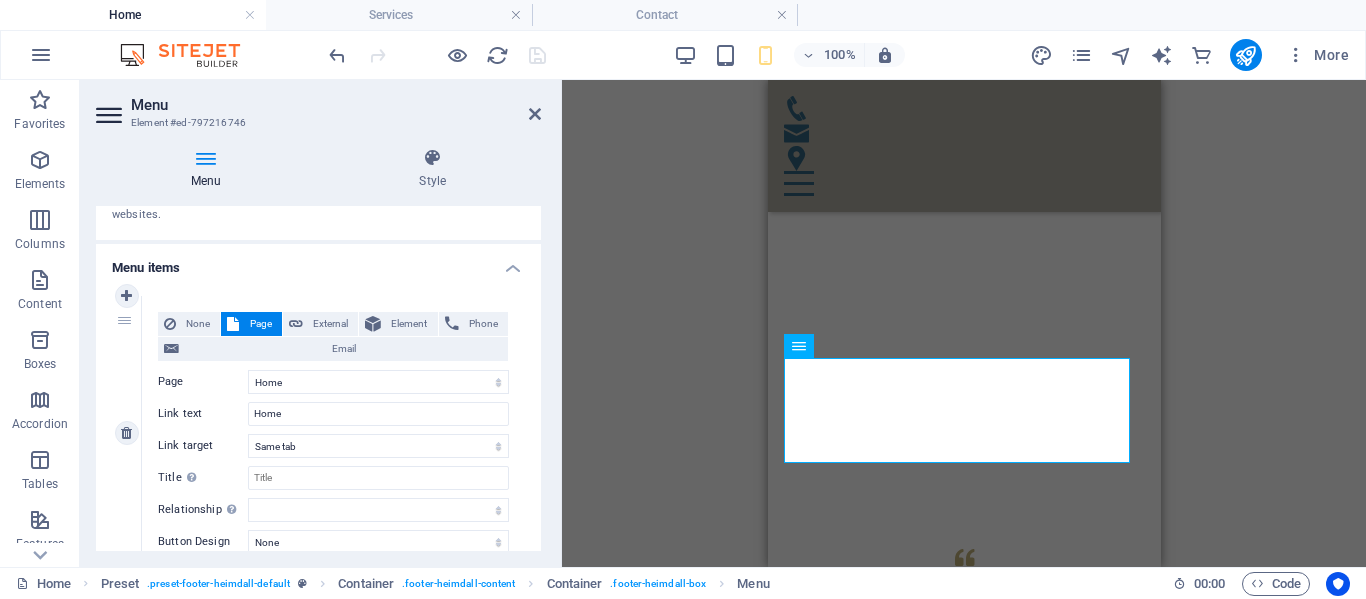 scroll, scrollTop: 0, scrollLeft: 0, axis: both 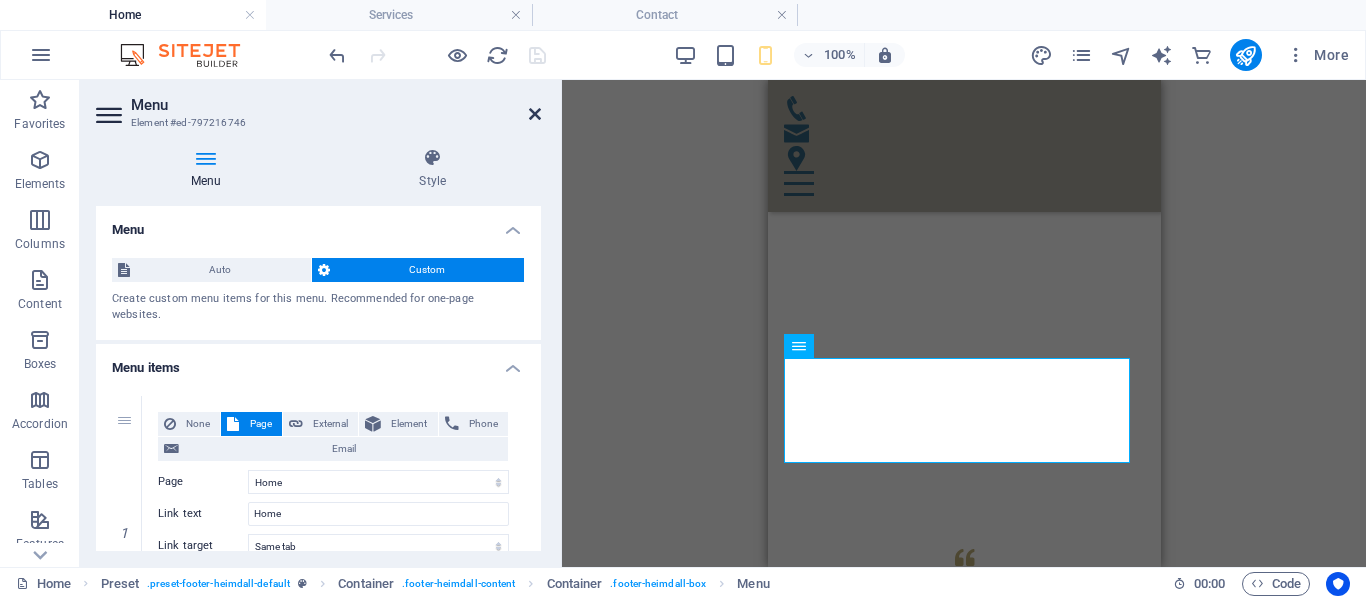 click at bounding box center (535, 114) 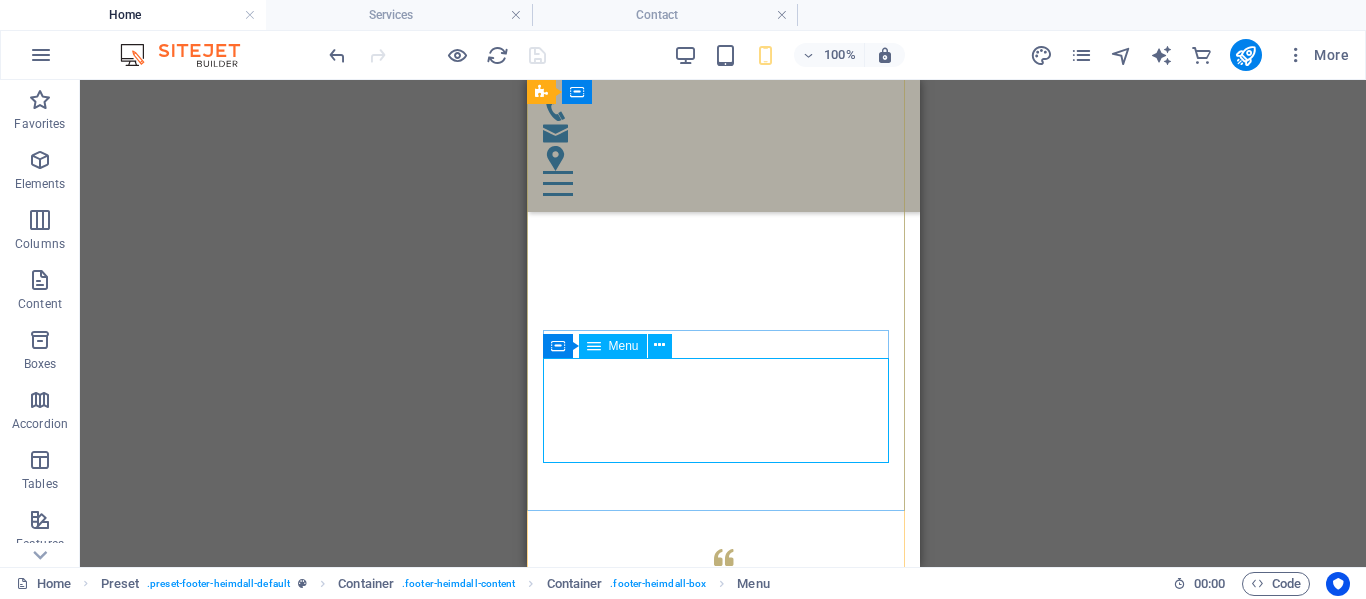 click on "Home About us Services Pricing FAQs Contact Privacy" at bounding box center (722, 2318) 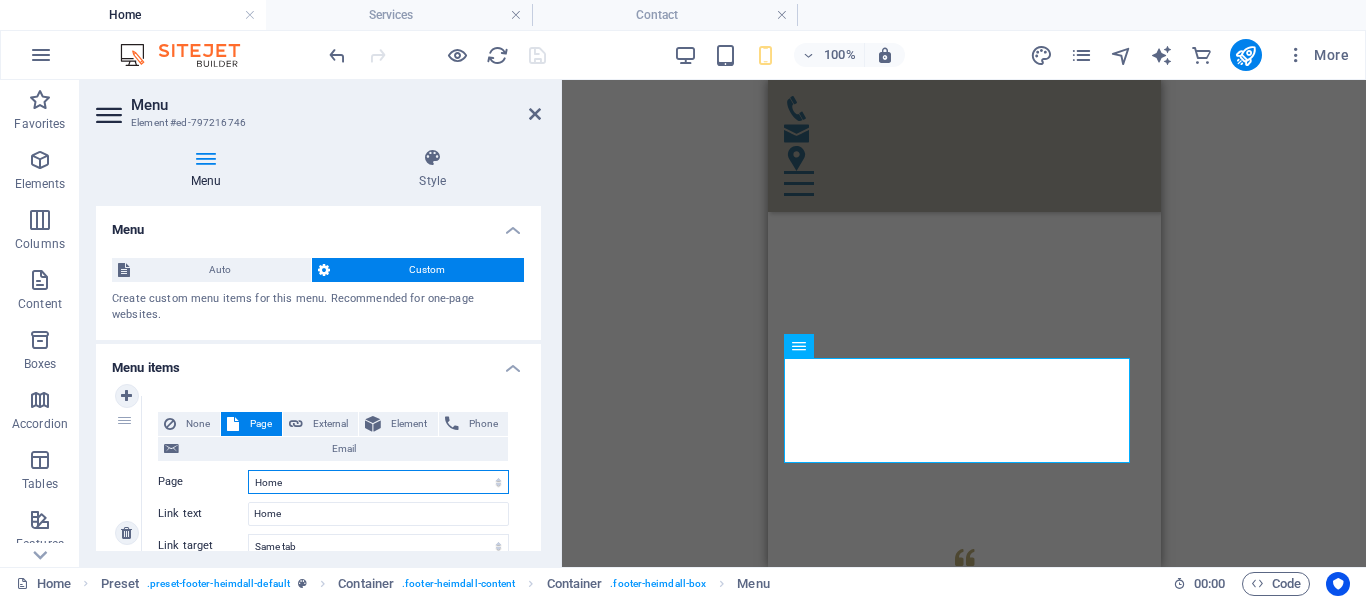 click on "Home About us Services Pricing FAQs Contact Privacy" at bounding box center [378, 482] 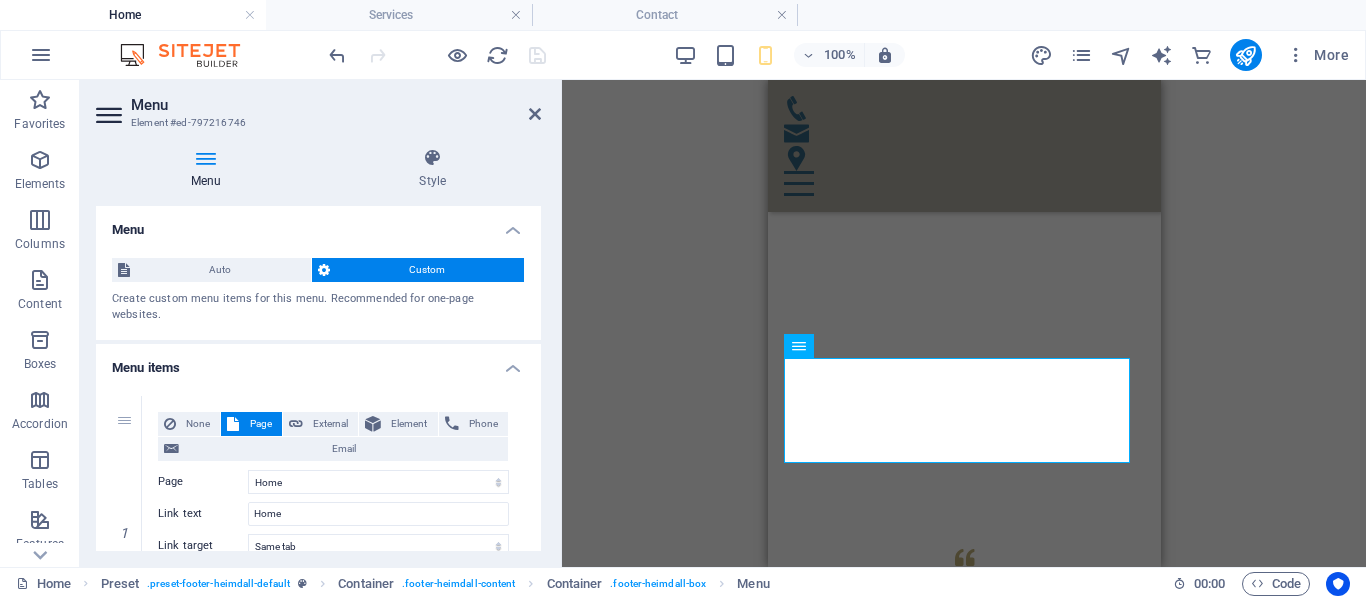 click on "Menu Style Menu Auto Custom Create custom menu items for this menu. Recommended for one-page websites. Manage pages Menu items 1 None Page External Element Phone Email Page Home About us Services Pricing FAQs Contact Privacy Element
URL /15417658 Phone Email Link text Home Link target New tab Same tab Overlay Title Additional link description, should not be the same as the link text. The title is most often shown as a tooltip text when the mouse moves over the element. Leave empty if uncertain. Relationship Sets the  relationship of this link to the link target . For example, the value "nofollow" instructs search engines not to follow the link. Can be left empty. alternate author bookmark external help license next nofollow noreferrer noopener prev search tag Button Design None Default Primary Secondary 2 None Page External Element Phone Email Page Home About us Services Pricing FAQs Contact Privacy Element
URL /15417661 Phone Email Link text About us New tab 3" at bounding box center (318, 349) 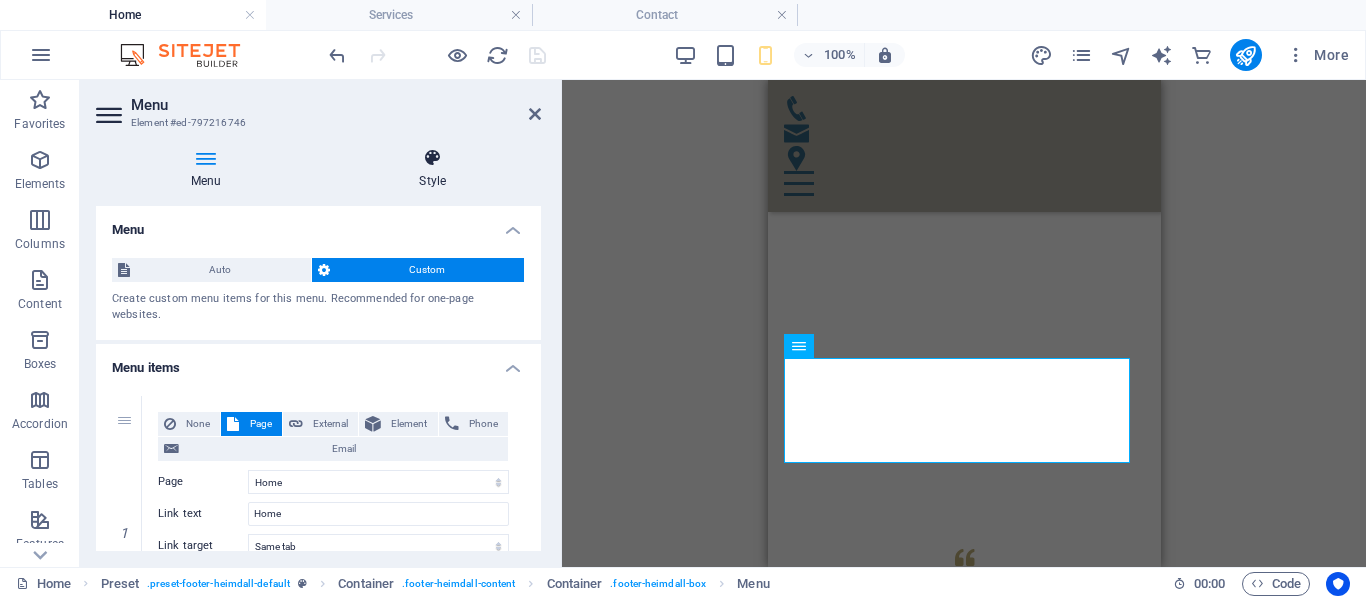 click at bounding box center (432, 158) 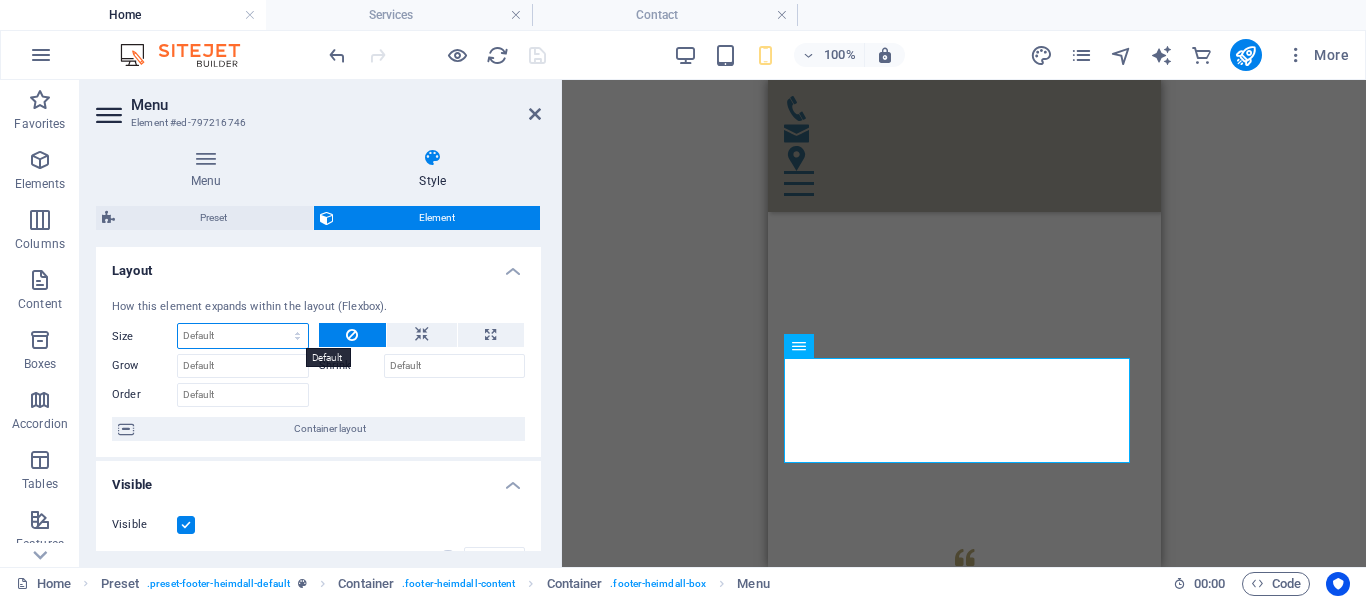click on "Default auto px % 1/1 1/2 1/3 1/4 1/5 1/6 1/7 1/8 1/9 1/10" at bounding box center (243, 336) 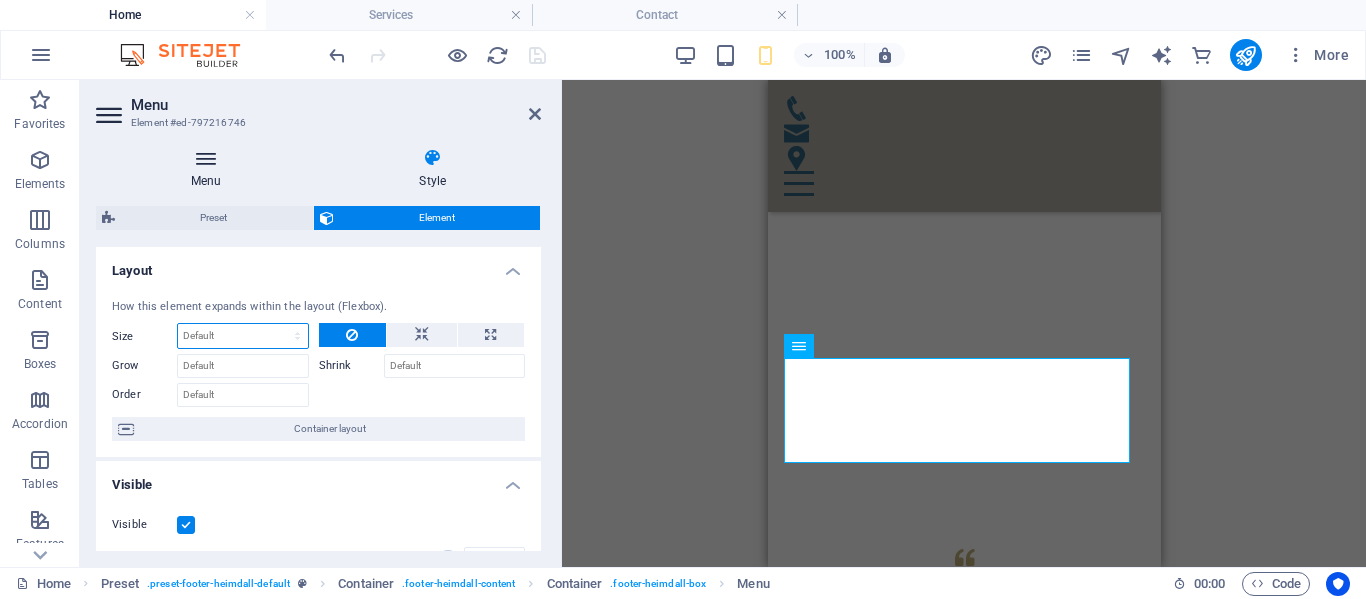 select on "1/1" 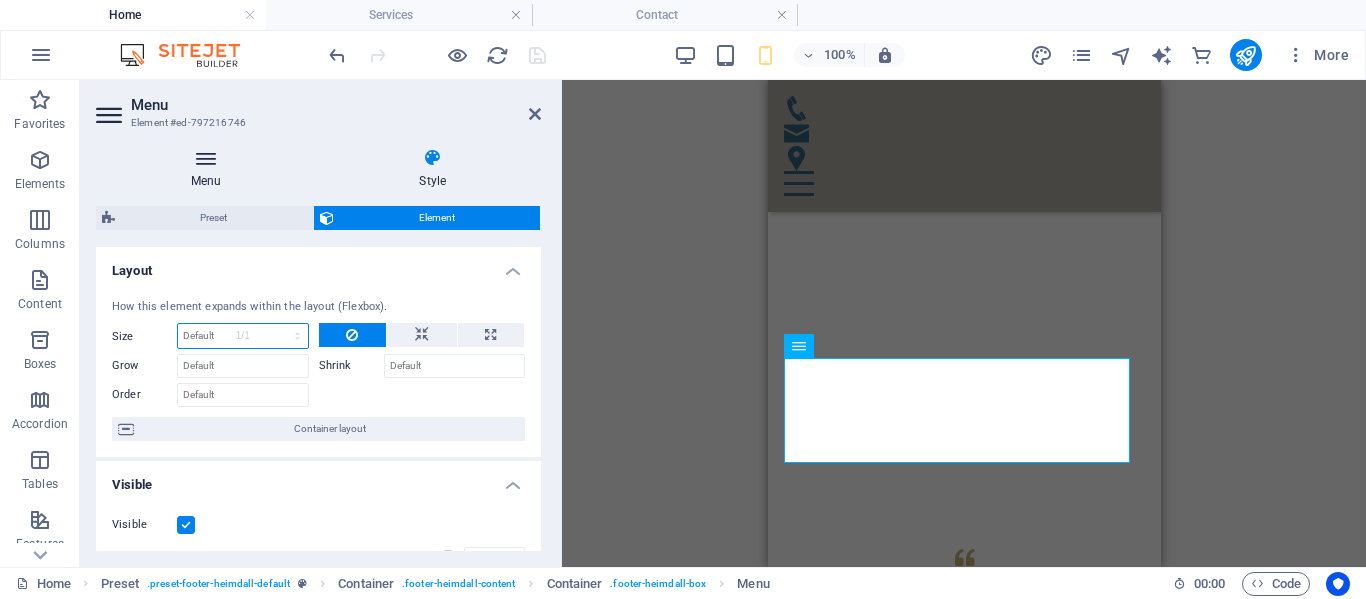 click on "Default auto px % 1/1 1/2 1/3 1/4 1/5 1/6 1/7 1/8 1/9 1/10" at bounding box center [243, 336] 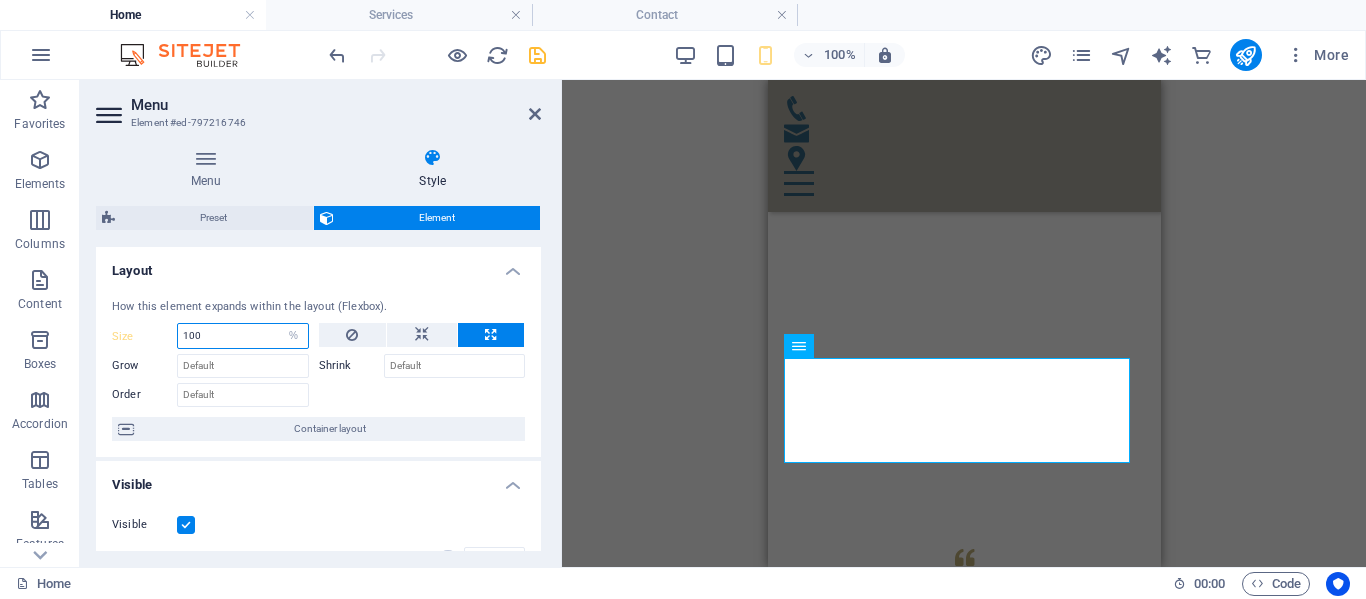 click on "100" at bounding box center [243, 336] 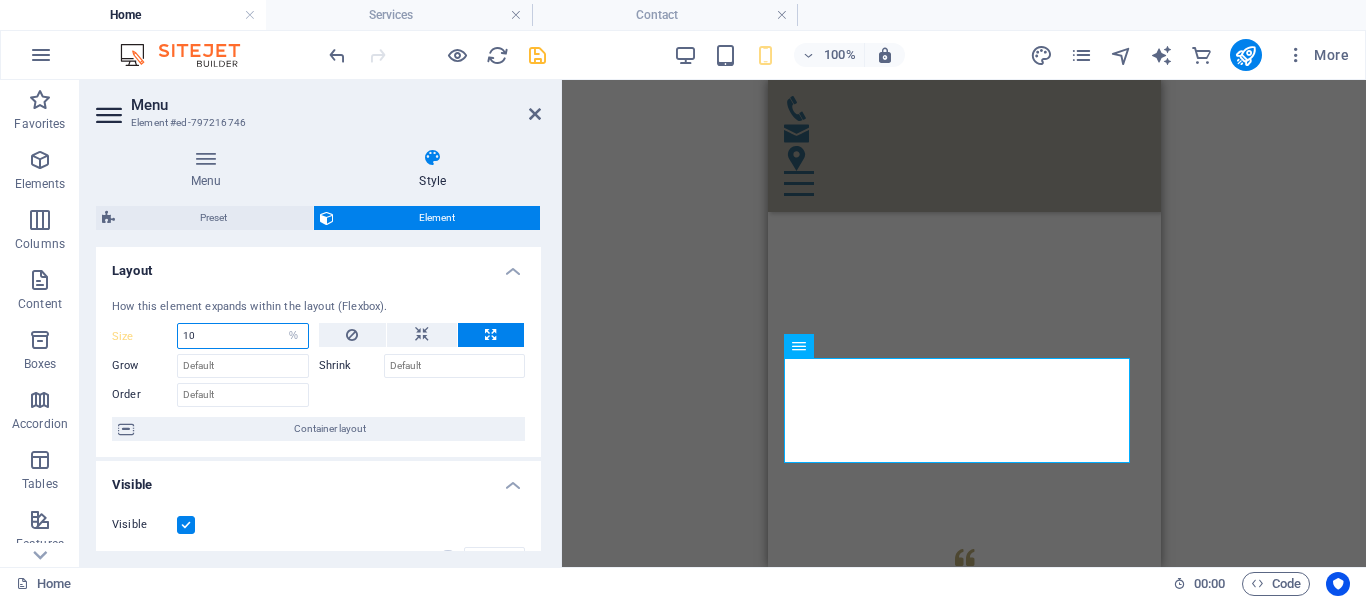 type on "1" 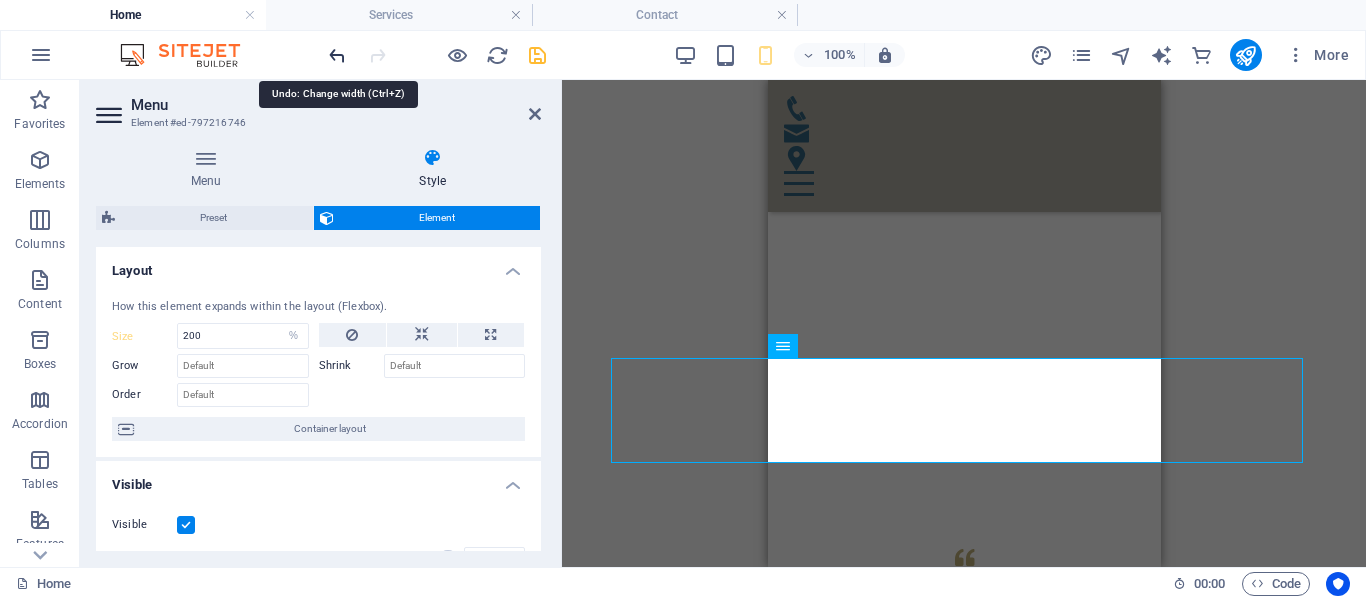 click at bounding box center (337, 55) 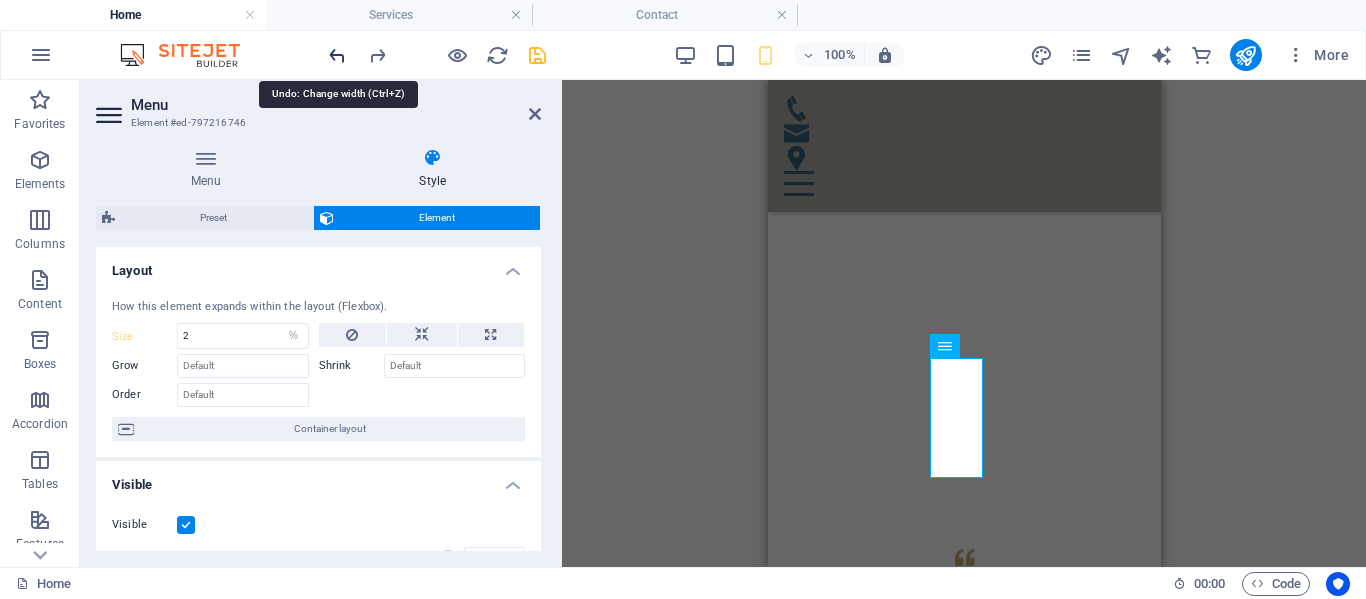 click at bounding box center (337, 55) 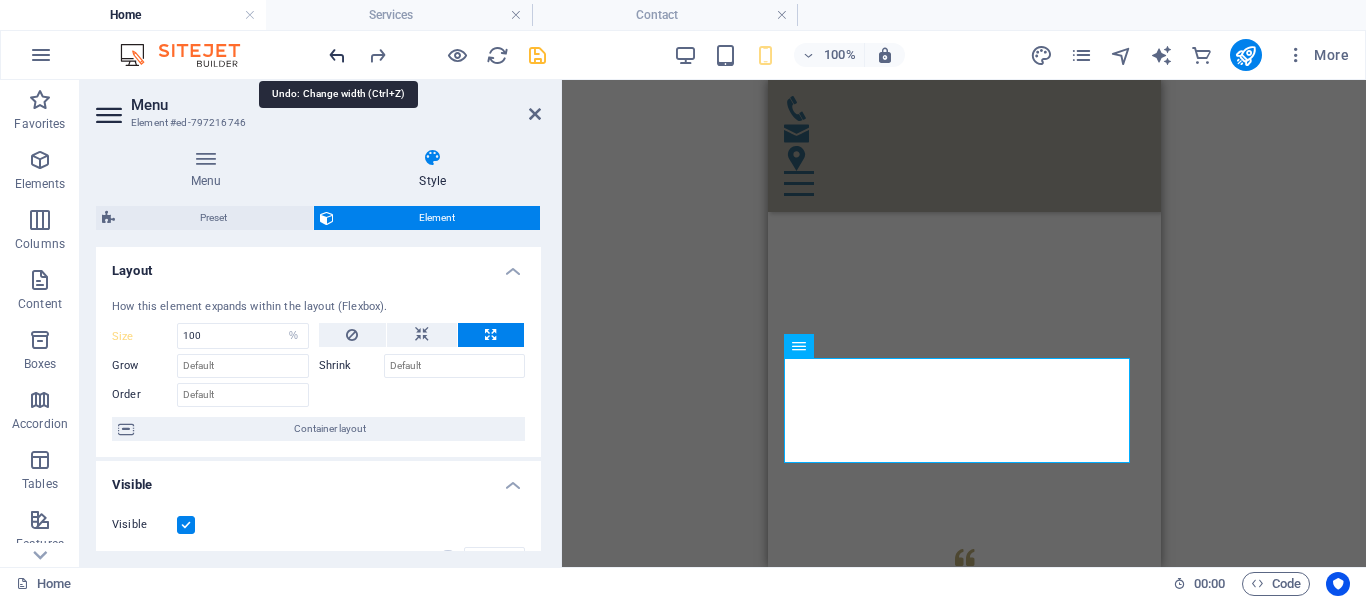 click at bounding box center [337, 55] 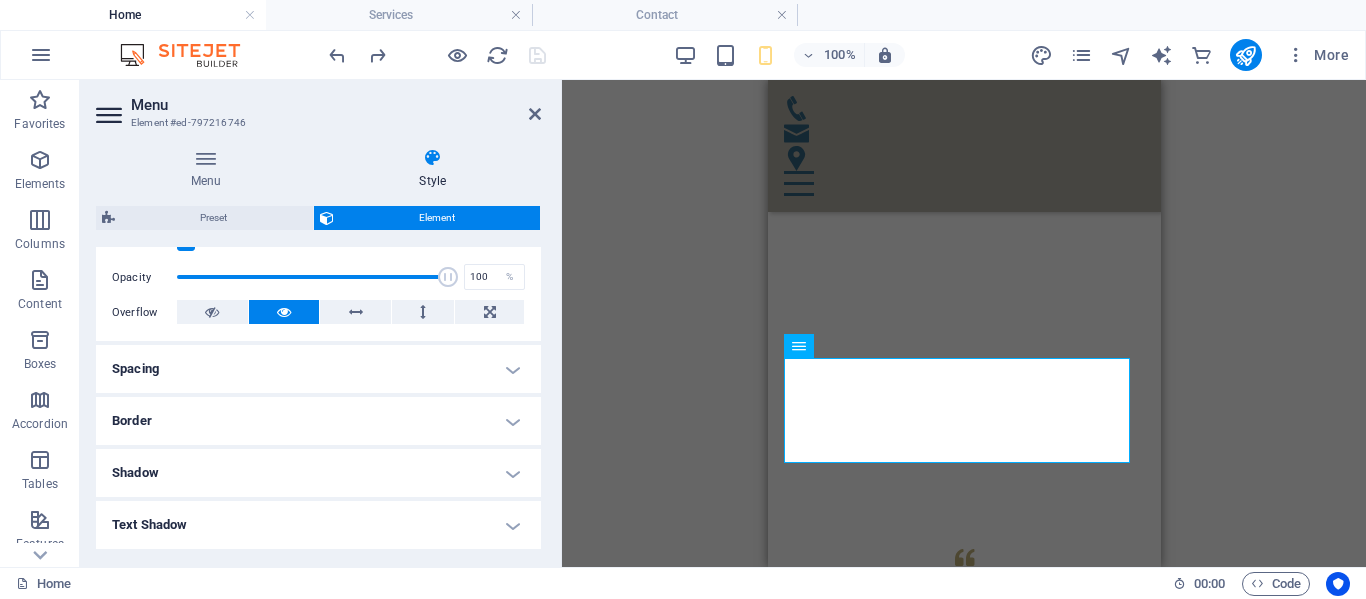 scroll, scrollTop: 300, scrollLeft: 0, axis: vertical 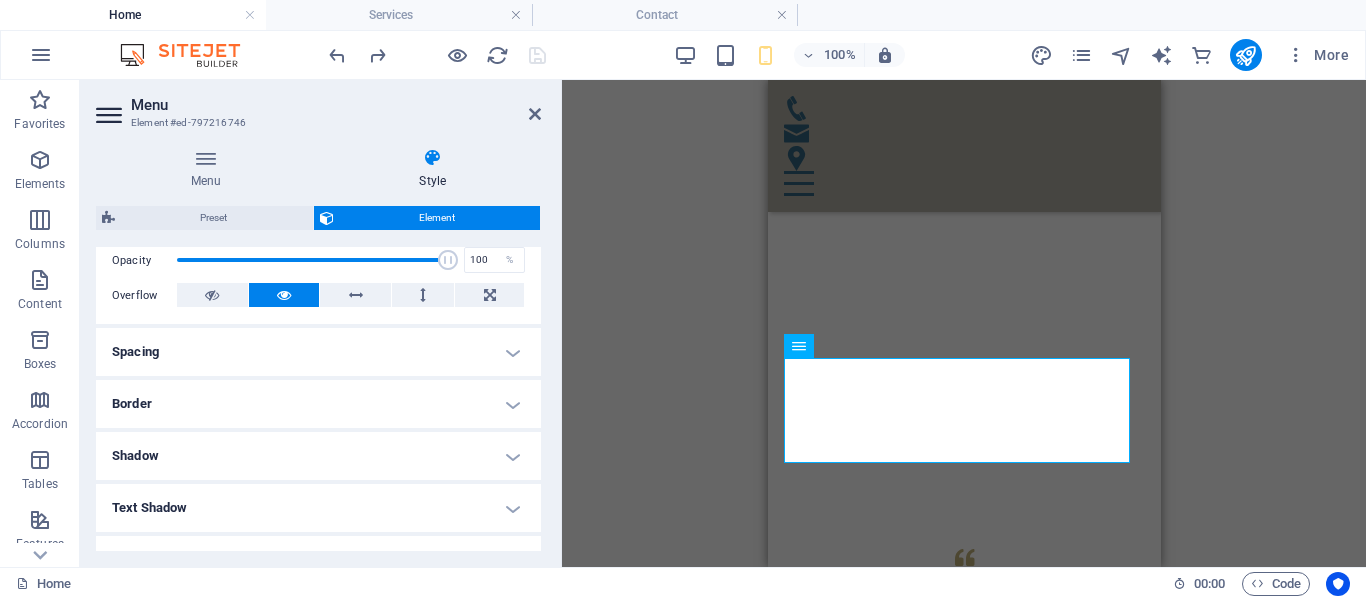 click on "Spacing" at bounding box center [318, 352] 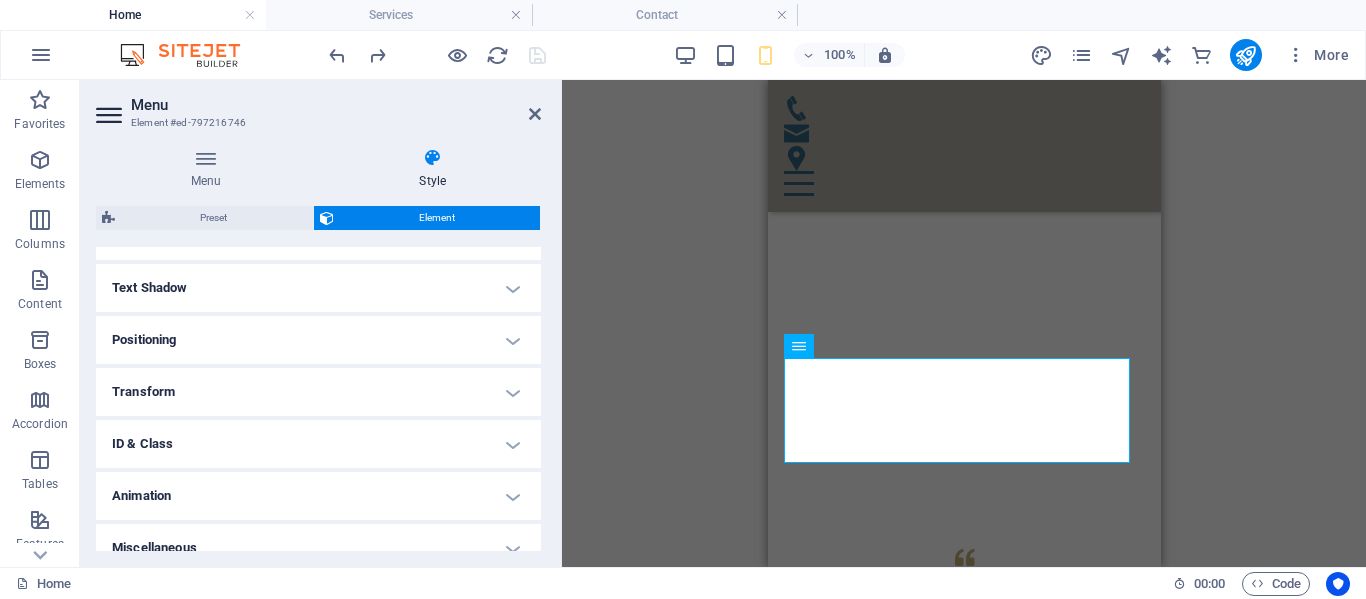 scroll, scrollTop: 621, scrollLeft: 0, axis: vertical 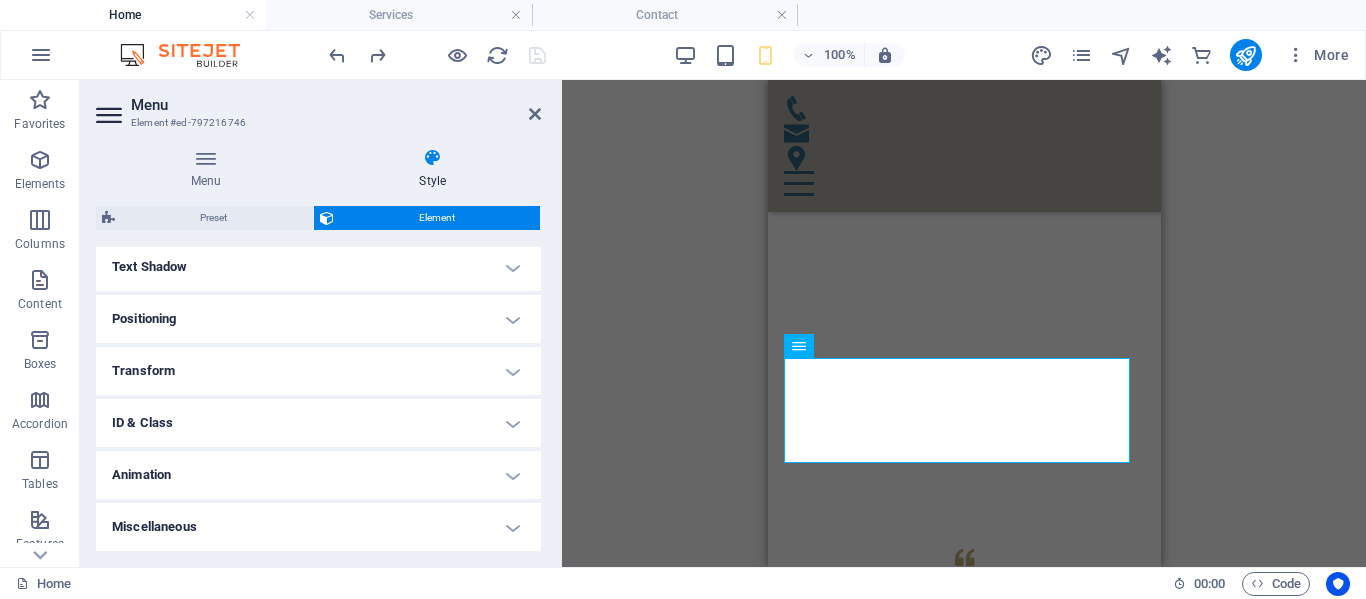 click on "Miscellaneous" at bounding box center [318, 527] 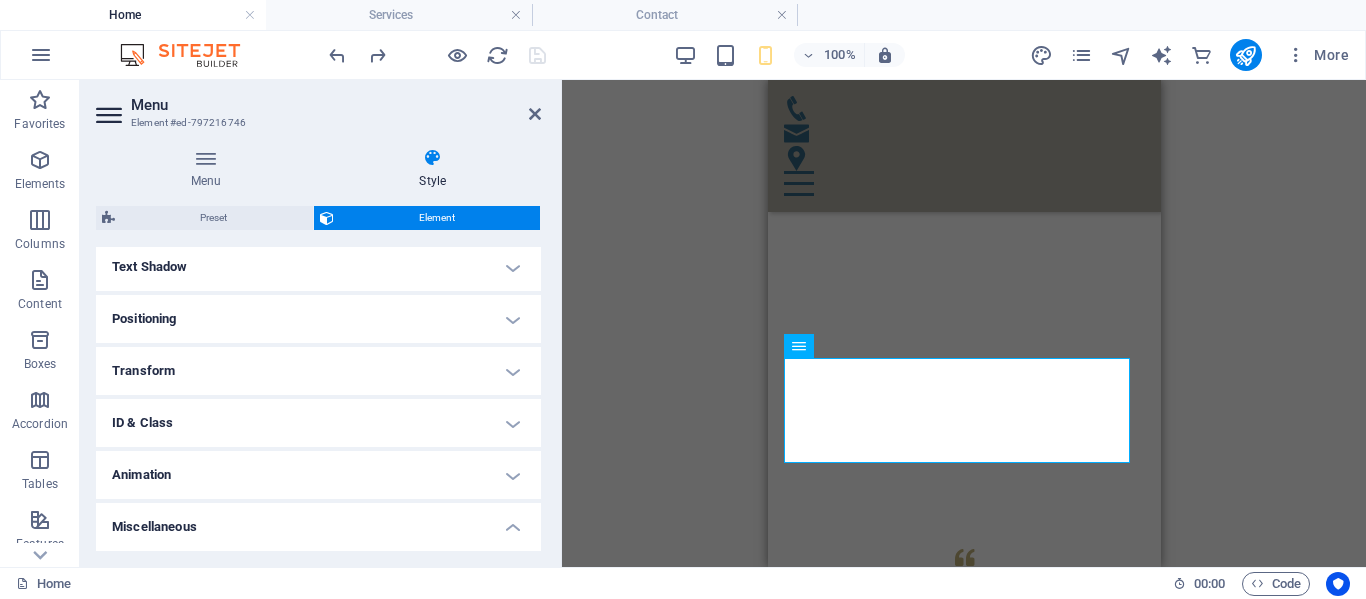 click on "Miscellaneous" at bounding box center (318, 521) 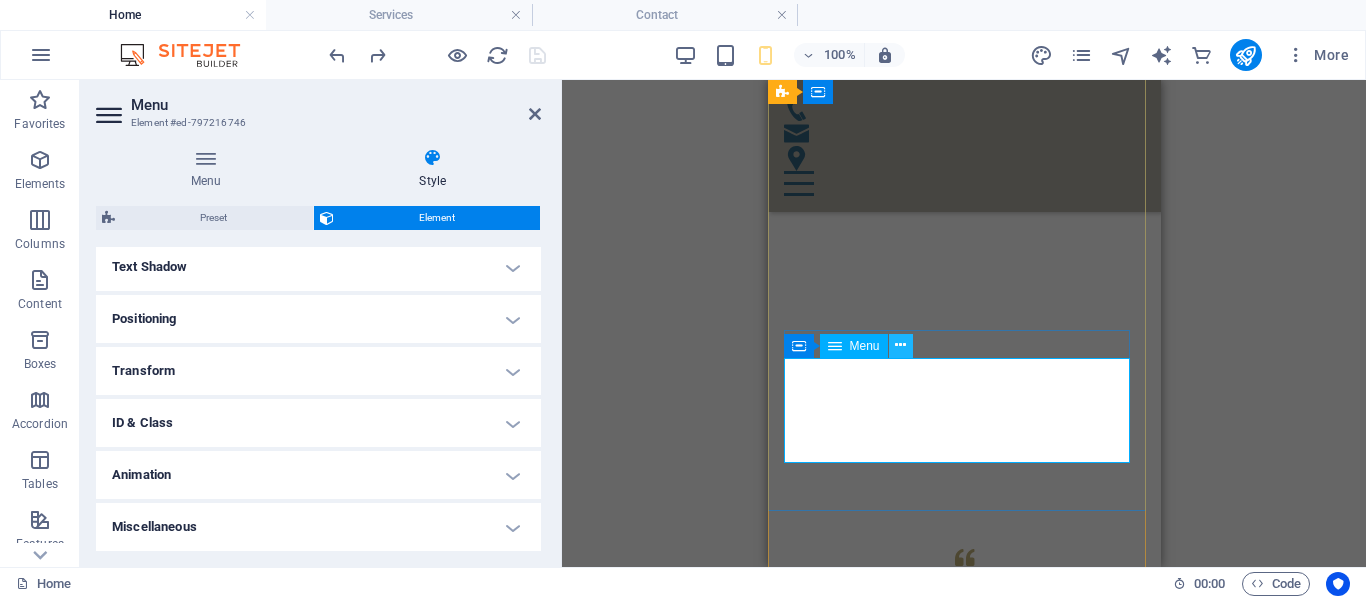 click at bounding box center (901, 346) 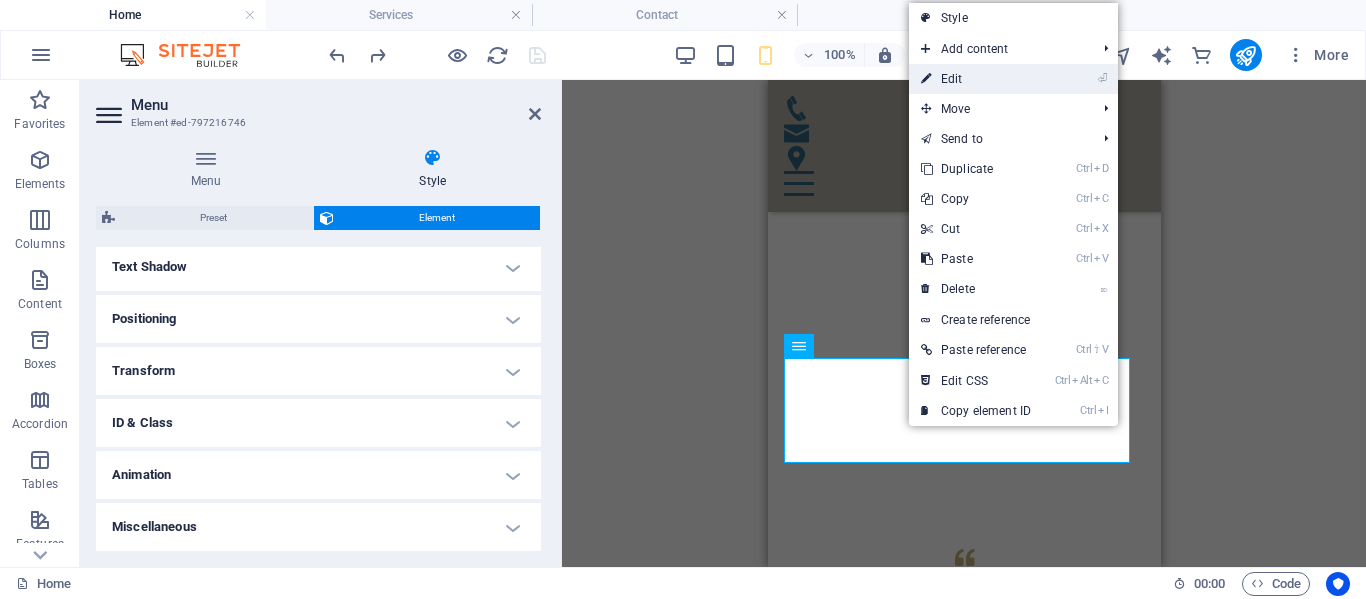 click on "⏎  Edit" at bounding box center (976, 79) 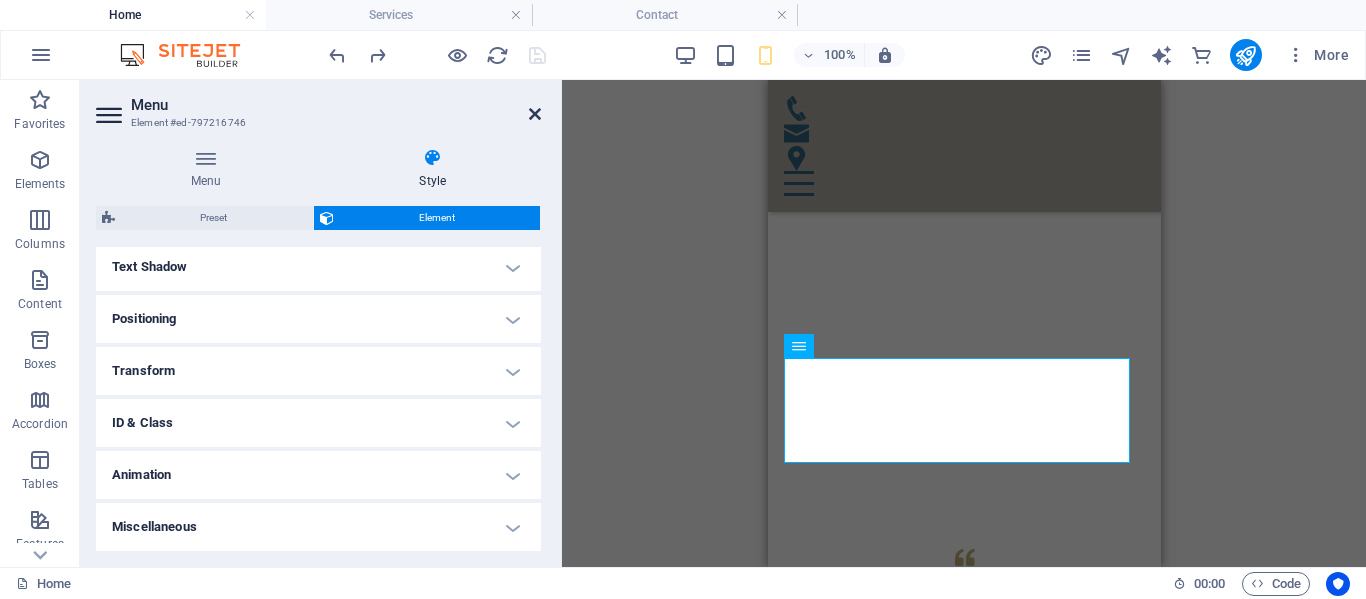 click at bounding box center (535, 114) 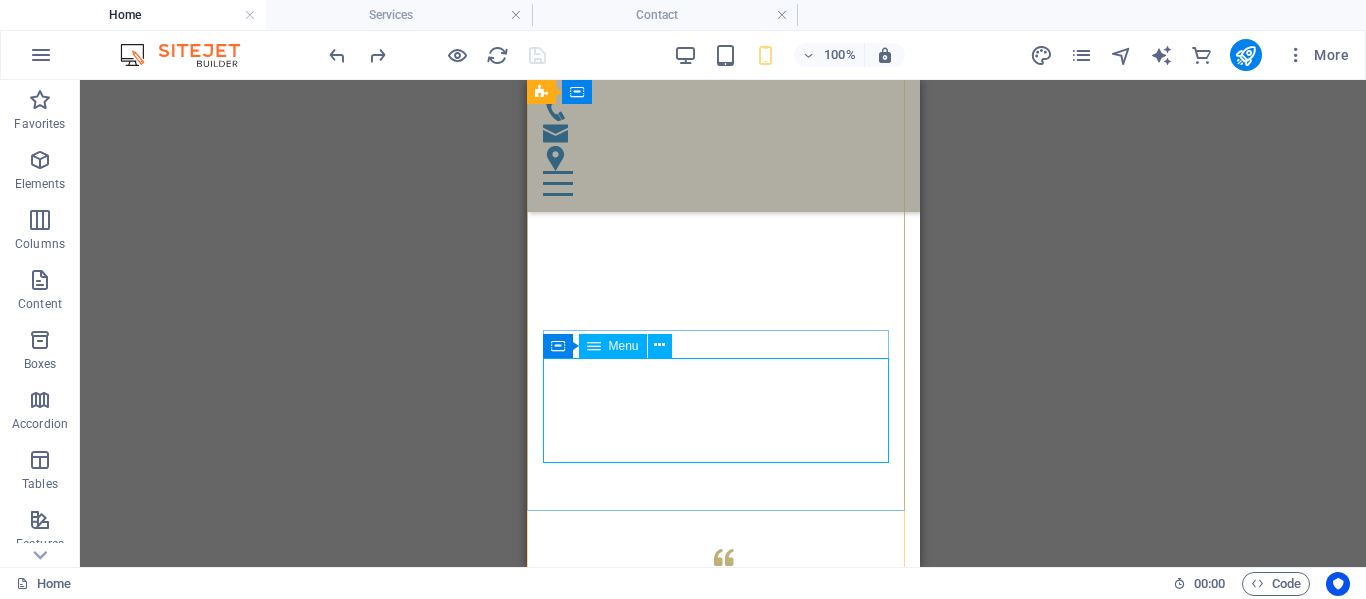 click on "Home About us Services Pricing FAQs Contact Privacy" at bounding box center (722, 2318) 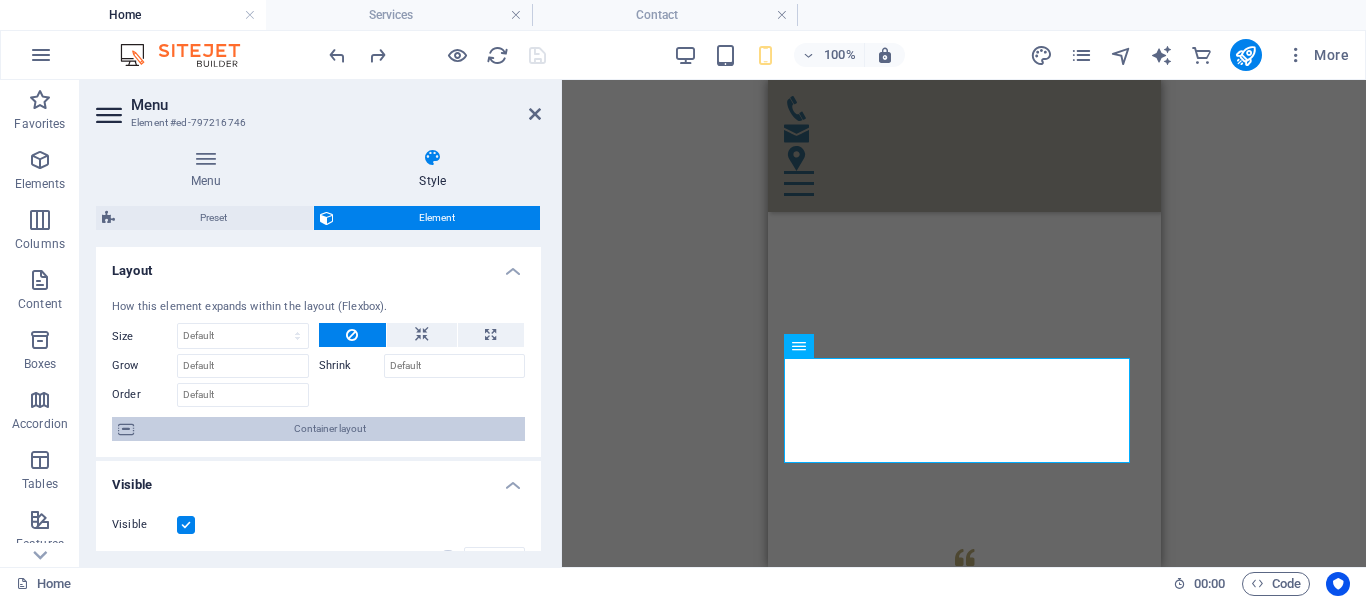 click on "Container layout" at bounding box center (329, 429) 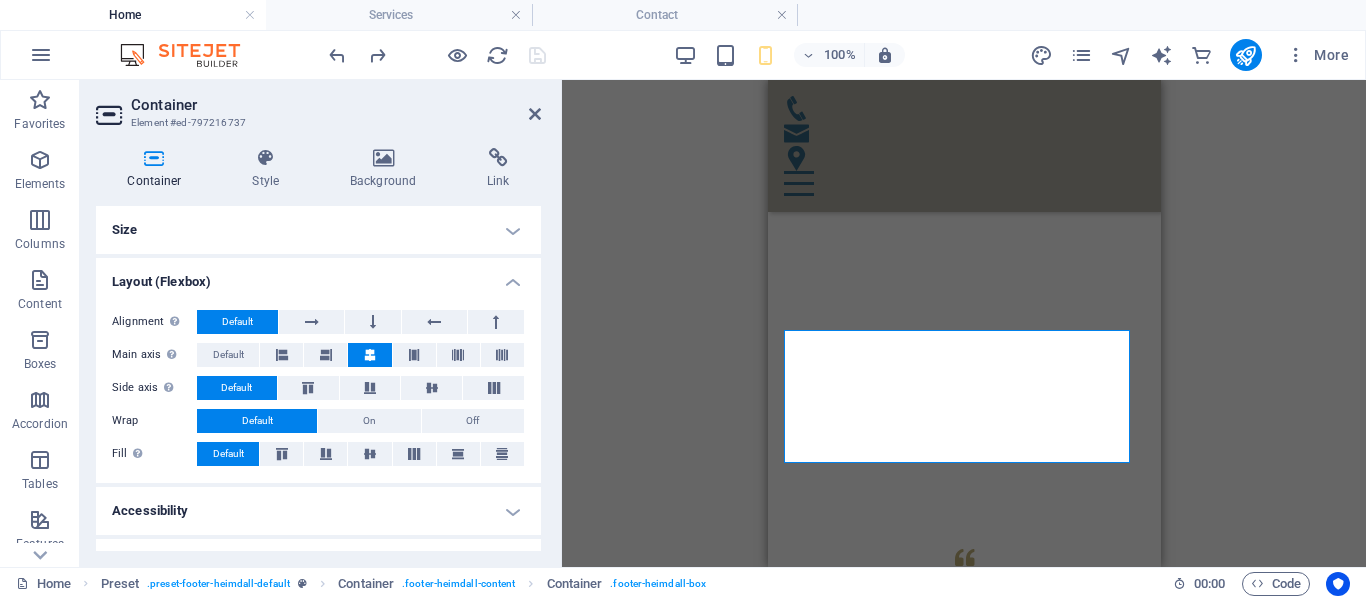 click on "Size" at bounding box center [318, 230] 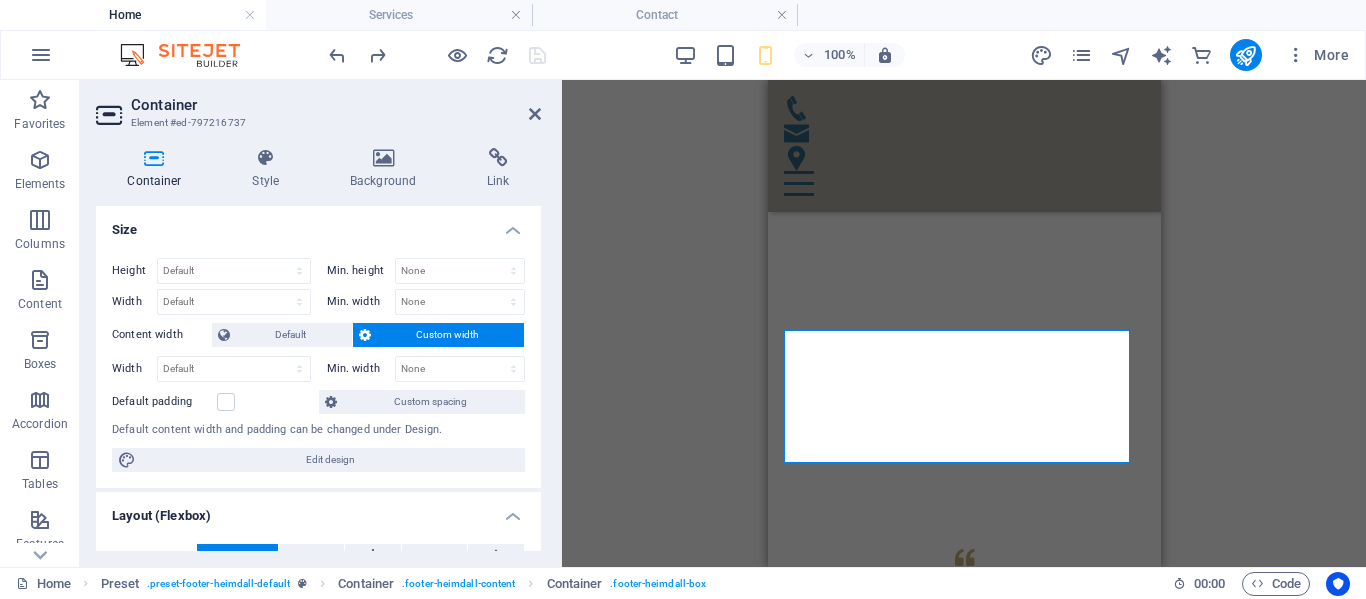 click on "Custom width" at bounding box center [448, 335] 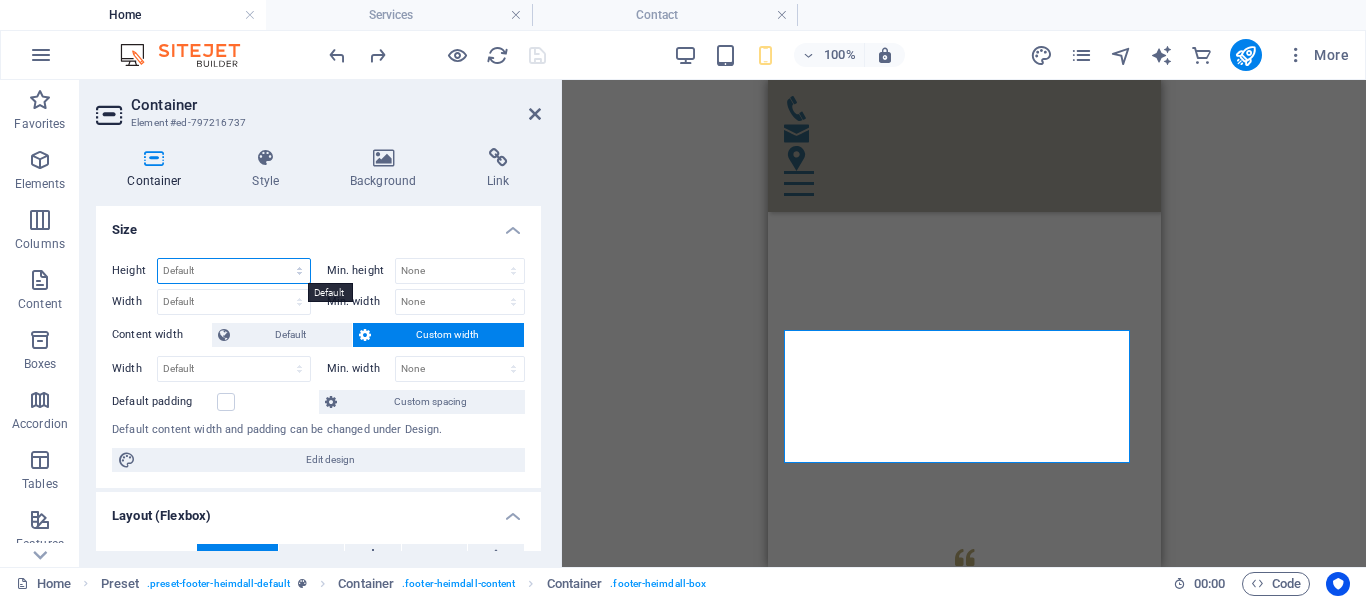 click on "Default px rem % vh vw" at bounding box center (234, 271) 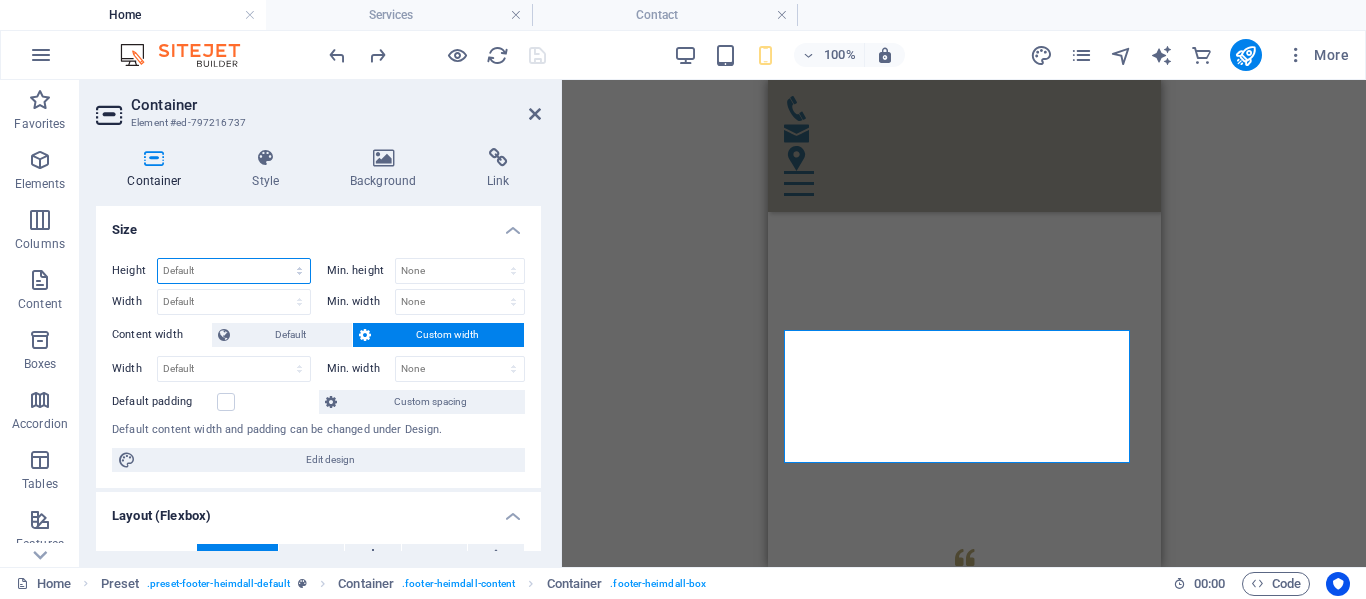 select on "vw" 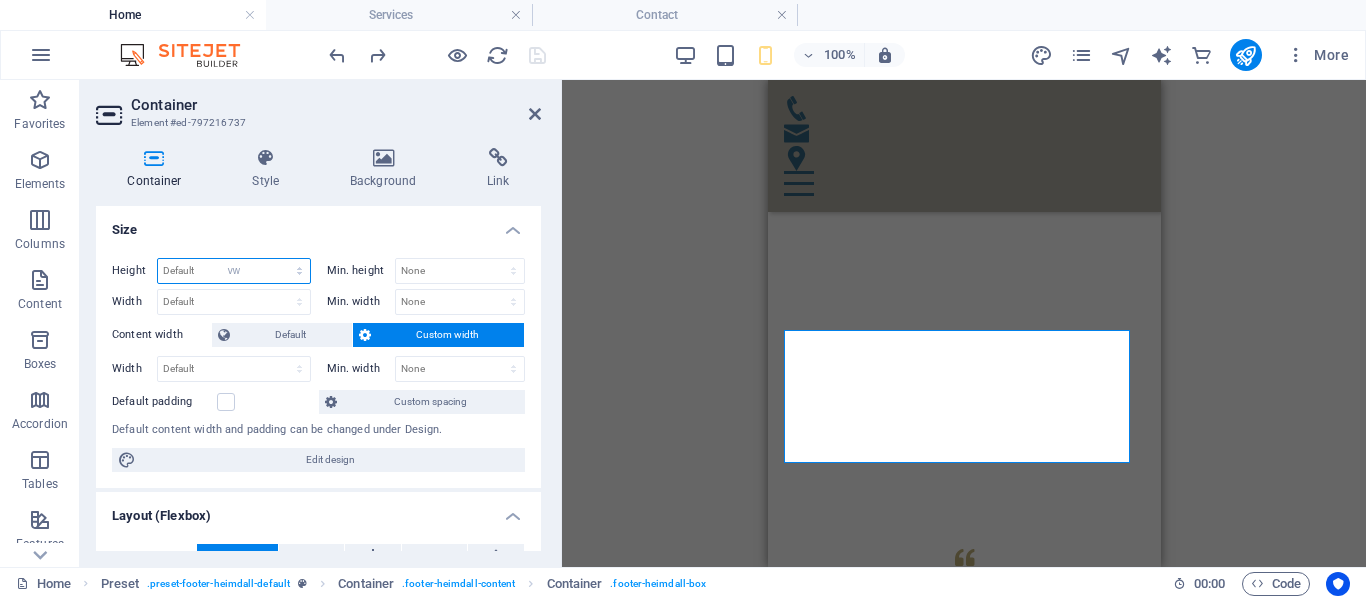 click on "Default px rem % vh vw" at bounding box center [234, 271] 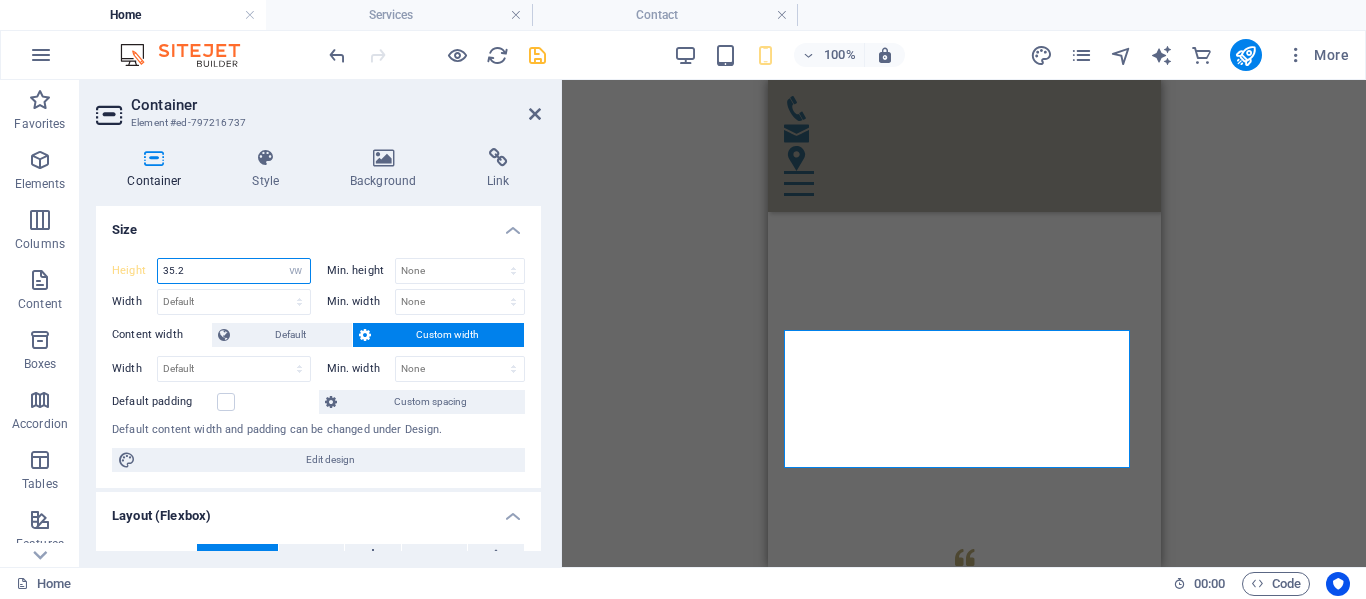 click on "35.2" at bounding box center [234, 271] 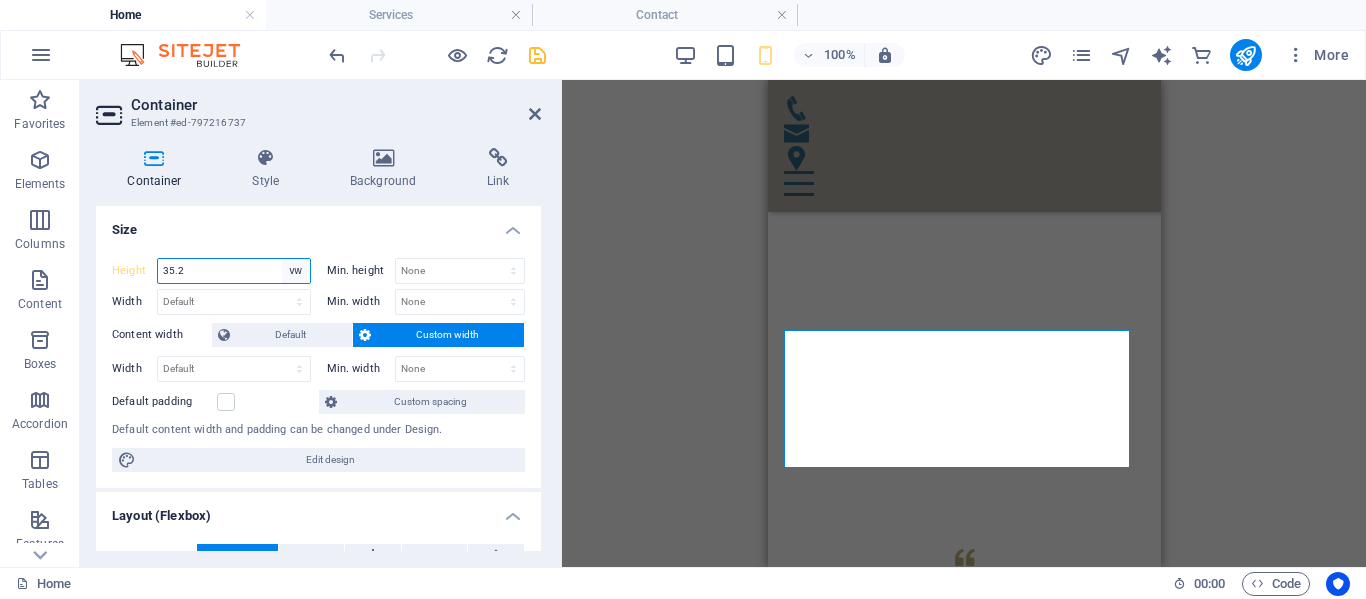 click on "Default px rem % vh vw" at bounding box center (296, 271) 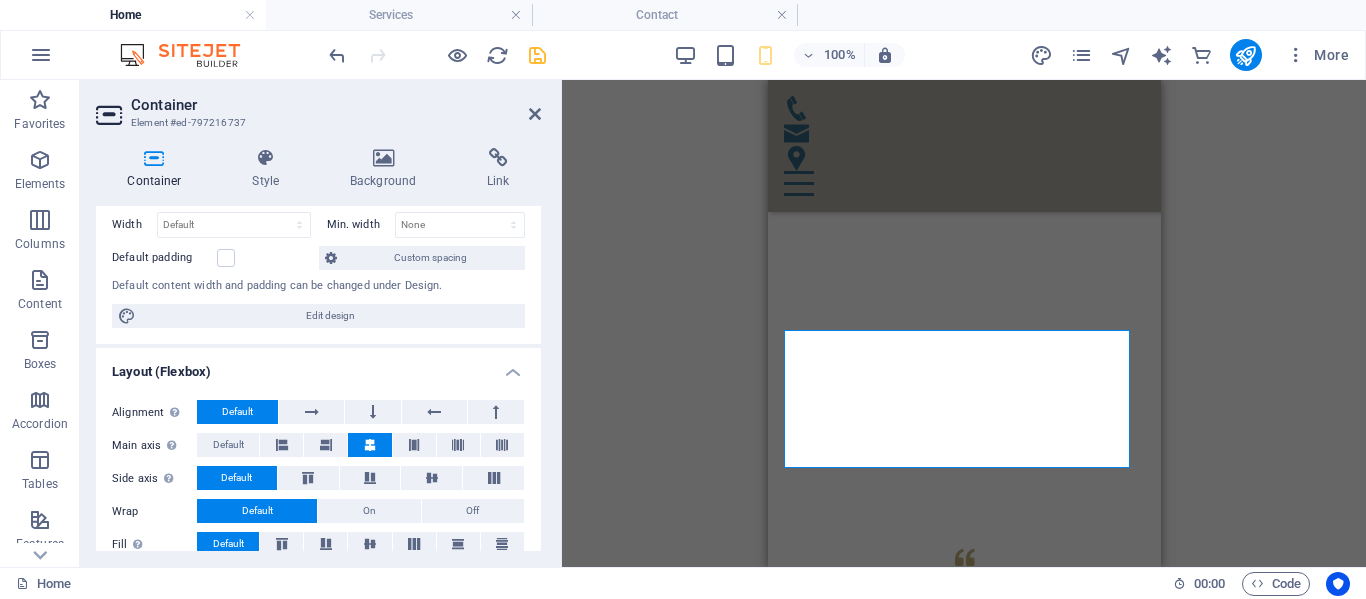 scroll, scrollTop: 0, scrollLeft: 0, axis: both 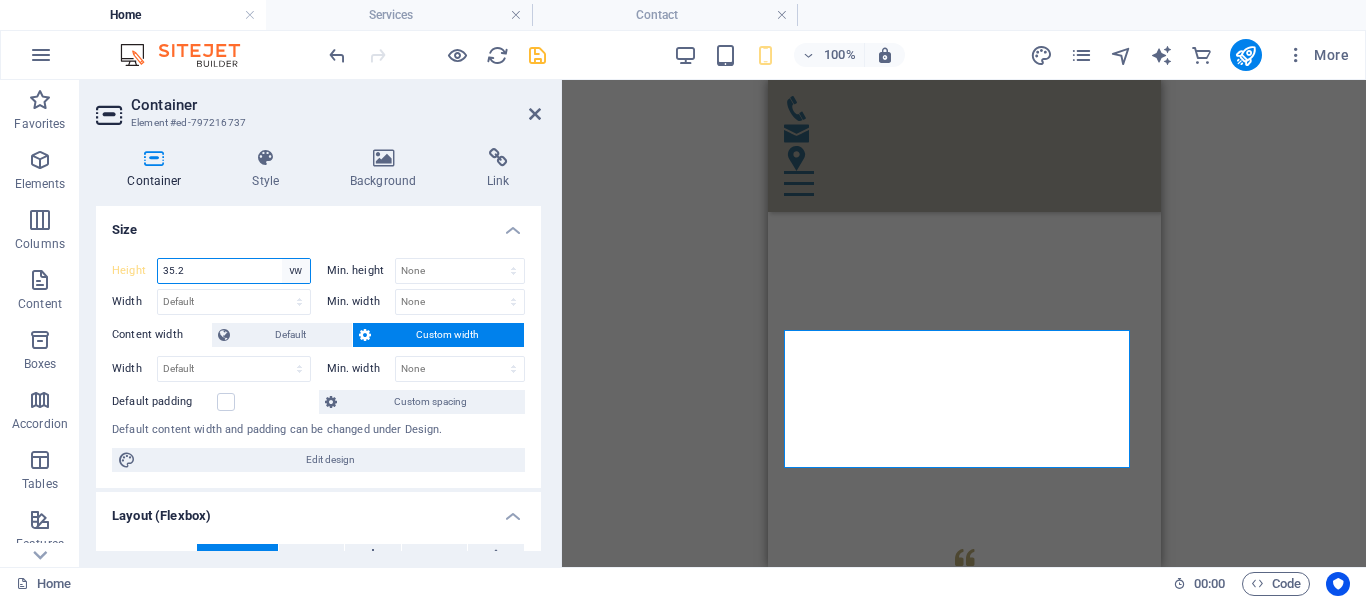 click on "Default px rem % vh vw" at bounding box center [296, 271] 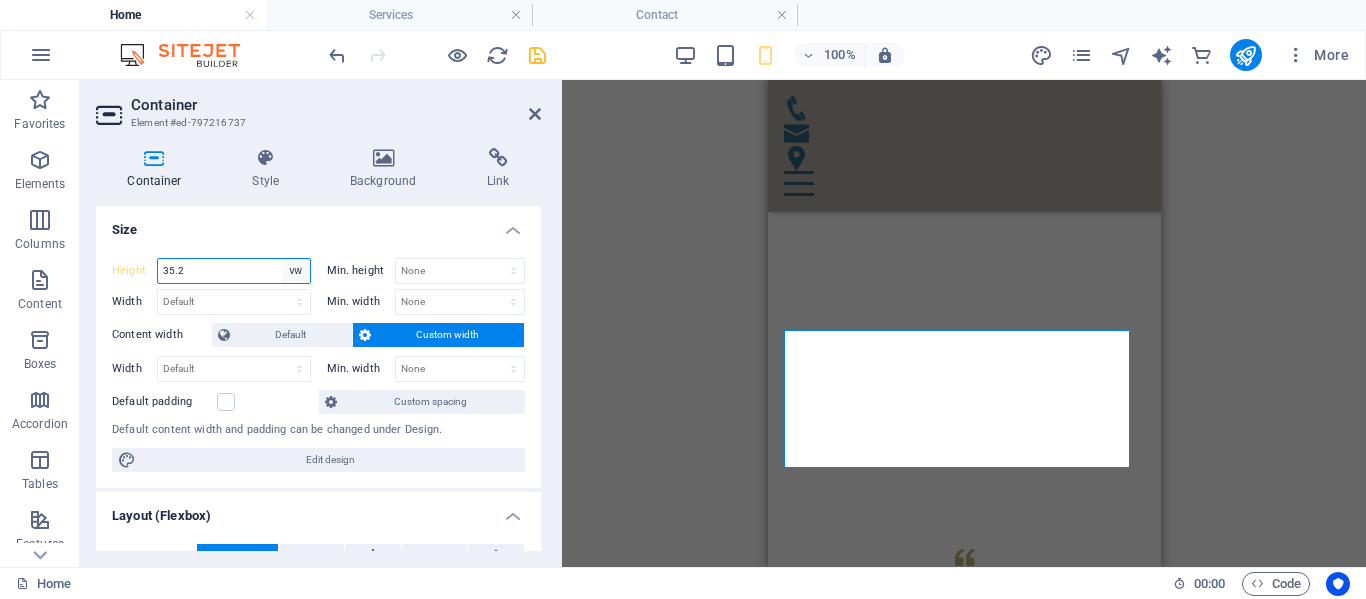 select on "rem" 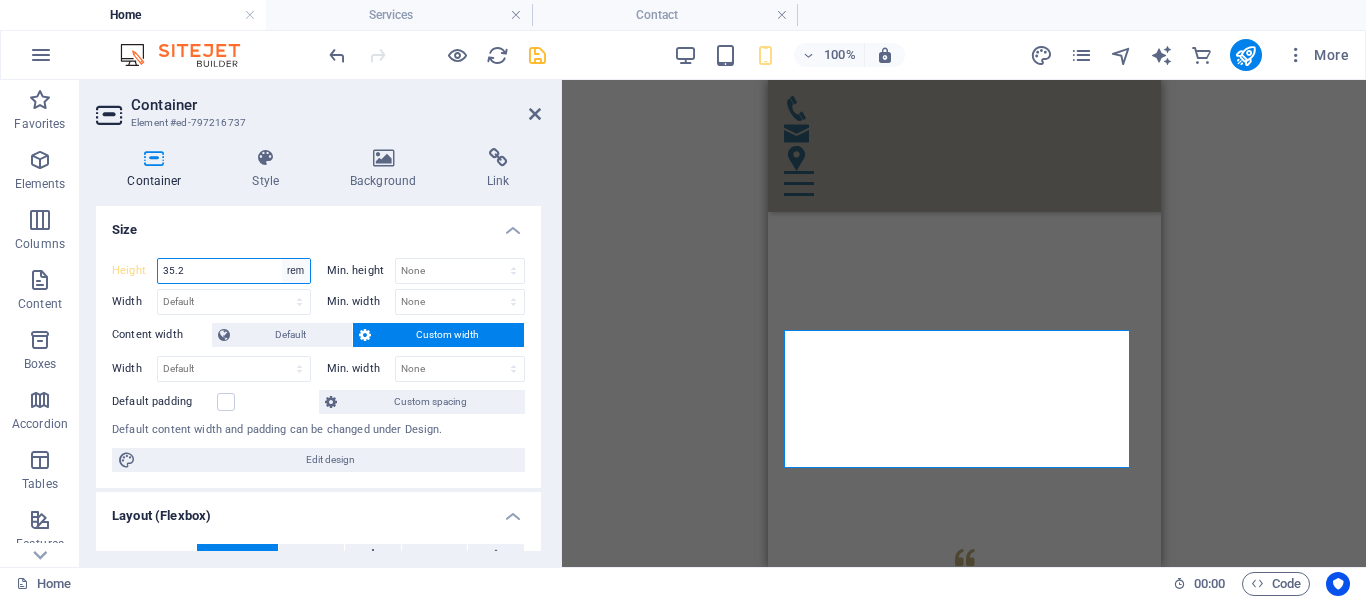 click on "Default px rem % vh vw" at bounding box center (296, 271) 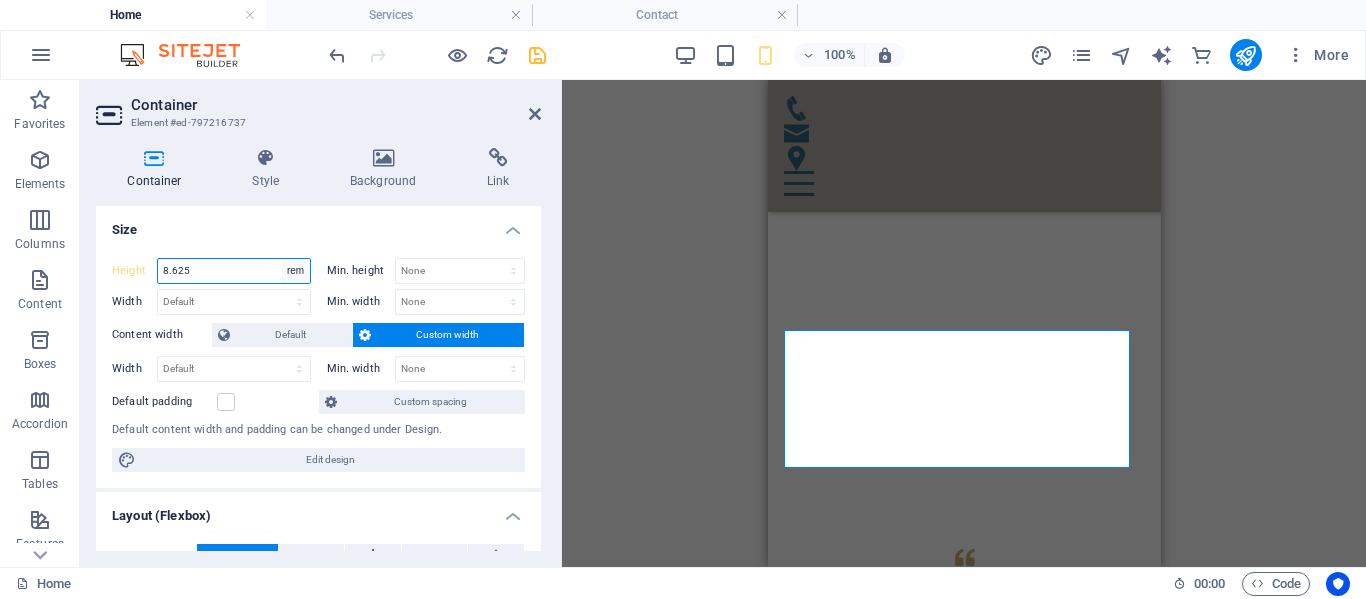 click on "Default px rem % vh vw" at bounding box center [296, 271] 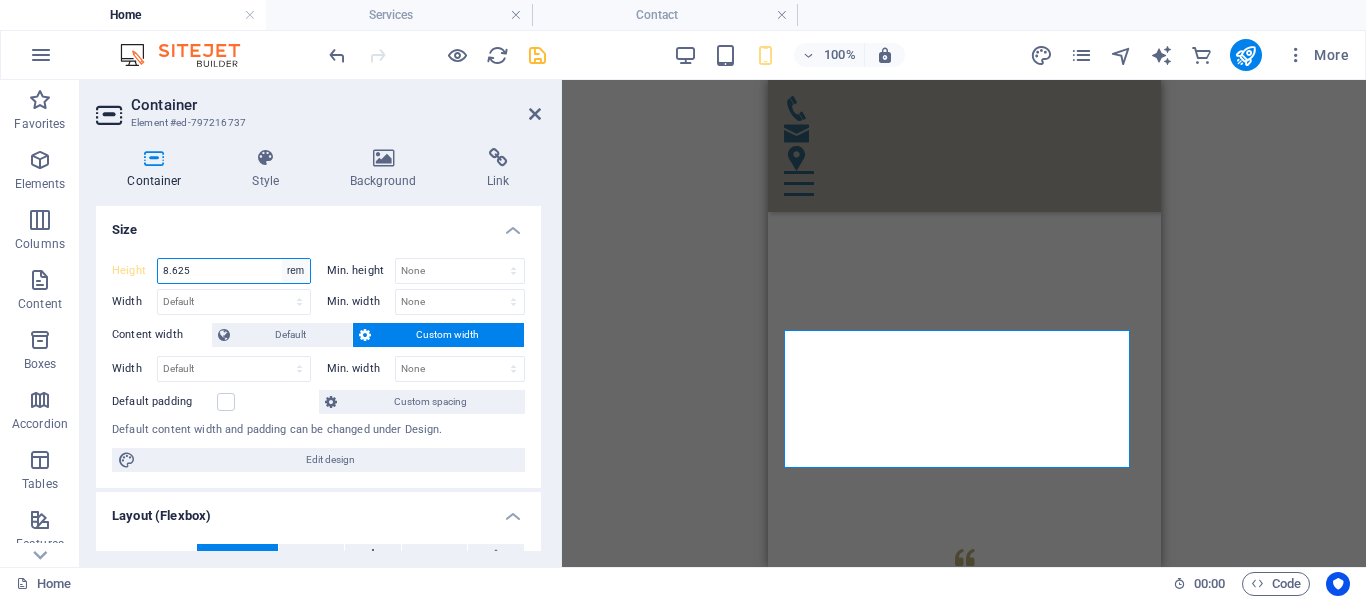 select on "default" 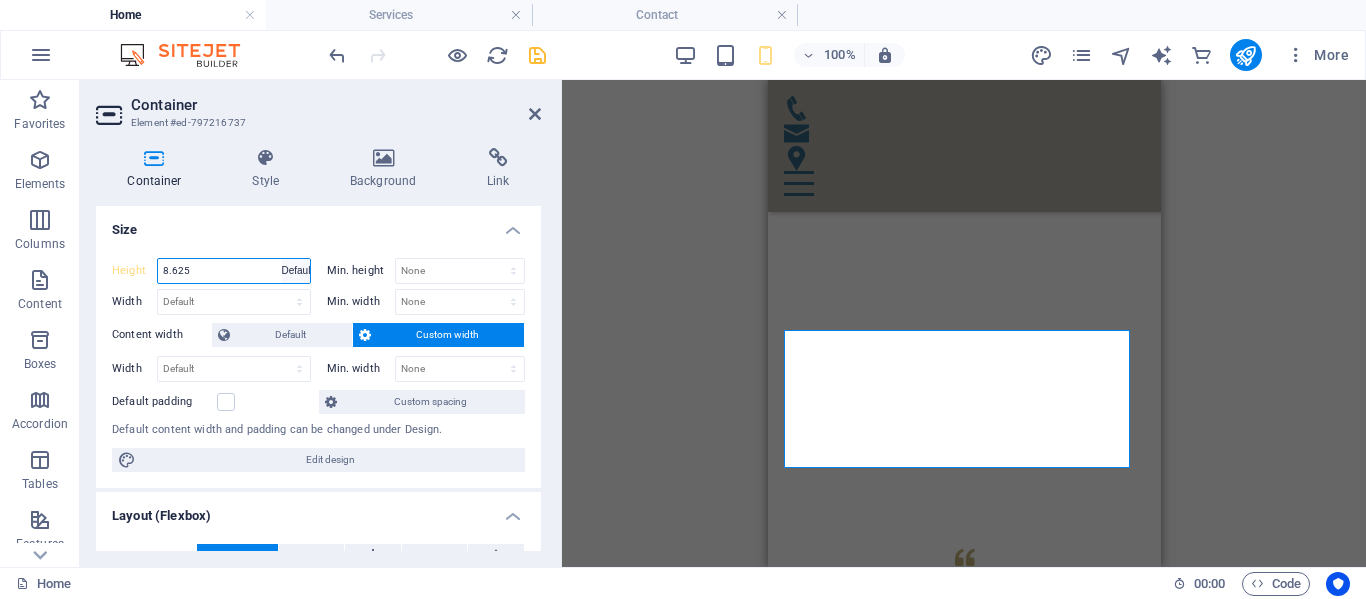 click on "Default px rem % vh vw" at bounding box center (296, 271) 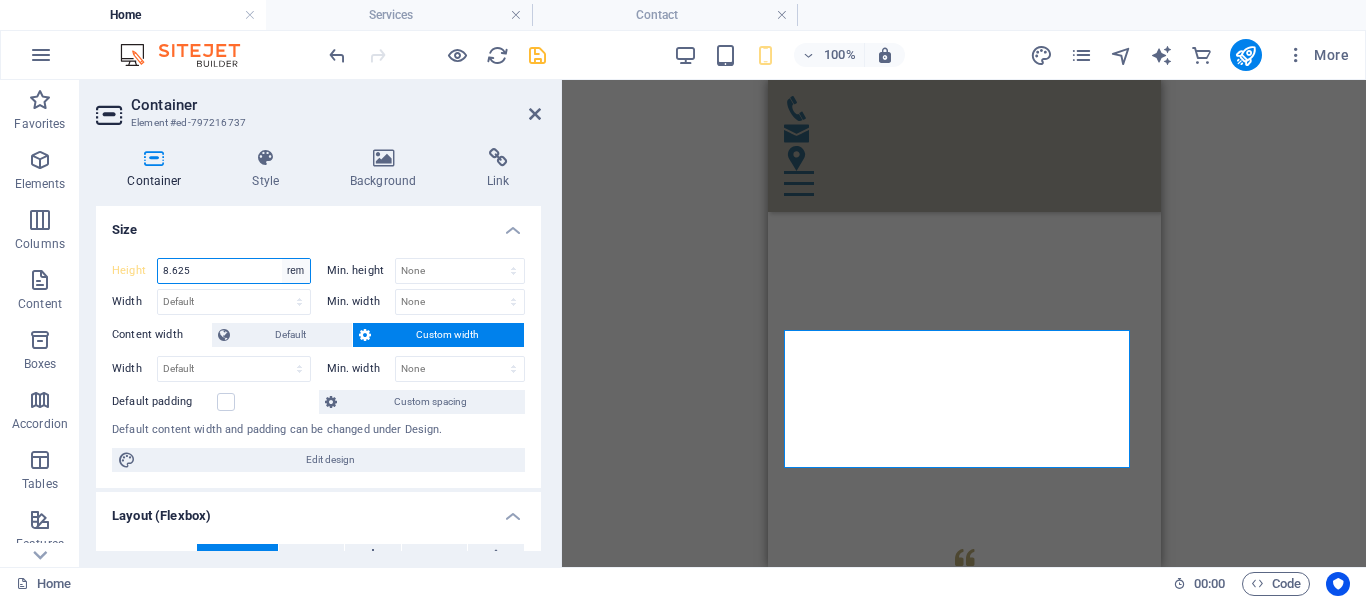 click on "Default px rem % vh vw" at bounding box center [296, 271] 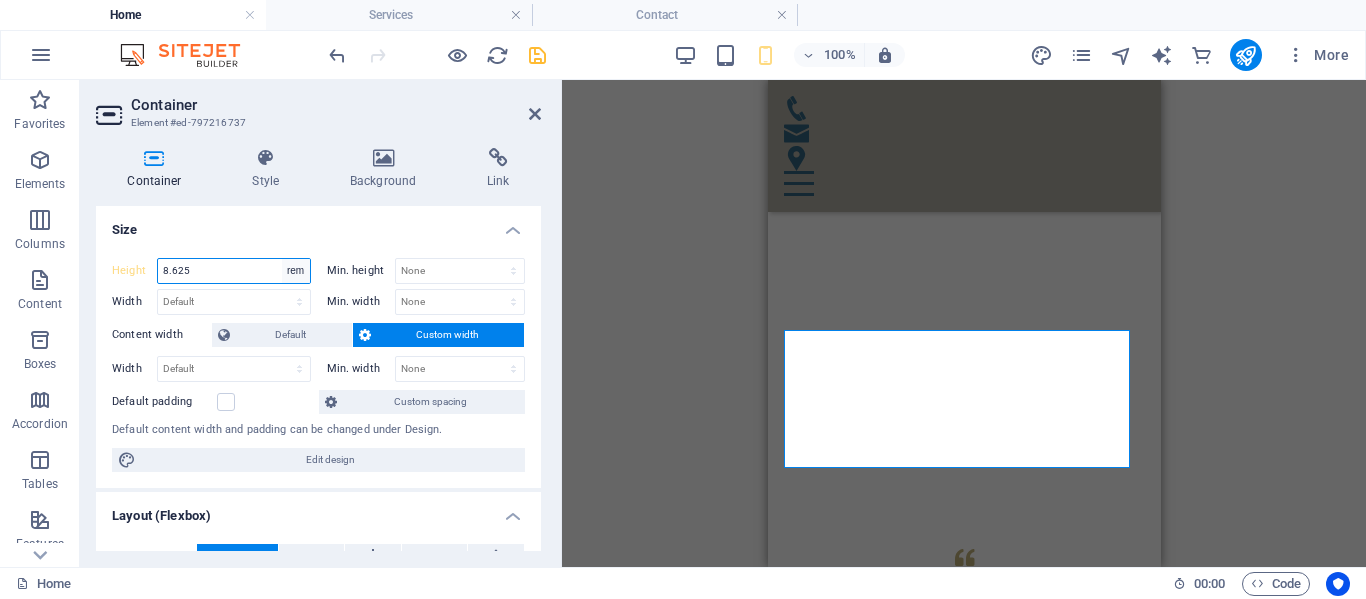 select on "%" 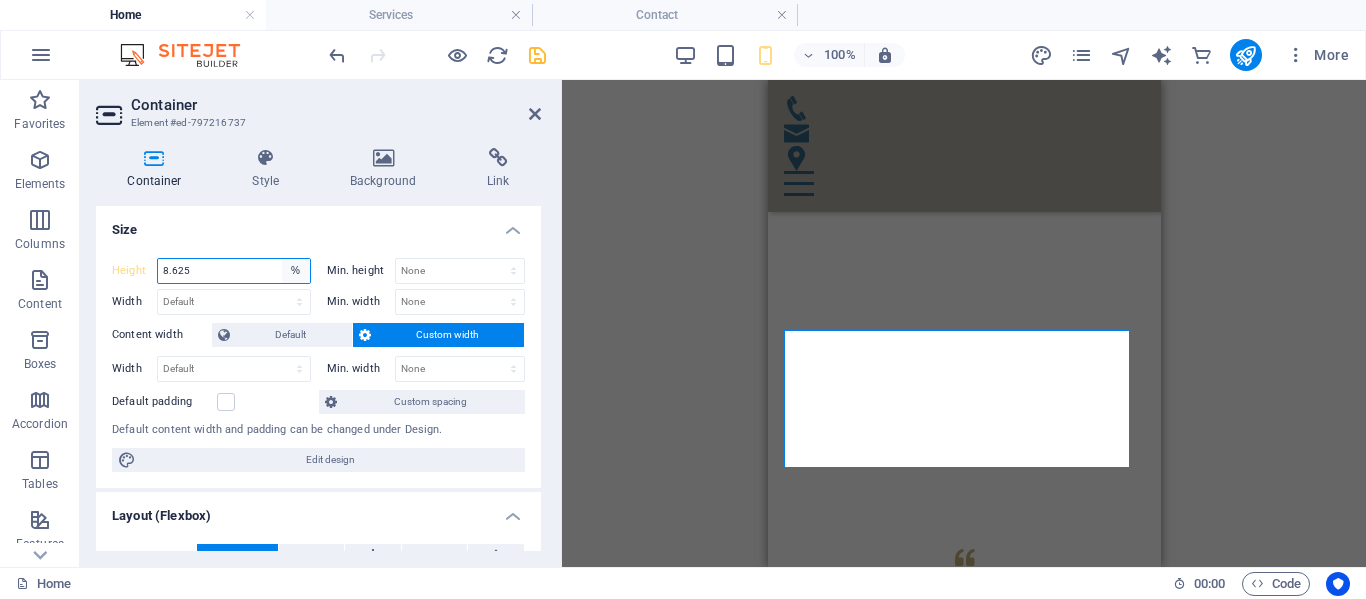 click on "Default px rem % vh vw" at bounding box center [296, 271] 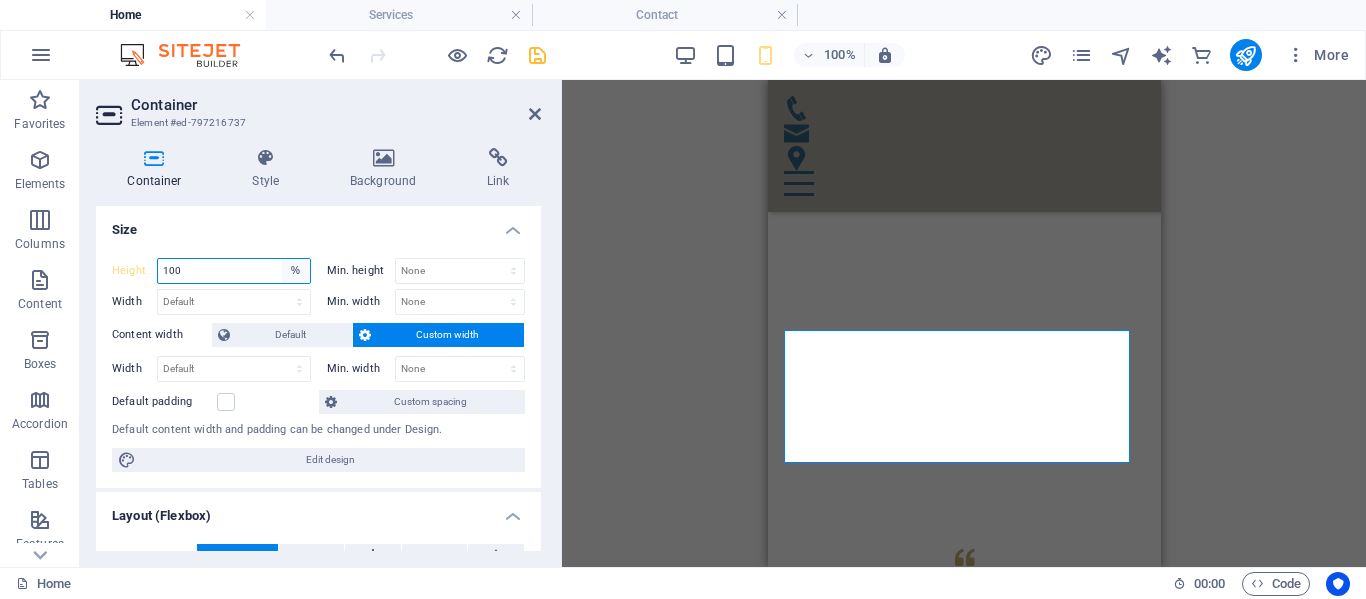 click on "Default px rem % vh vw" at bounding box center (296, 271) 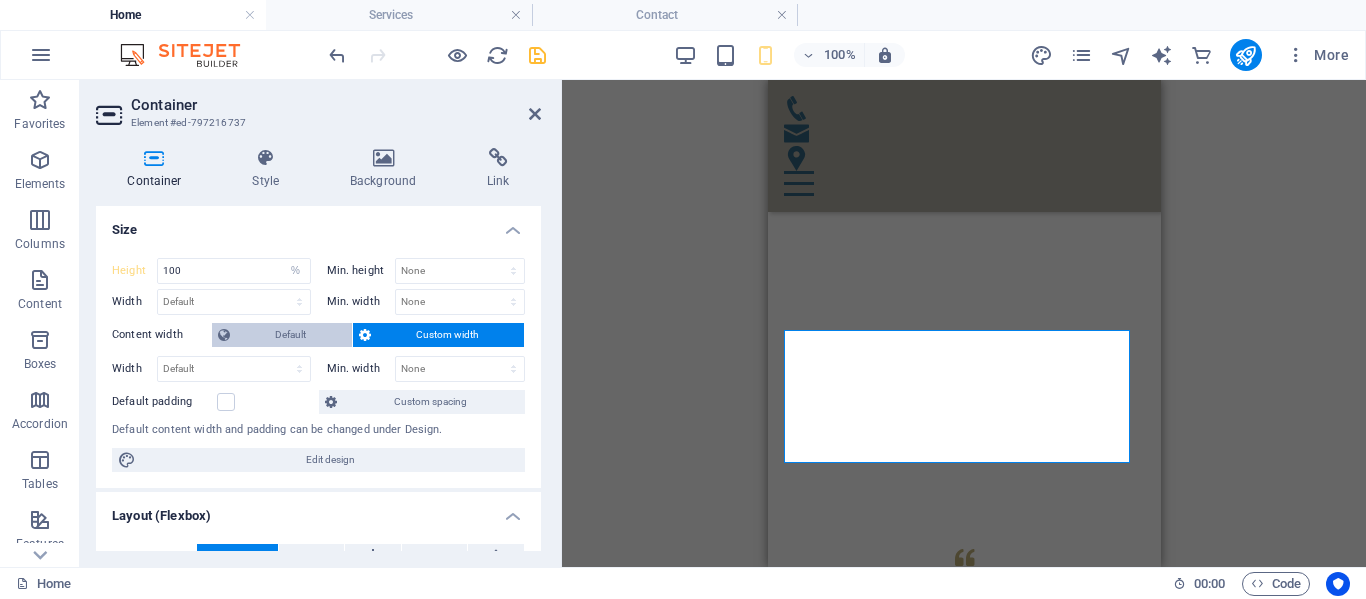 click on "Default" at bounding box center (291, 335) 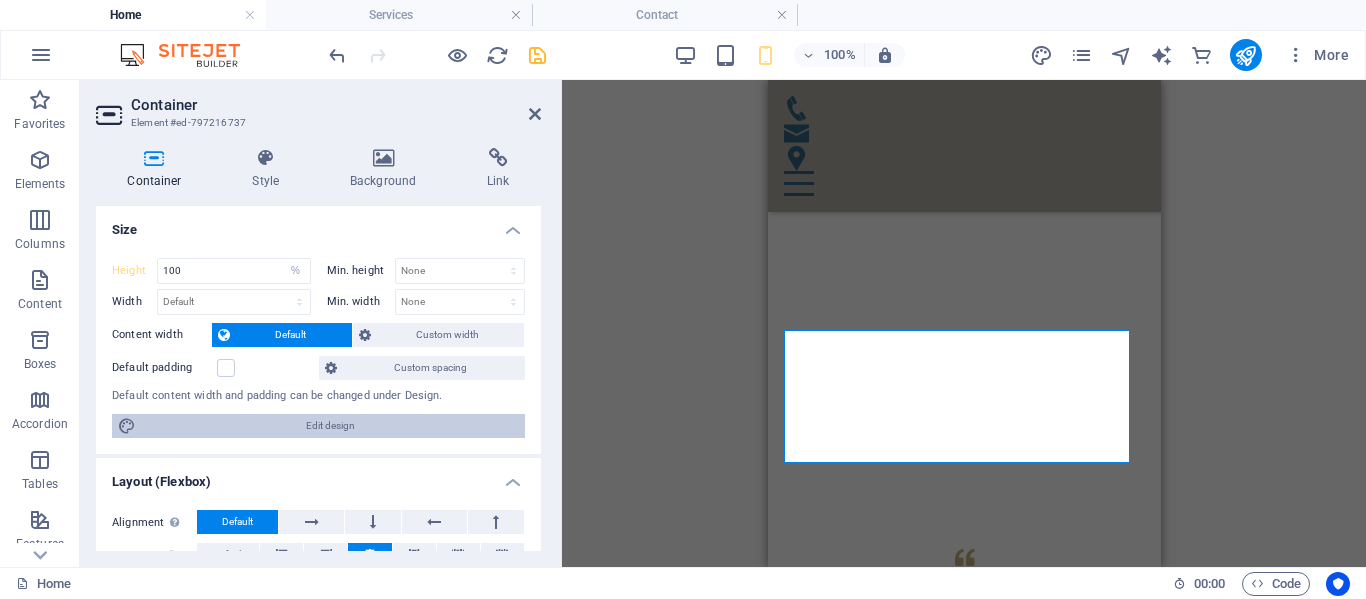 click on "Edit design" at bounding box center (330, 426) 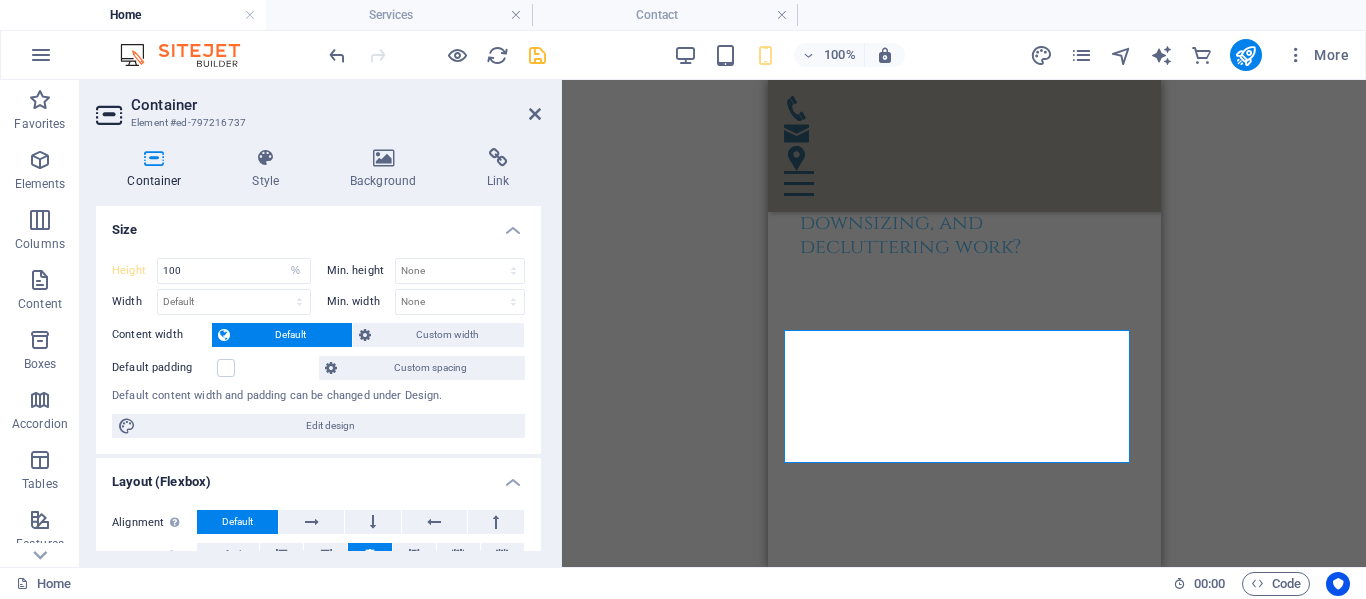 select on "px" 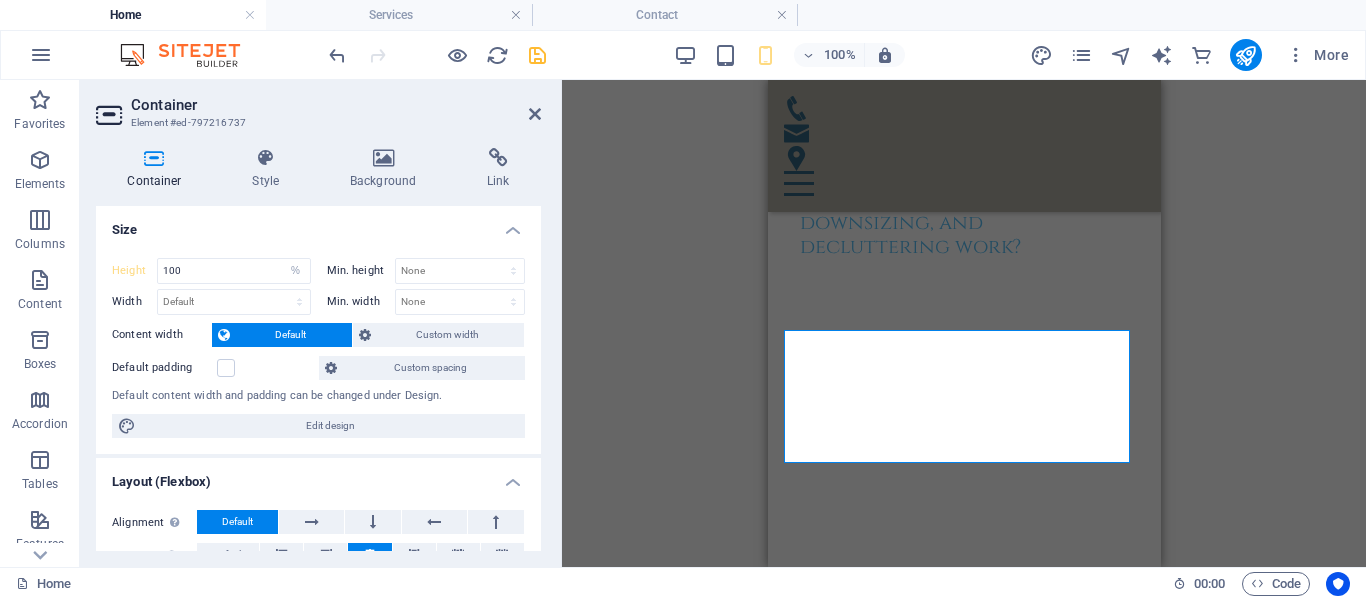 select on "300" 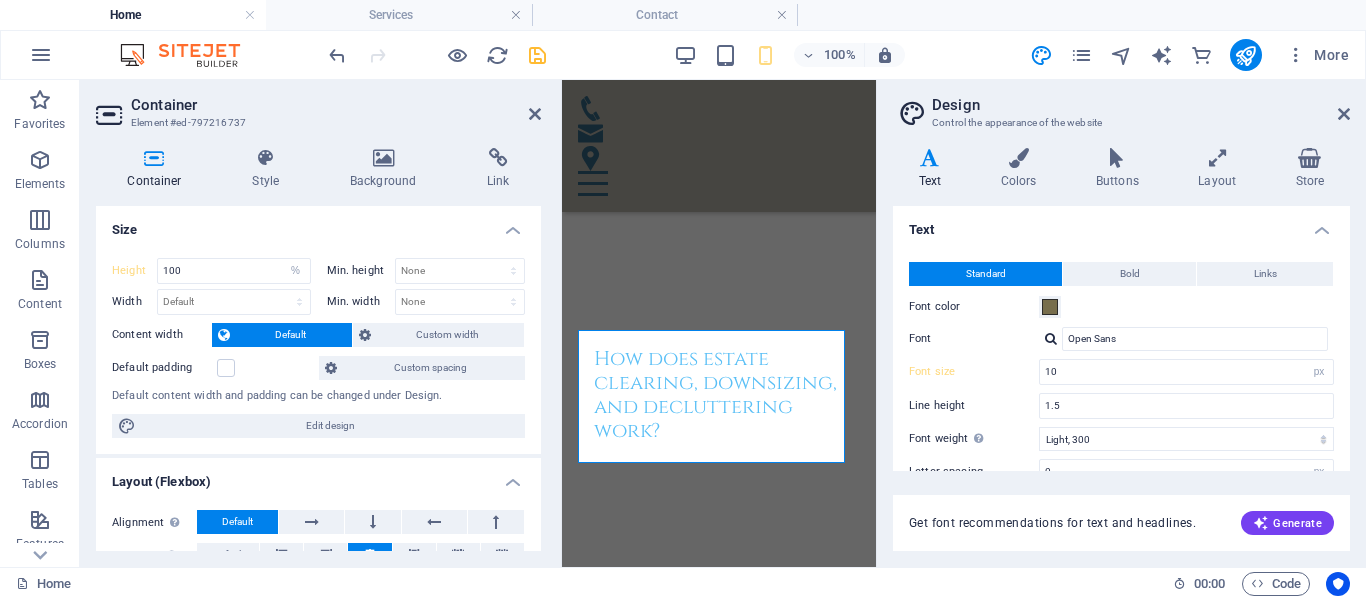 scroll, scrollTop: 4840, scrollLeft: 0, axis: vertical 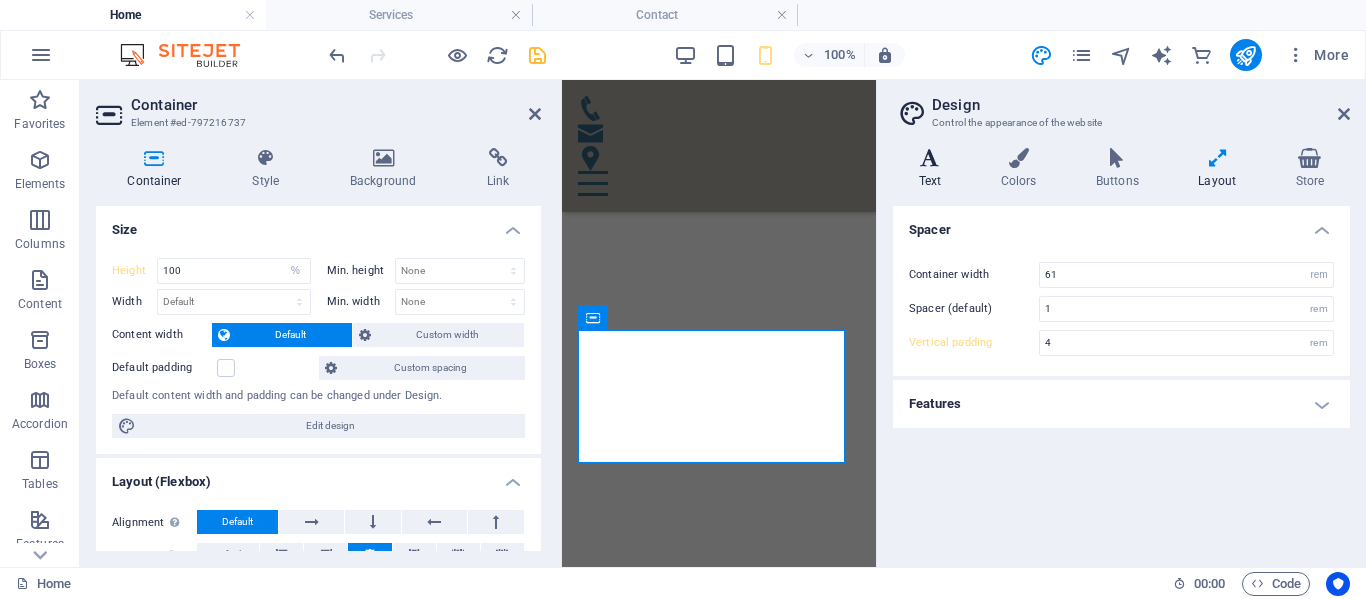 click at bounding box center [930, 158] 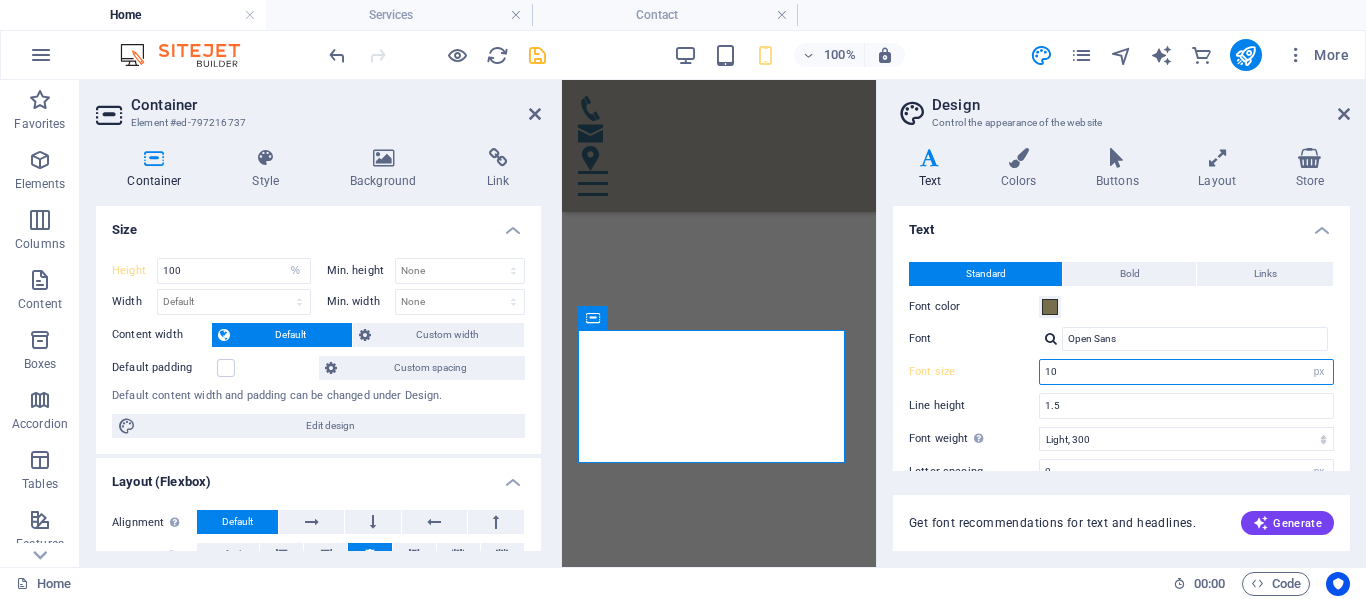 click on "10" at bounding box center (1186, 372) 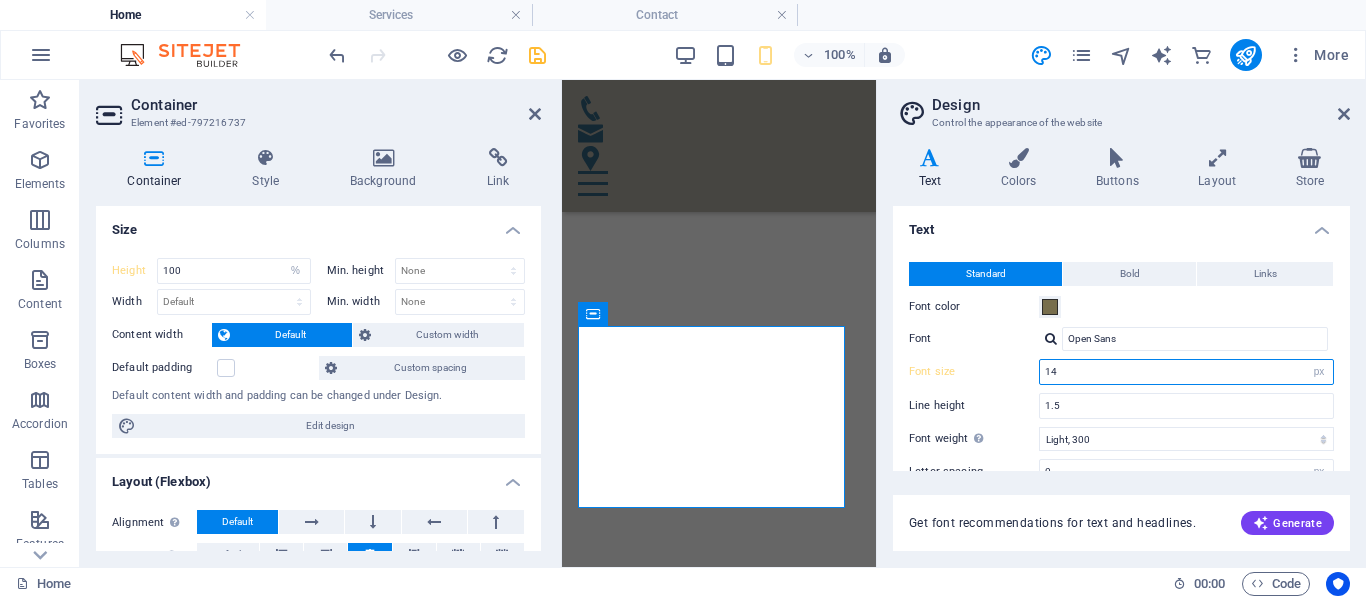 scroll, scrollTop: 4862, scrollLeft: 0, axis: vertical 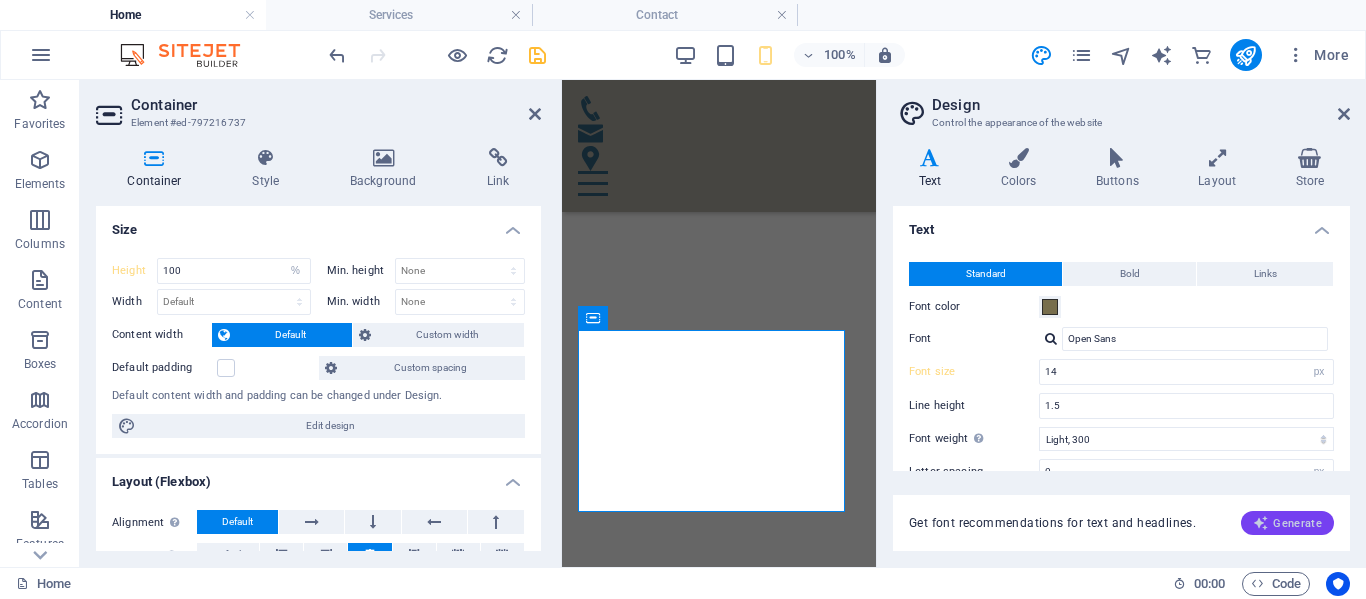 click on "Generate" at bounding box center [1287, 523] 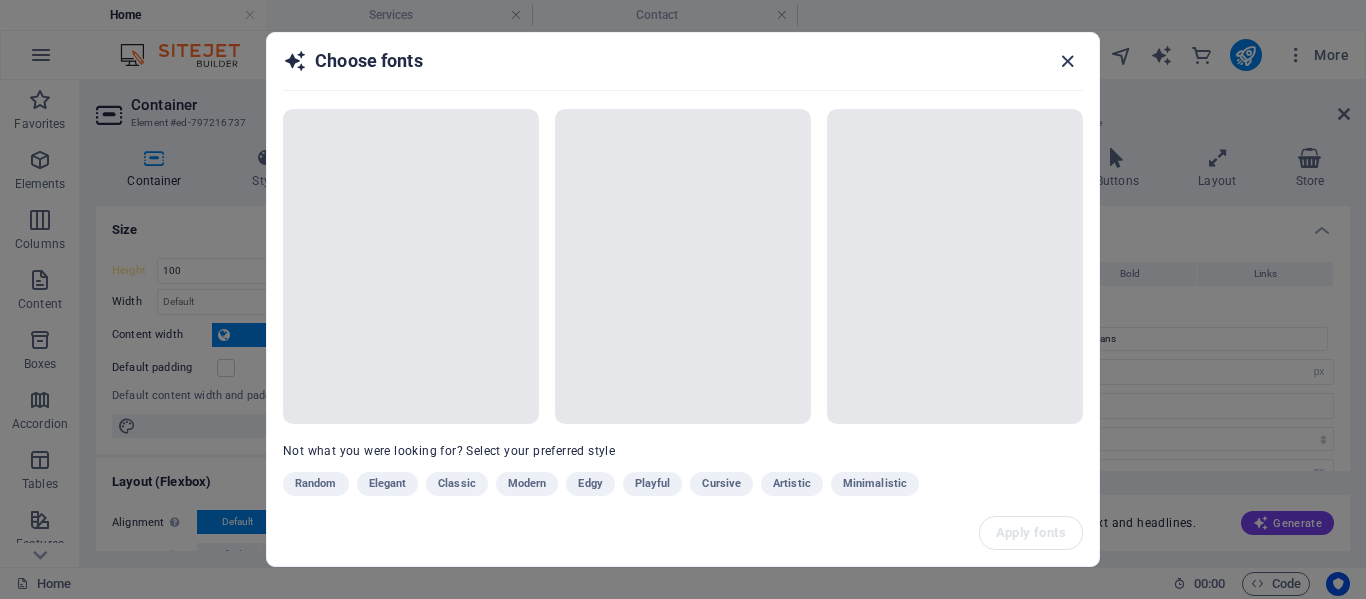 click at bounding box center [1067, 61] 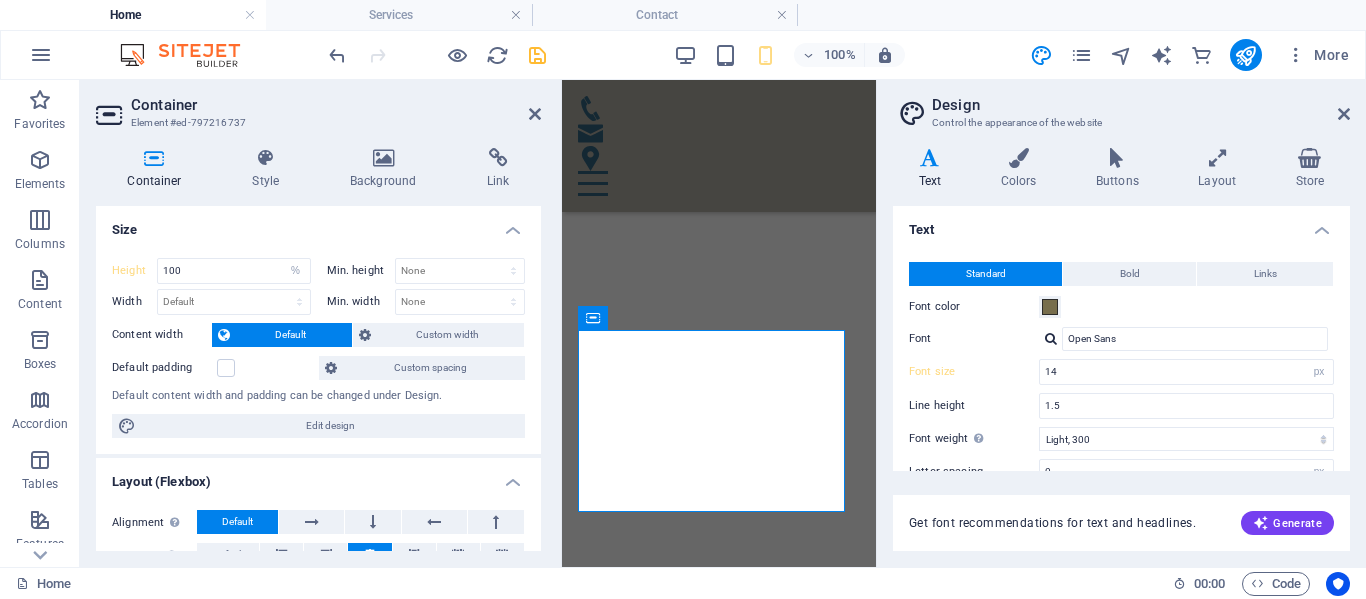 click on "Container Element #ed-797216737" at bounding box center [318, 106] 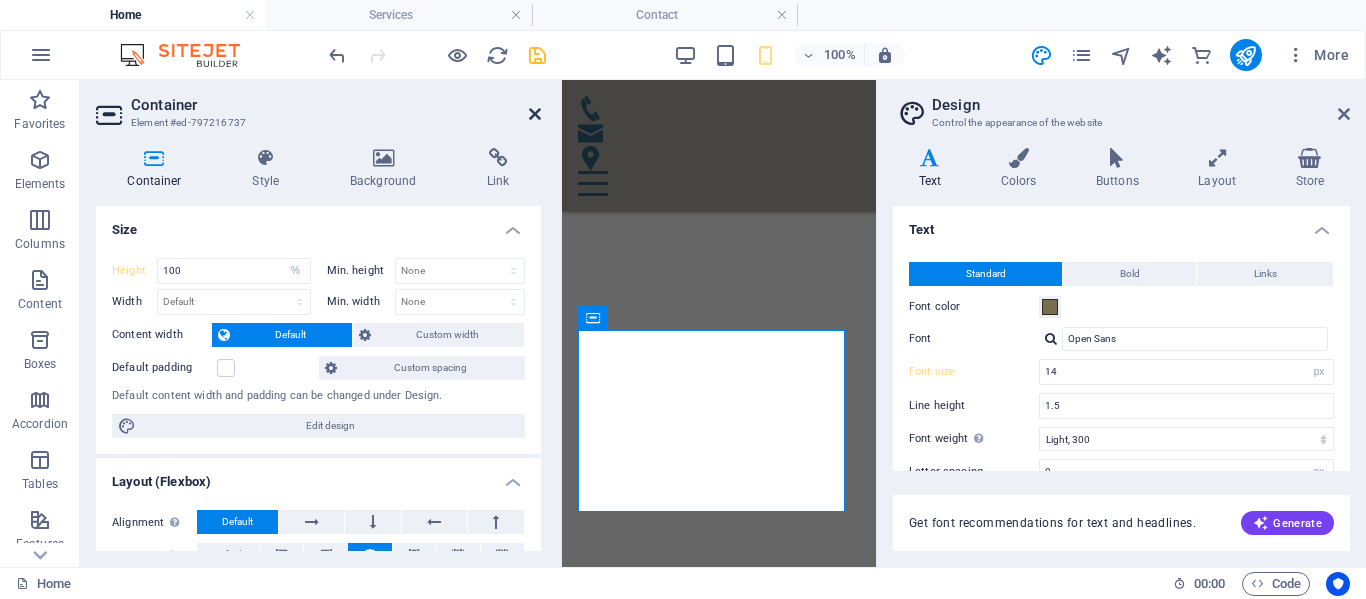 click at bounding box center [535, 114] 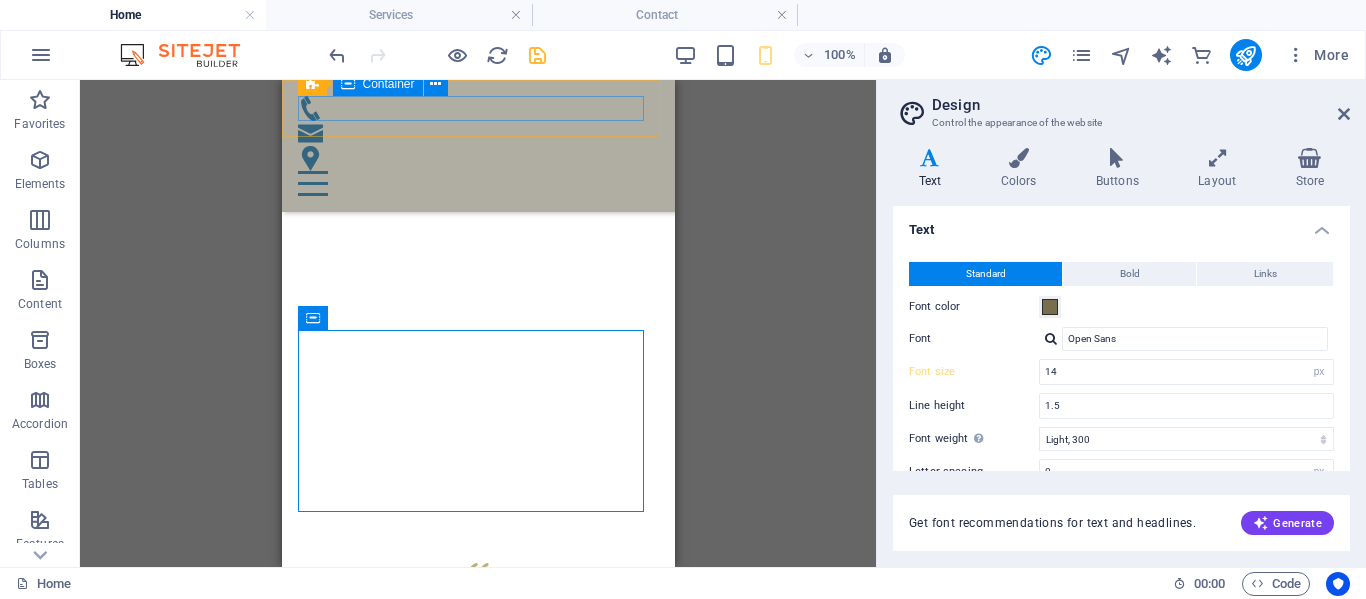 scroll, scrollTop: 4523, scrollLeft: 0, axis: vertical 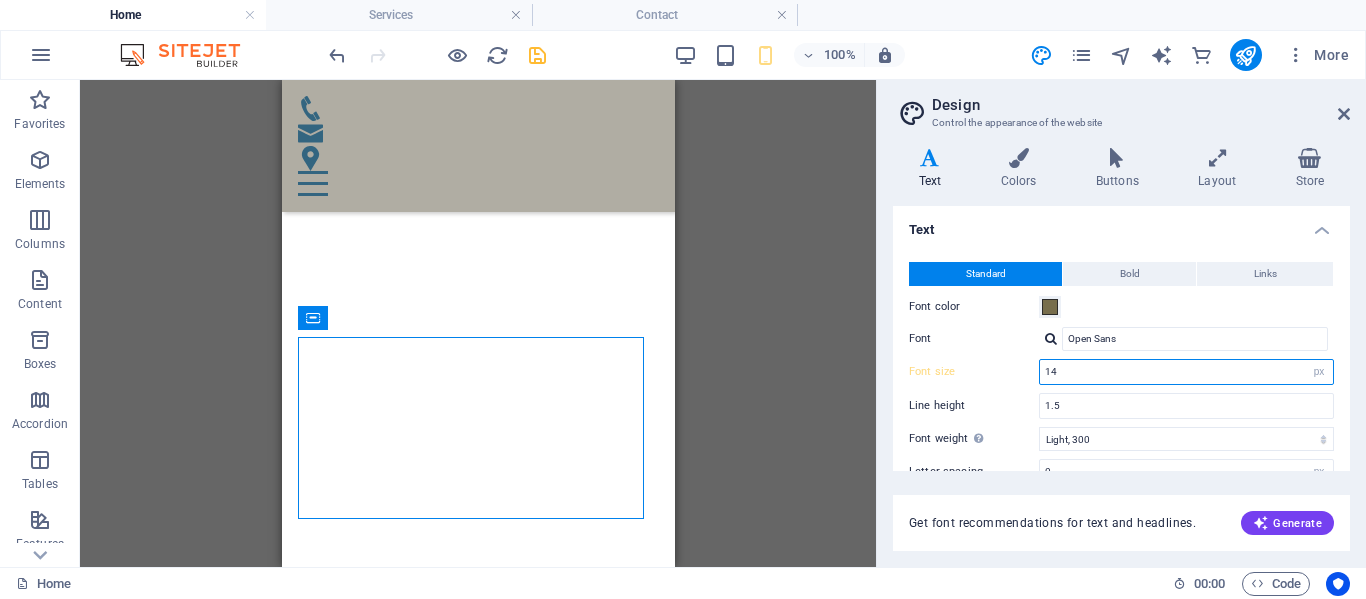 click on "14" at bounding box center (1186, 372) 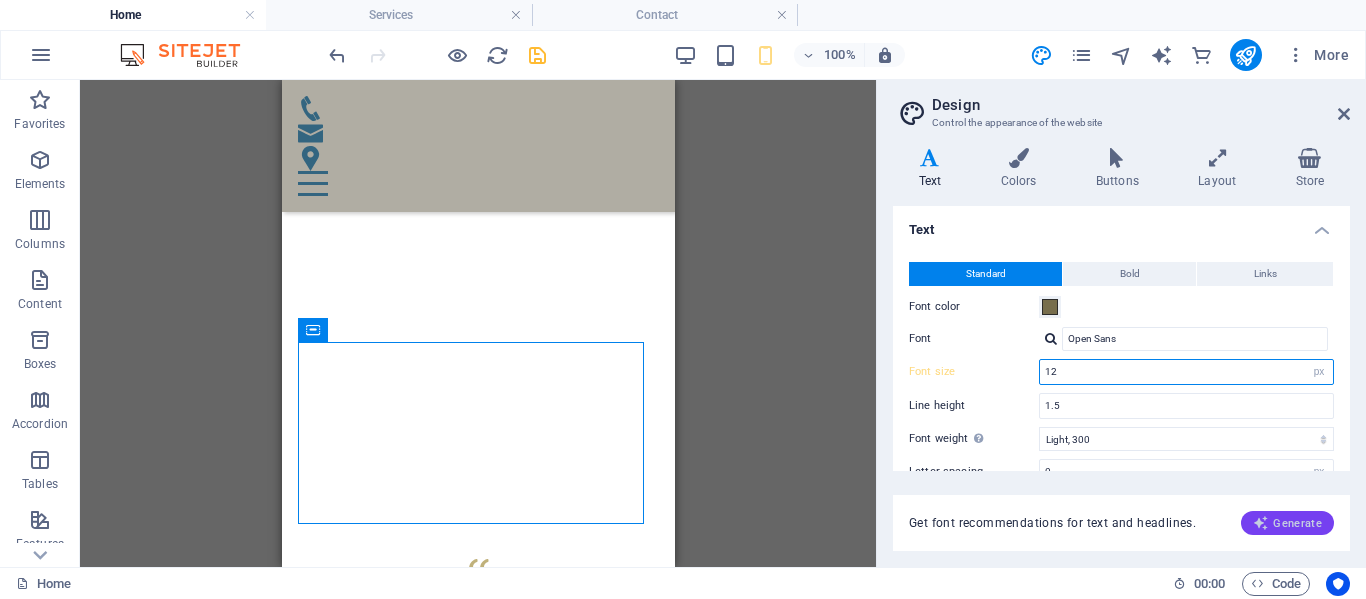 scroll, scrollTop: 4508, scrollLeft: 0, axis: vertical 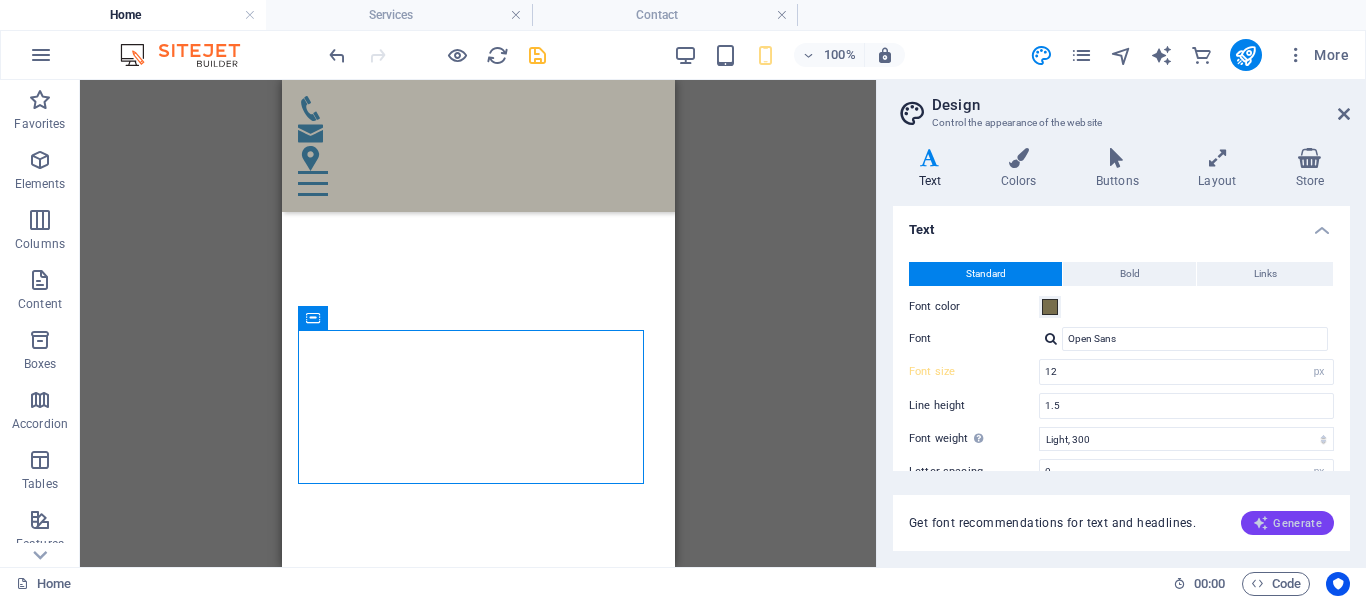click on "Generate" at bounding box center (1287, 523) 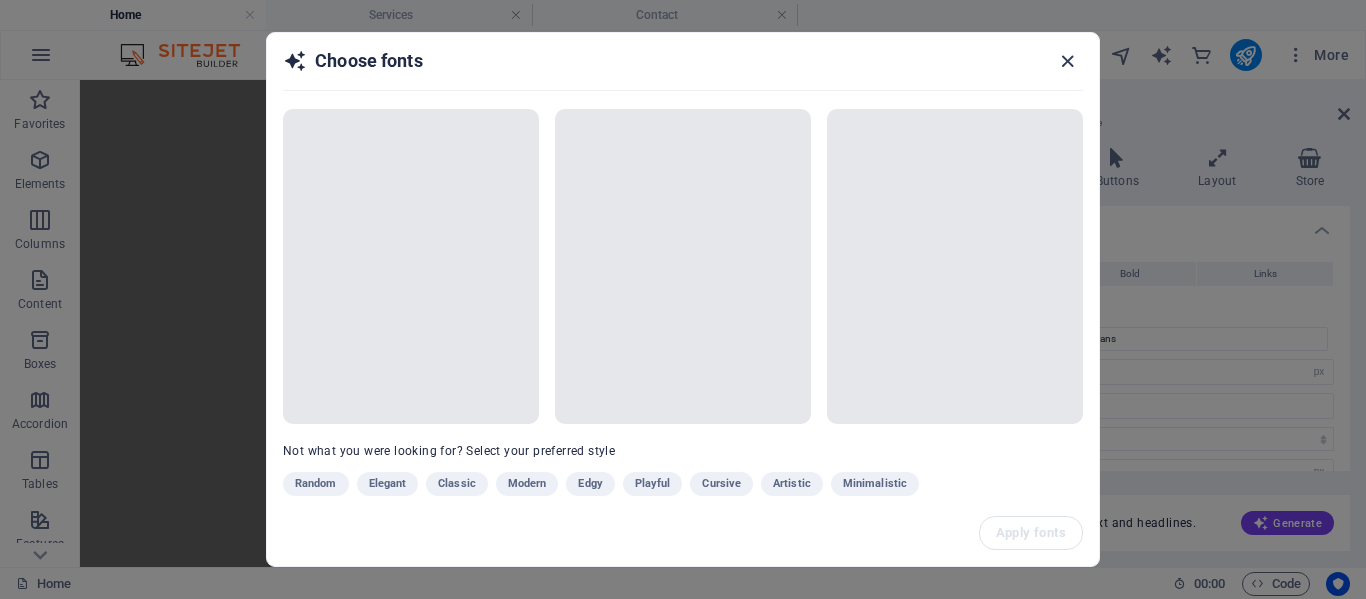 click at bounding box center [1067, 61] 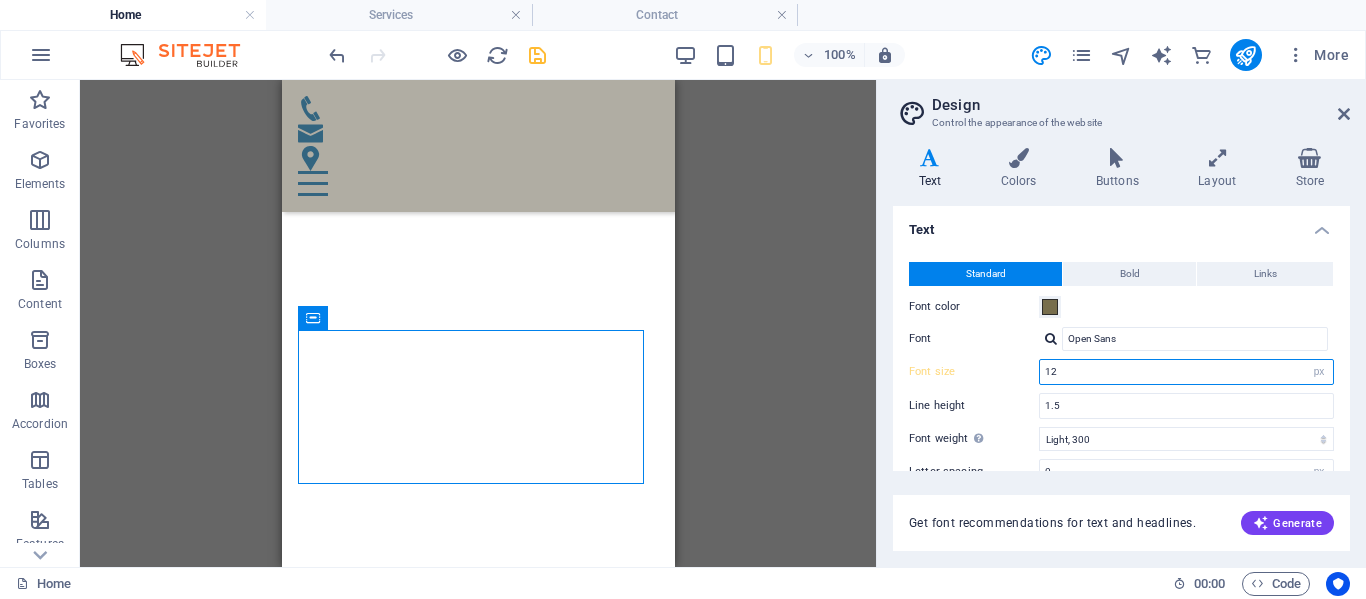 click on "12" at bounding box center (1186, 372) 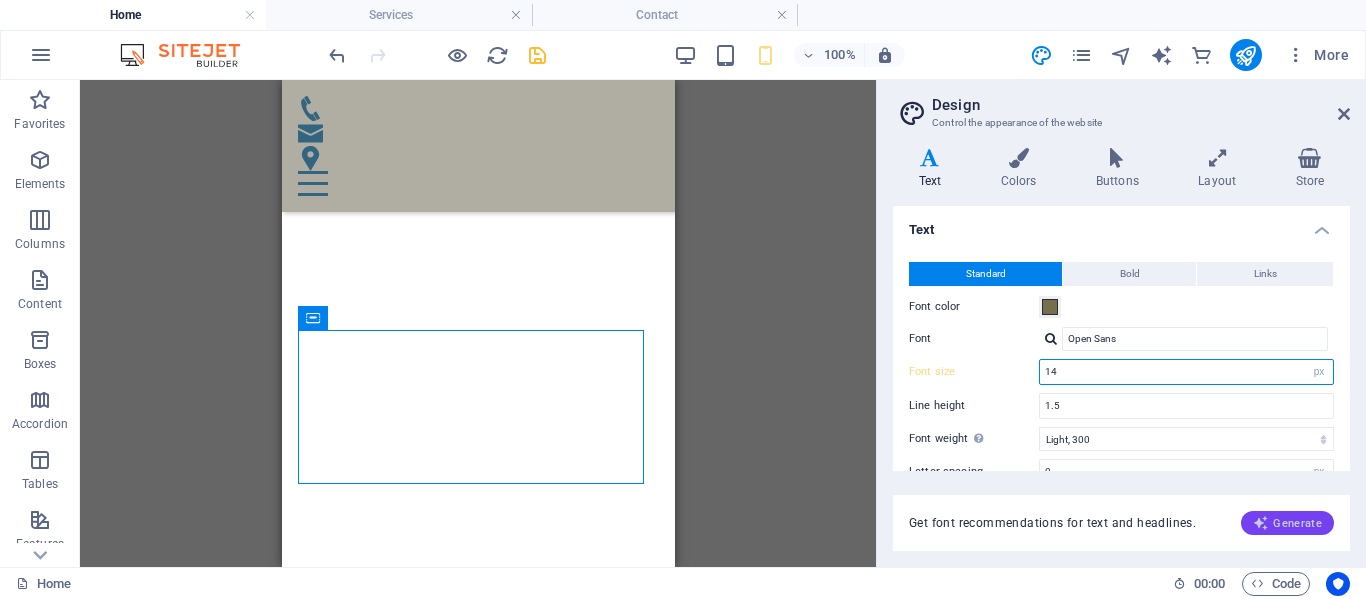 type on "14" 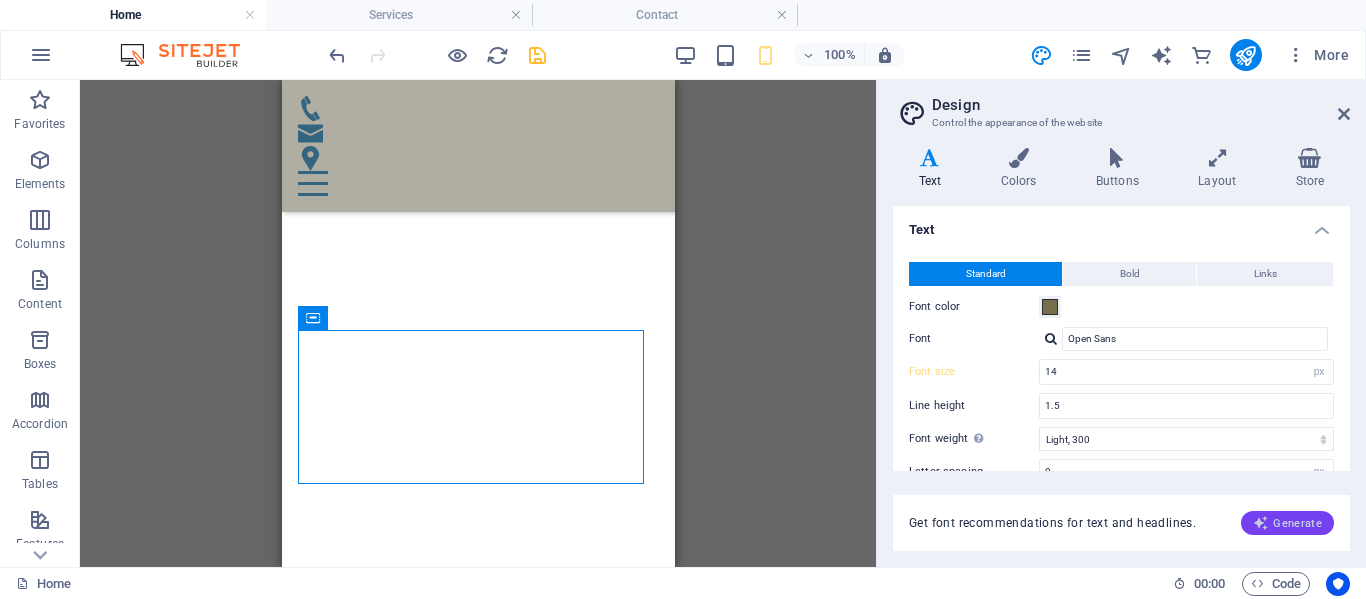 click on "Generate" at bounding box center [1287, 523] 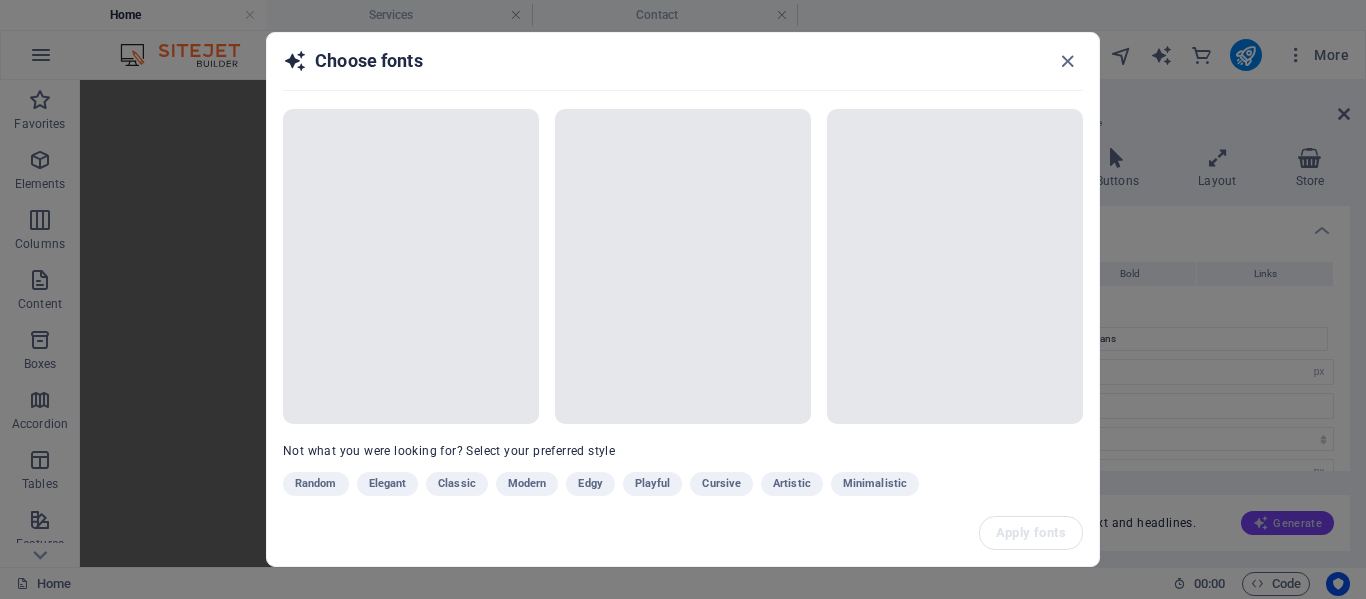 scroll, scrollTop: 4523, scrollLeft: 0, axis: vertical 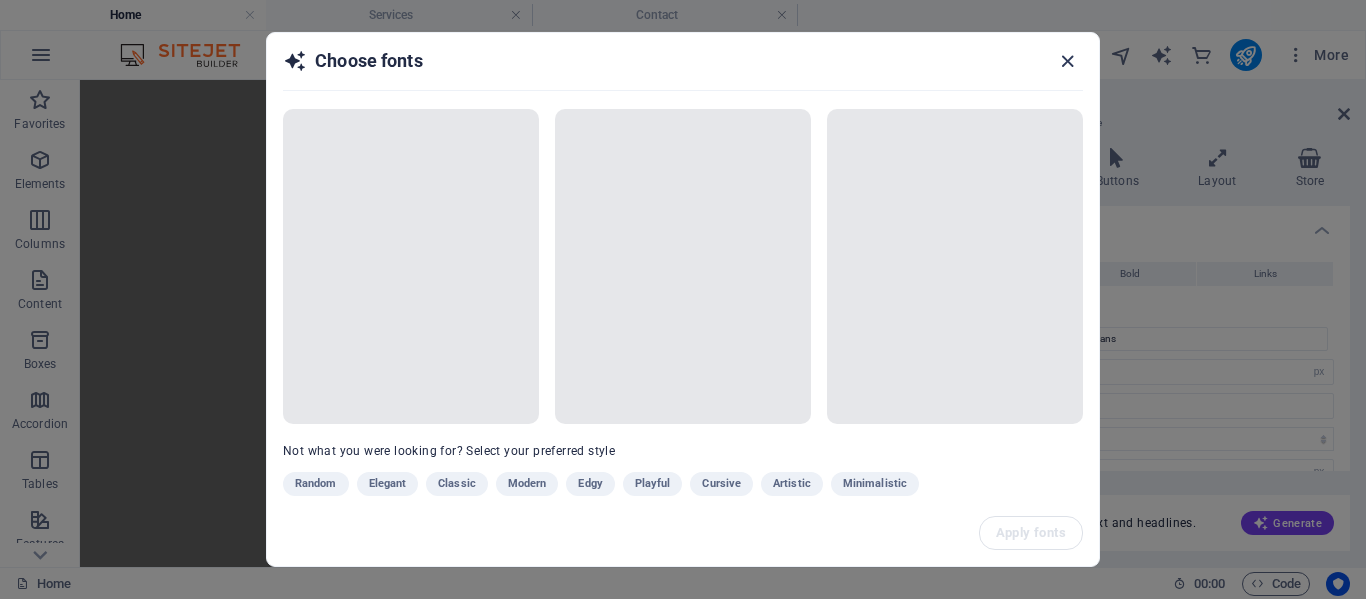 click at bounding box center [1067, 61] 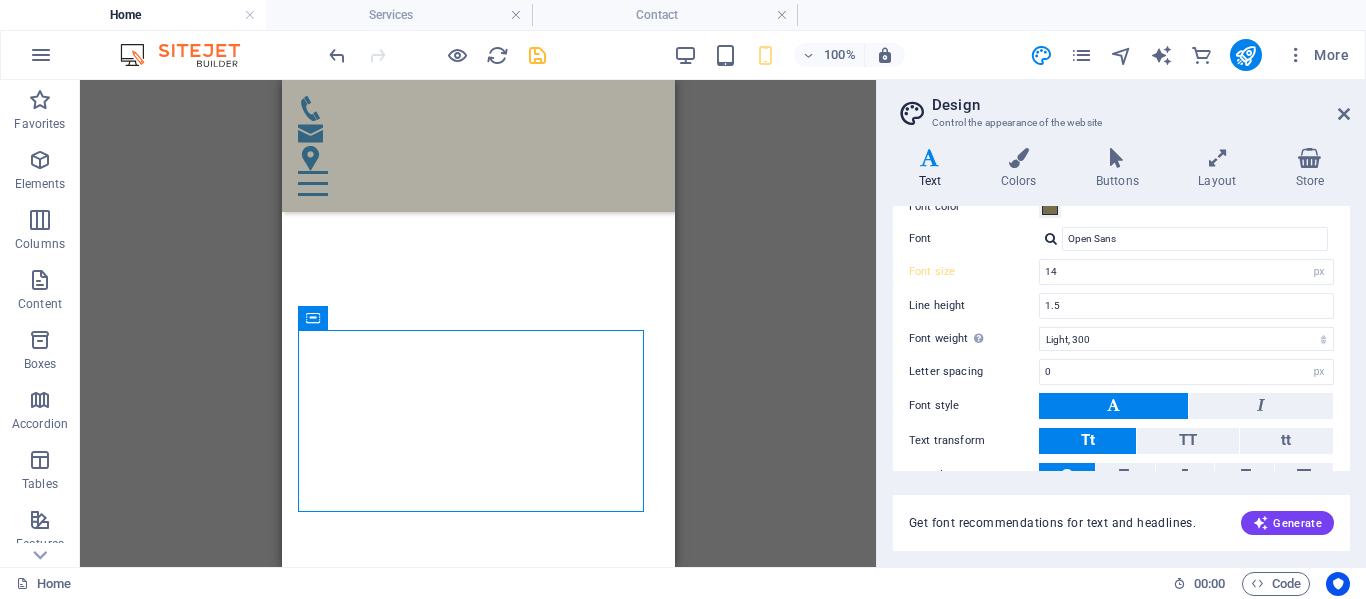 scroll, scrollTop: 191, scrollLeft: 0, axis: vertical 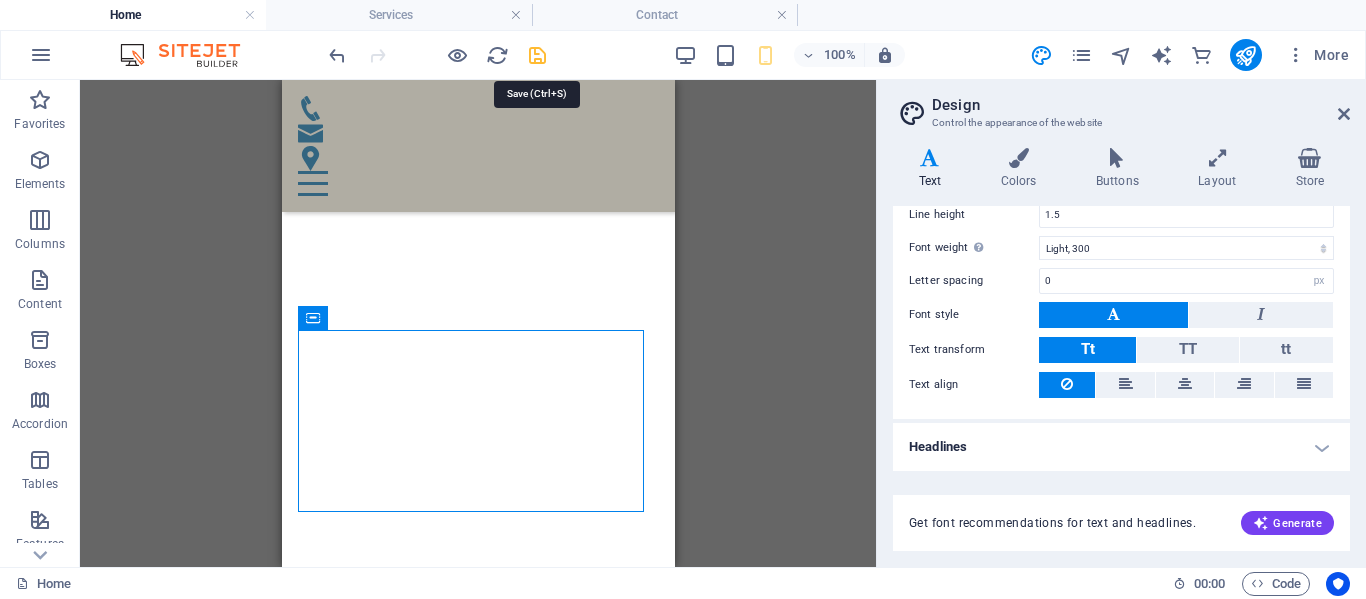click at bounding box center (537, 55) 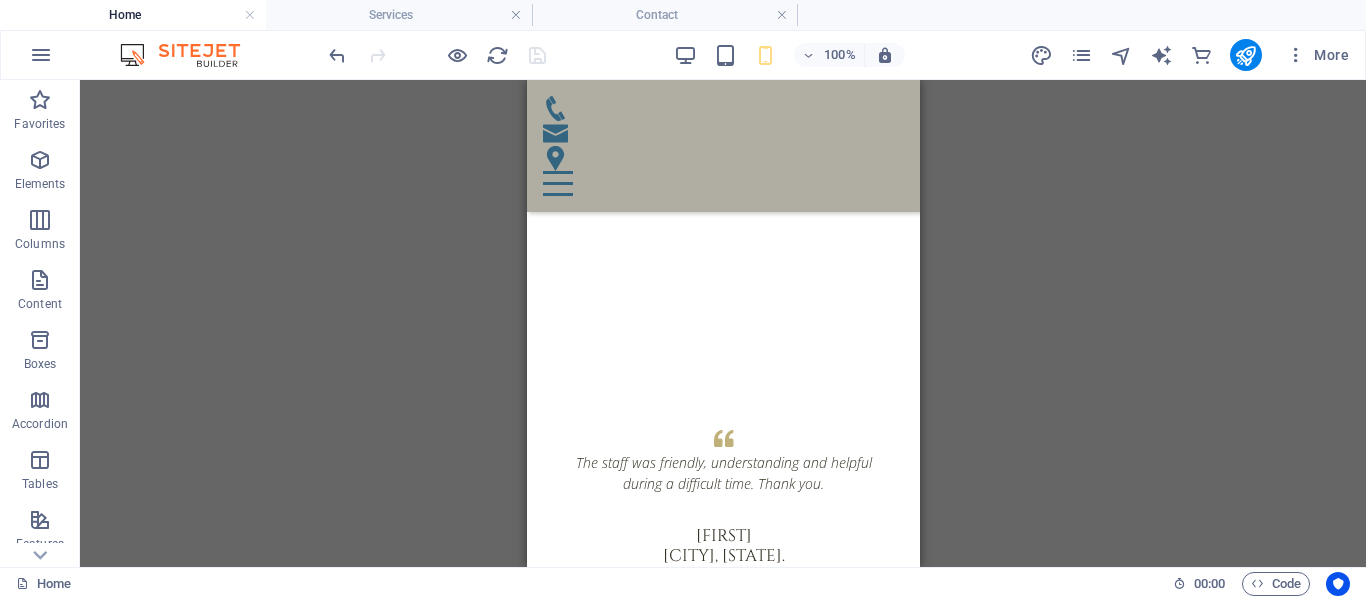 scroll, scrollTop: 4716, scrollLeft: 0, axis: vertical 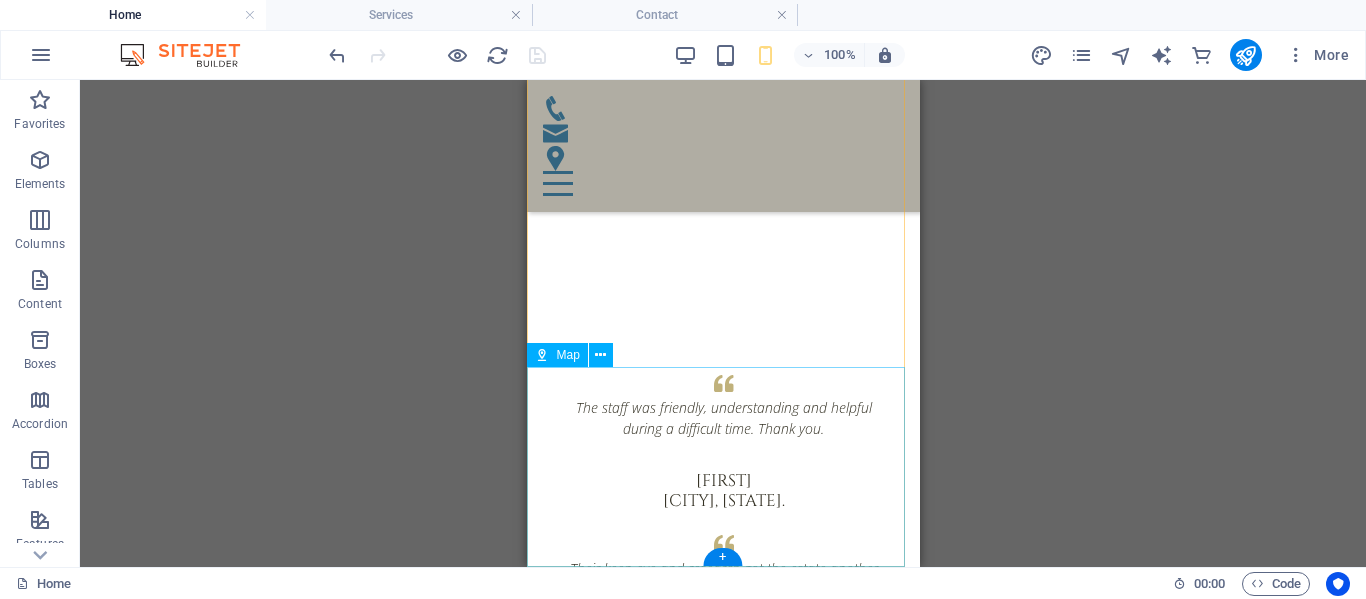 click at bounding box center (722, 2397) 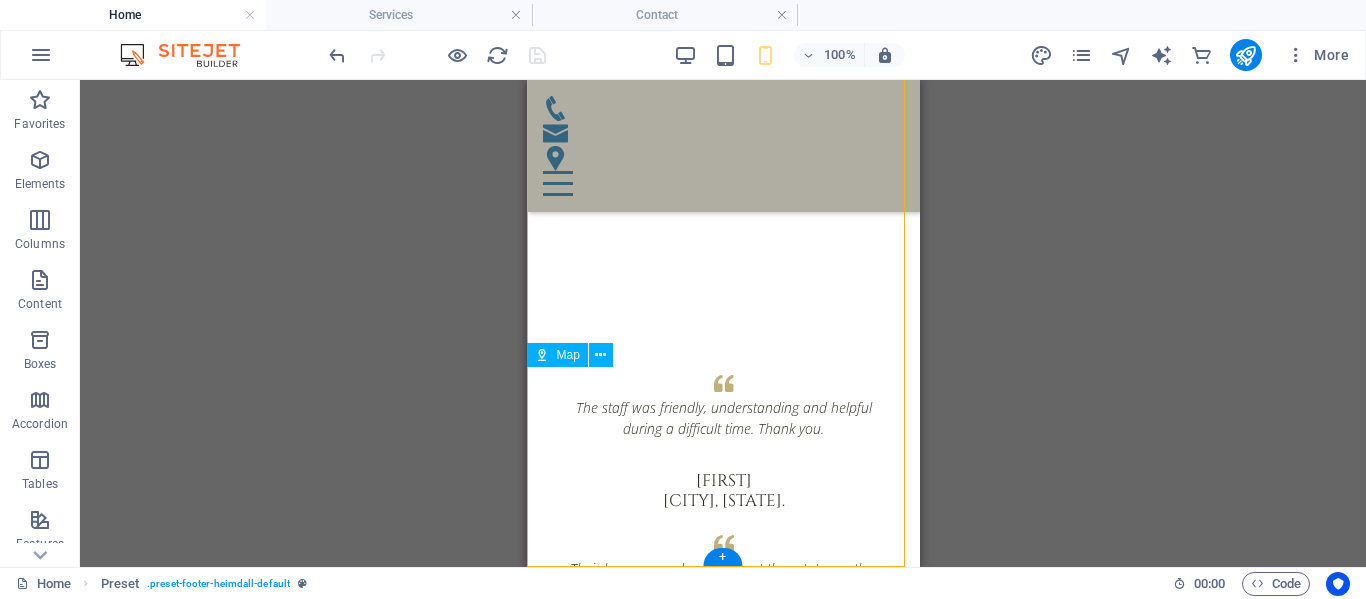 click at bounding box center [722, 2397] 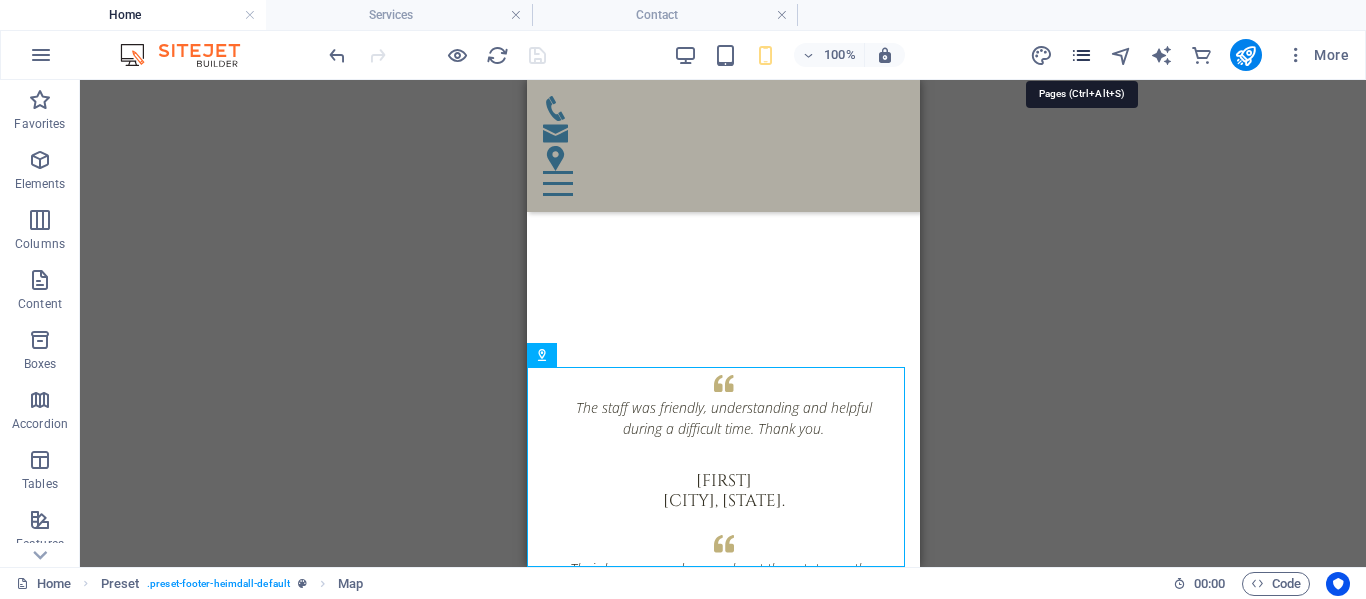 click at bounding box center (1081, 55) 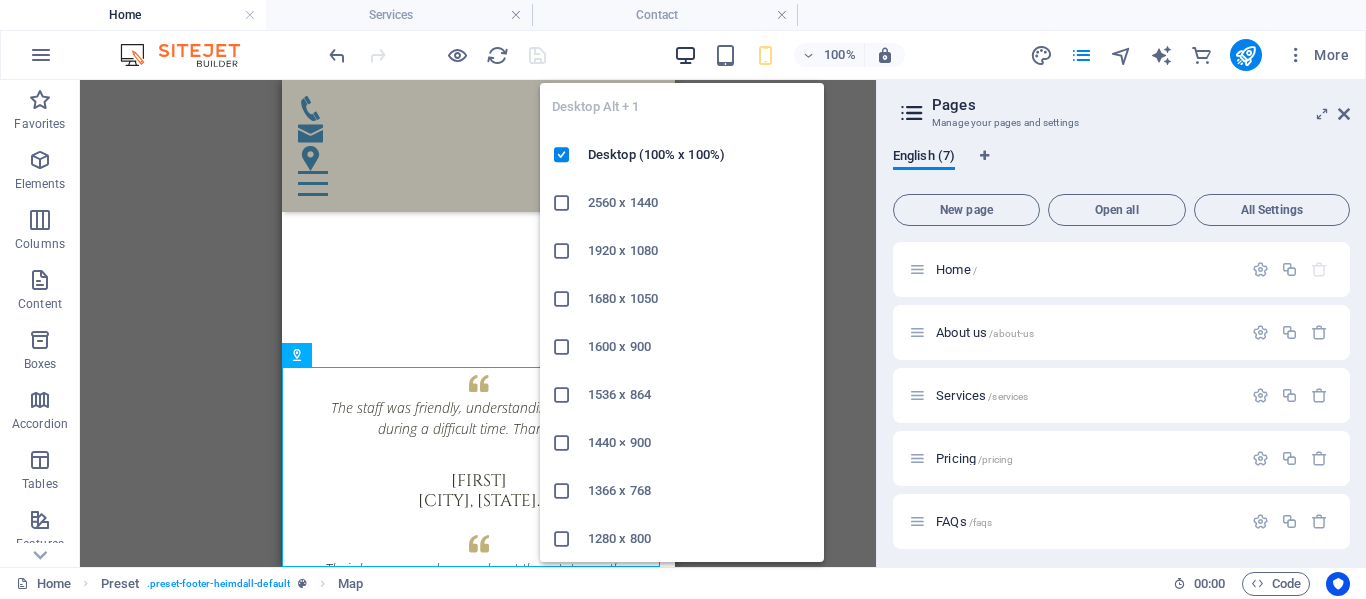 click at bounding box center [685, 55] 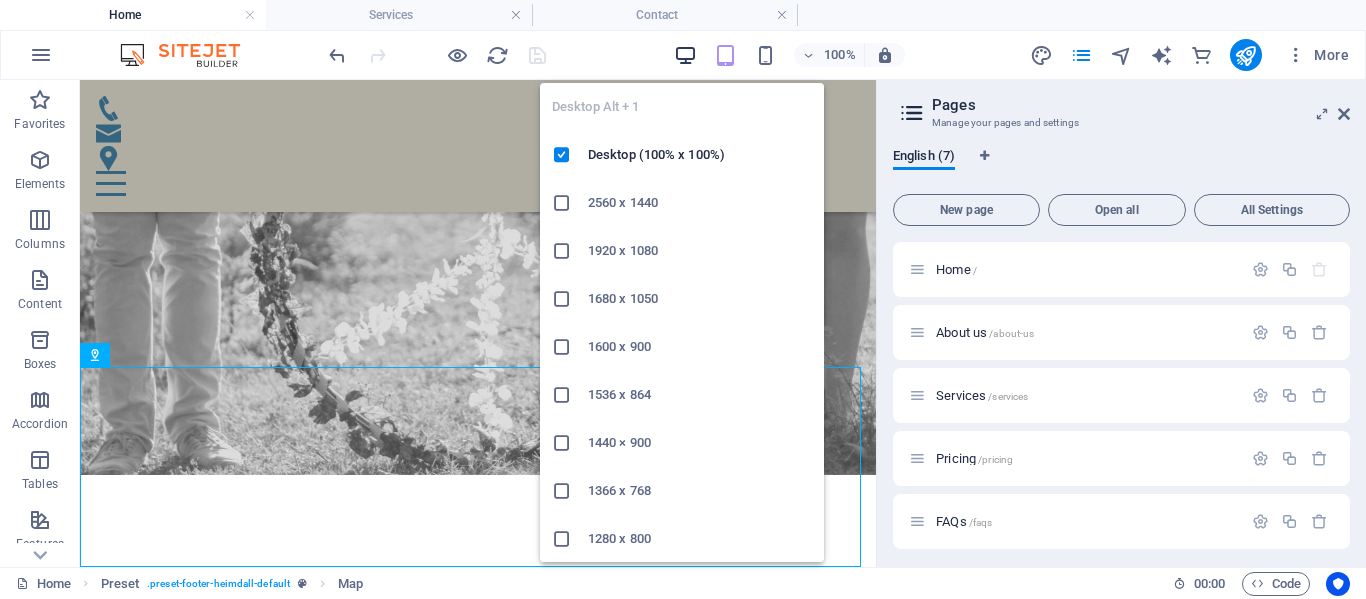 scroll, scrollTop: 3091, scrollLeft: 0, axis: vertical 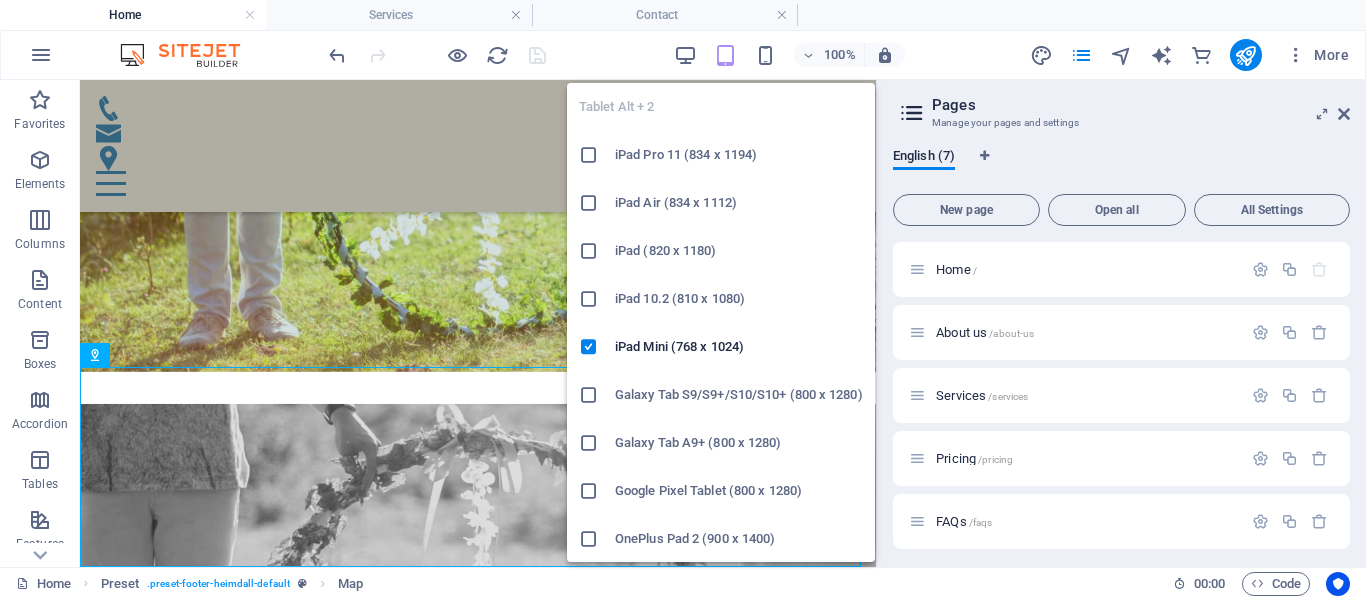 click at bounding box center (725, 55) 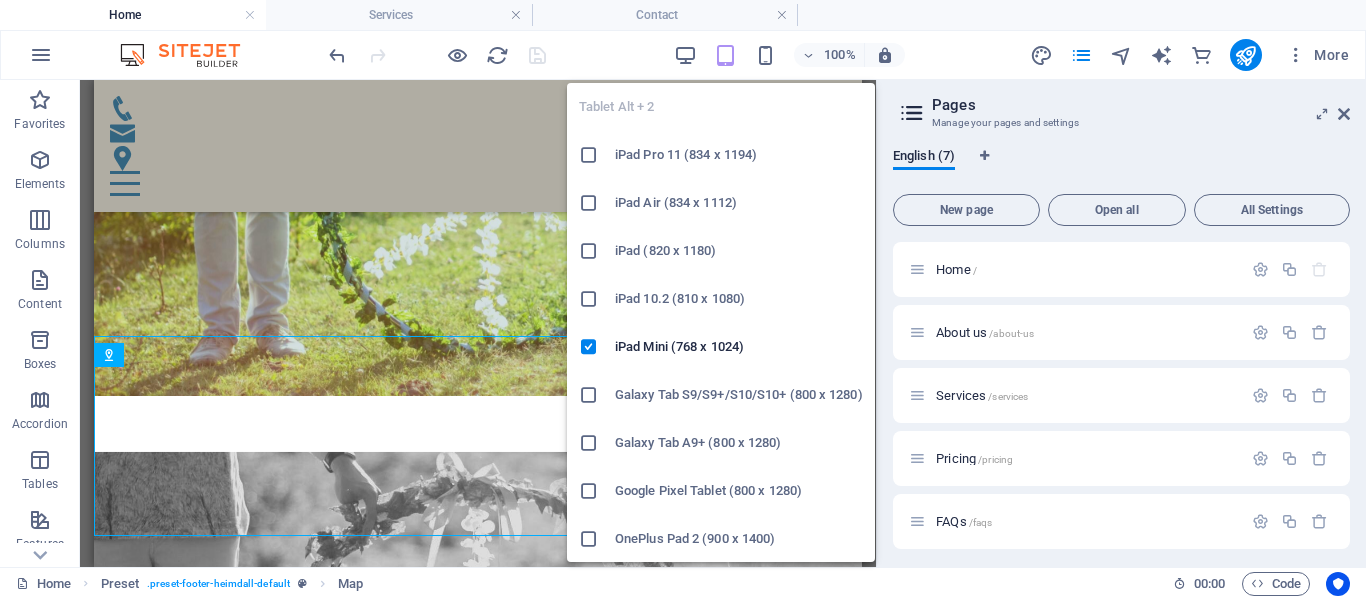 scroll, scrollTop: 3122, scrollLeft: 0, axis: vertical 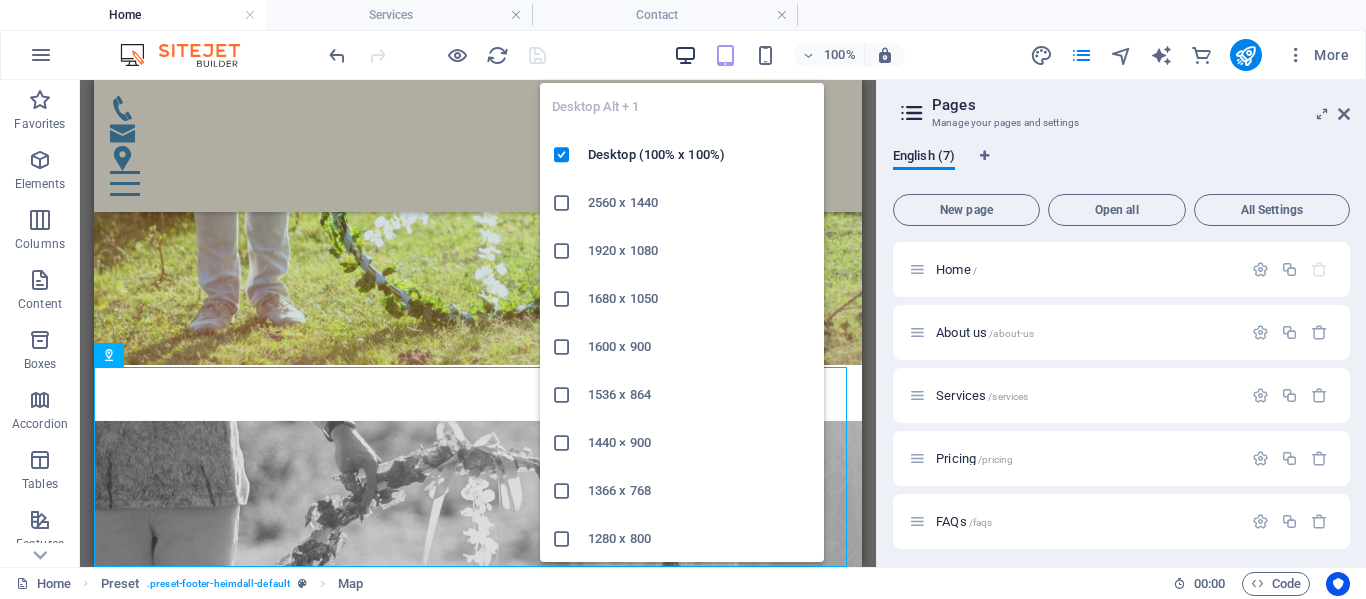 click at bounding box center (685, 55) 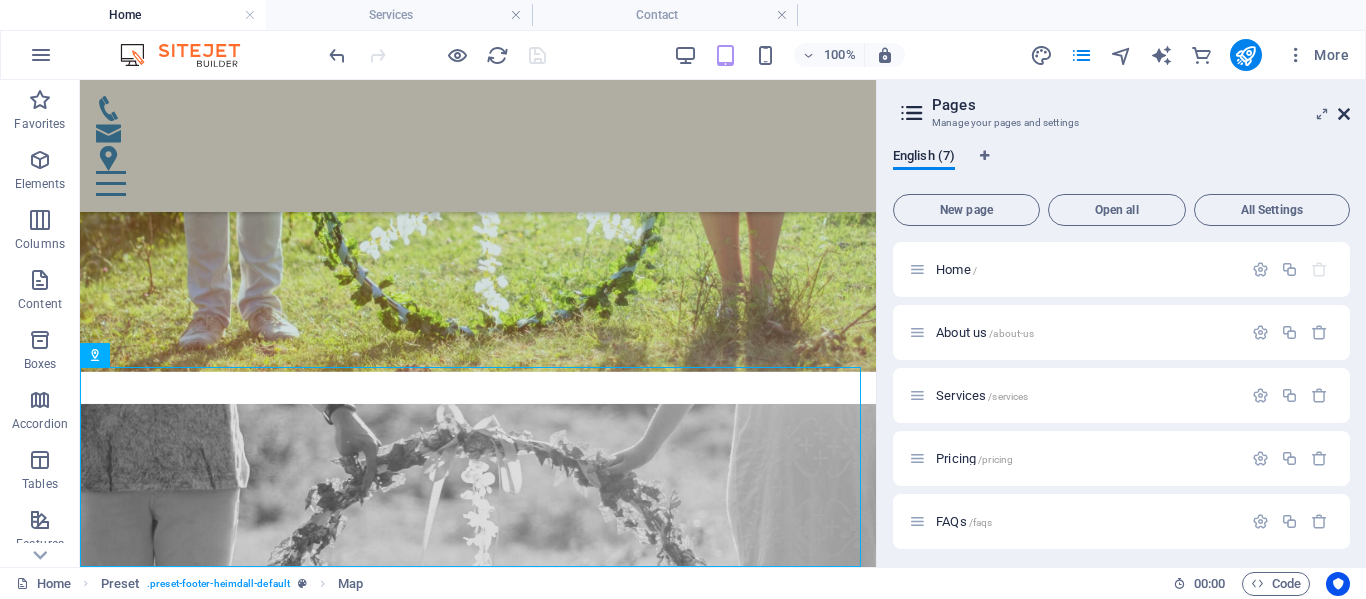 click at bounding box center (1344, 114) 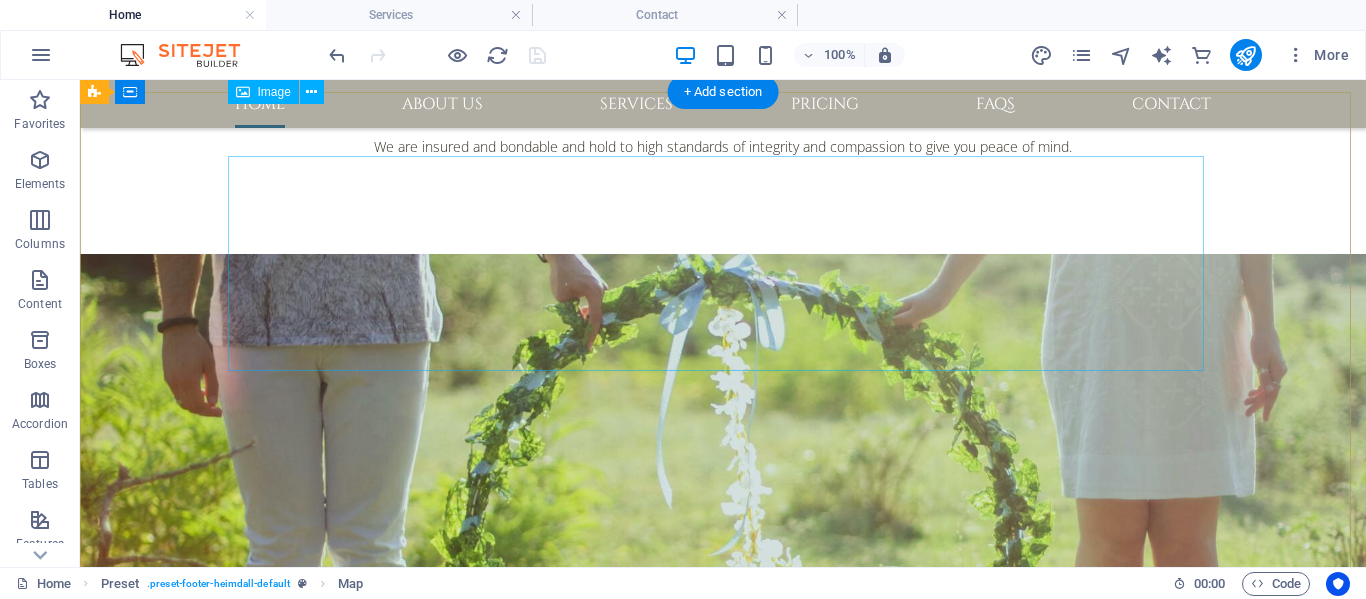 scroll, scrollTop: 2560, scrollLeft: 0, axis: vertical 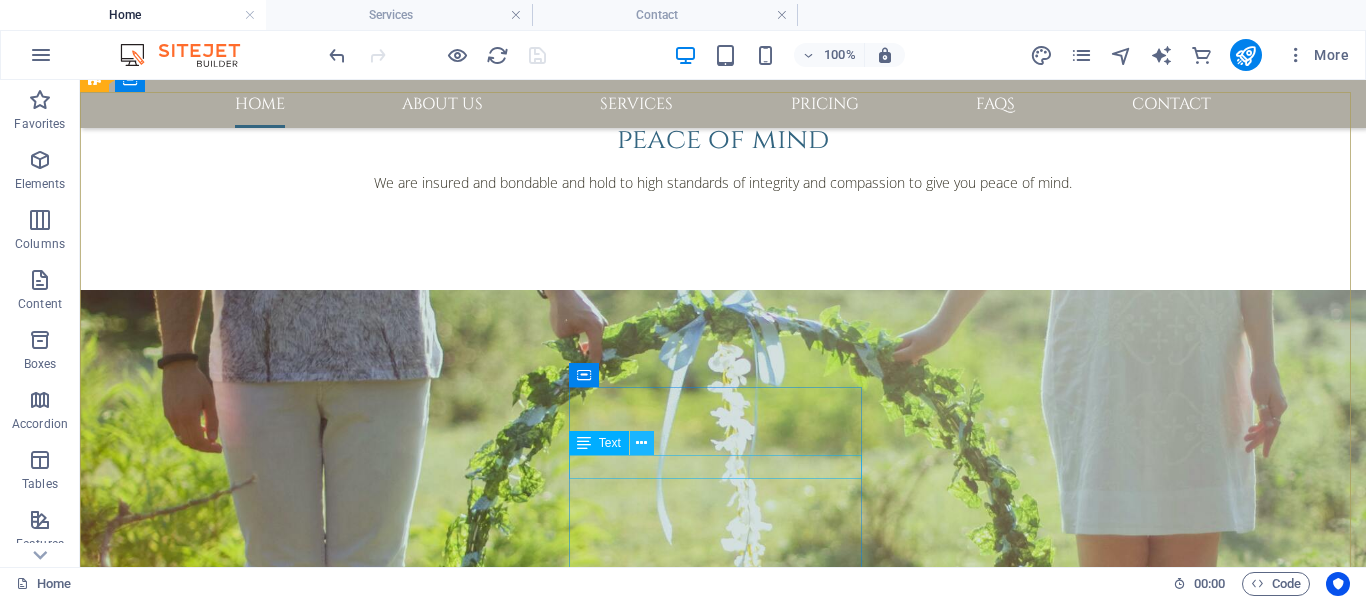 click at bounding box center [641, 443] 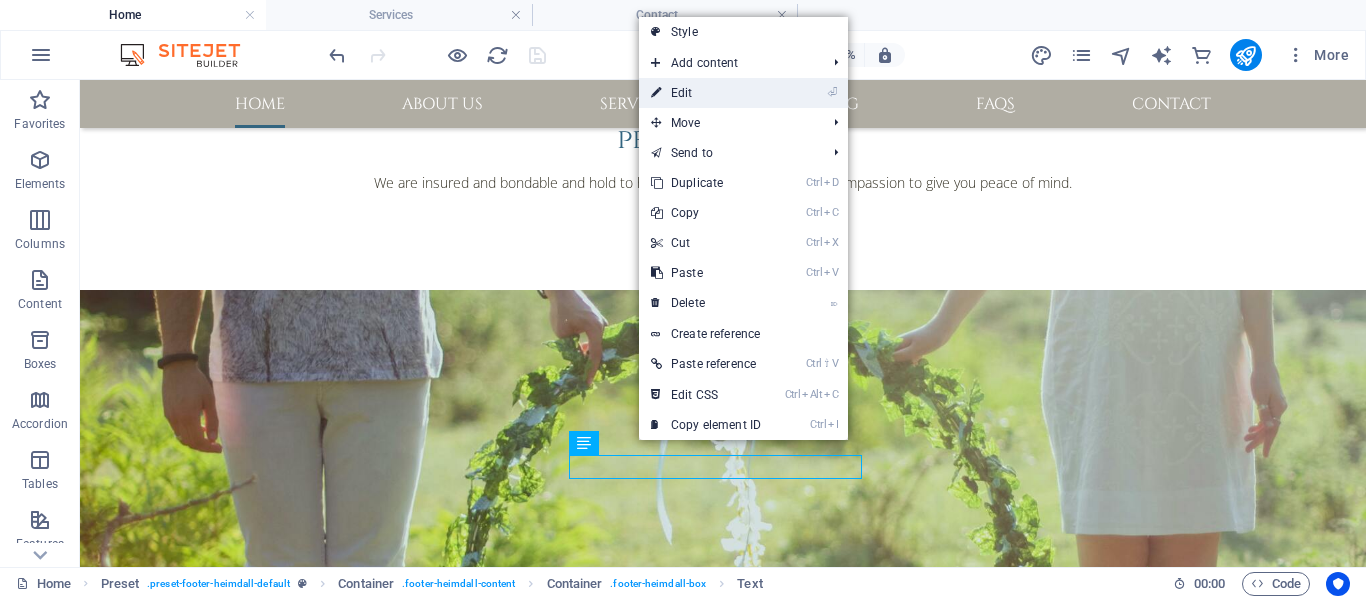 click on "⏎  Edit" at bounding box center [706, 93] 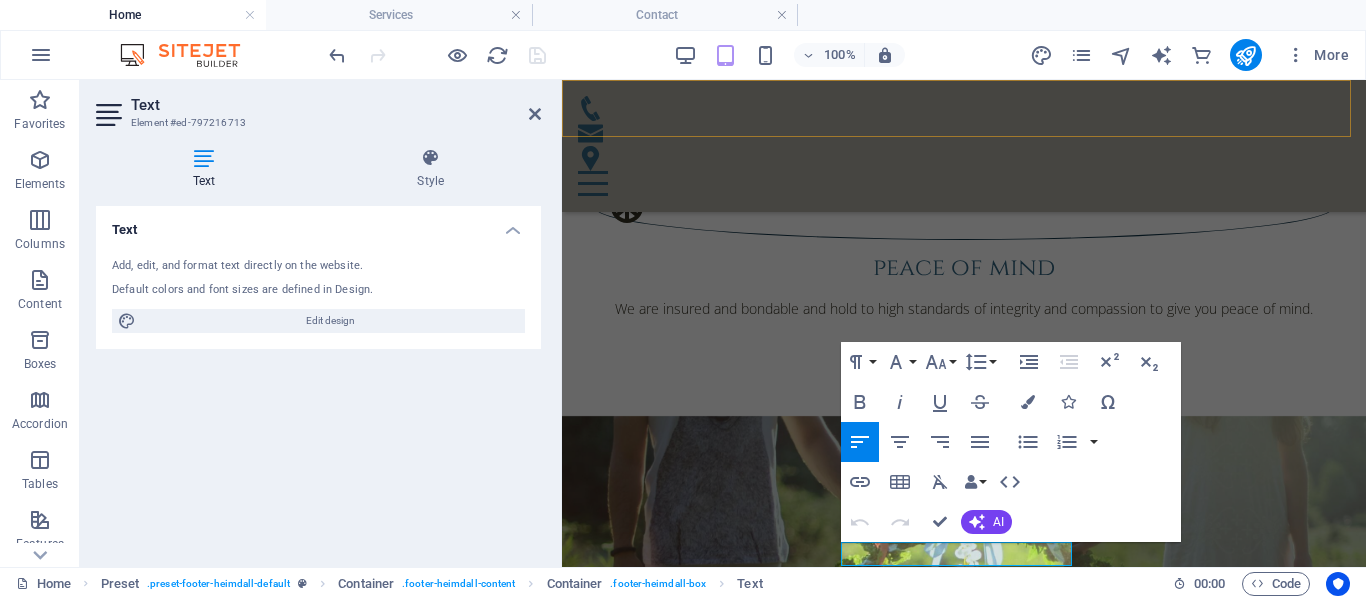 scroll, scrollTop: 2703, scrollLeft: 0, axis: vertical 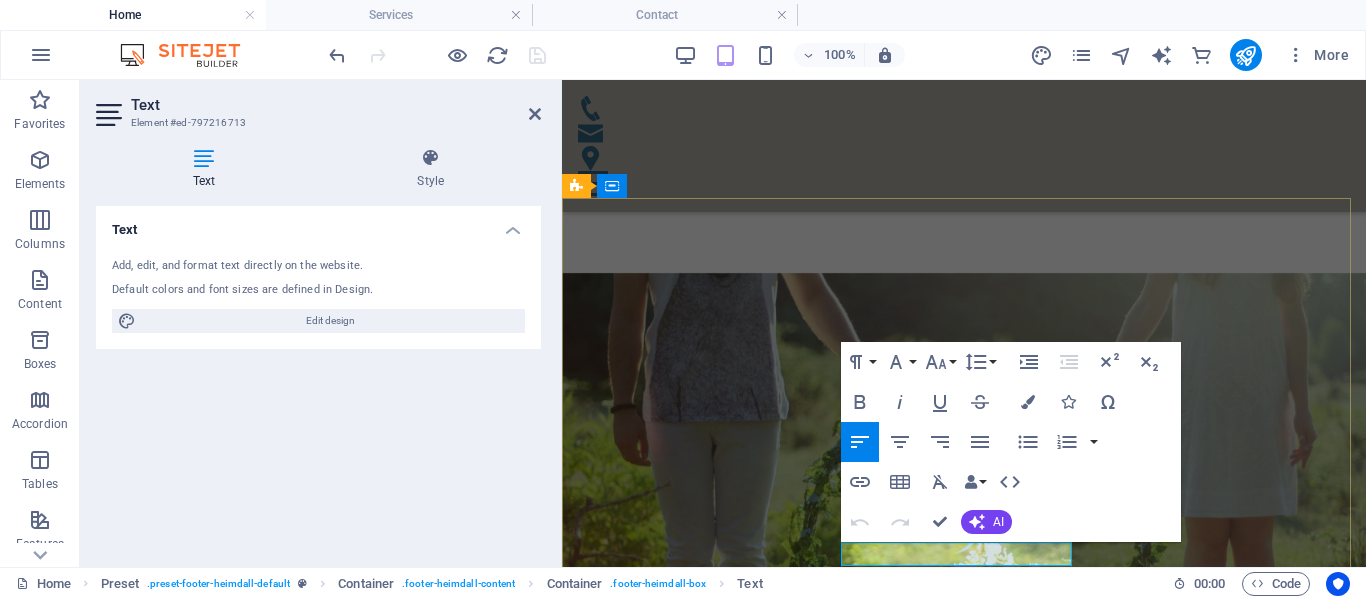 click on "[PHONE]" at bounding box center (605, 3420) 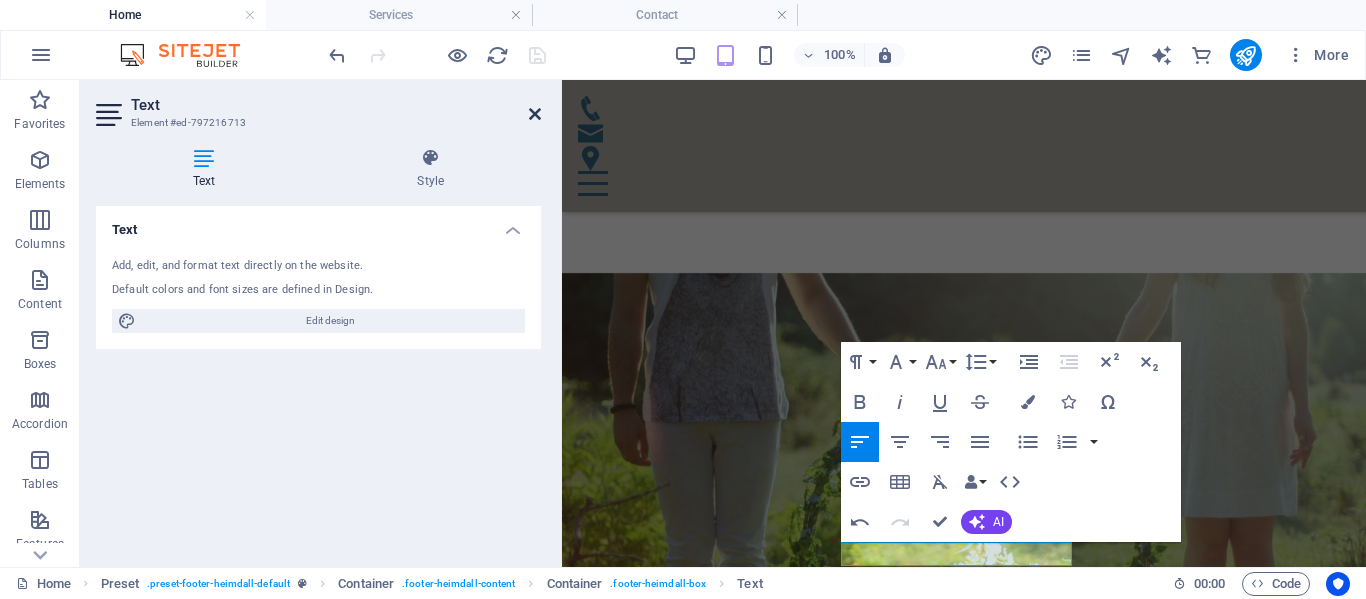 drag, startPoint x: 534, startPoint y: 108, endPoint x: 442, endPoint y: 32, distance: 119.331474 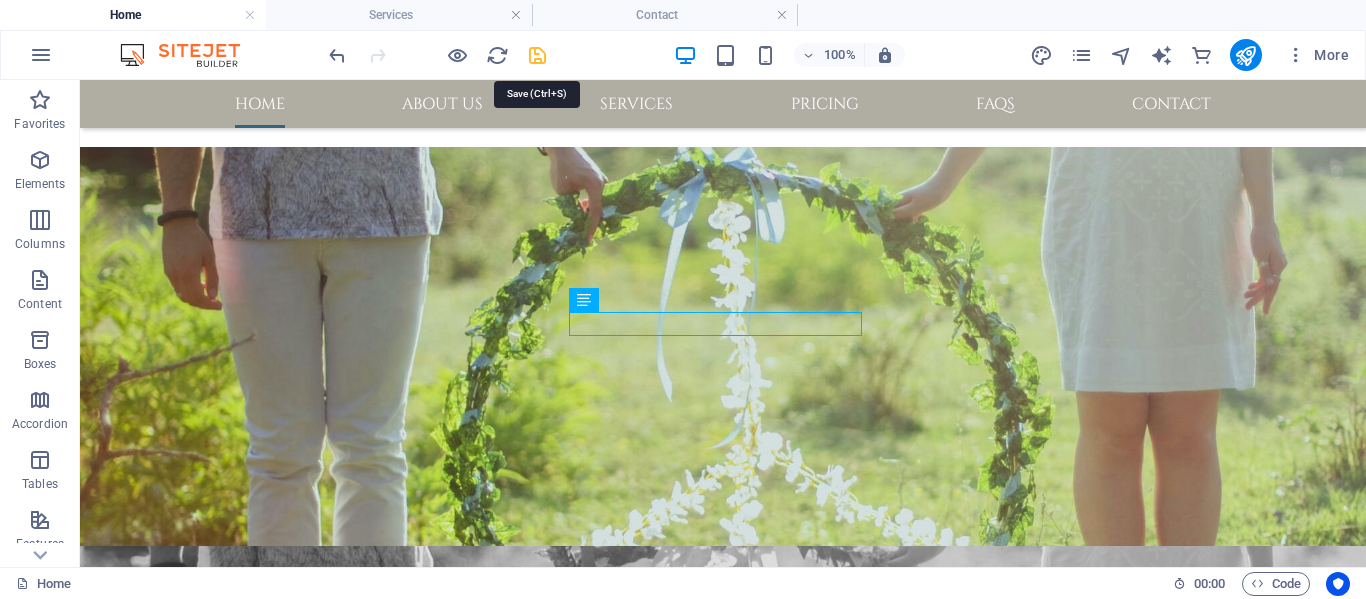 click at bounding box center [537, 55] 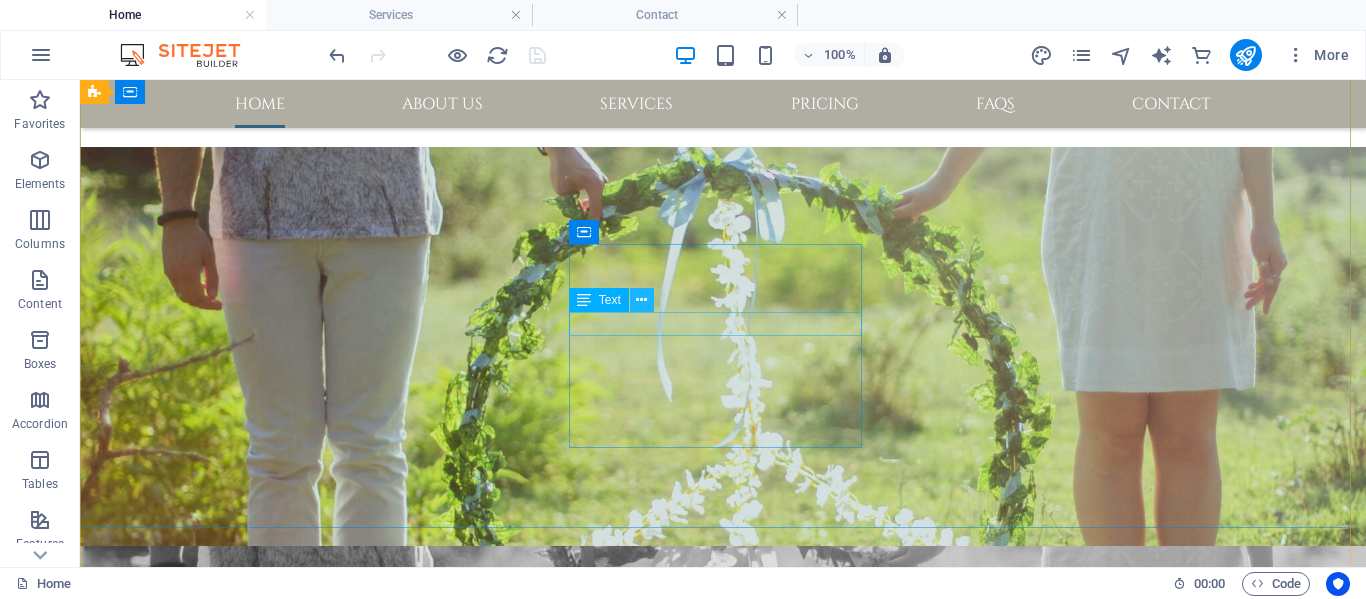 click at bounding box center (641, 300) 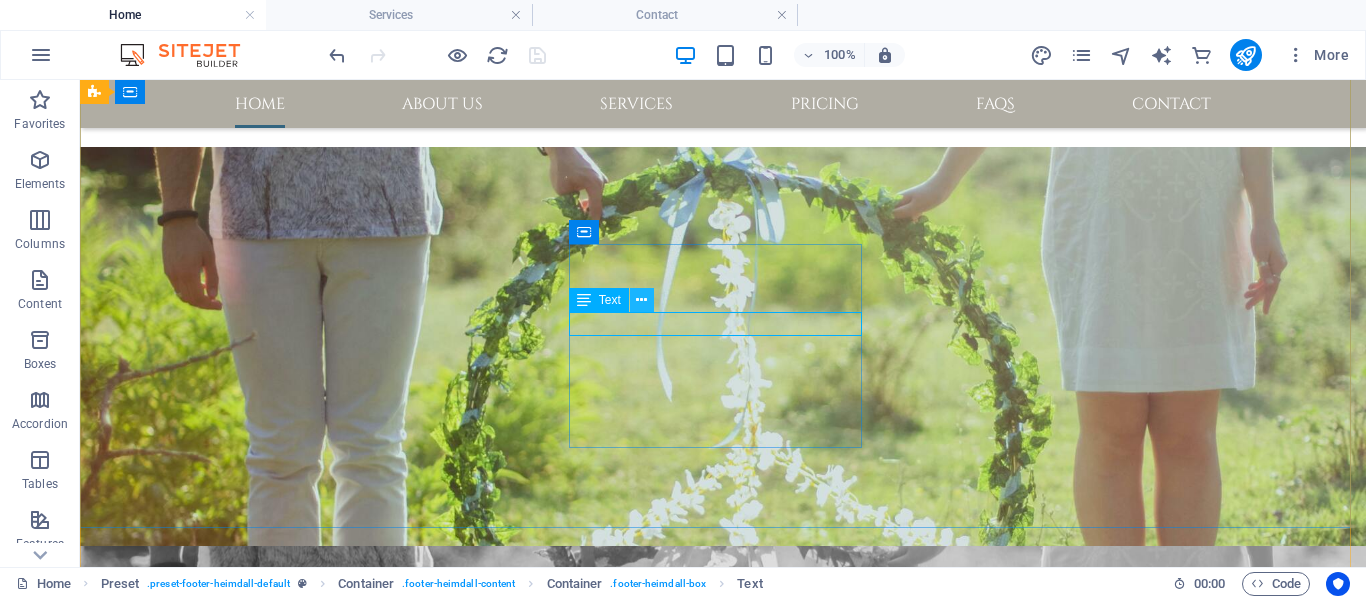click at bounding box center (641, 300) 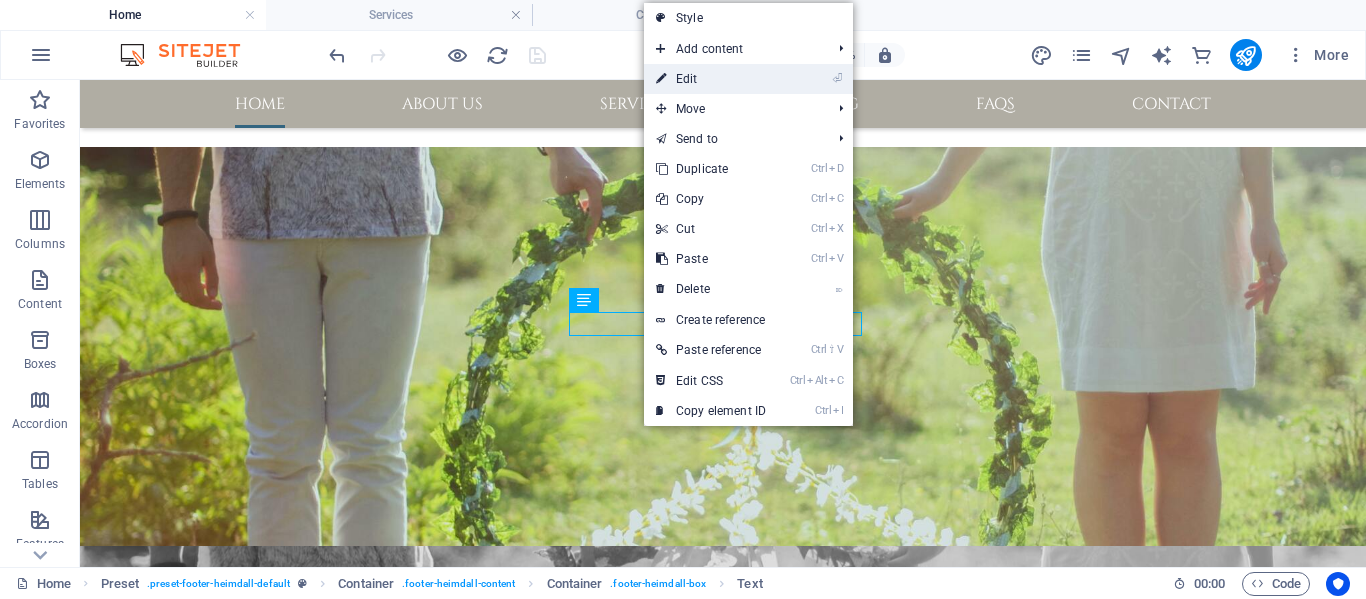 click on "⏎  Edit" at bounding box center [711, 79] 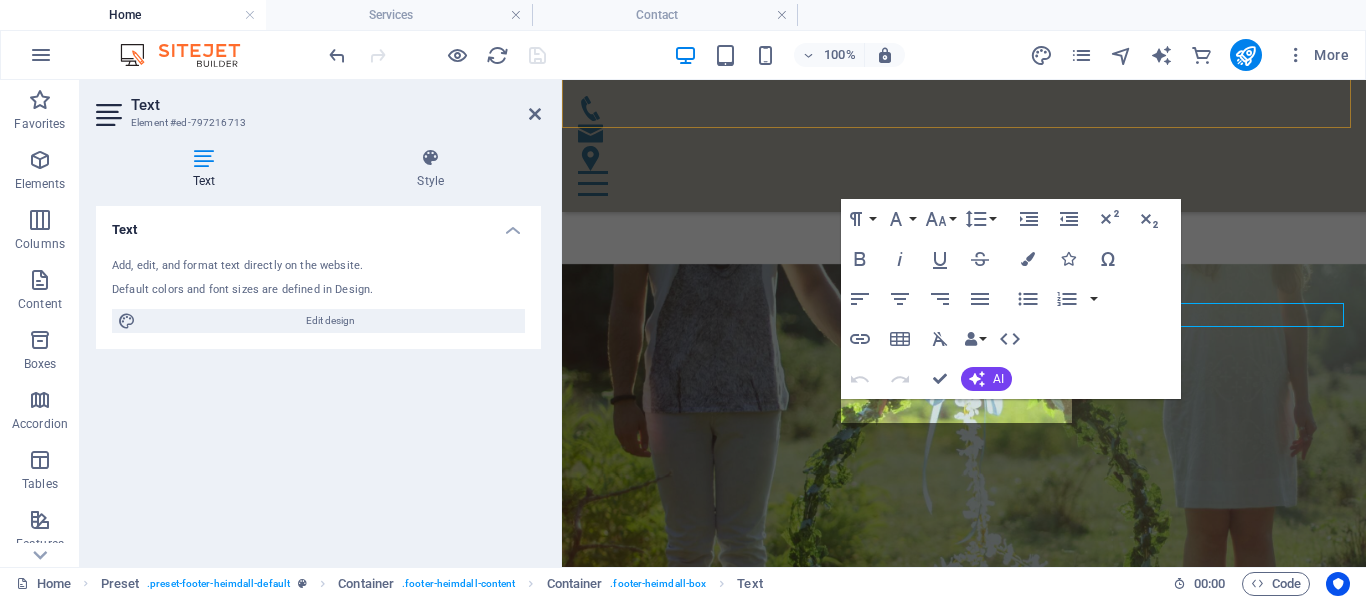 scroll, scrollTop: 2846, scrollLeft: 0, axis: vertical 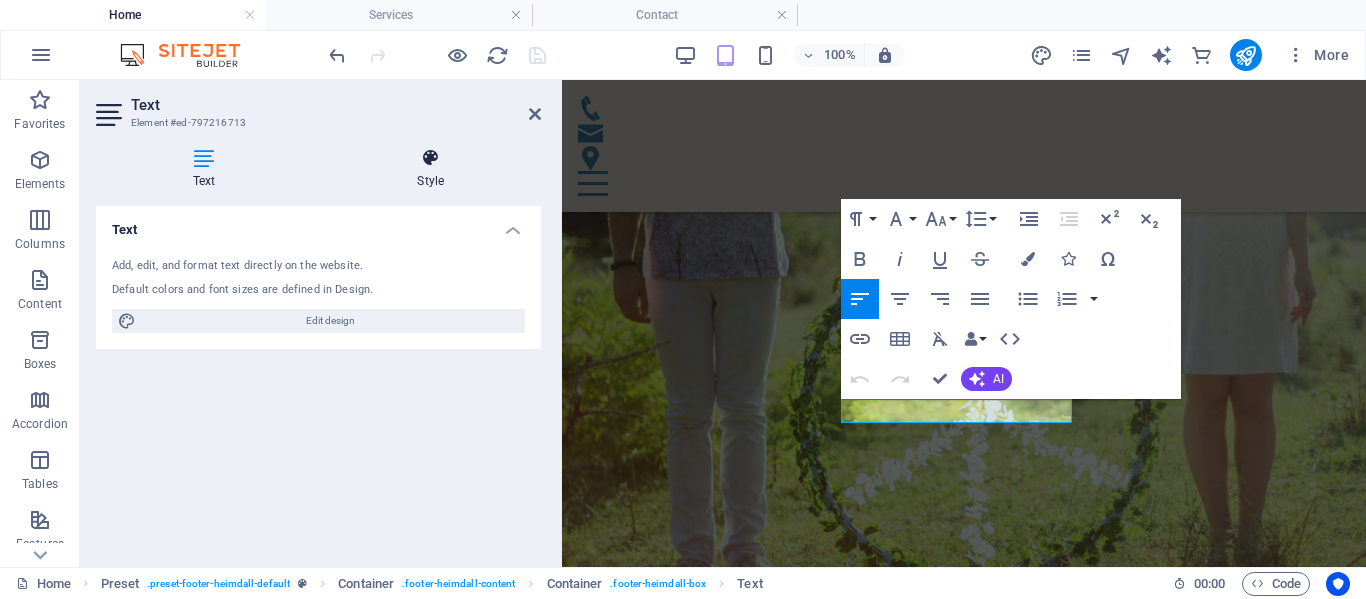 click at bounding box center (430, 158) 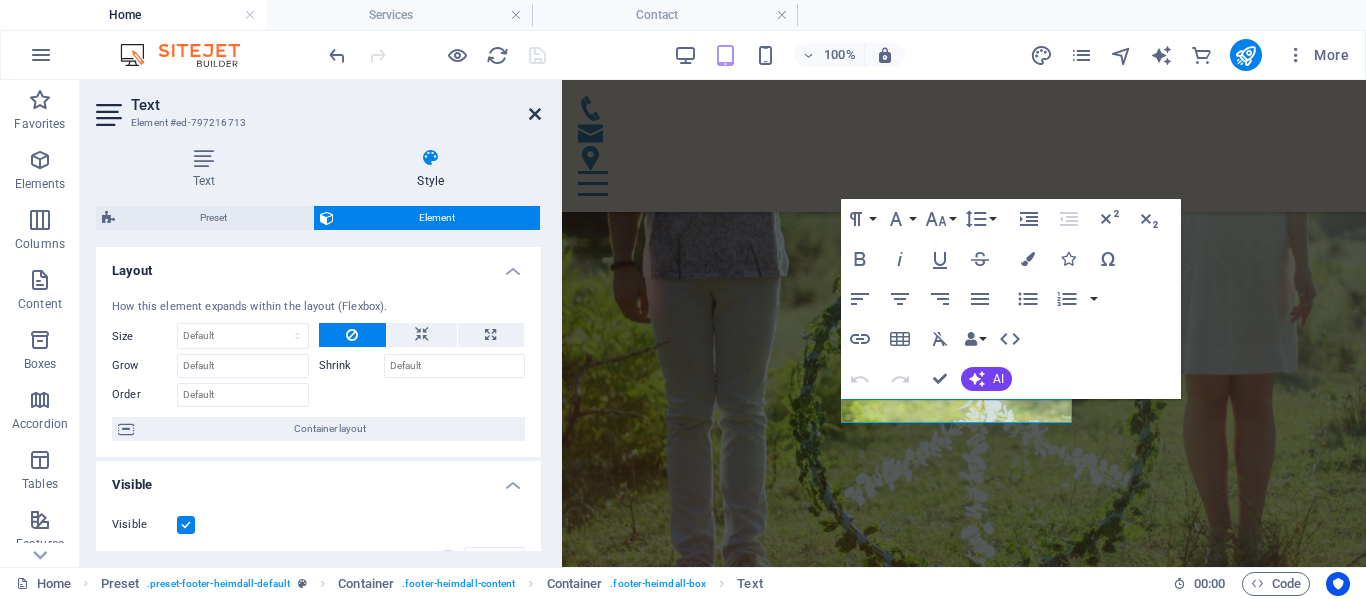 drag, startPoint x: 533, startPoint y: 114, endPoint x: 493, endPoint y: 67, distance: 61.7171 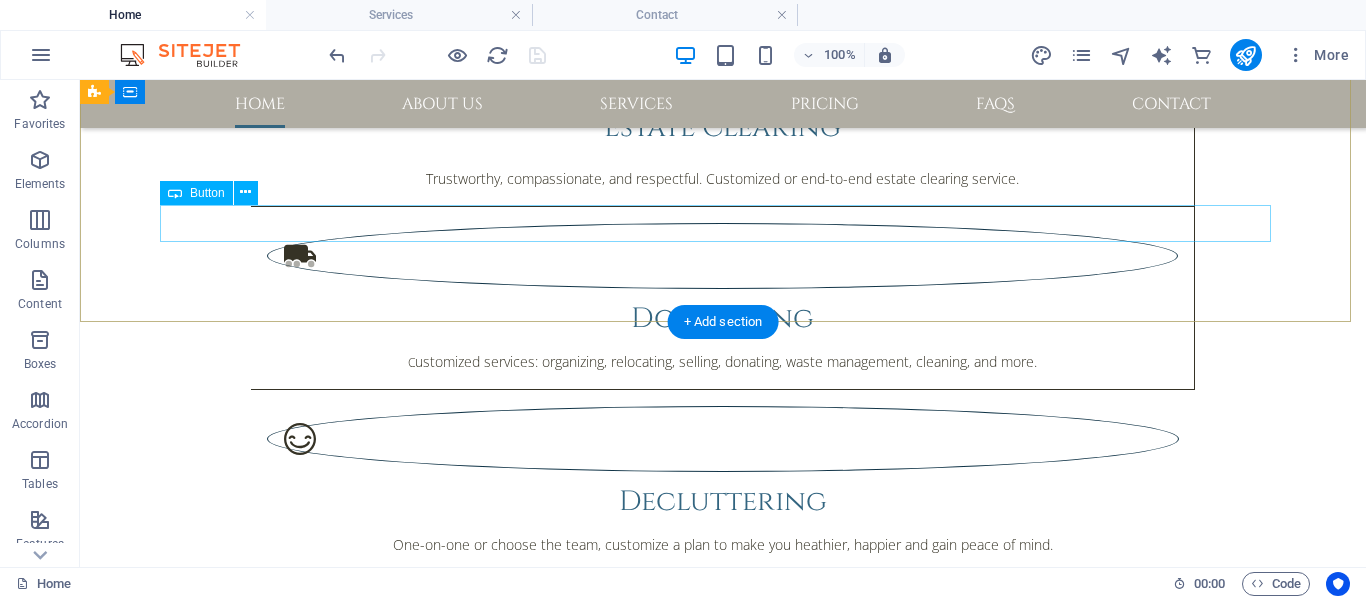 scroll, scrollTop: 1497, scrollLeft: 0, axis: vertical 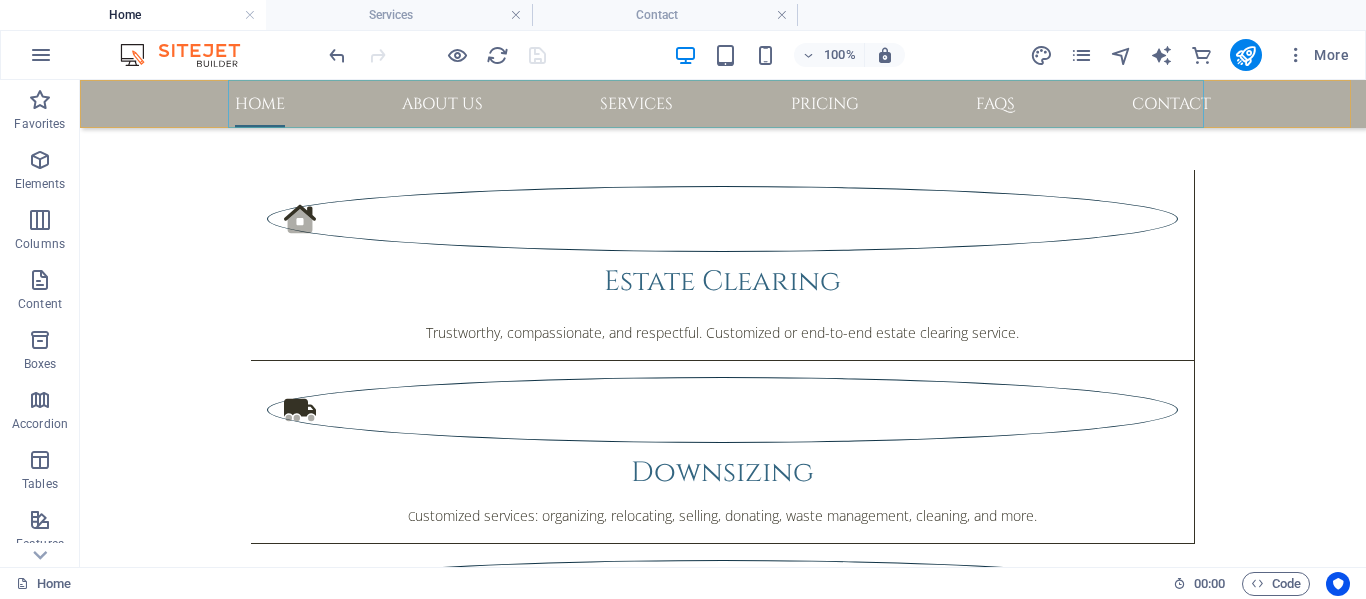 click on "Home About us Services Pricing FAQs Contact" at bounding box center [723, 104] 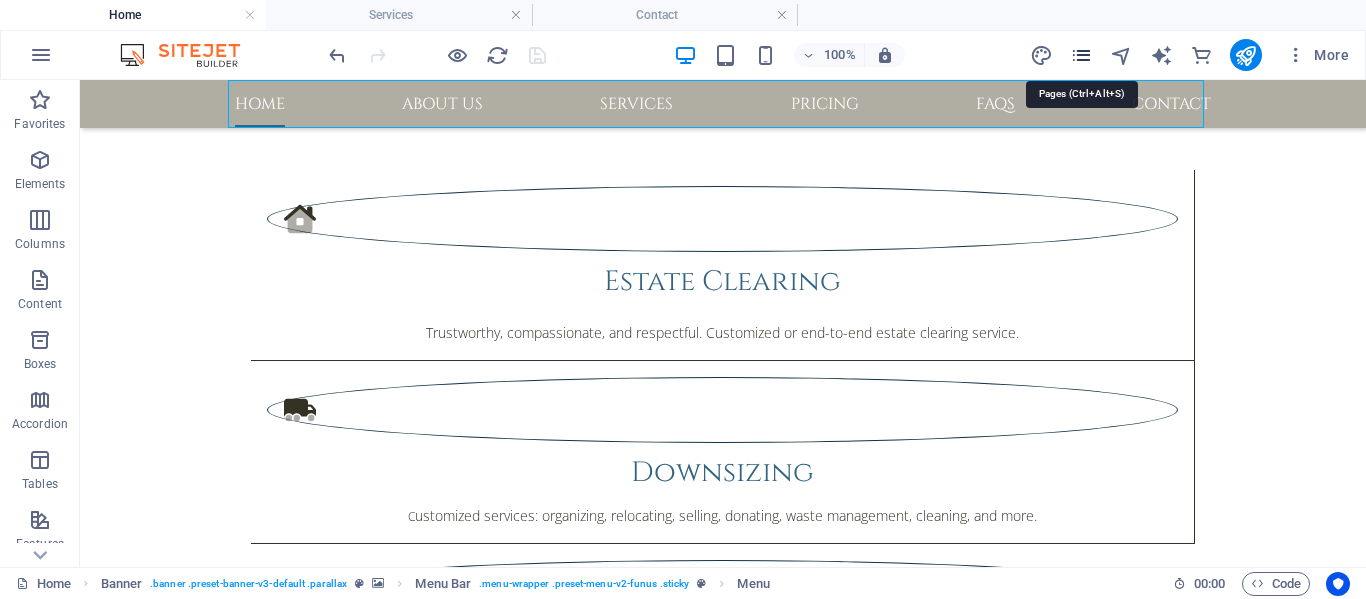 click at bounding box center (1081, 55) 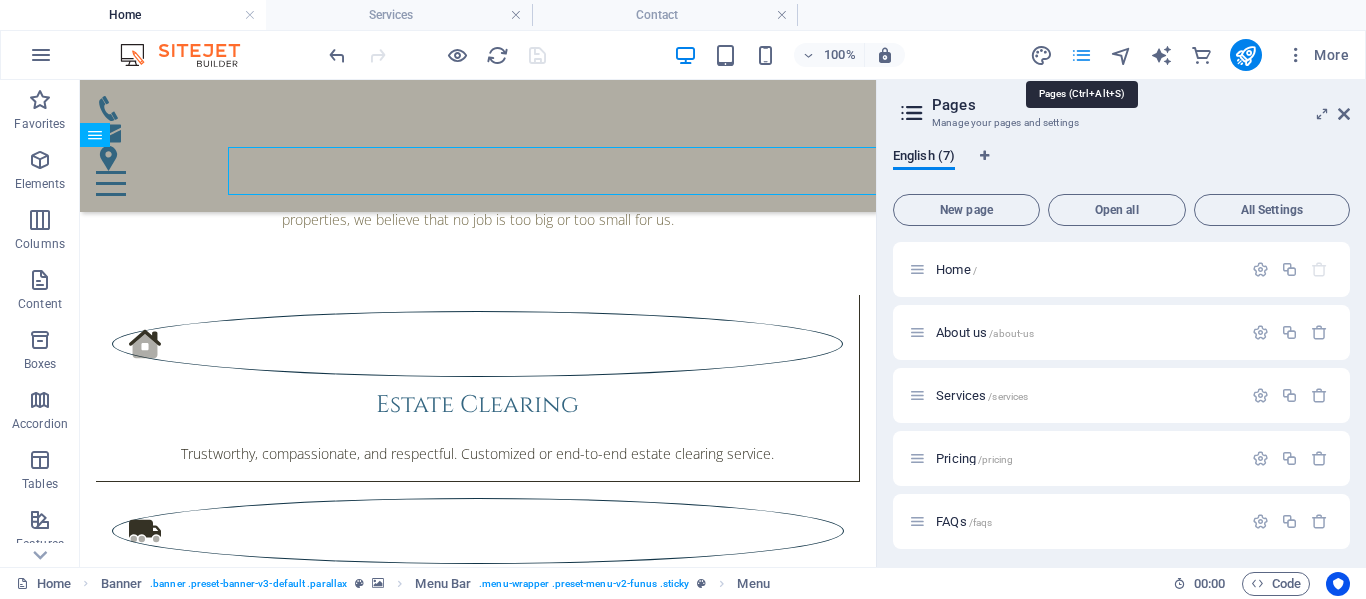scroll, scrollTop: 1390, scrollLeft: 0, axis: vertical 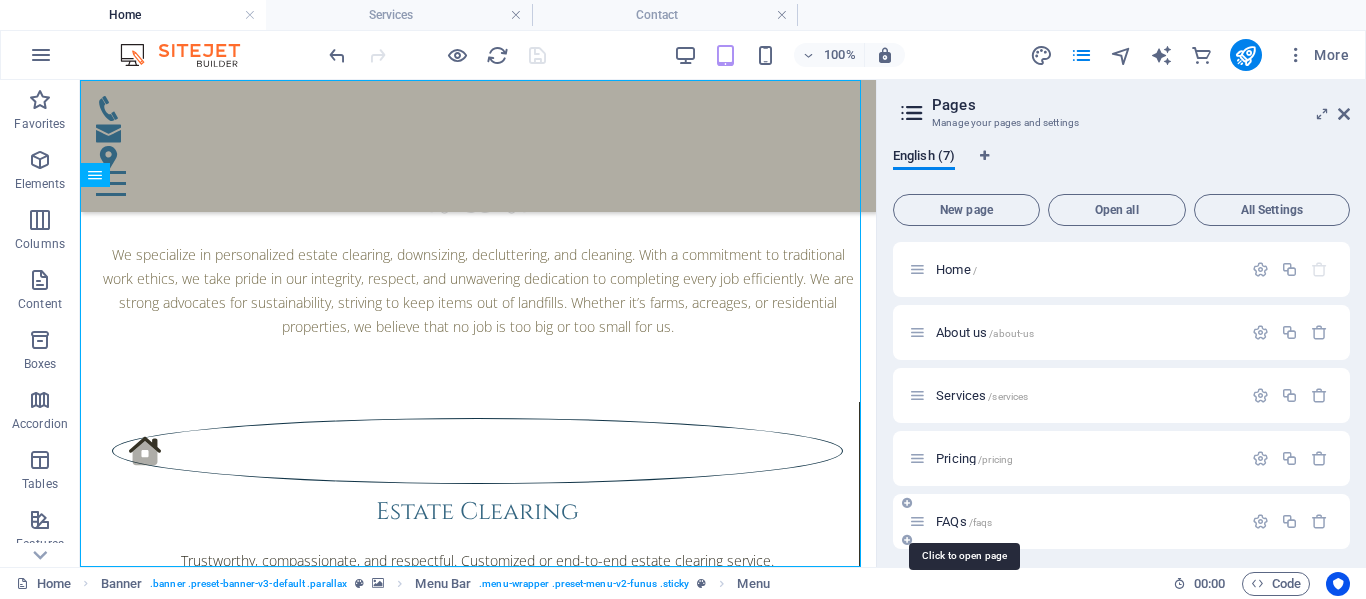 click on "FAQs /faqs" at bounding box center (964, 521) 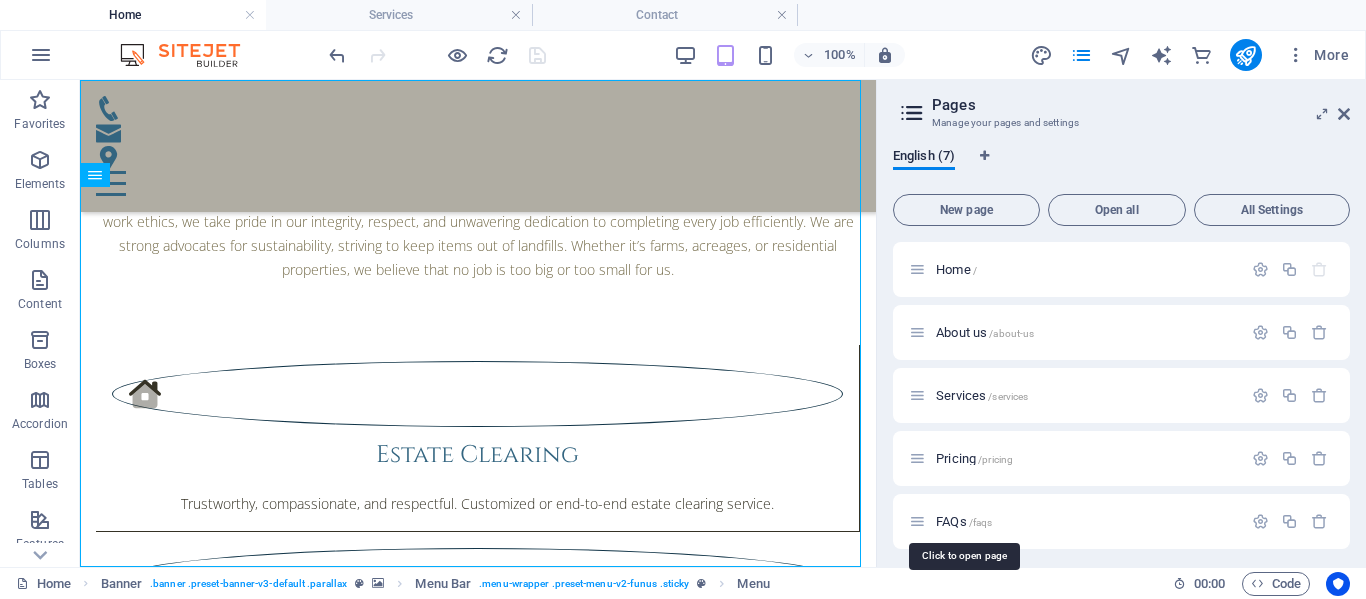 scroll, scrollTop: 0, scrollLeft: 0, axis: both 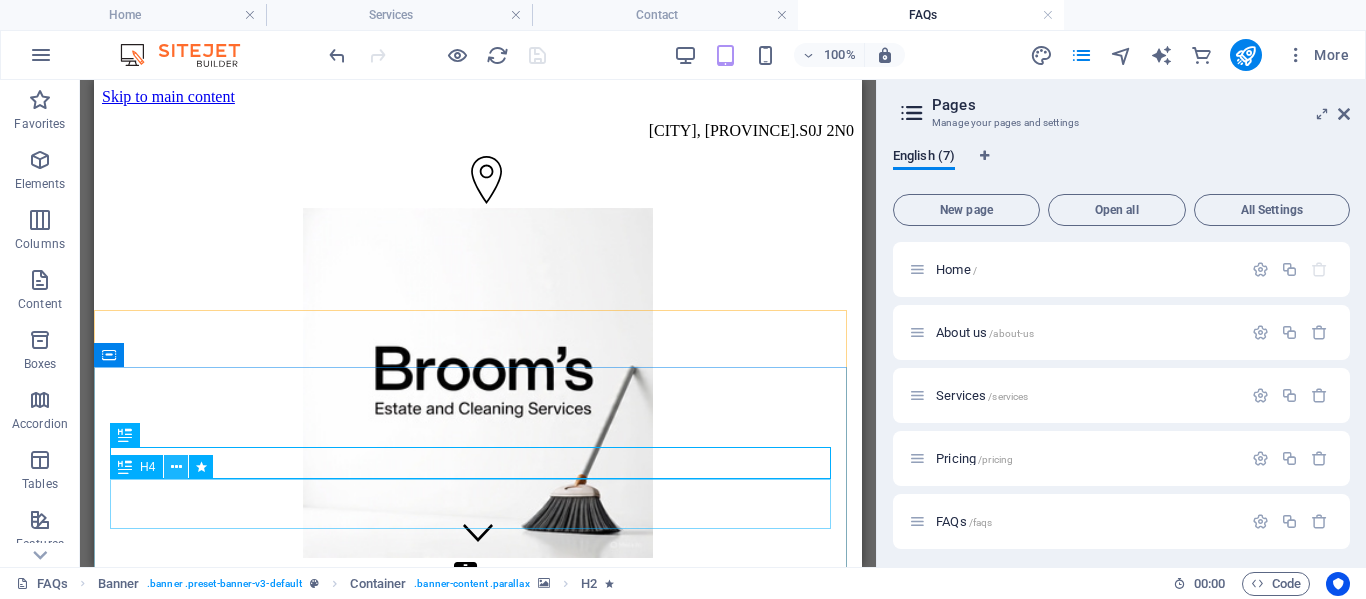 click at bounding box center [176, 467] 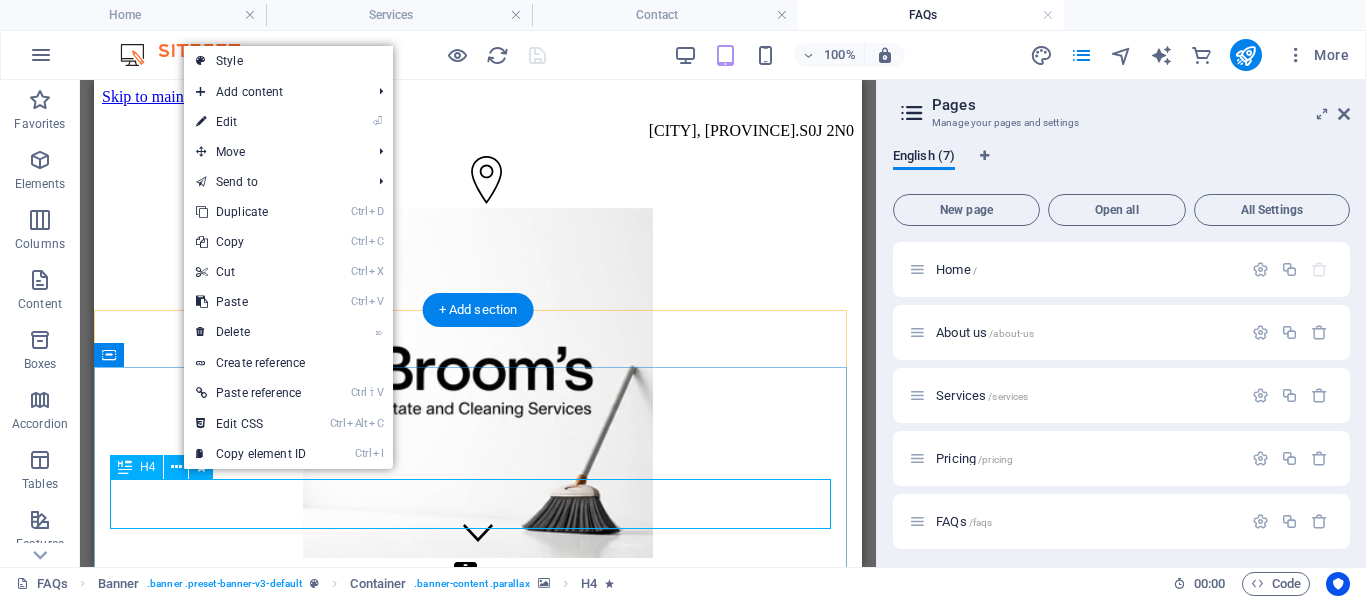 click on "Professional customizable estate clearing, downsizing/relocating, decluttering and specialized cleaning services" at bounding box center [478, 3845] 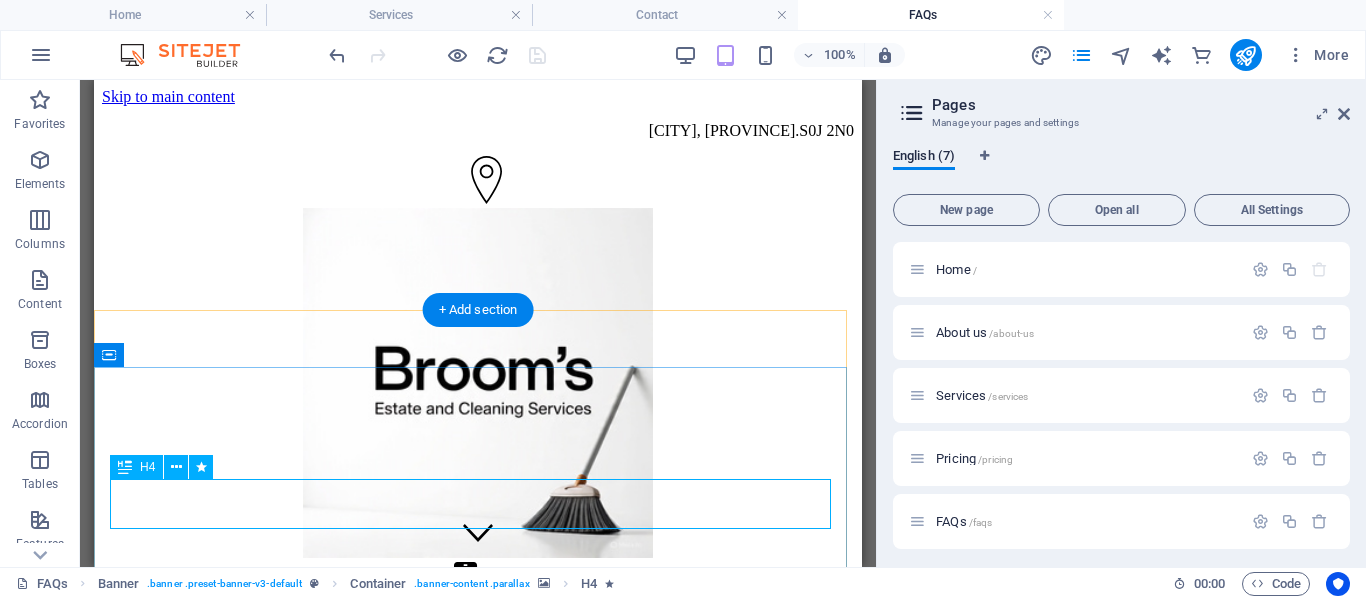 click on "Professional customizable estate clearing, downsizing/relocating, decluttering and specialized cleaning services" at bounding box center (478, 3845) 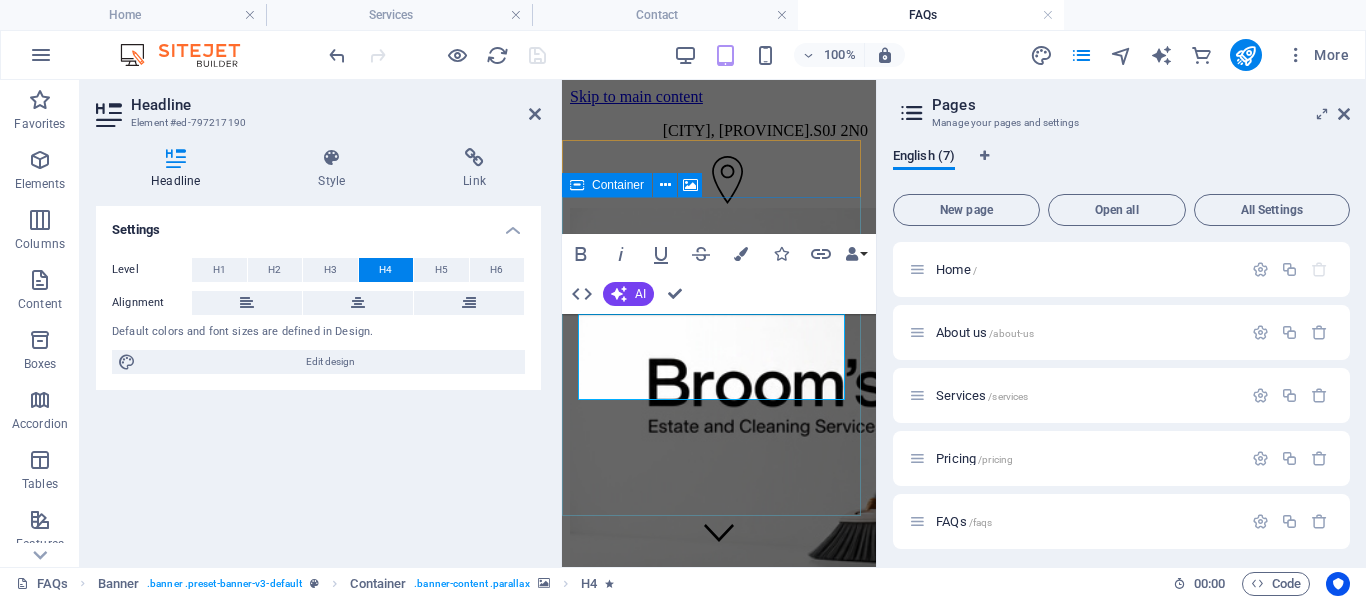 scroll, scrollTop: 356, scrollLeft: 0, axis: vertical 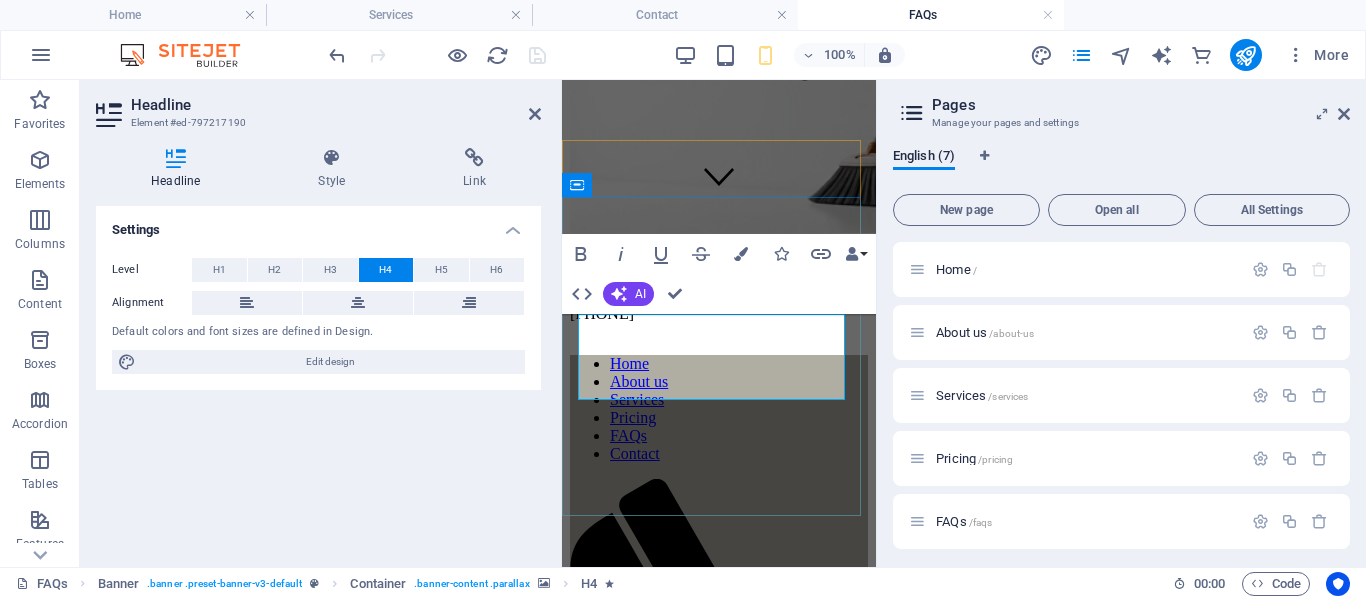 click on "Professional customizable estate clearing, downsizing/relocating, decluttering and specialized cleaning services" at bounding box center [719, 1989] 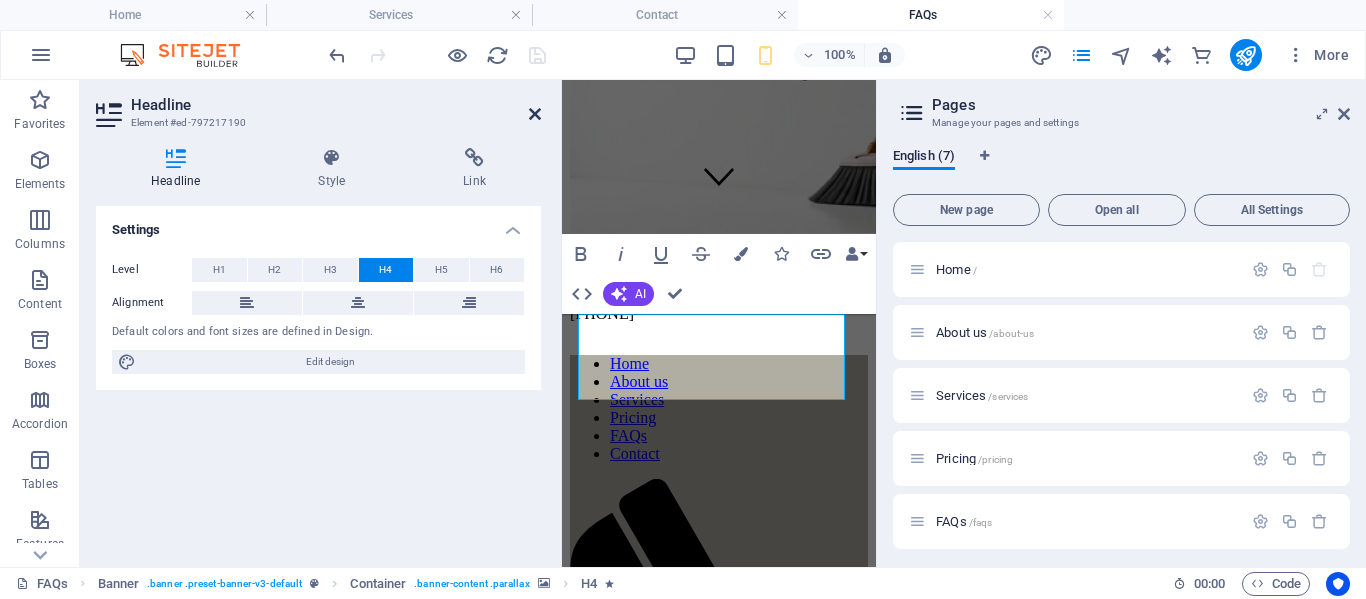 click at bounding box center [535, 114] 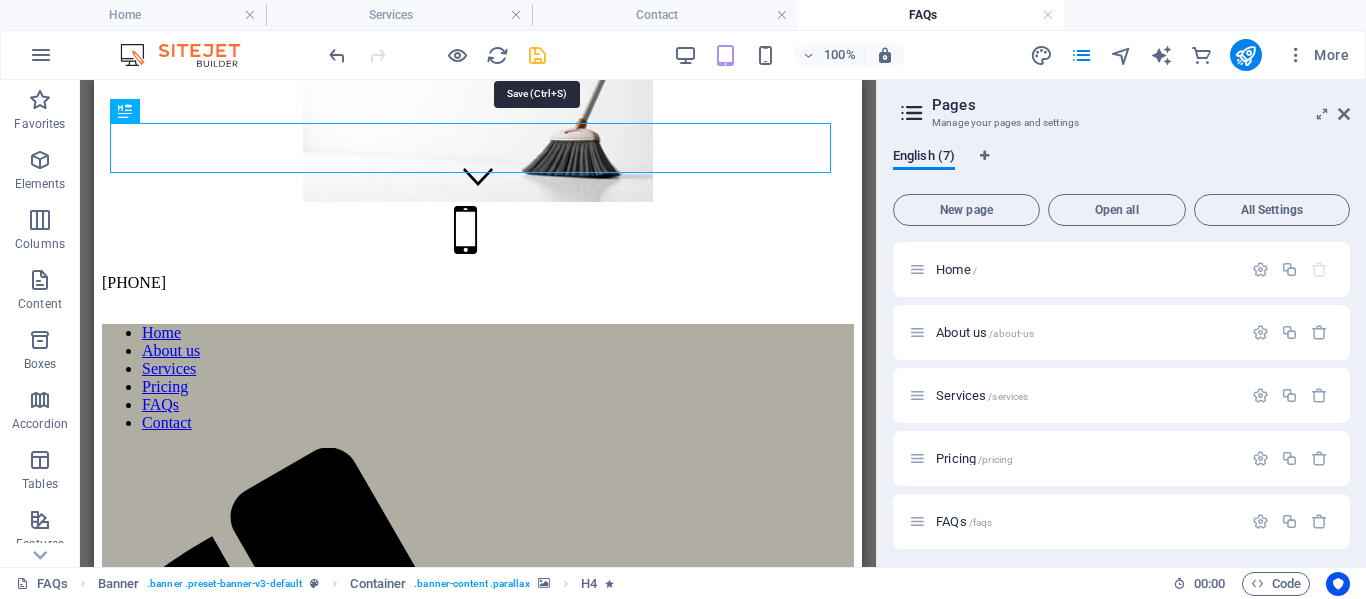 click at bounding box center [537, 55] 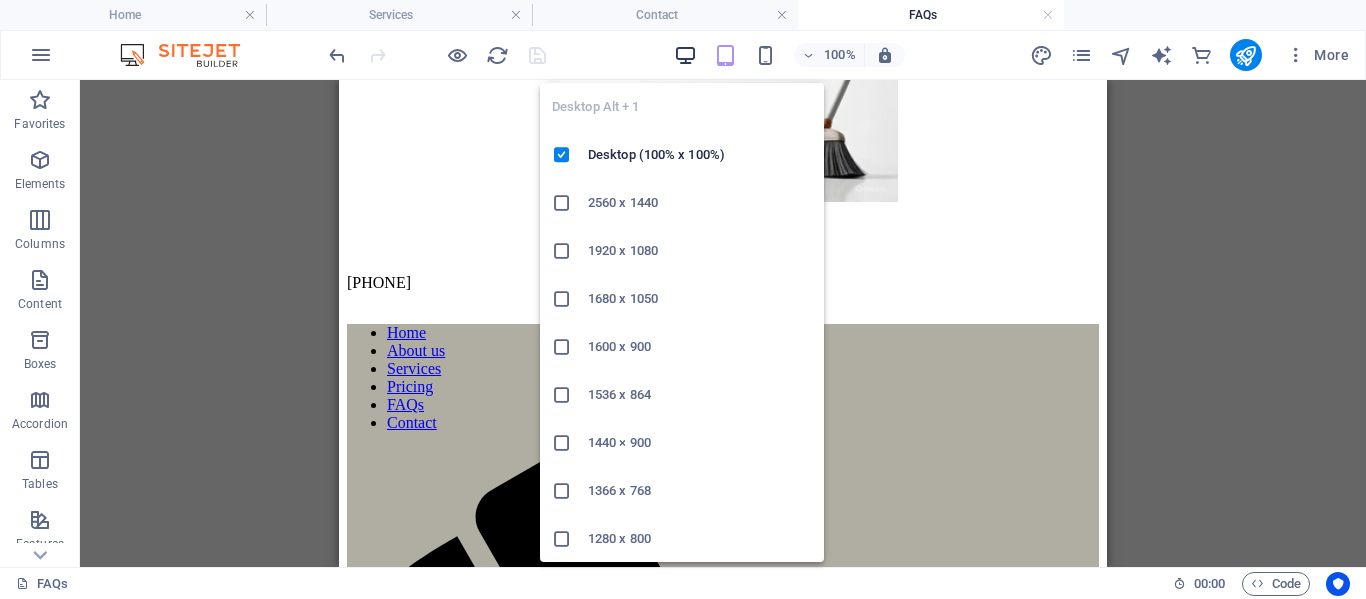 click at bounding box center [685, 55] 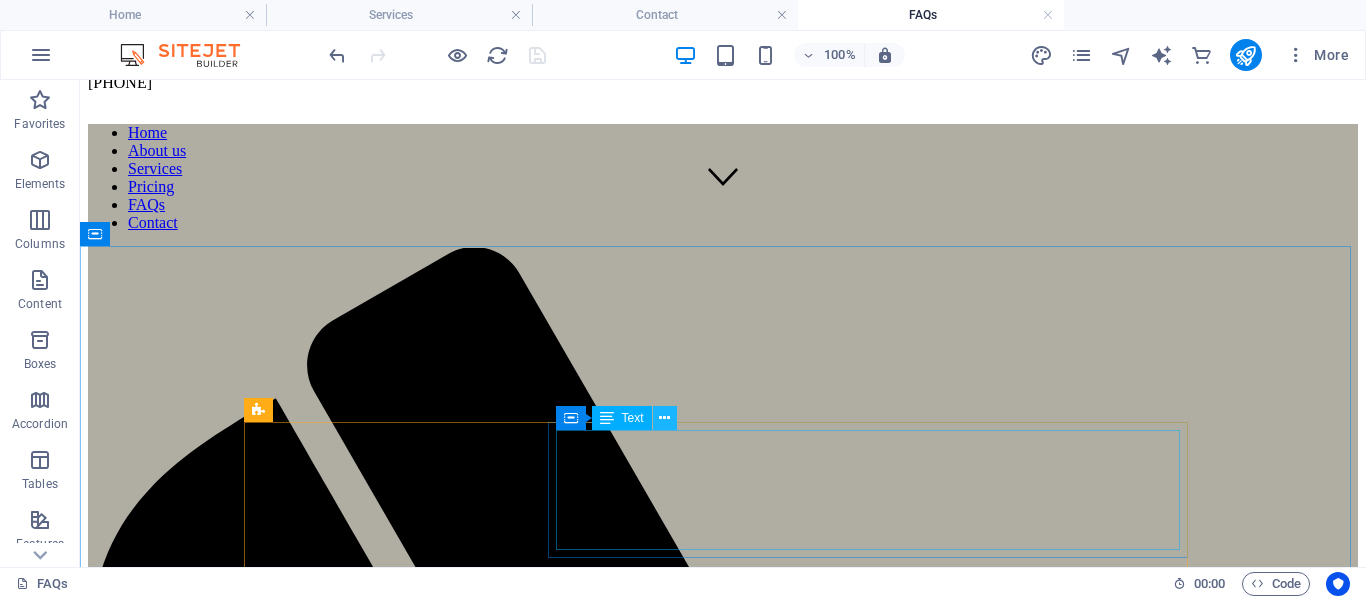 click at bounding box center [664, 418] 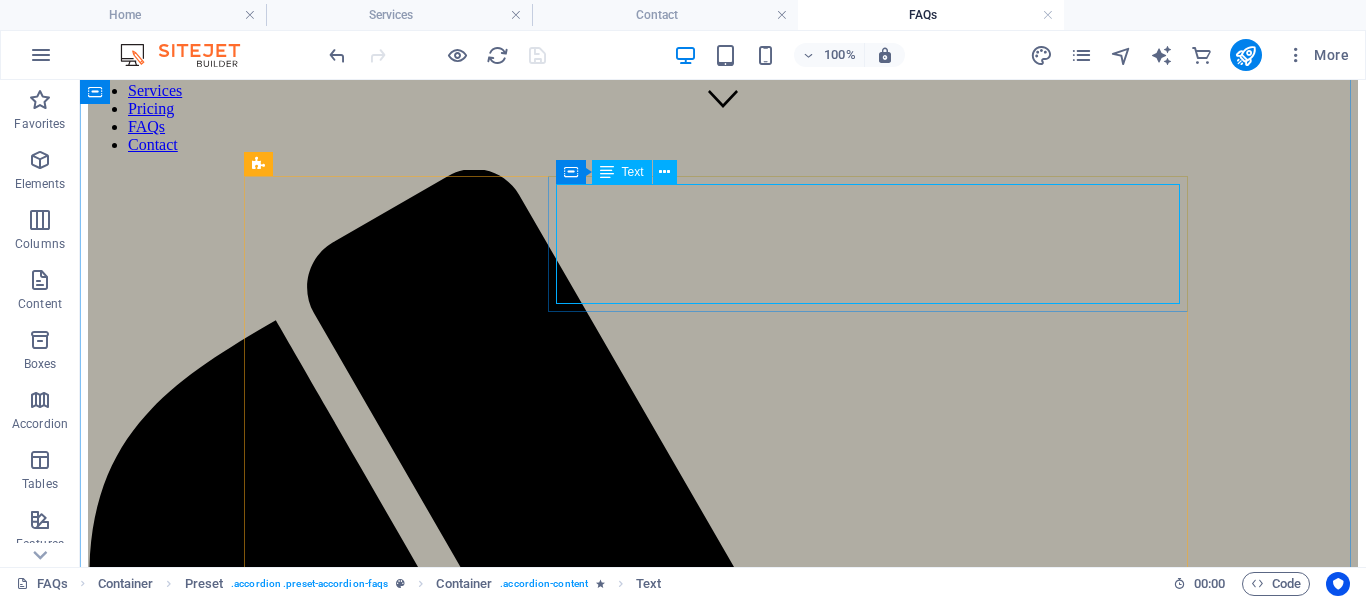 scroll, scrollTop: 656, scrollLeft: 0, axis: vertical 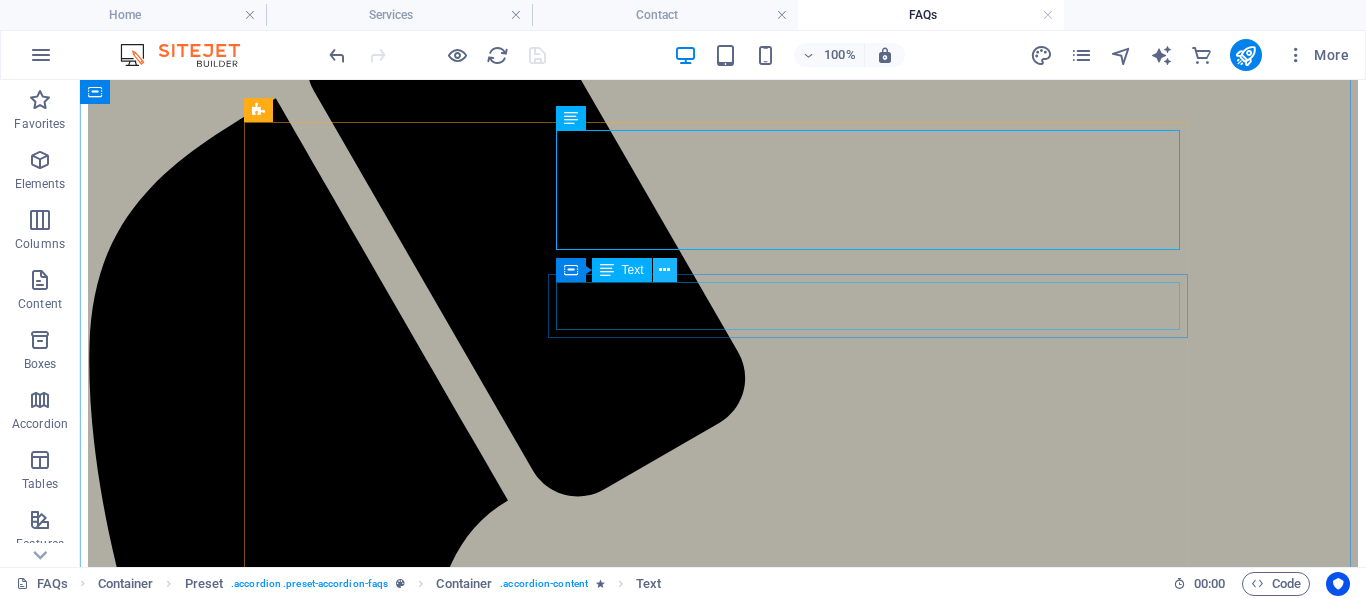 click at bounding box center (664, 270) 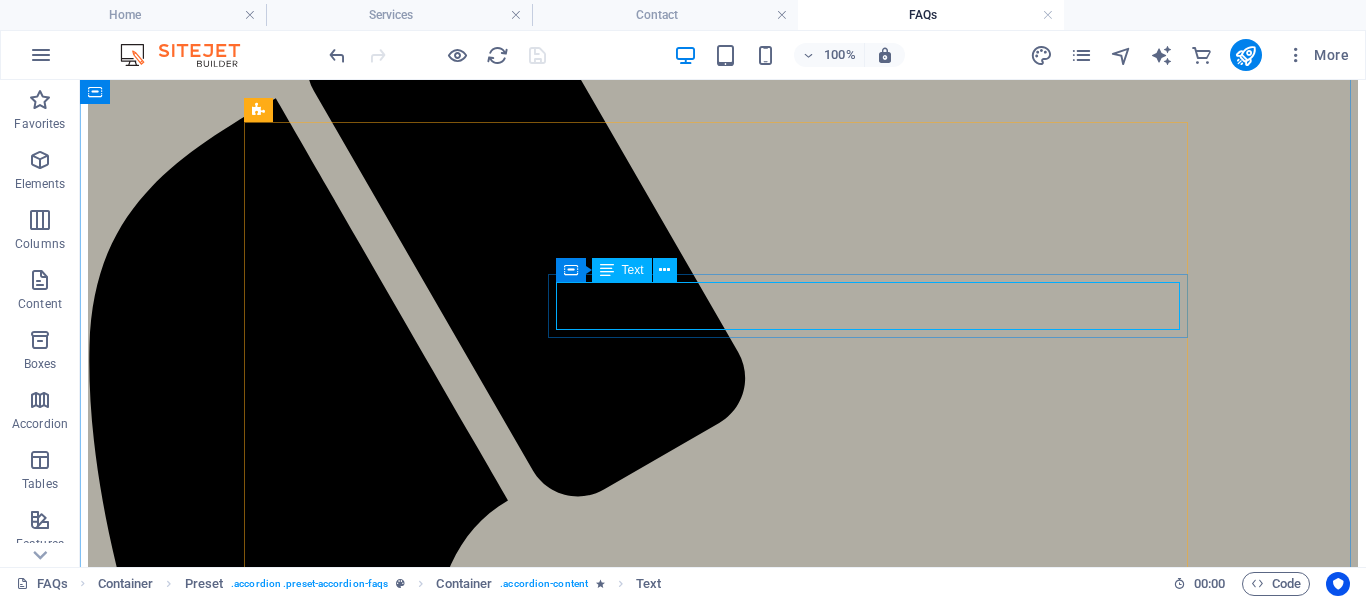 click on "For cleaning jobs the answer is no. Other jobs you will be asked to give a  small down payment to ensure your position." at bounding box center [723, 5168] 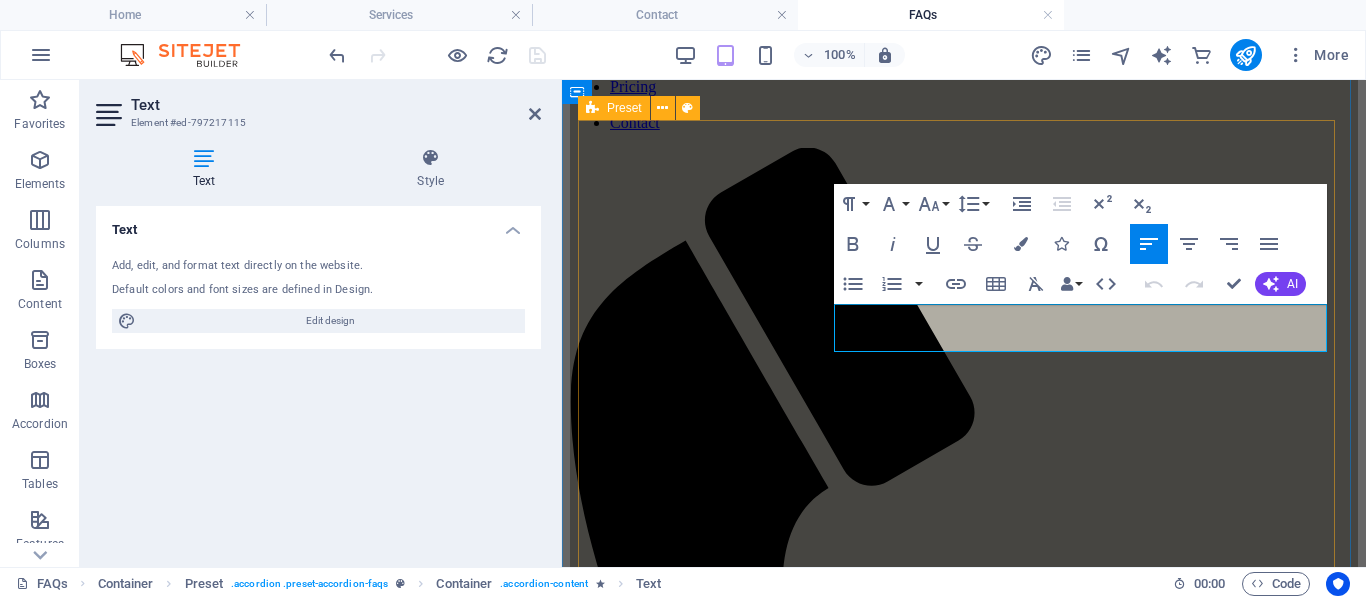 scroll, scrollTop: 722, scrollLeft: 0, axis: vertical 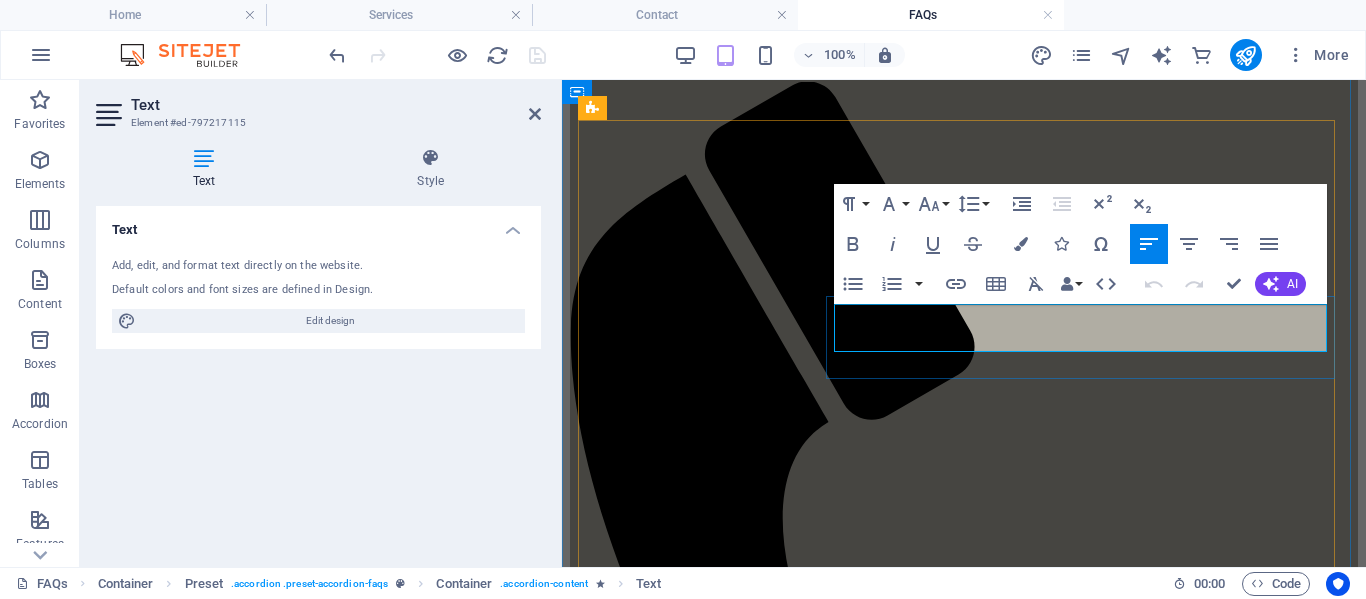 click on "For cleaning jobs the answer is no. Other jobs you will be asked to give a  small down payment to ensure your position." at bounding box center (964, 3641) 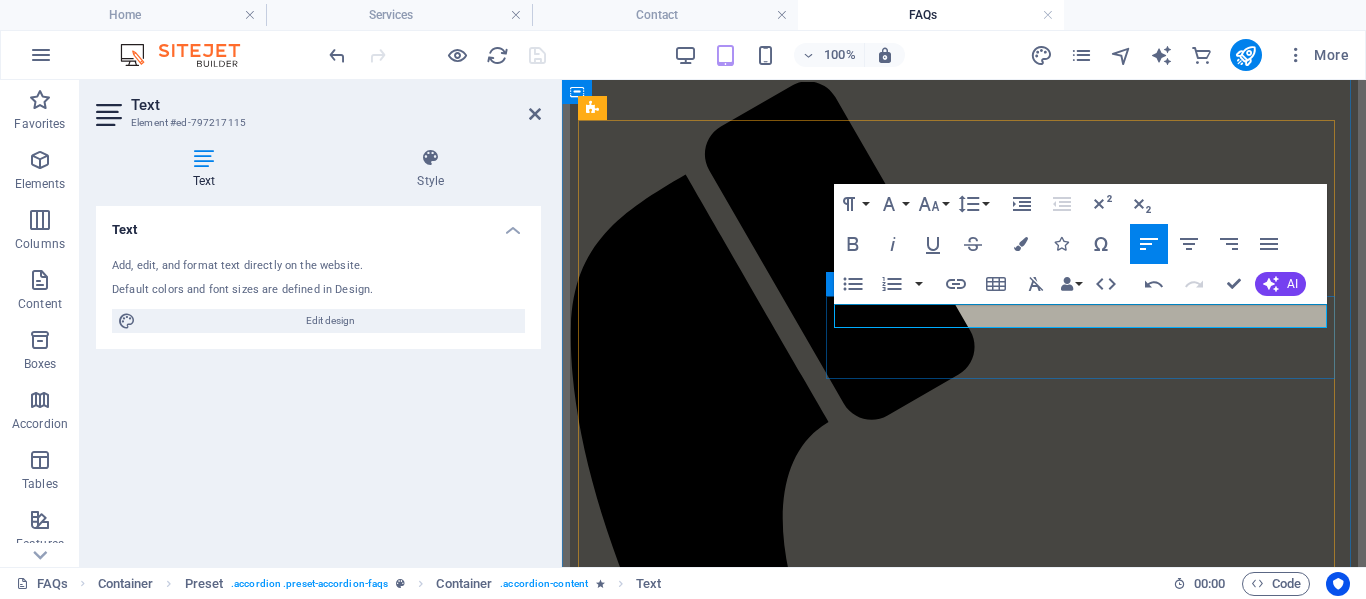 type 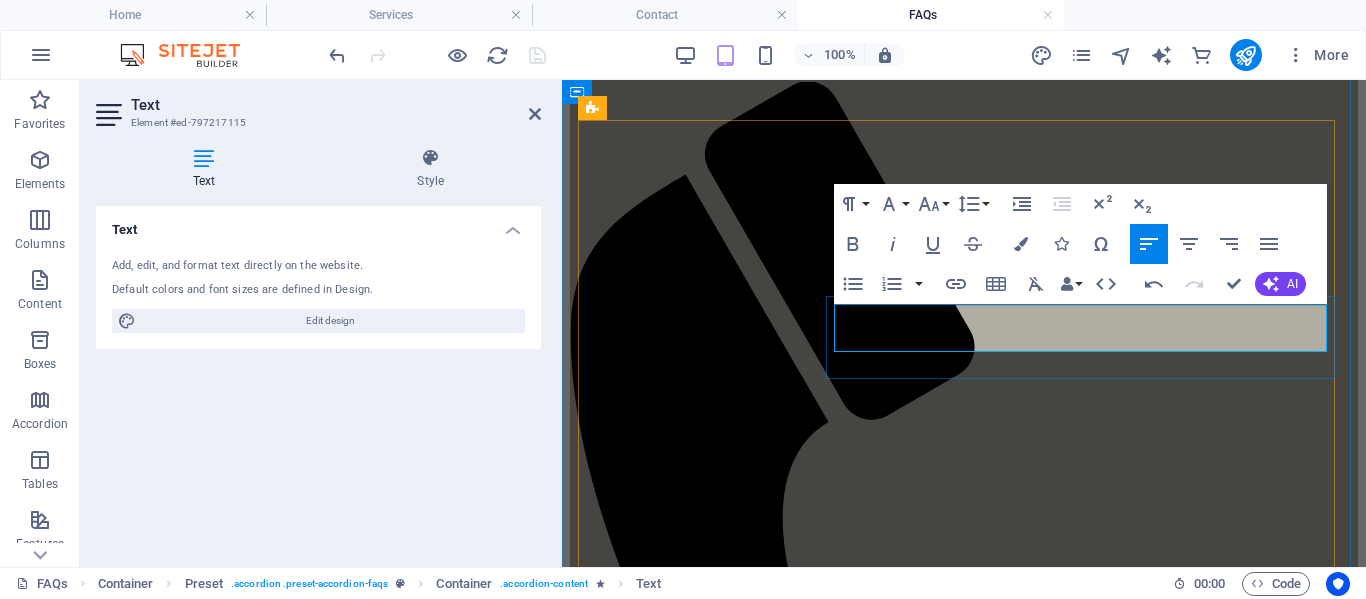 click on "​For cleaning services no. For other jobs a downposit is required to hold your position" at bounding box center [964, 3641] 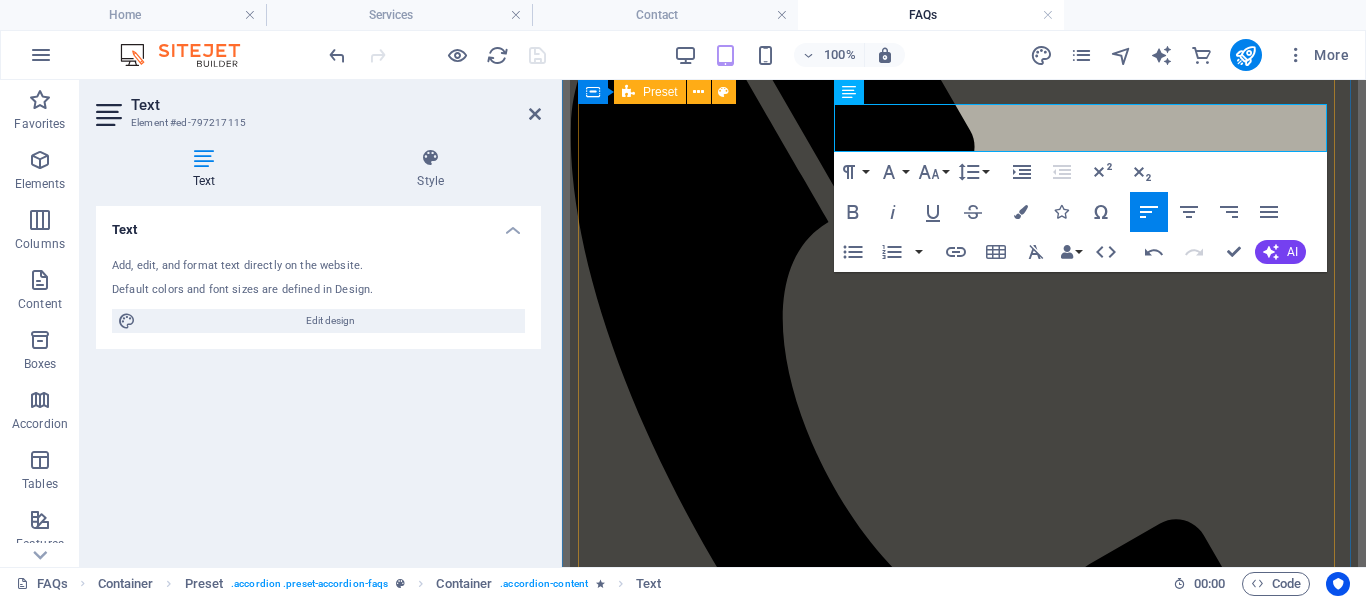 scroll, scrollTop: 822, scrollLeft: 0, axis: vertical 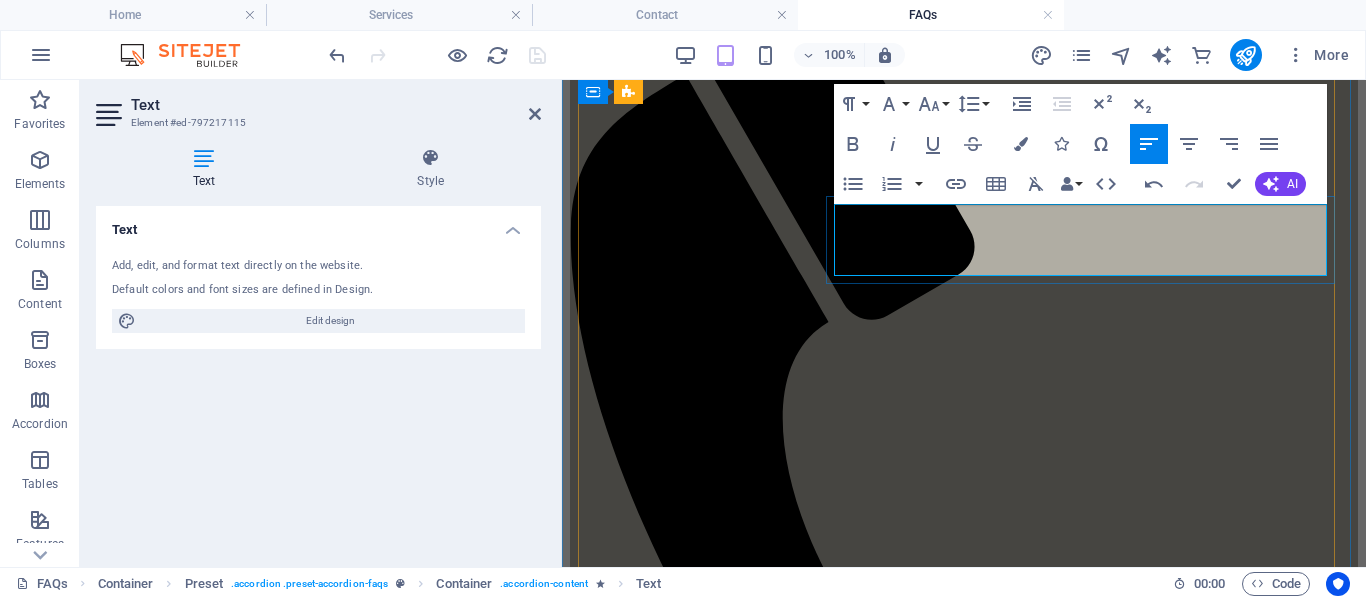 click on "For cleaning services no. For other jobs a small  down payment  is required to hold your position and disposal bins are the cost of the owner." at bounding box center [964, 3550] 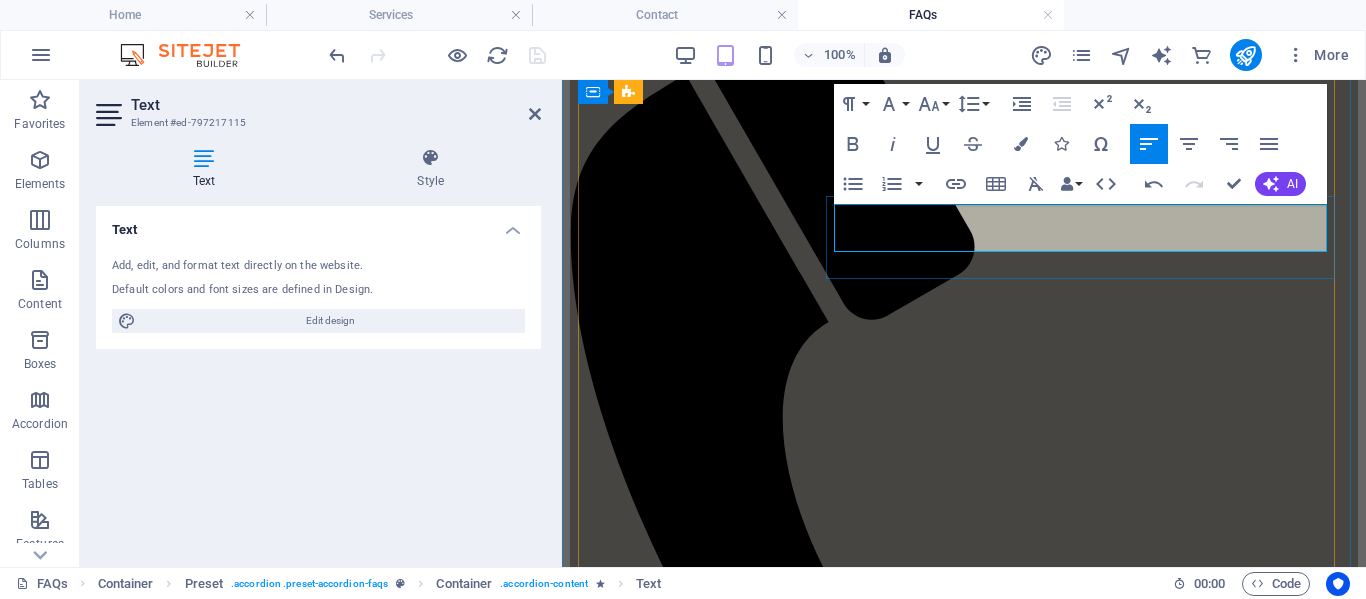 click on "For cleaning services no. For other jobs a small down payment is required to hold your position." at bounding box center (964, 3541) 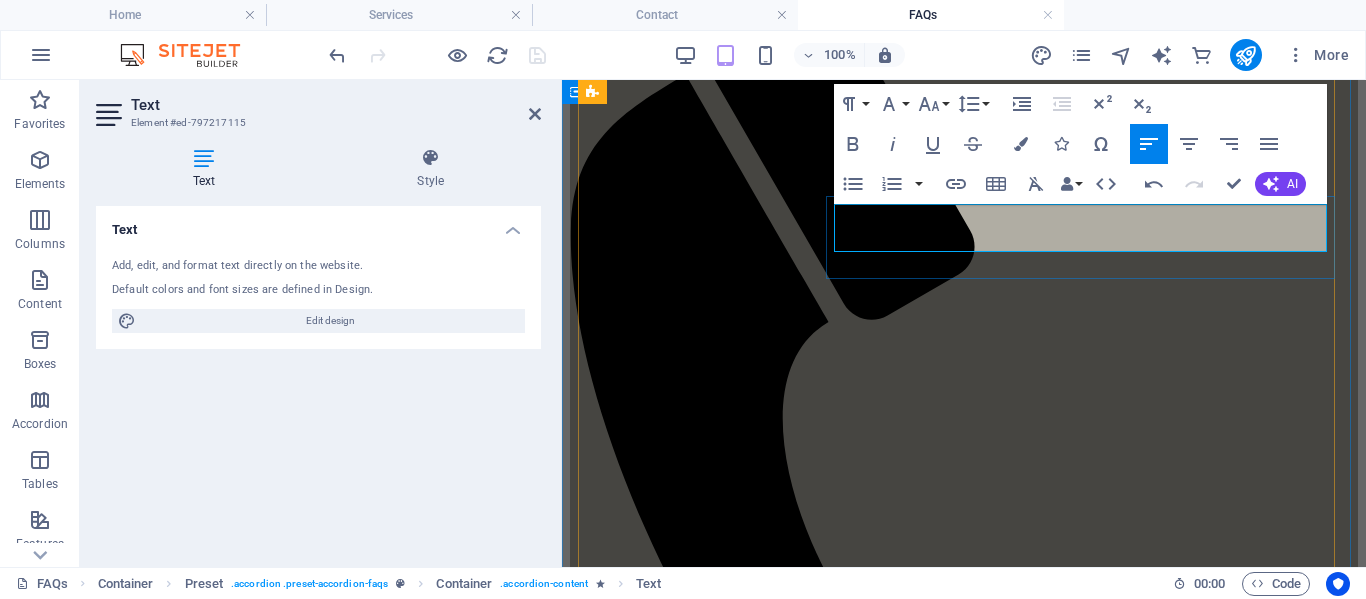 click on "For cleaning services no. For other jobs a down payment( relevant to the project)  is required to hold your position." at bounding box center (964, 3541) 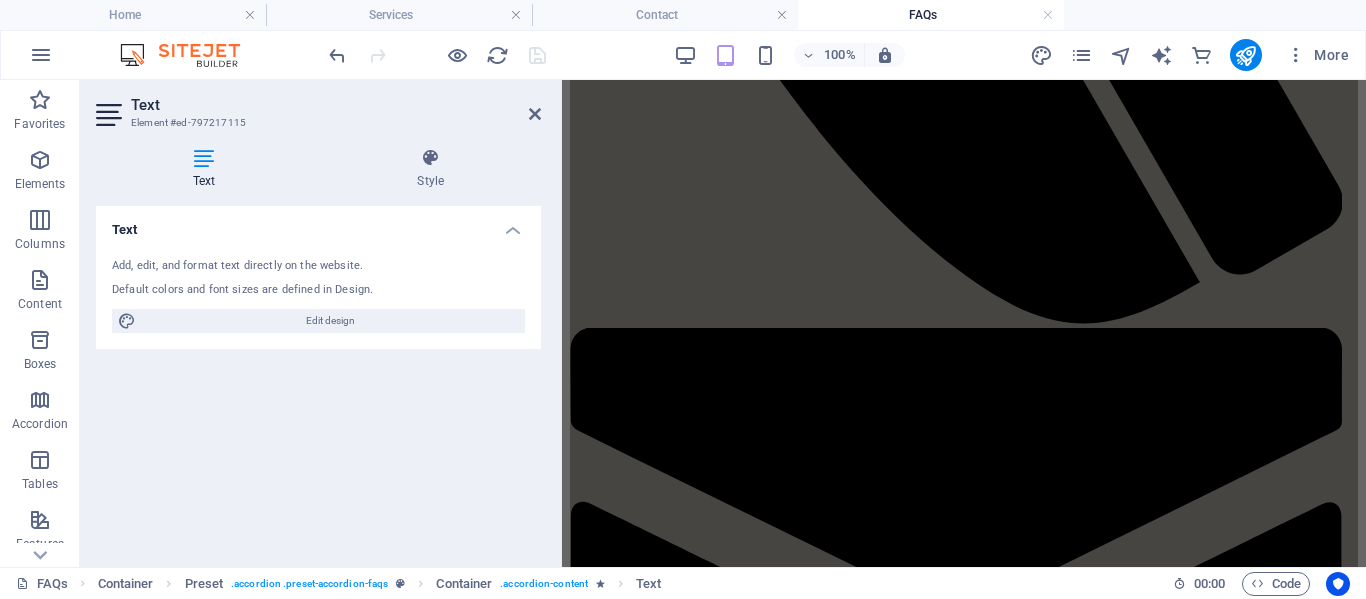 scroll, scrollTop: 1522, scrollLeft: 0, axis: vertical 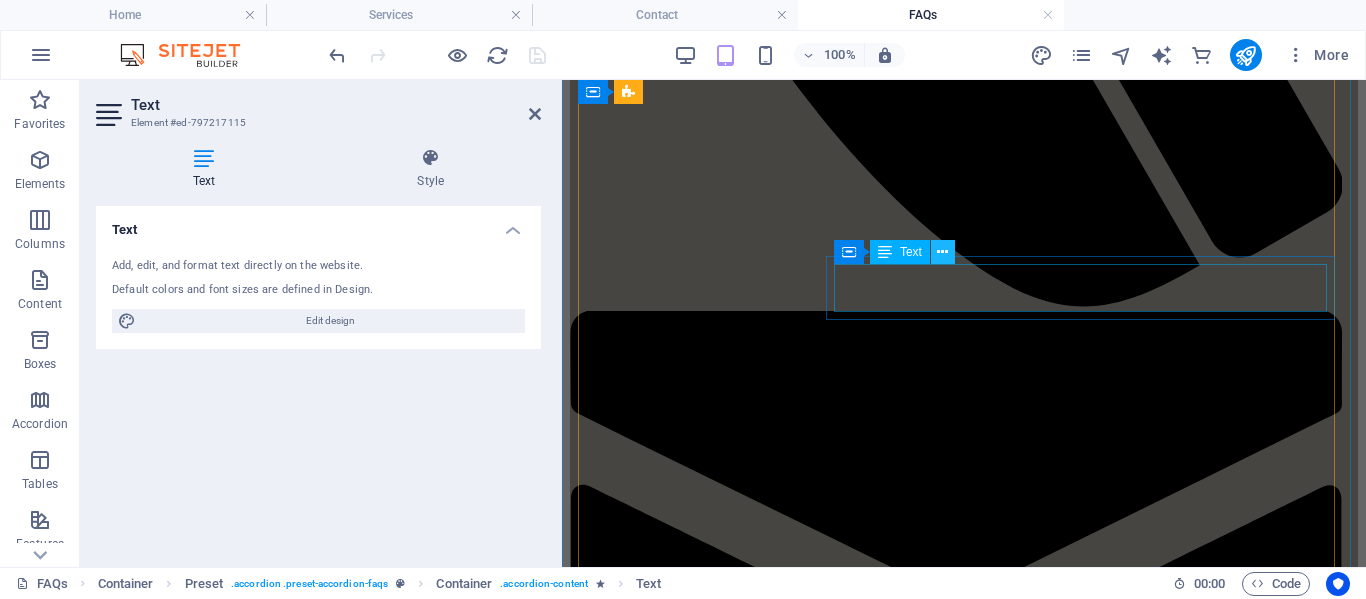 click at bounding box center [942, 252] 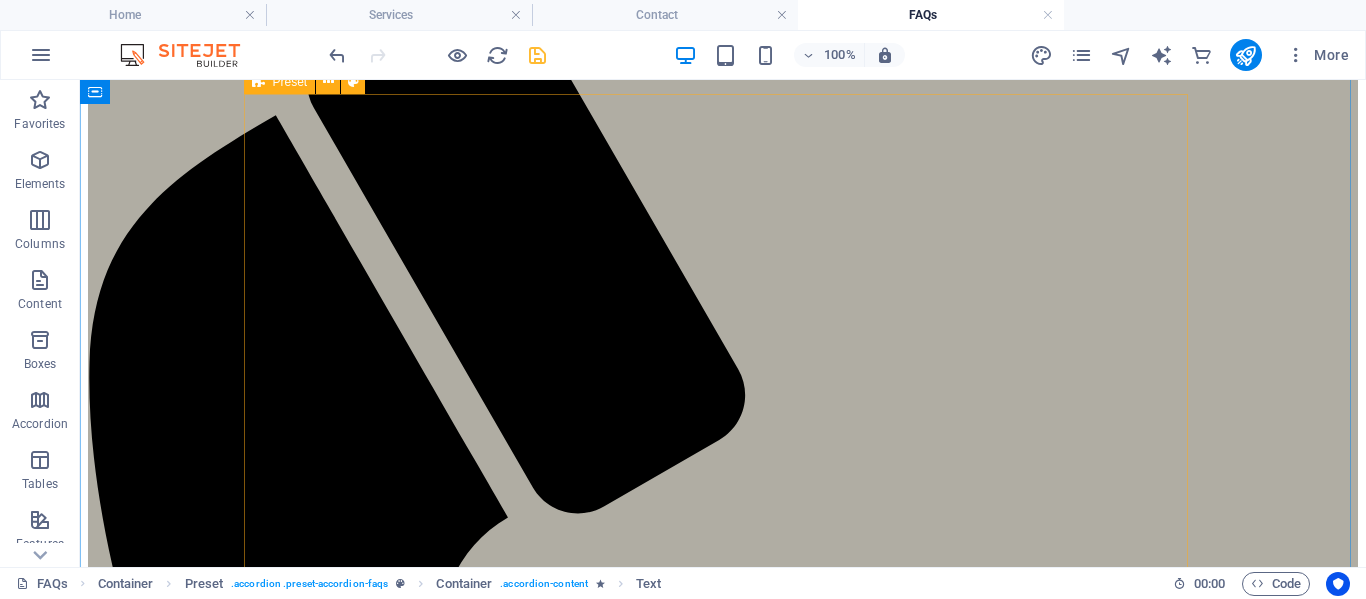 scroll, scrollTop: 1293, scrollLeft: 0, axis: vertical 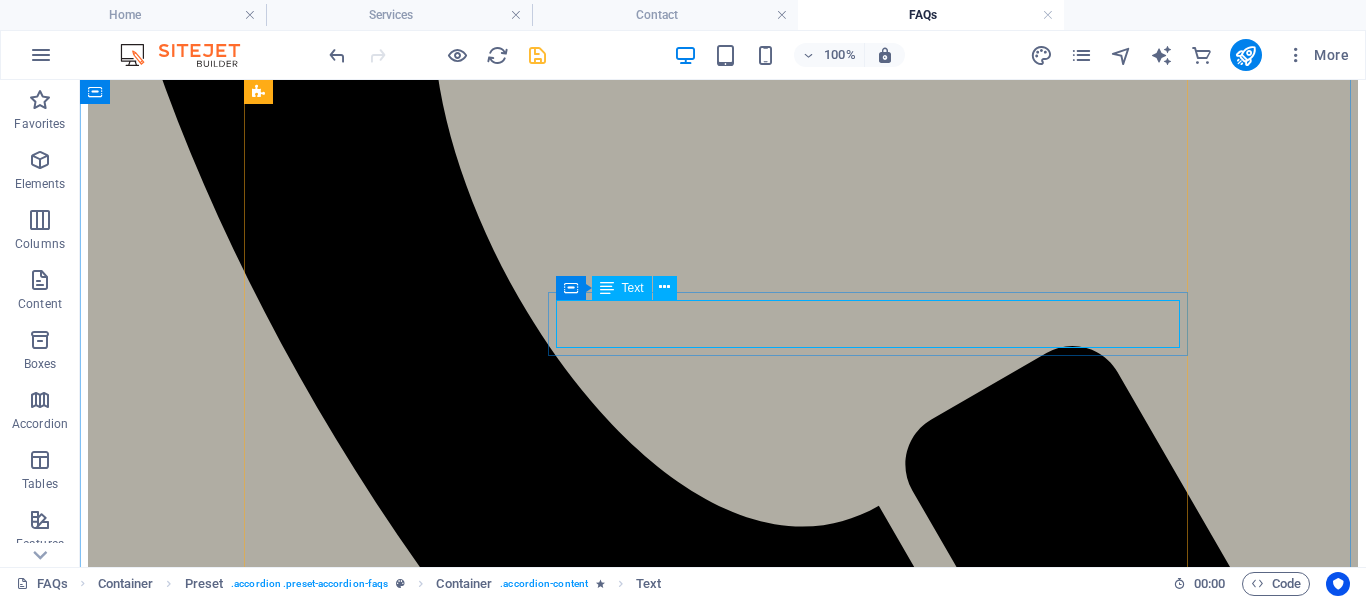 click on "A disposal unit is brought to sight which will be paid for by you unless you have other means of disposal." at bounding box center [723, 5160] 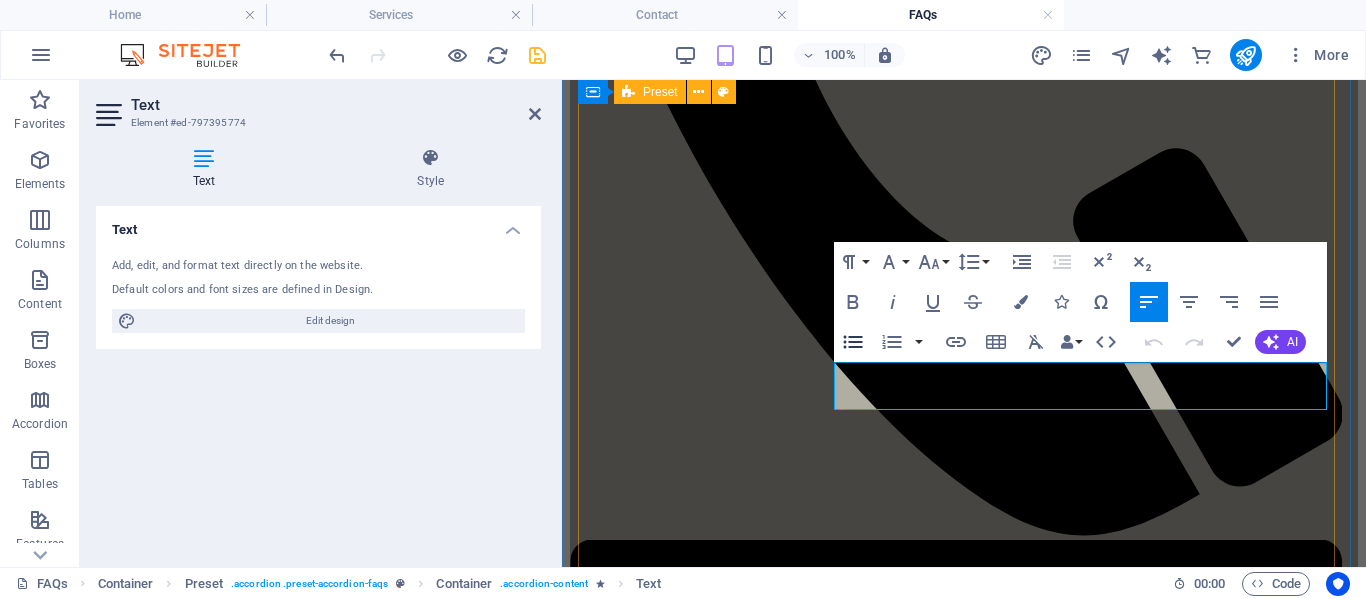 scroll, scrollTop: 1424, scrollLeft: 0, axis: vertical 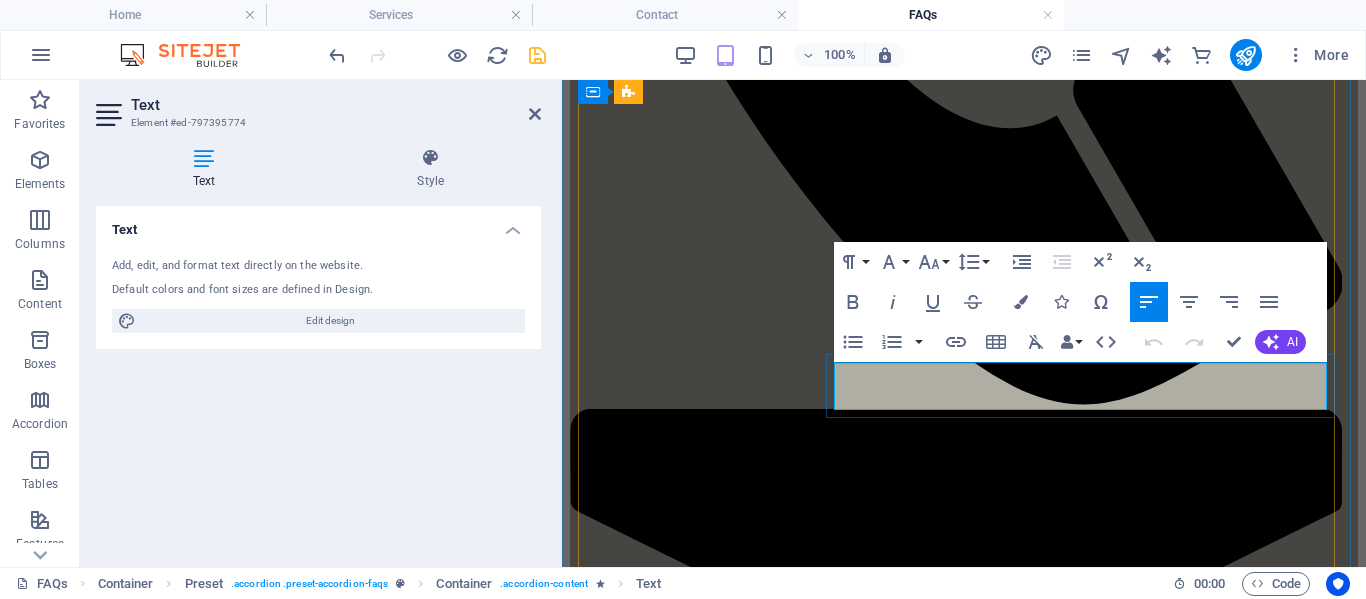 click on "A disposal unit is brought to sight which will be paid for by you unless you have other means of disposal." at bounding box center (964, 3639) 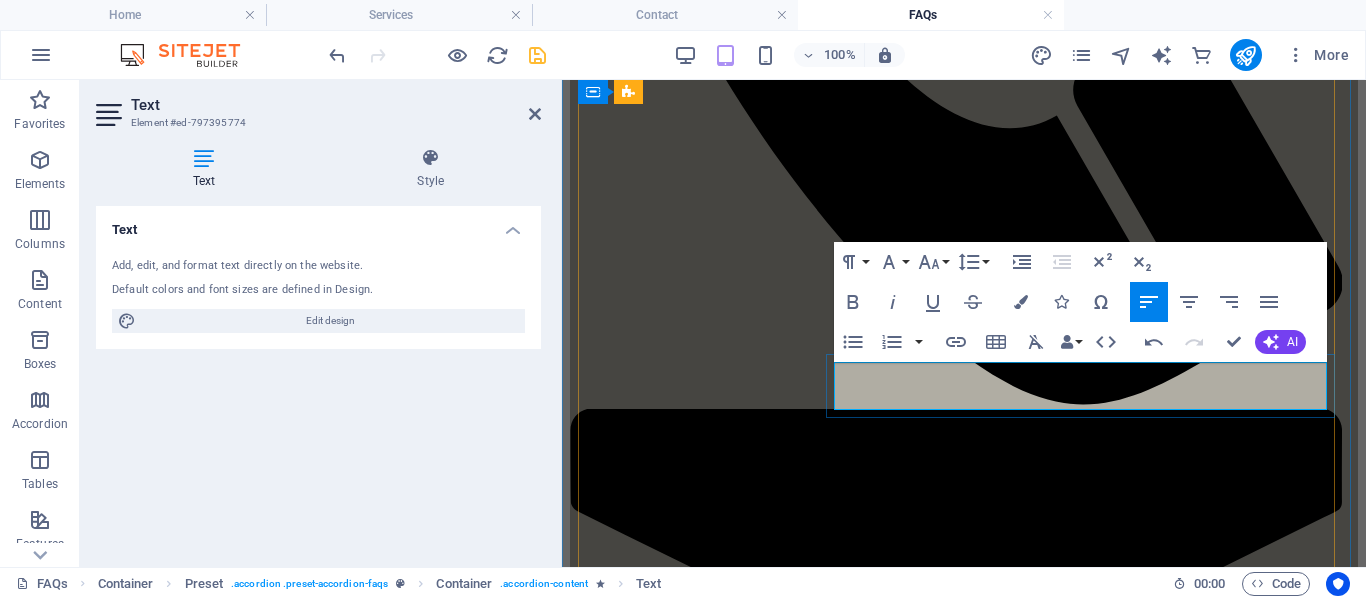 type 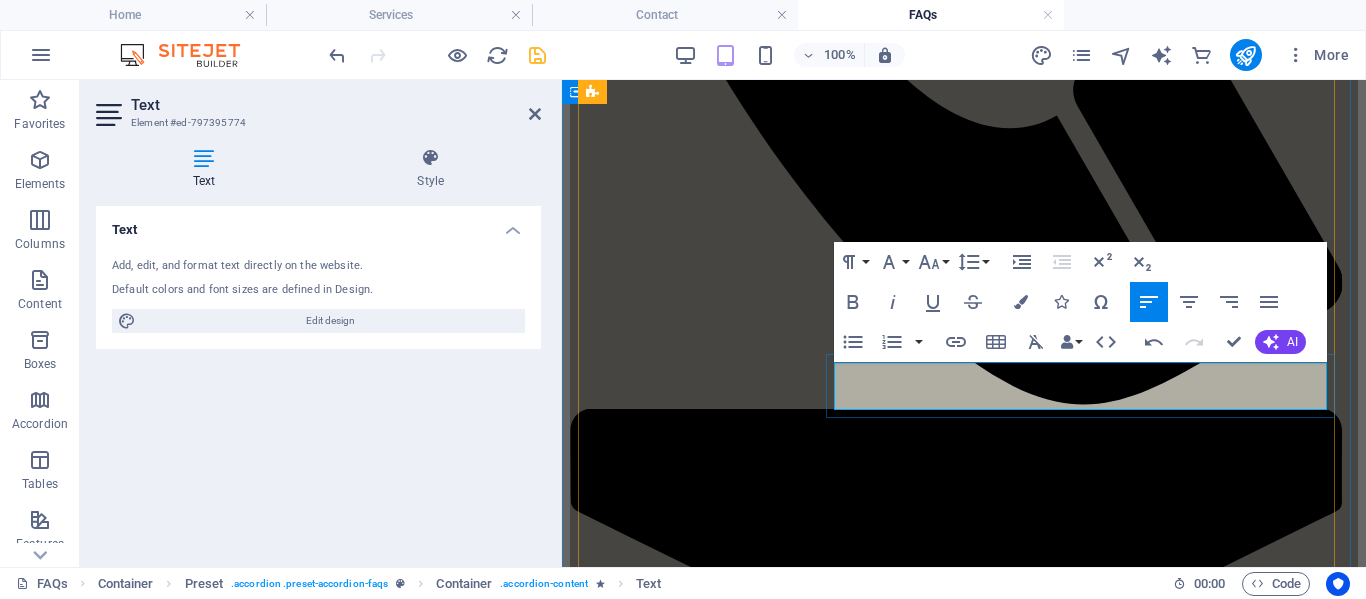 click on "A disposal unit is brought to location, which is paid for by the owner unless you have other means of disposal." at bounding box center [964, 3639] 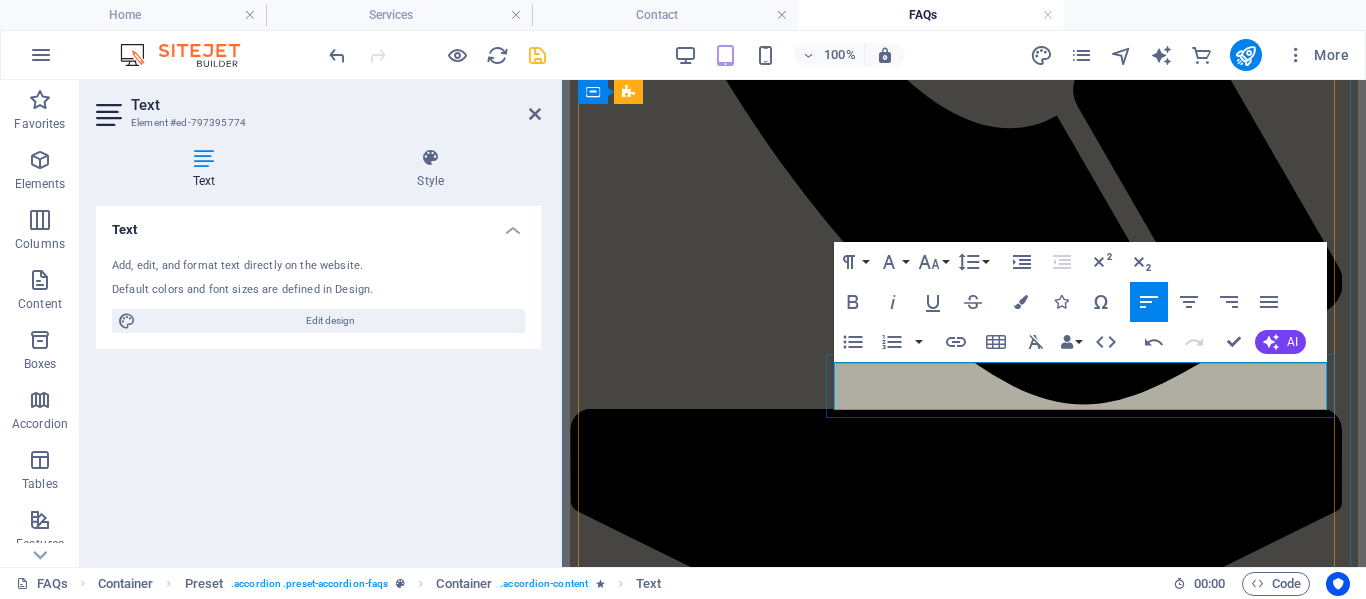 click on "A disposal unit is brought to location, which is paid for by the owner,  unless you have other means of disposal." at bounding box center [964, 3639] 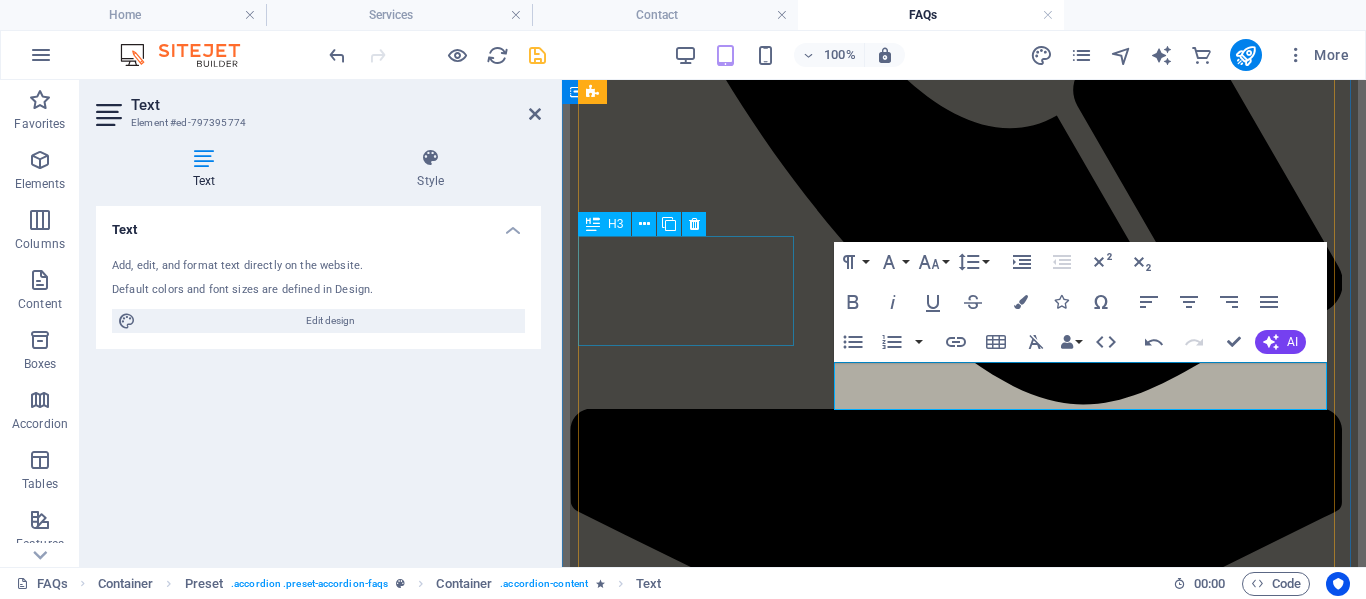 drag, startPoint x: 1196, startPoint y: 513, endPoint x: 728, endPoint y: 237, distance: 543.3231 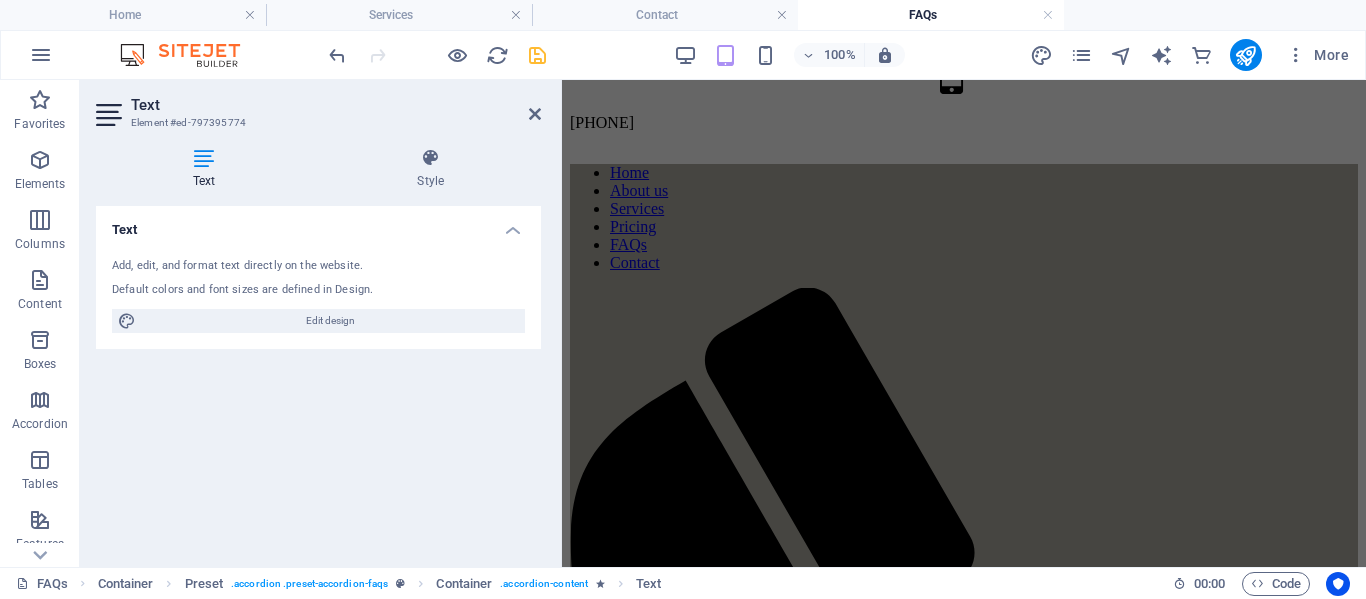 scroll, scrollTop: 524, scrollLeft: 0, axis: vertical 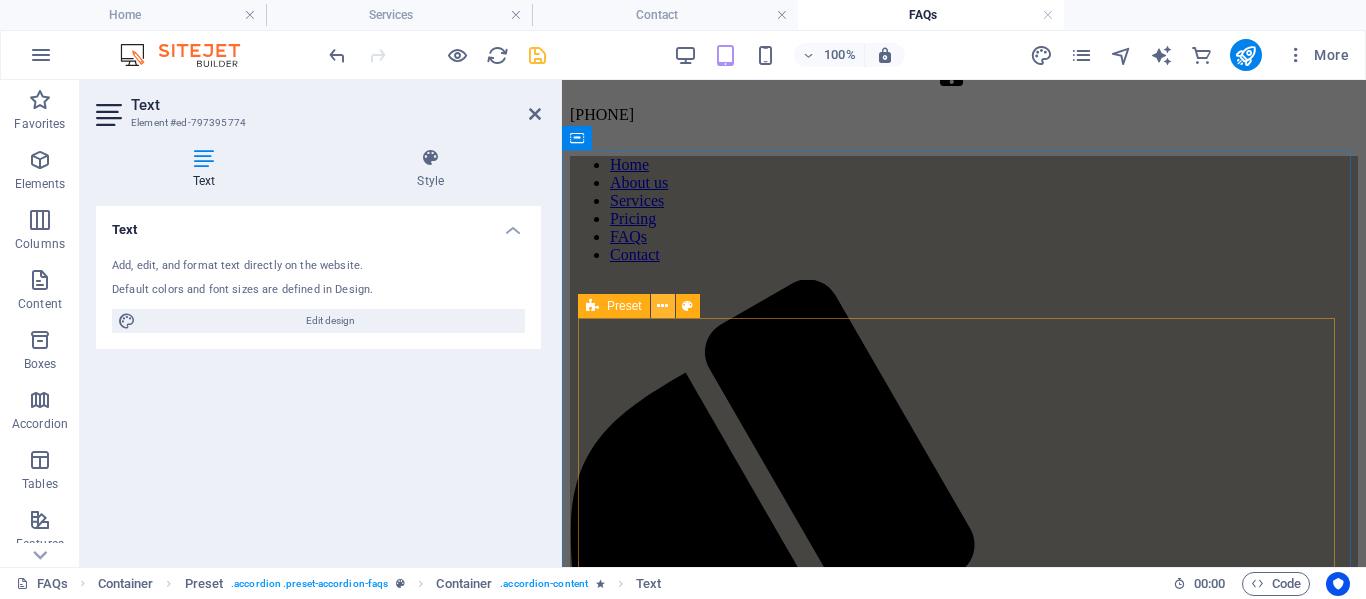 click at bounding box center [662, 306] 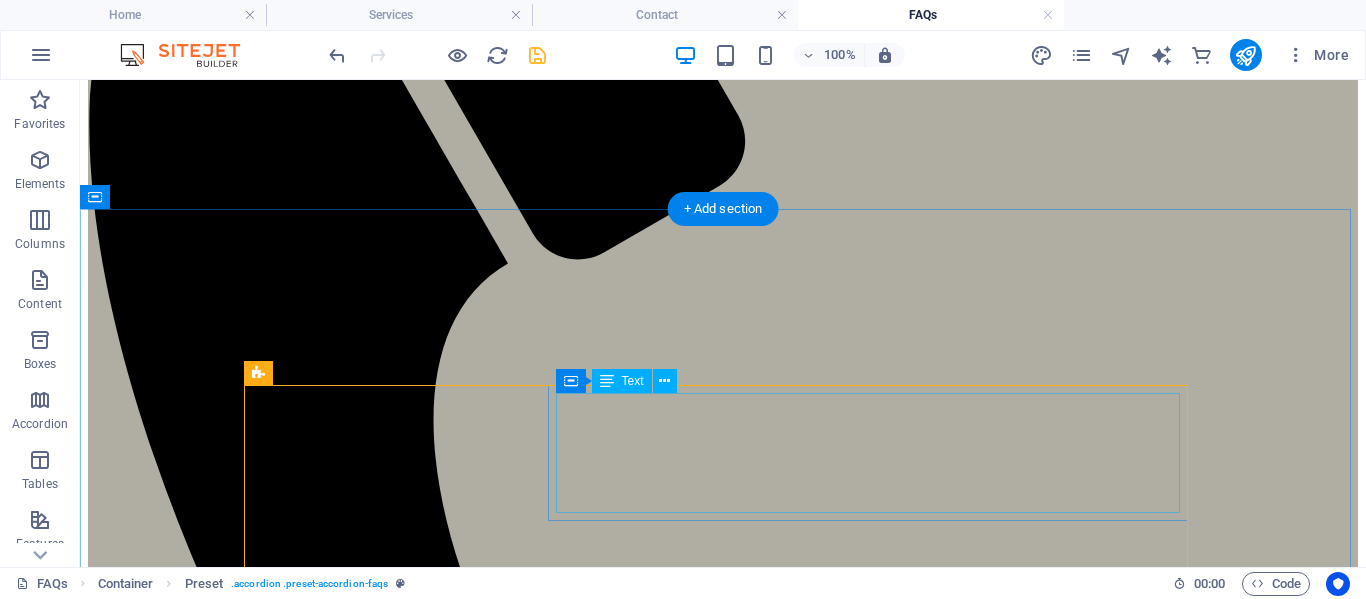 scroll, scrollTop: 393, scrollLeft: 0, axis: vertical 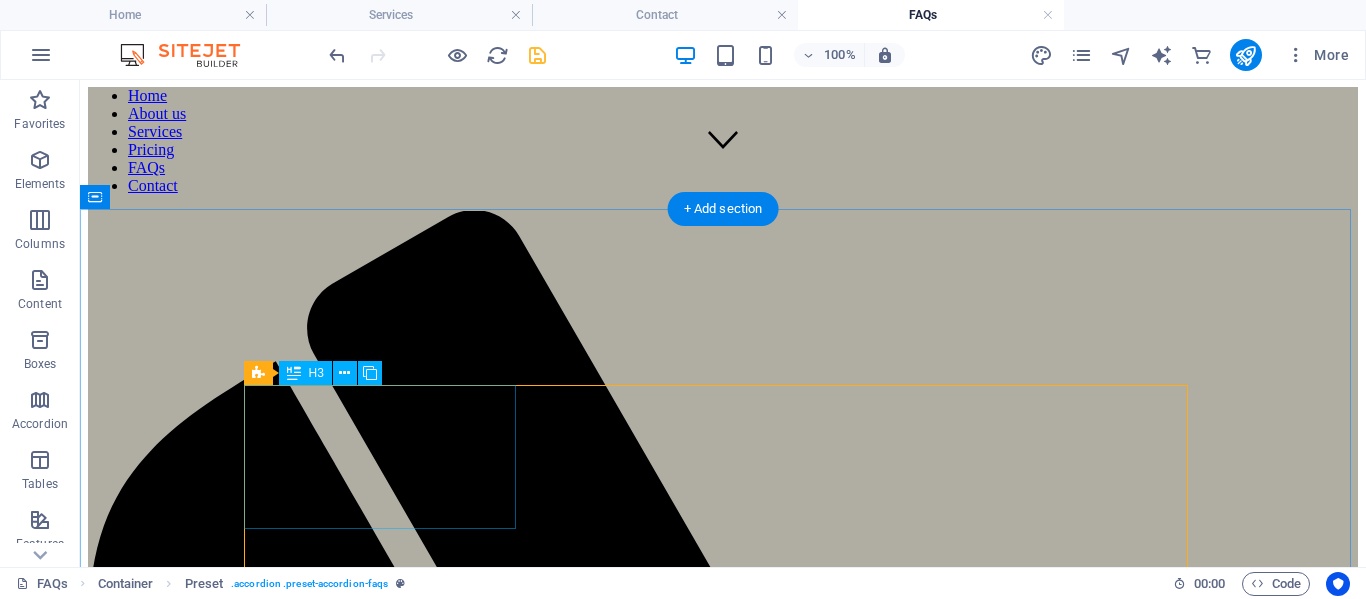 click on "How much does it cost to do an estate, downsizing or decluttering?" at bounding box center (723, 5297) 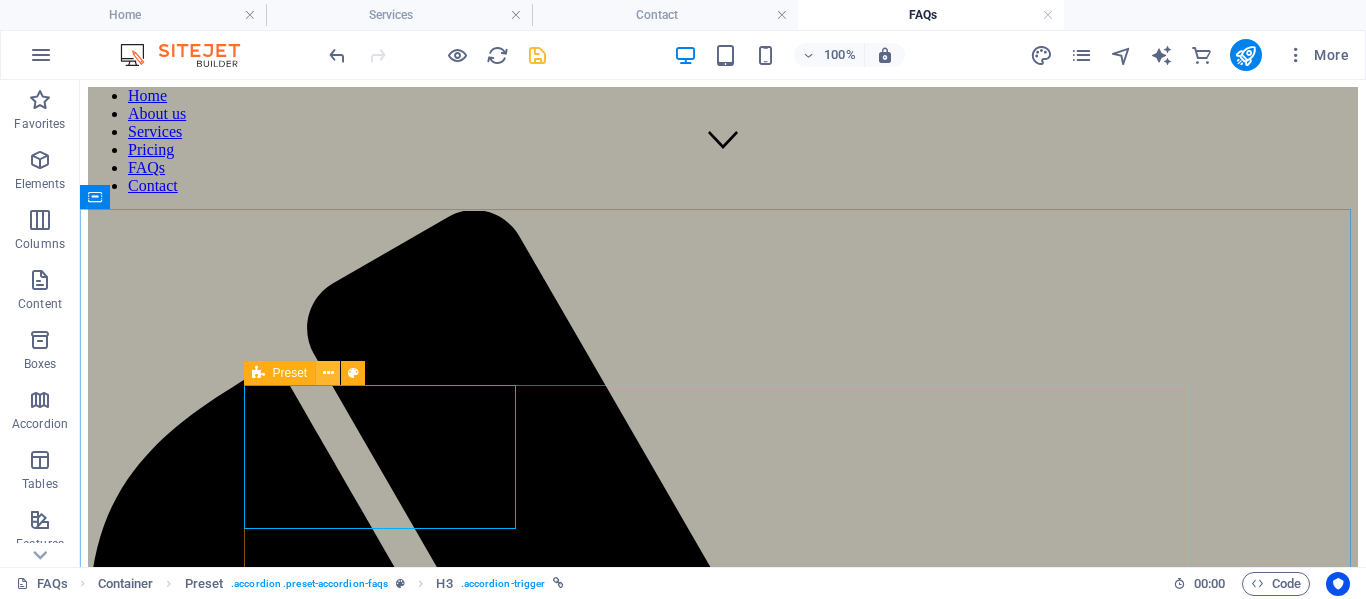 click at bounding box center [328, 373] 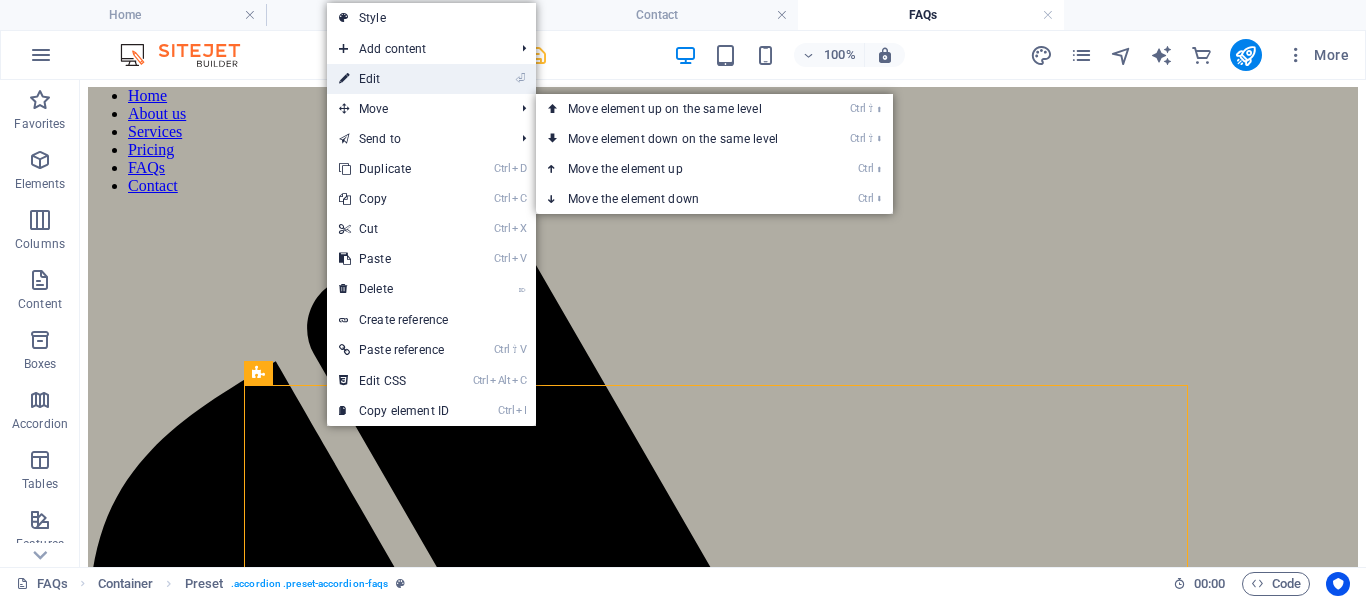 click on "⏎  Edit" at bounding box center [394, 79] 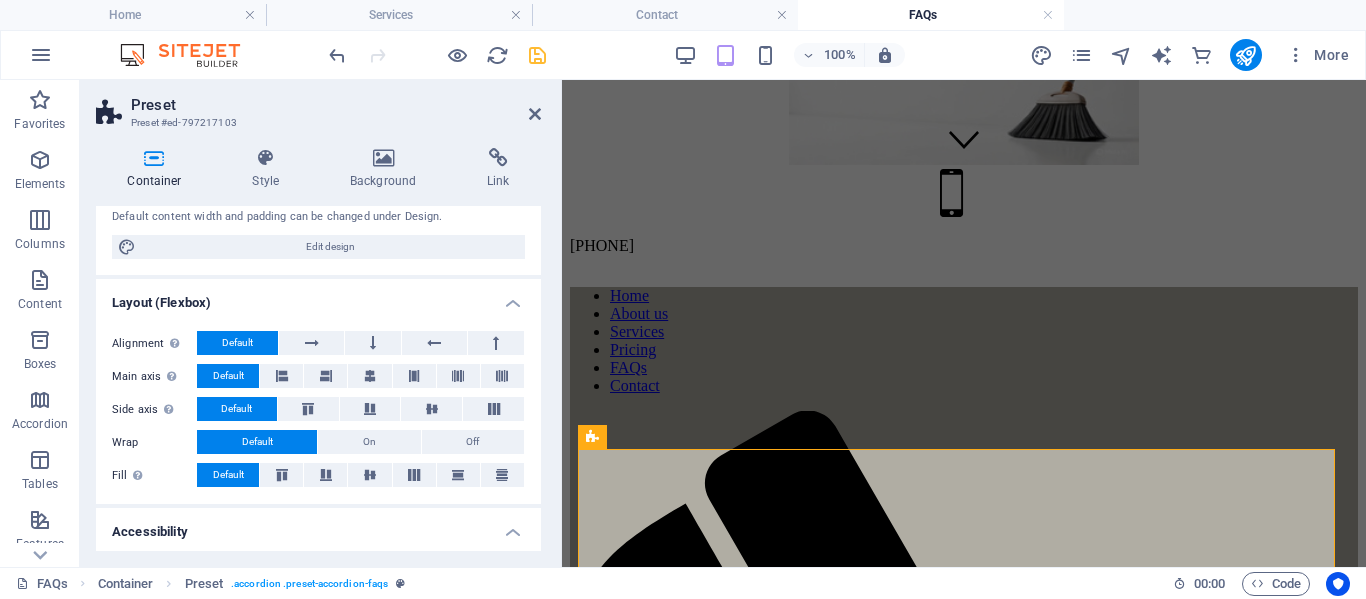 scroll, scrollTop: 397, scrollLeft: 0, axis: vertical 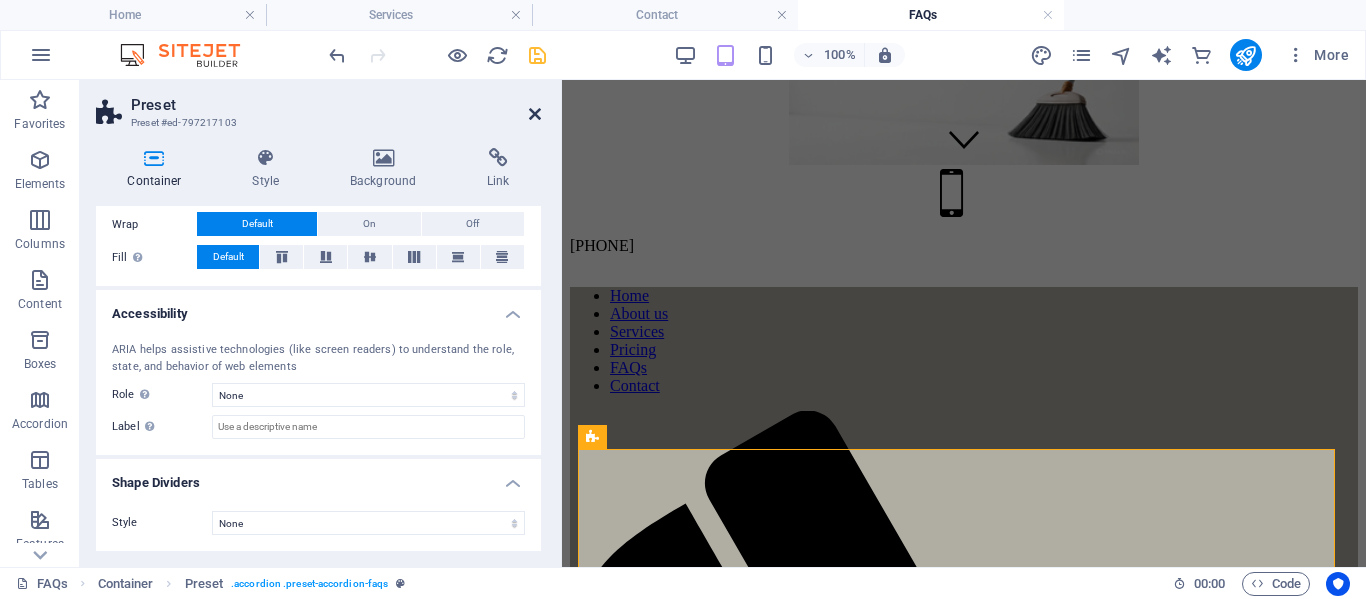 click at bounding box center [535, 114] 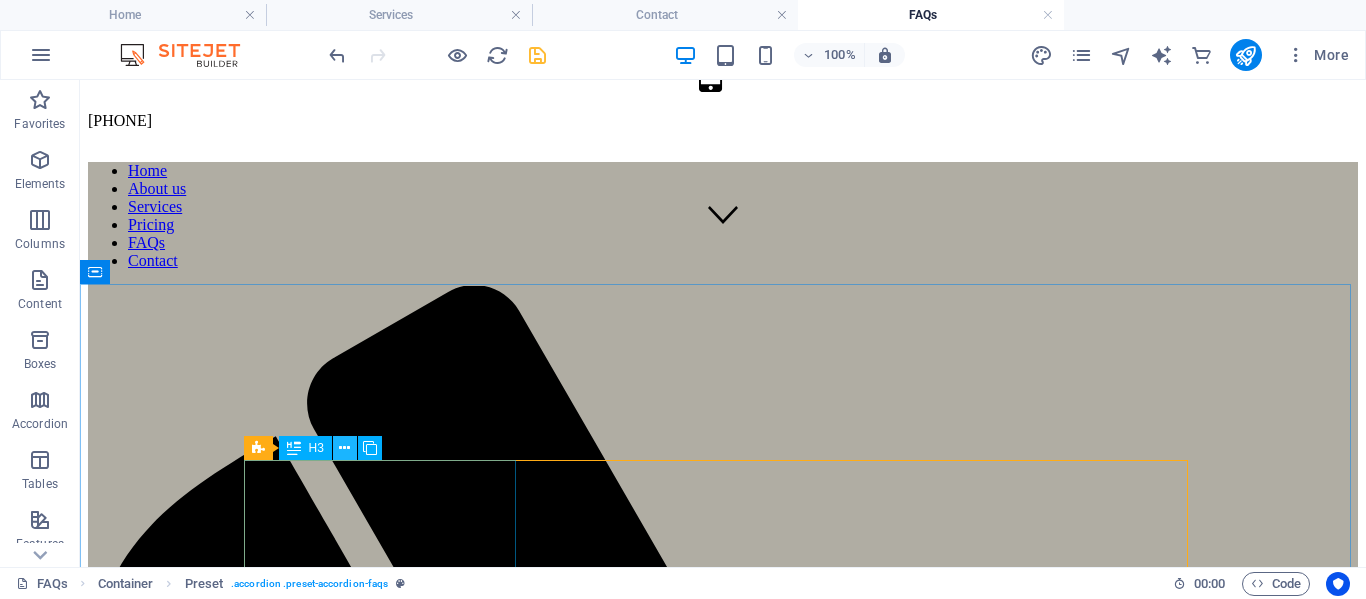 click at bounding box center (344, 448) 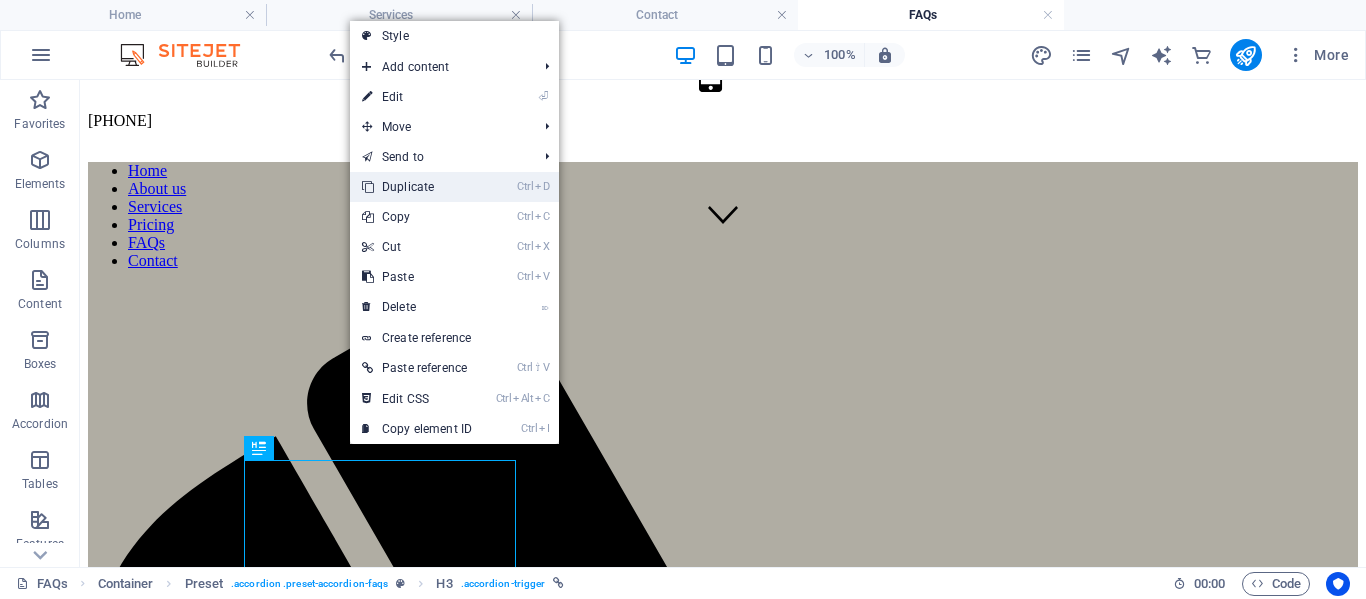 click on "Ctrl D  Duplicate" at bounding box center (417, 187) 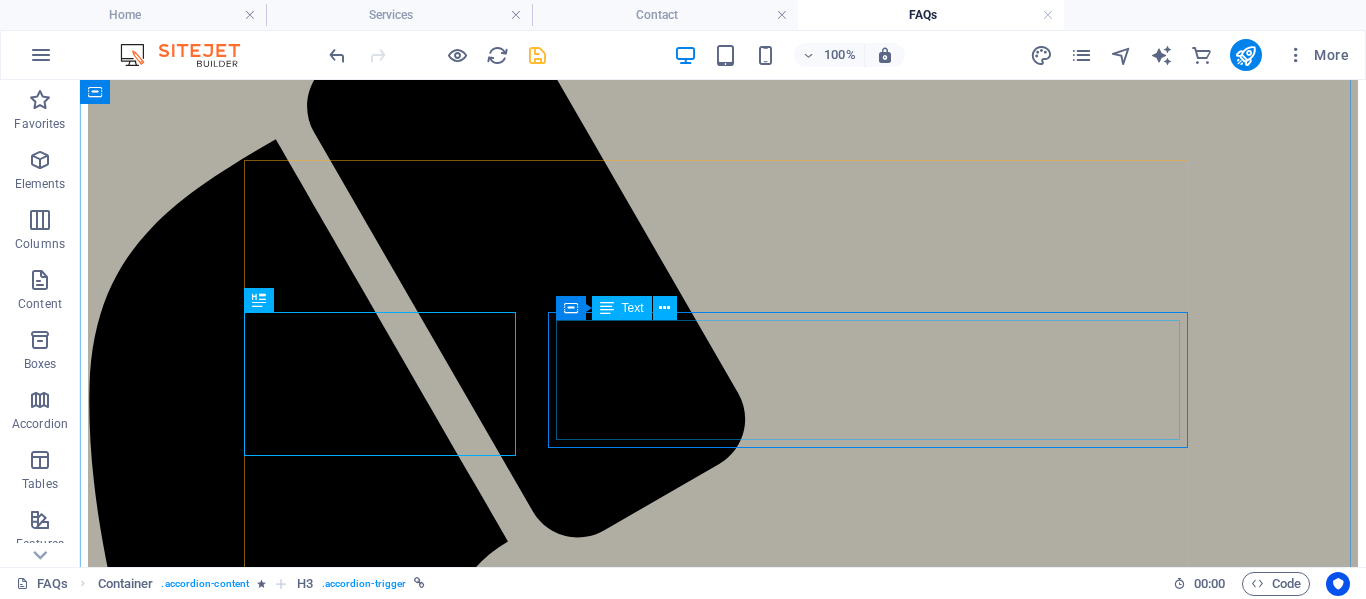 scroll, scrollTop: 618, scrollLeft: 0, axis: vertical 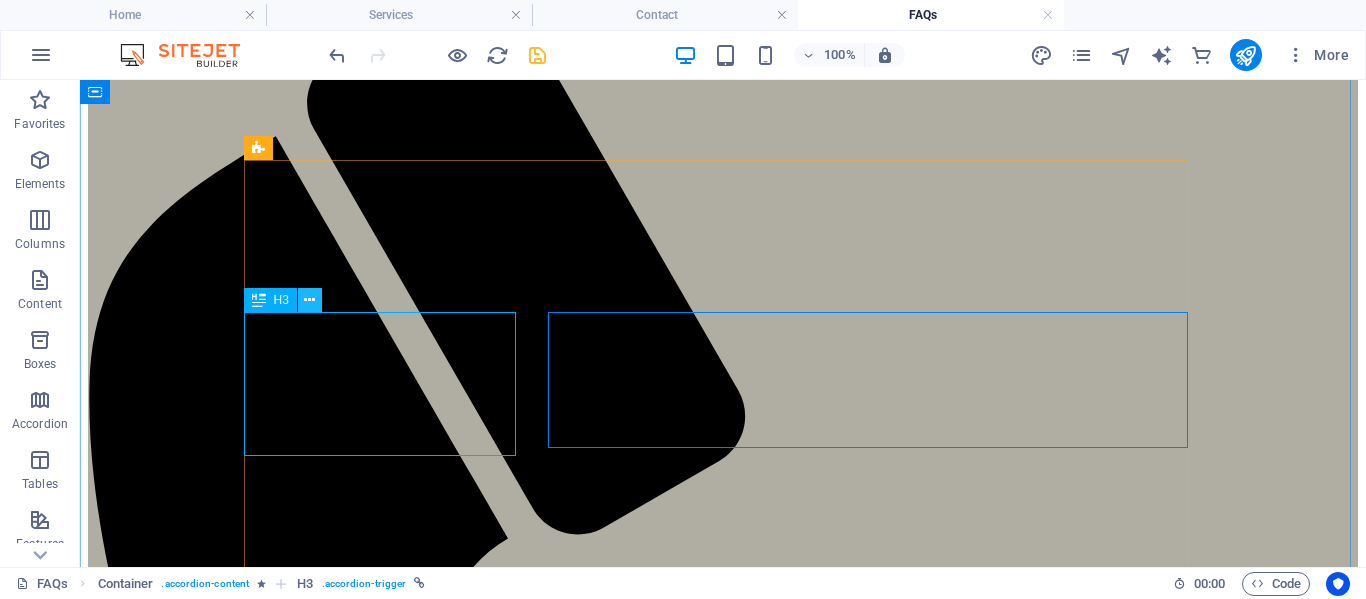 click at bounding box center [309, 300] 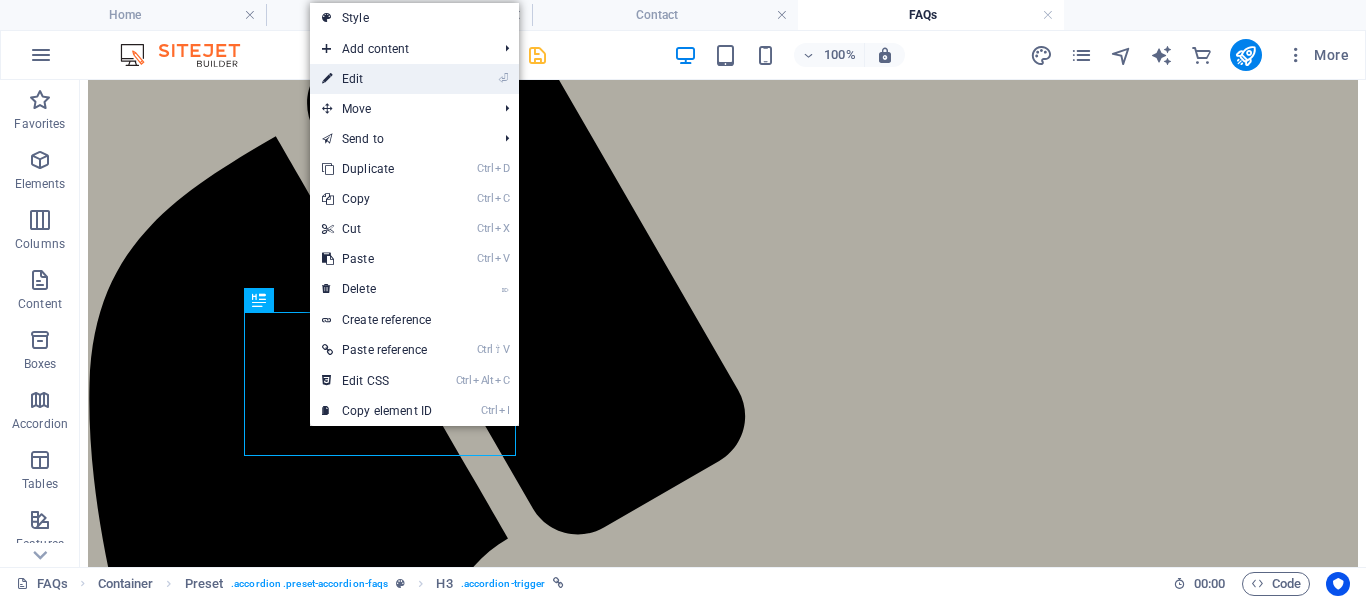 click on "⏎  Edit" at bounding box center [377, 79] 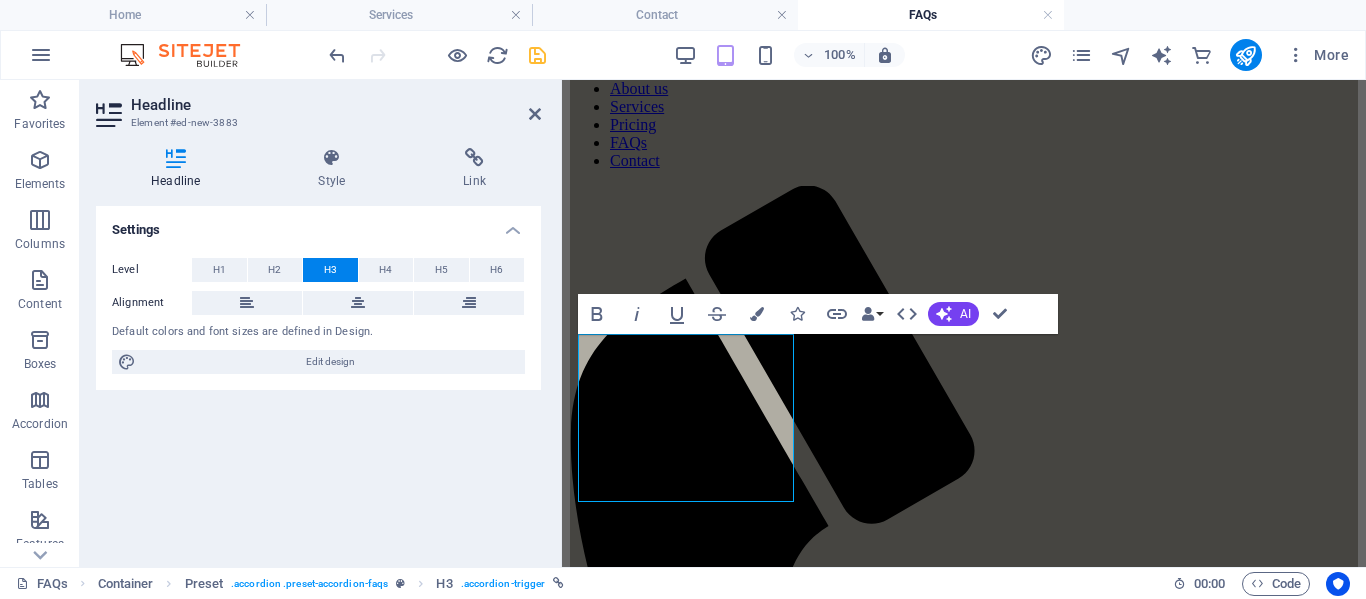 scroll, scrollTop: 684, scrollLeft: 0, axis: vertical 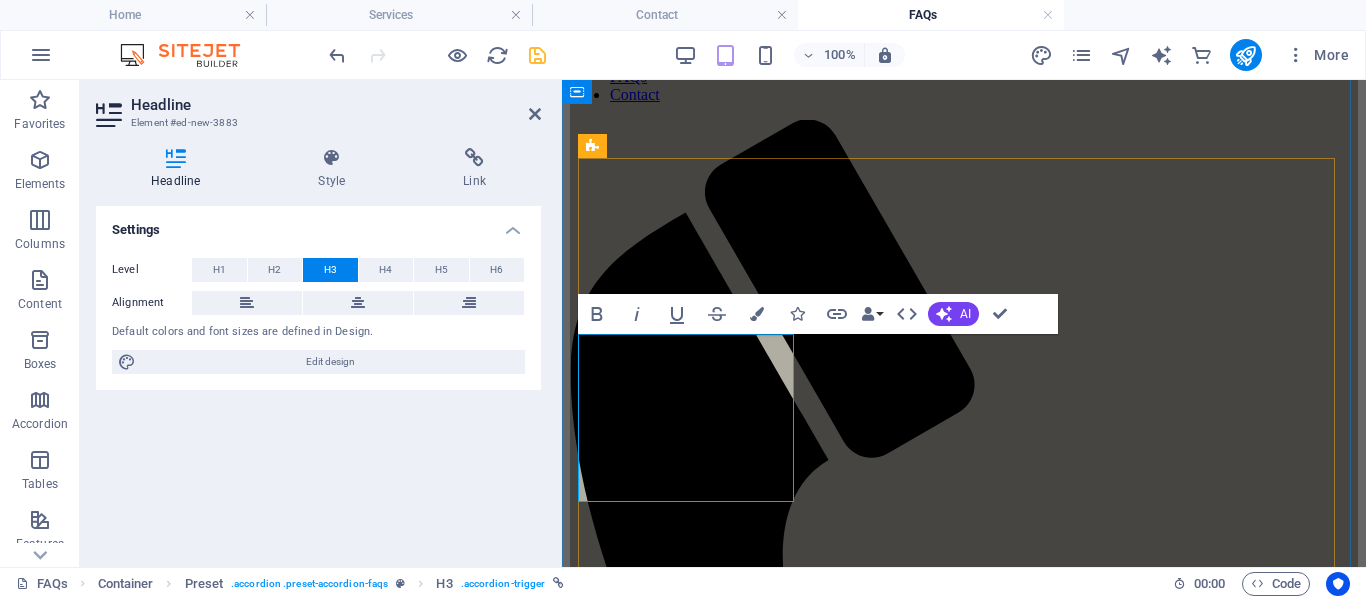 click on "How much does it cost to do an estate, downsizing or decluttering?" at bounding box center (835, 3639) 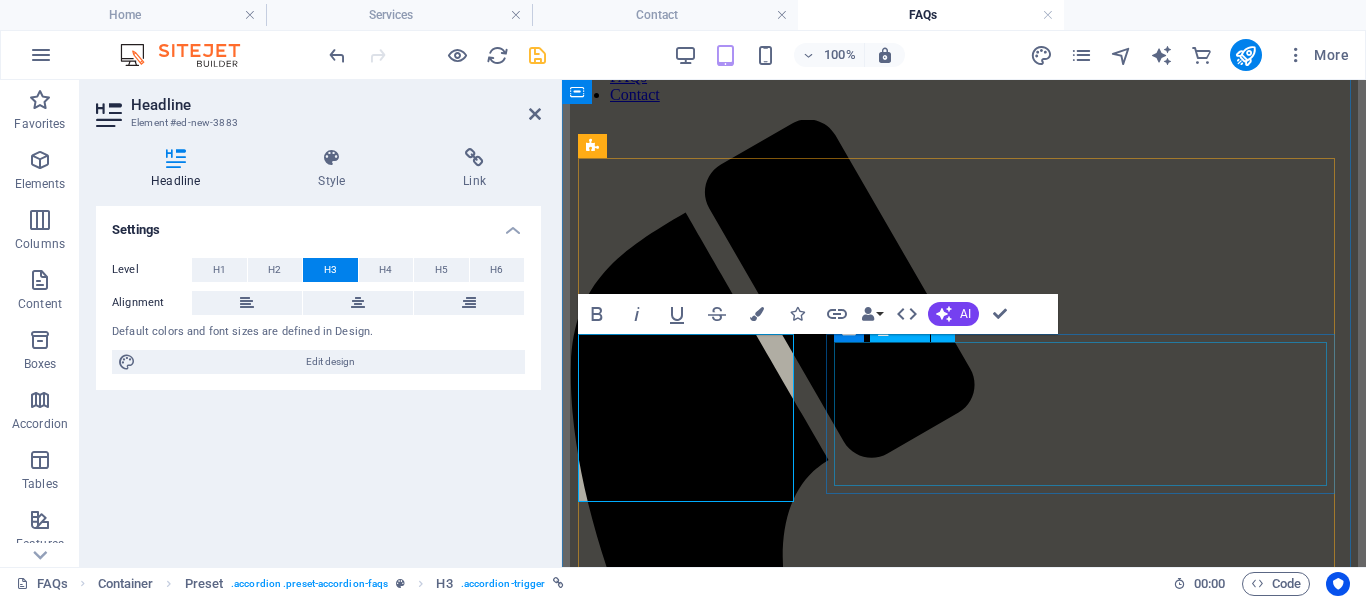 click on "The cost varies based on the size of the property and its contents, ranging from $2,000 to $25,000 or more for larger properties like acreages or farmyards. We prioritize timely and efficient service to help mitigate costs. You keep 100% of the proceeds from sales, as we do not charge any commission, and typically, the proceeds significantly offset the dispersal fees." at bounding box center [964, 3706] 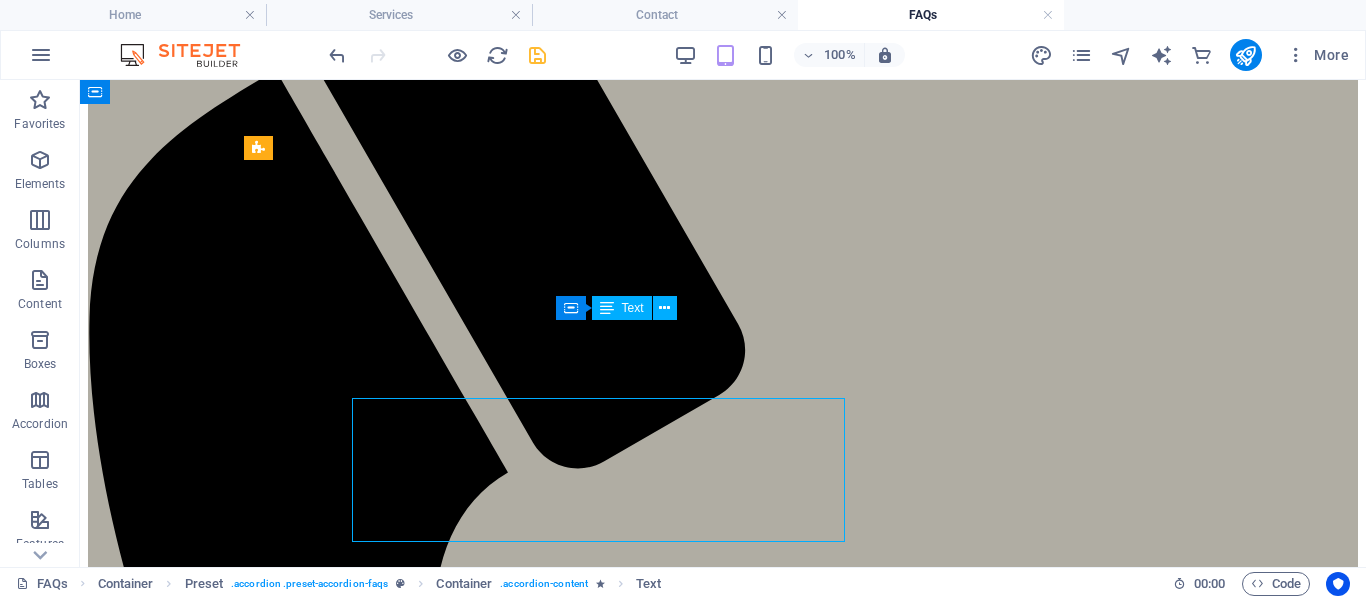 scroll, scrollTop: 618, scrollLeft: 0, axis: vertical 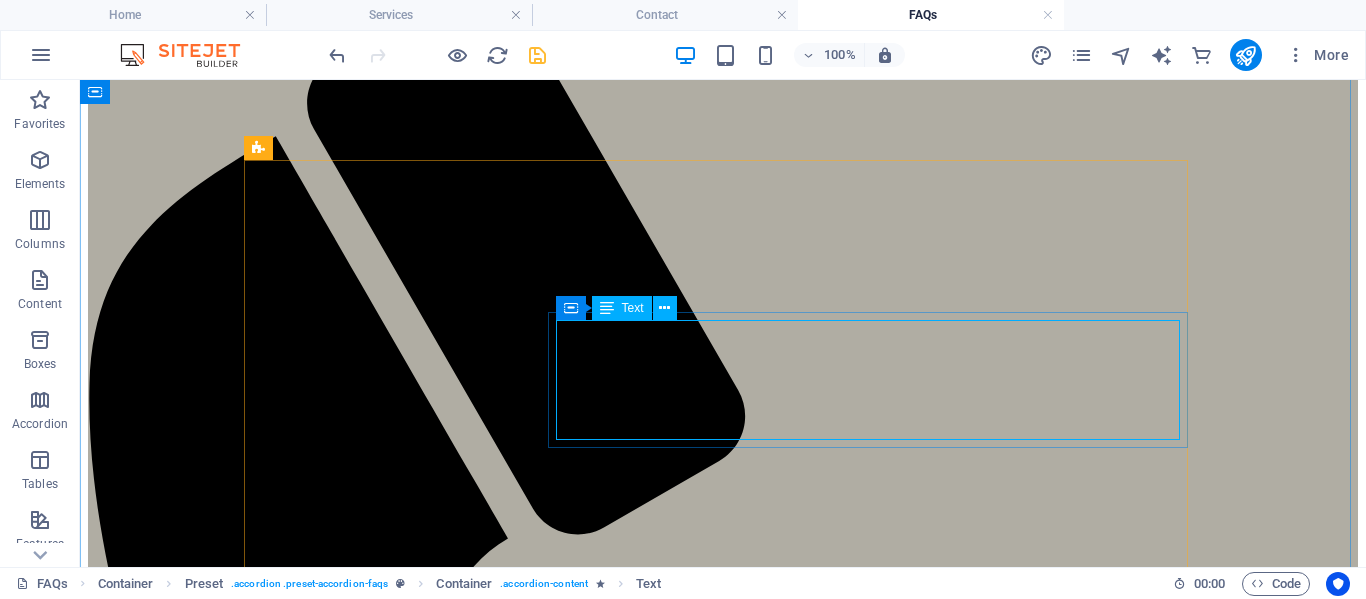 click on "The cost varies based on the size of the property and its contents, ranging from $2,000 to $25,000 or more for larger properties like acreages or farmyards. We prioritize timely and efficient service to help mitigate costs. You keep 100% of the proceeds from sales, as we do not charge any commission, and typically, the proceeds significantly offset the dispersal fees." at bounding box center [723, 5215] 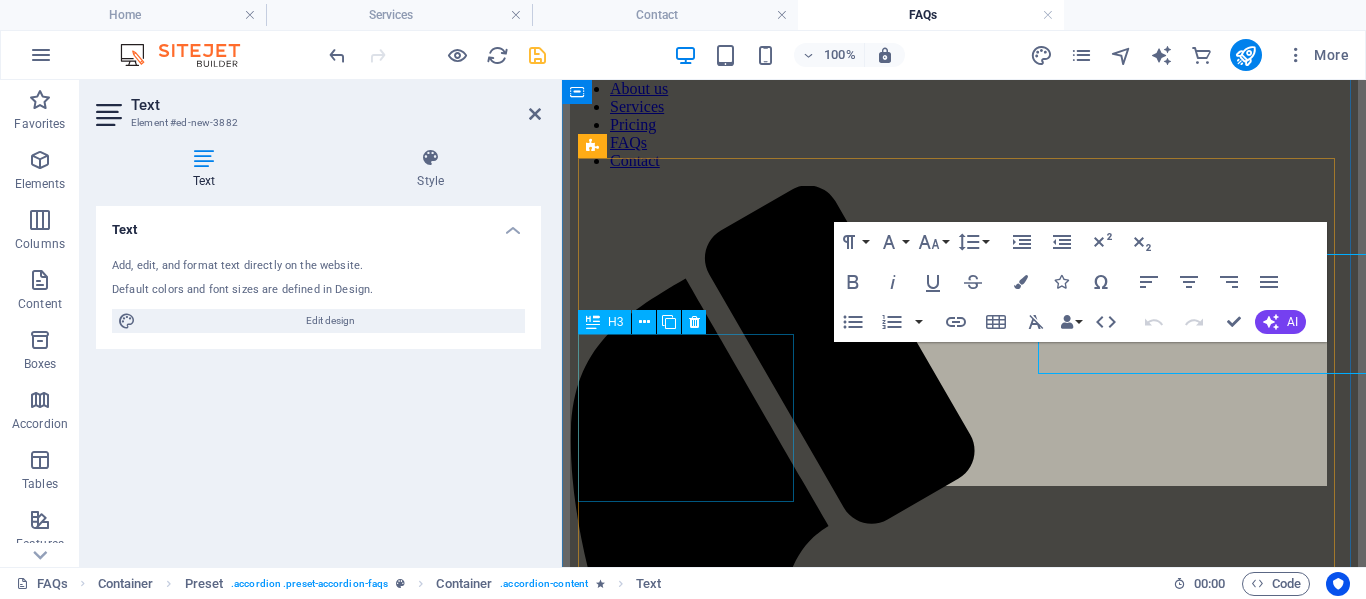 scroll, scrollTop: 684, scrollLeft: 0, axis: vertical 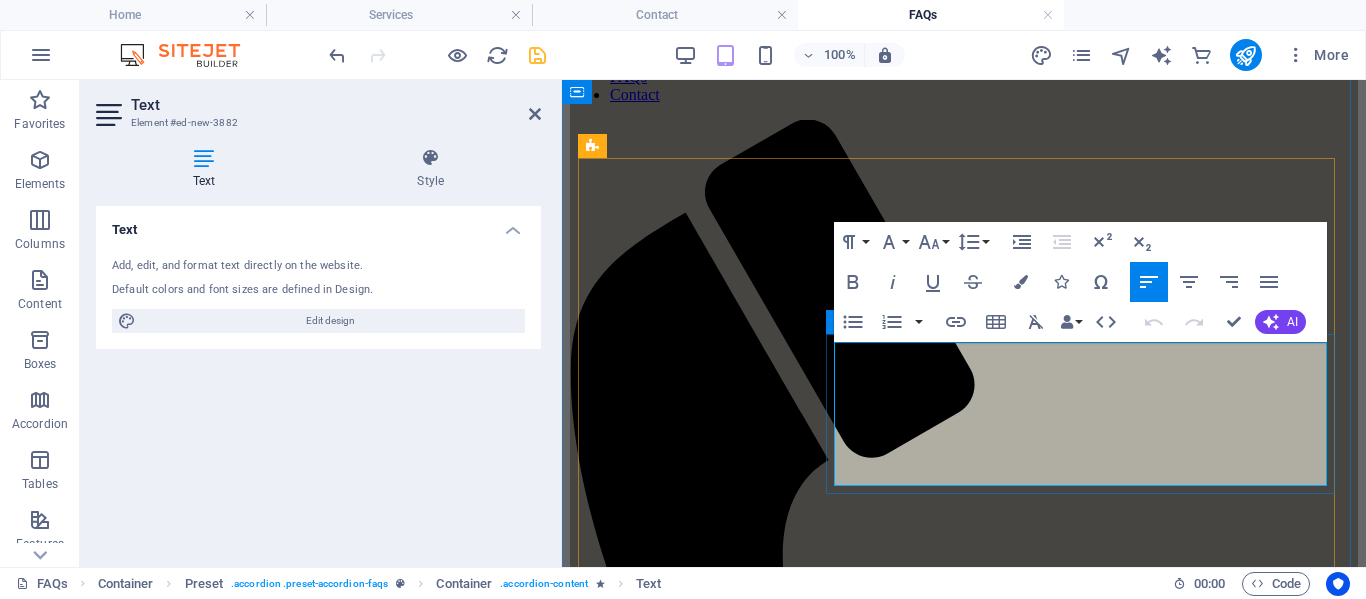 click on "The cost varies based on the size of the property and its contents, ranging from $2,000 to $25,000 or more for larger properties like acreages or farmyards. We prioritize timely and efficient service to help mitigate costs. You keep 100% of the proceeds from sales, as we do not charge any commission, and typically, the proceeds significantly offset the dispersal fees." at bounding box center [964, 3706] 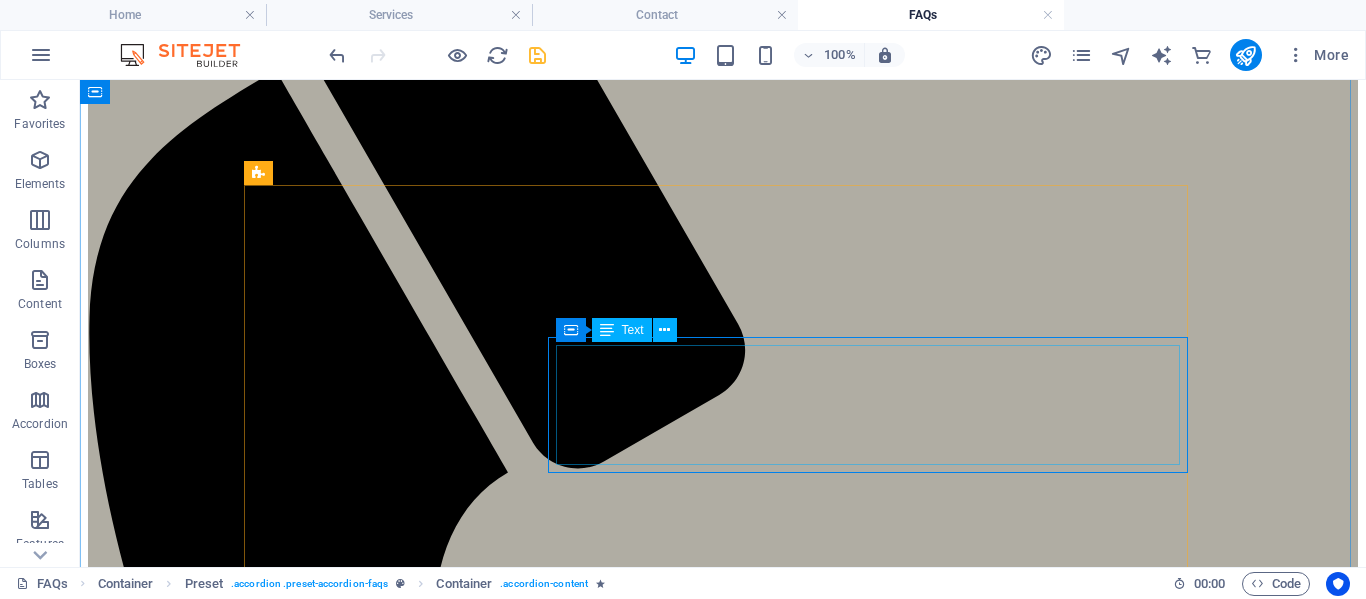 scroll, scrollTop: 596, scrollLeft: 0, axis: vertical 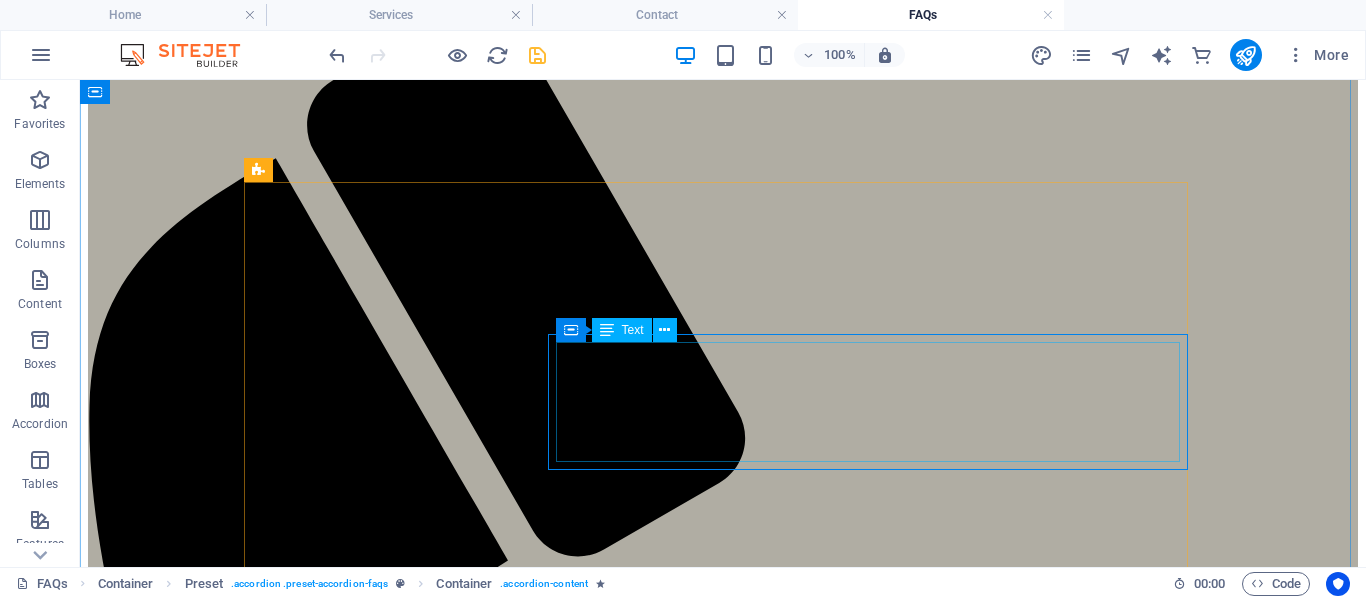 click on "The cost varies based on the size of the property and its contents, ranging from $2,000 to $25,000 or more for larger properties like acreages or farmyards. We prioritize timely and efficient service to help mitigate costs. You keep 100% of the proceeds from sales, as we do not charge any commission, and typically, the proceeds significantly offset the dispersal fees." at bounding box center (723, 5237) 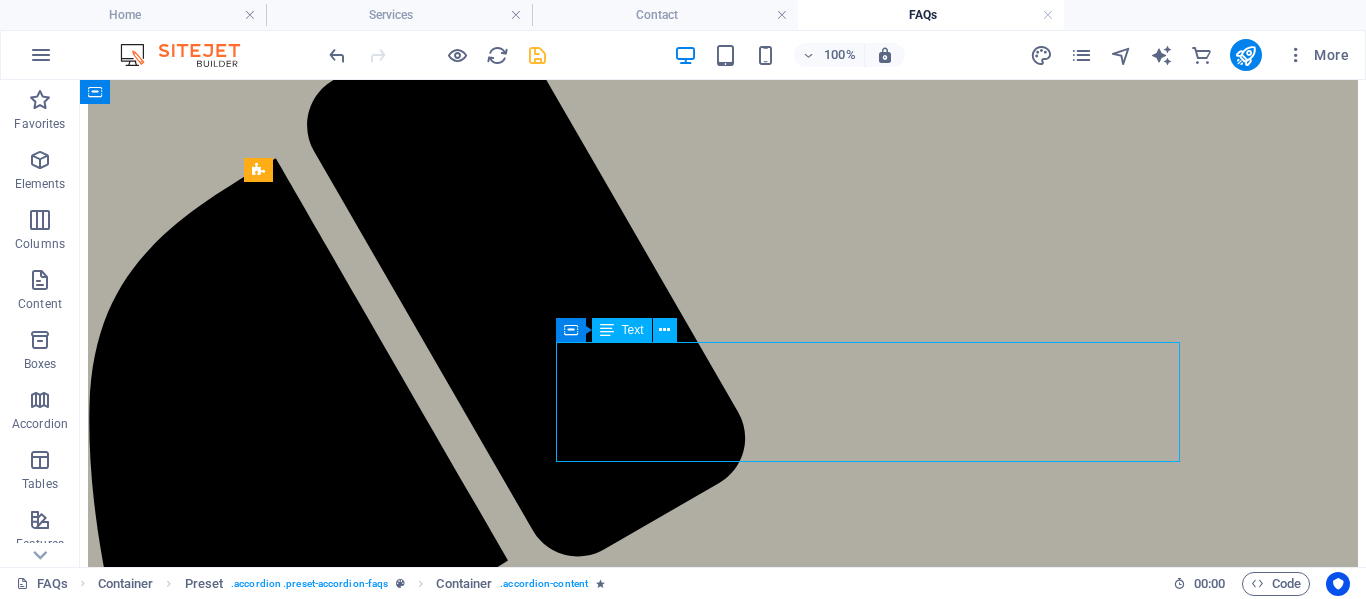 click on "The cost varies based on the size of the property and its contents, ranging from $2,000 to $25,000 or more for larger properties like acreages or farmyards. We prioritize timely and efficient service to help mitigate costs. You keep 100% of the proceeds from sales, as we do not charge any commission, and typically, the proceeds significantly offset the dispersal fees." at bounding box center (723, 5237) 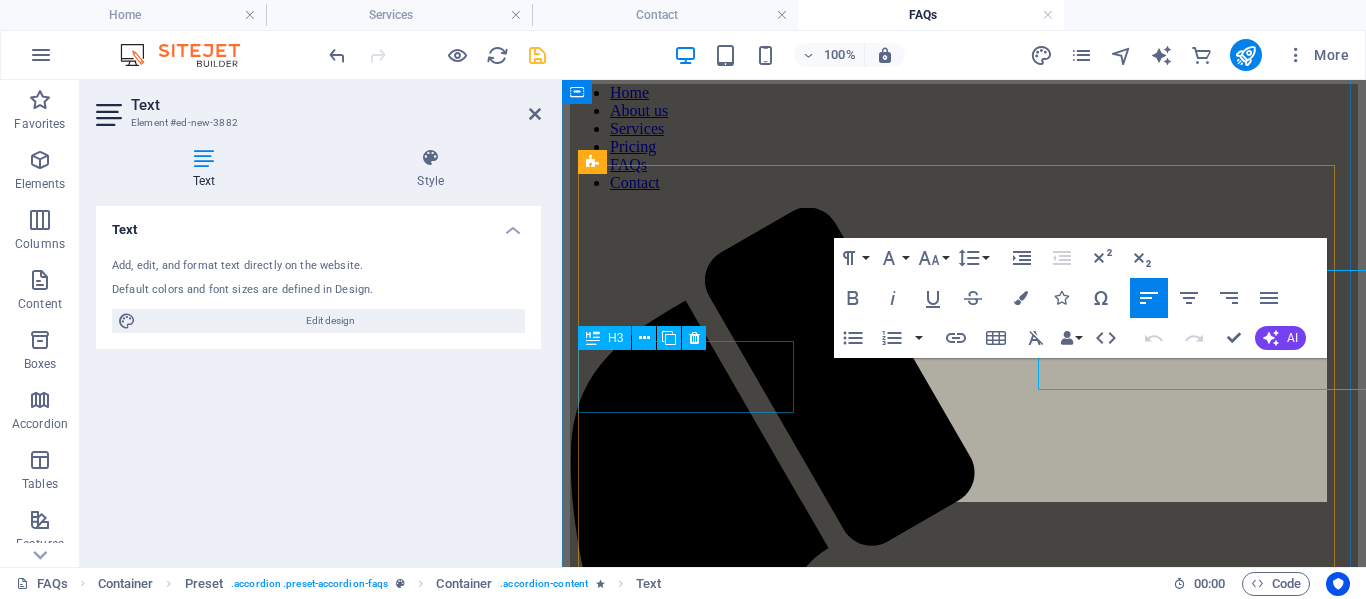 scroll, scrollTop: 668, scrollLeft: 0, axis: vertical 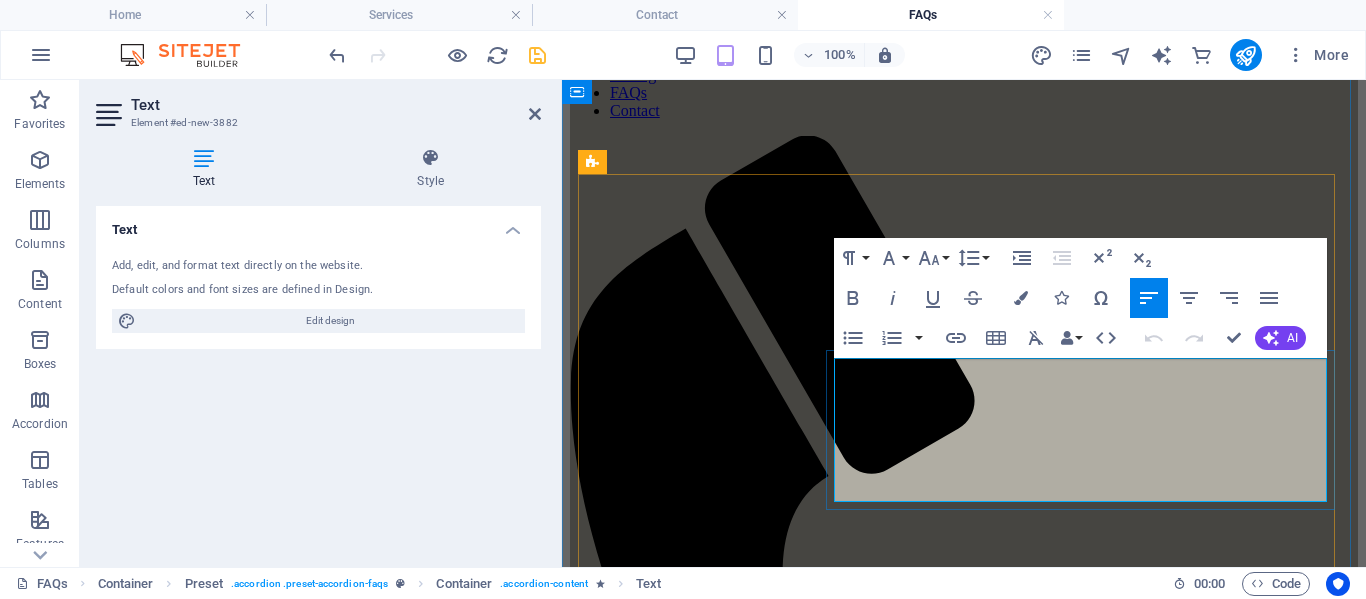 click on "The cost varies based on the size of the property and its contents, ranging from $2,000 to $25,000 or more for larger properties like acreages or farmyards. We prioritize timely and efficient service to help mitigate costs. You keep 100% of the proceeds from sales, as we do not charge any commission, and typically, the proceeds significantly offset the dispersal fees." at bounding box center [964, 3722] 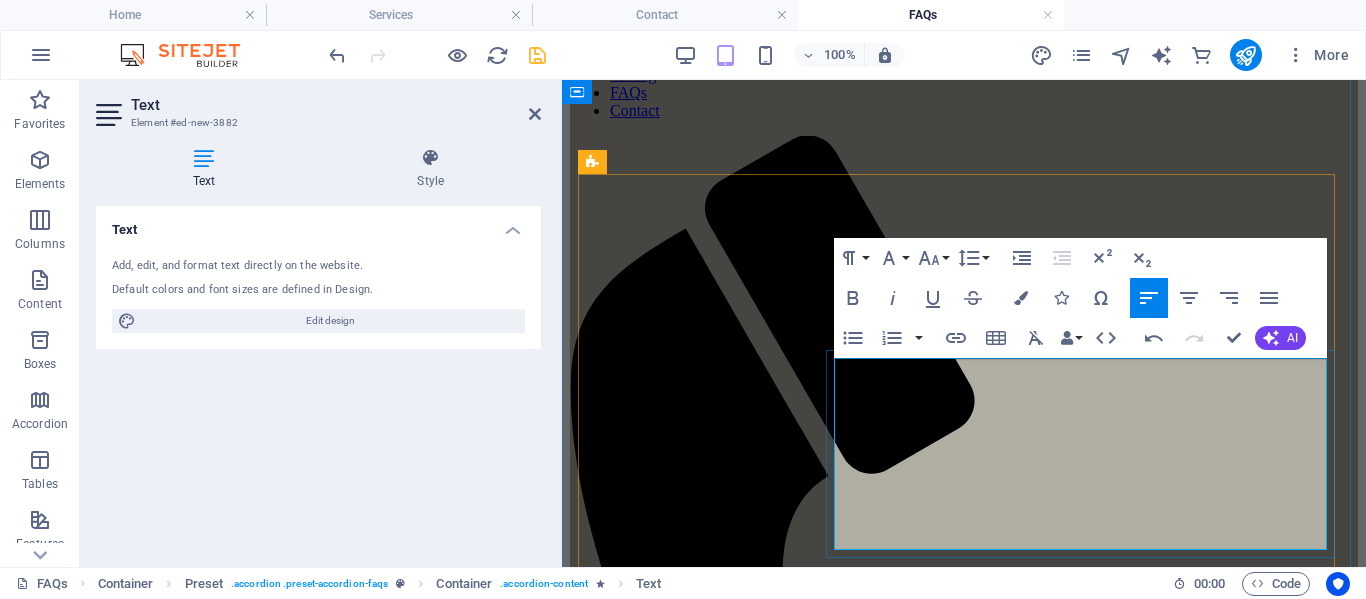 click on "The cost We are located near [CITY], [PROVINCE]. We serve various areas such as [CITY], [CITY], [CITY] and also [CITY], [PROVINCE]. varies based on the size of the property and its contents, ranging from $2,000 to $25,000 or more for larger properties like acreages or farmyards. We prioritize timely and efficient service to help mitigate costs. You keep 100% of the proceeds from sales, as we do not charge any commission, and typically, the proceeds significantly offset the dispersal fees." at bounding box center (964, 3731) 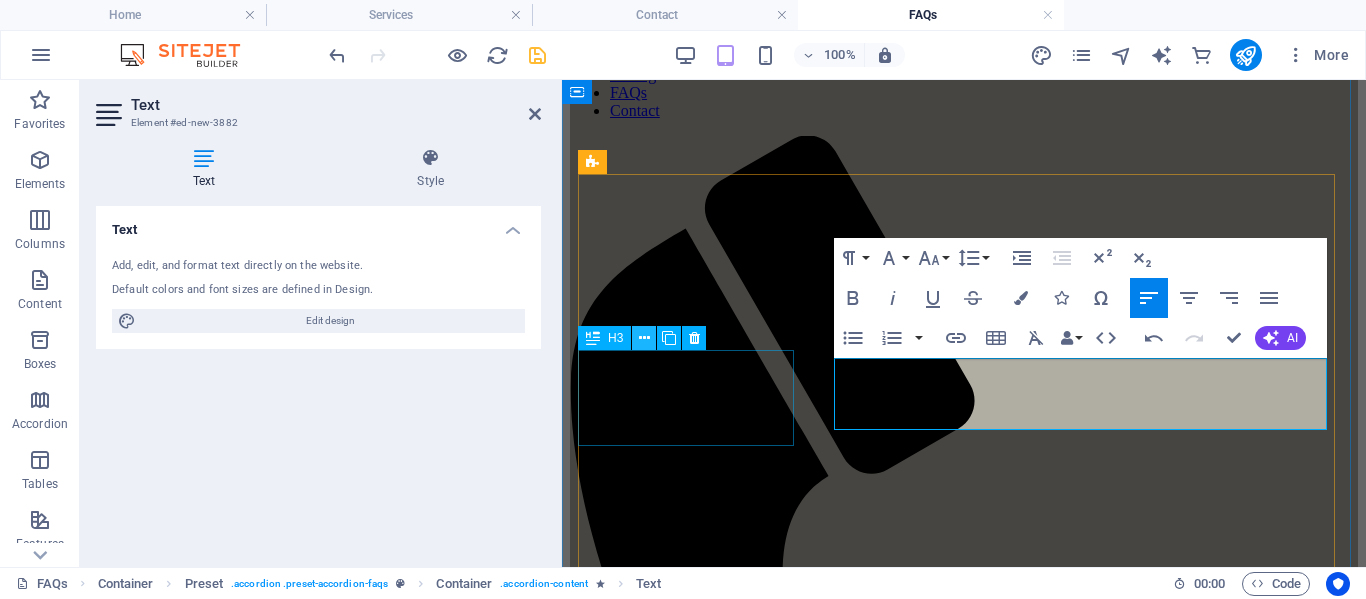 click at bounding box center [644, 338] 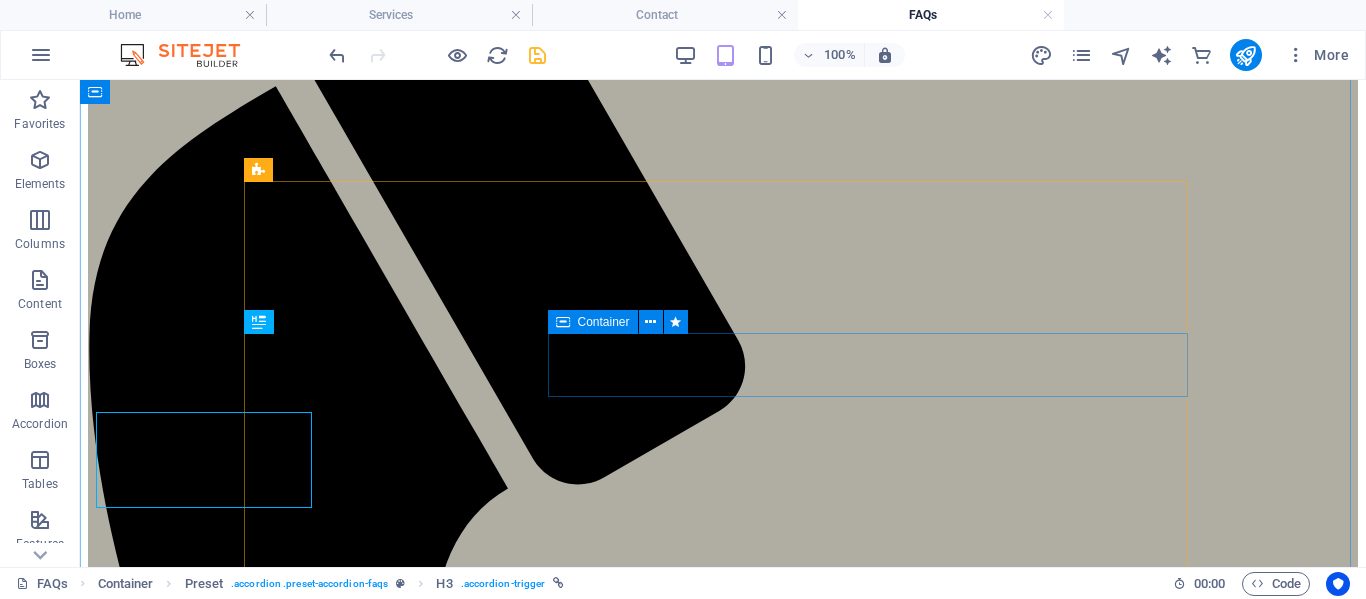 scroll, scrollTop: 596, scrollLeft: 0, axis: vertical 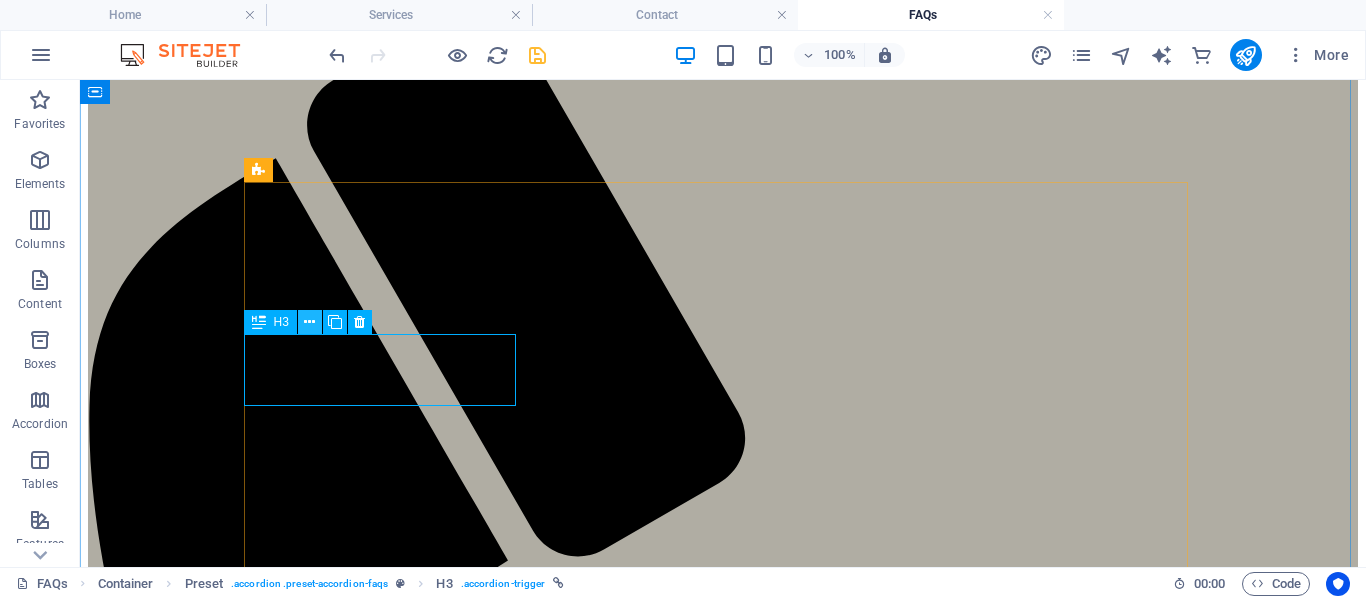 click at bounding box center (309, 322) 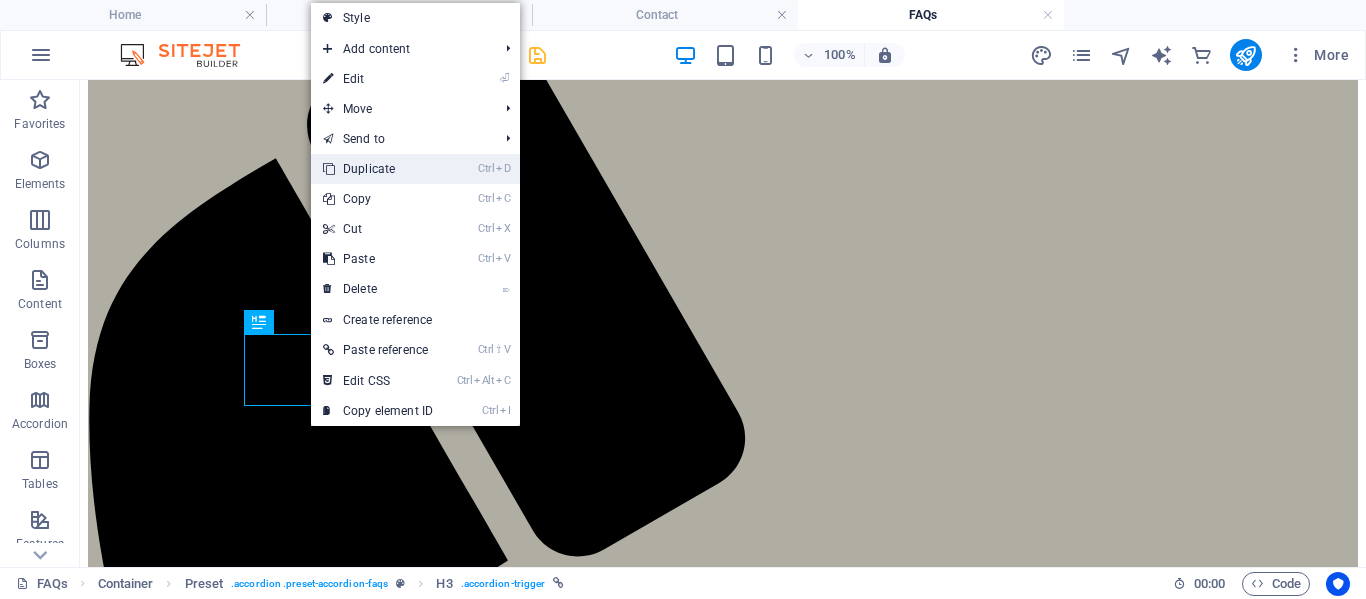 click on "Ctrl D  Duplicate" at bounding box center (378, 169) 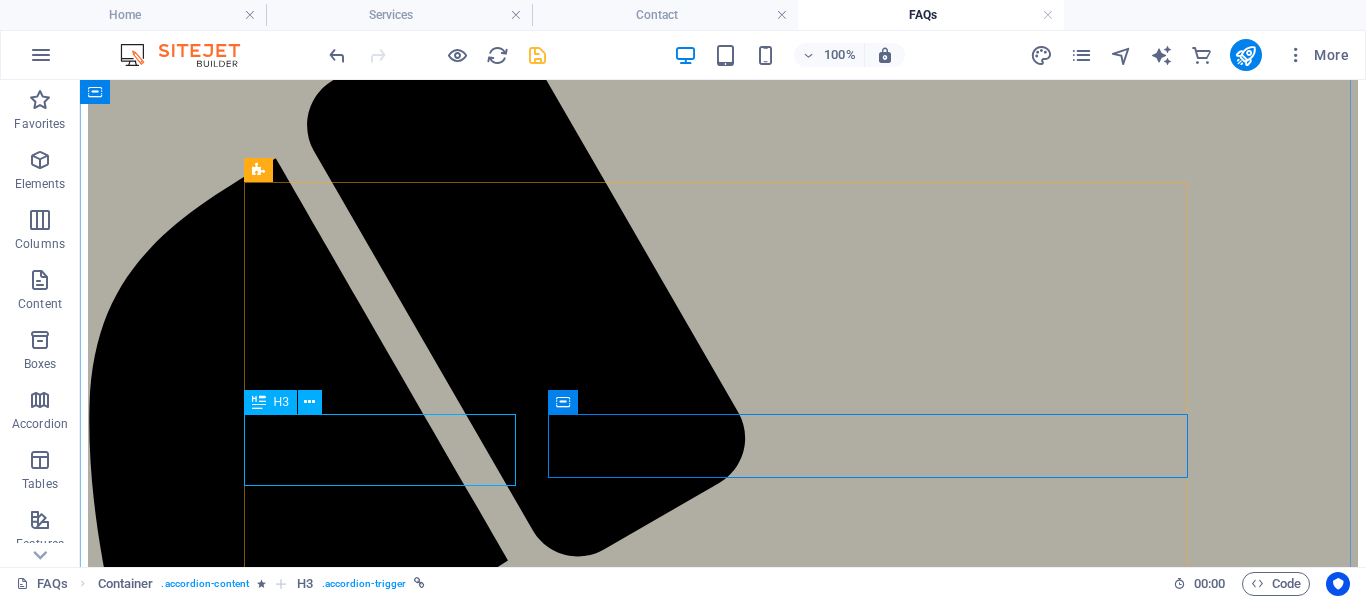 click on "Where are you located?" at bounding box center (723, 5285) 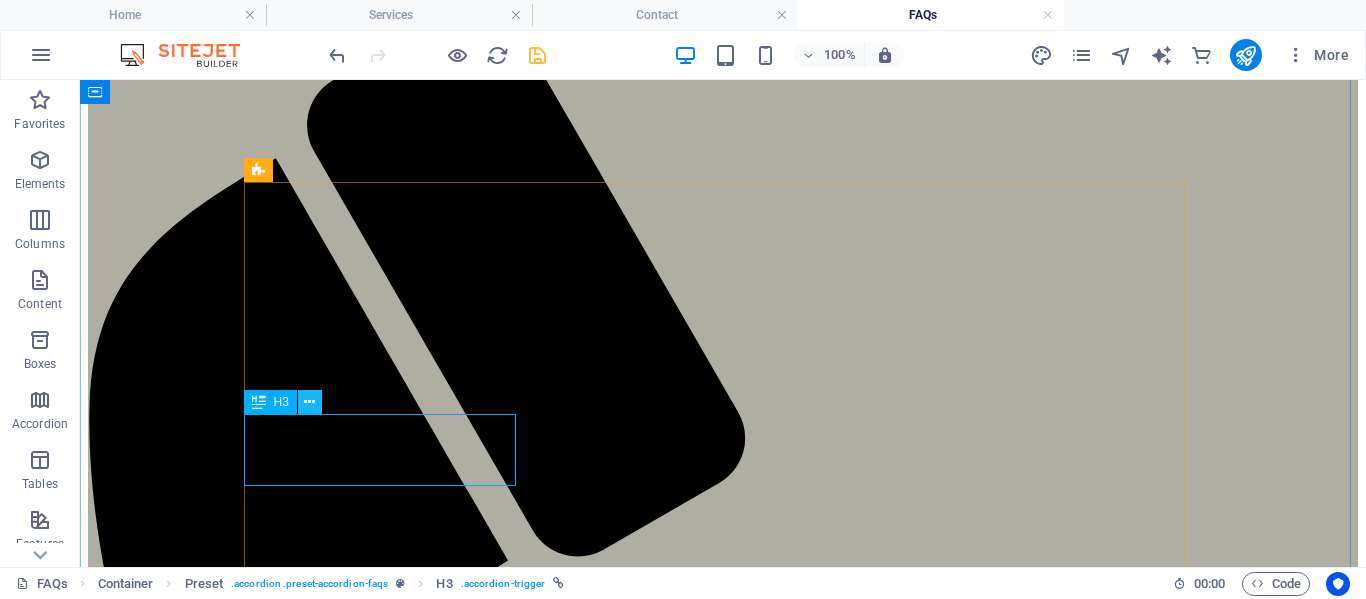 click at bounding box center (309, 402) 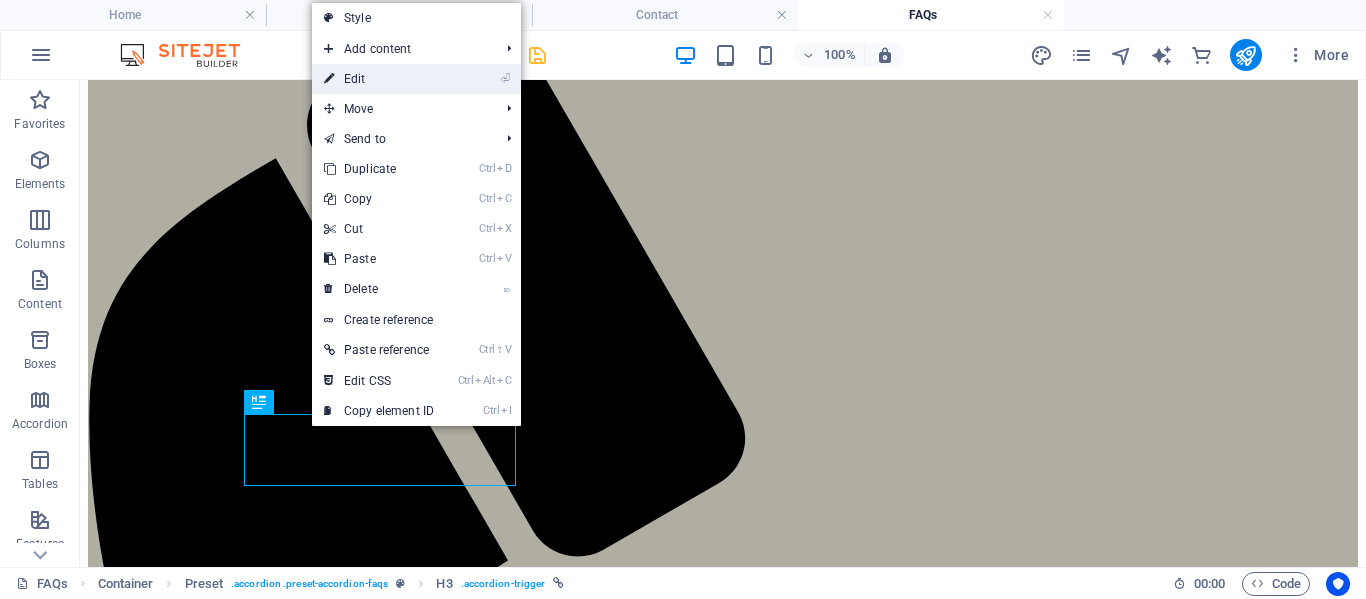 click on "⏎  Edit" at bounding box center (379, 79) 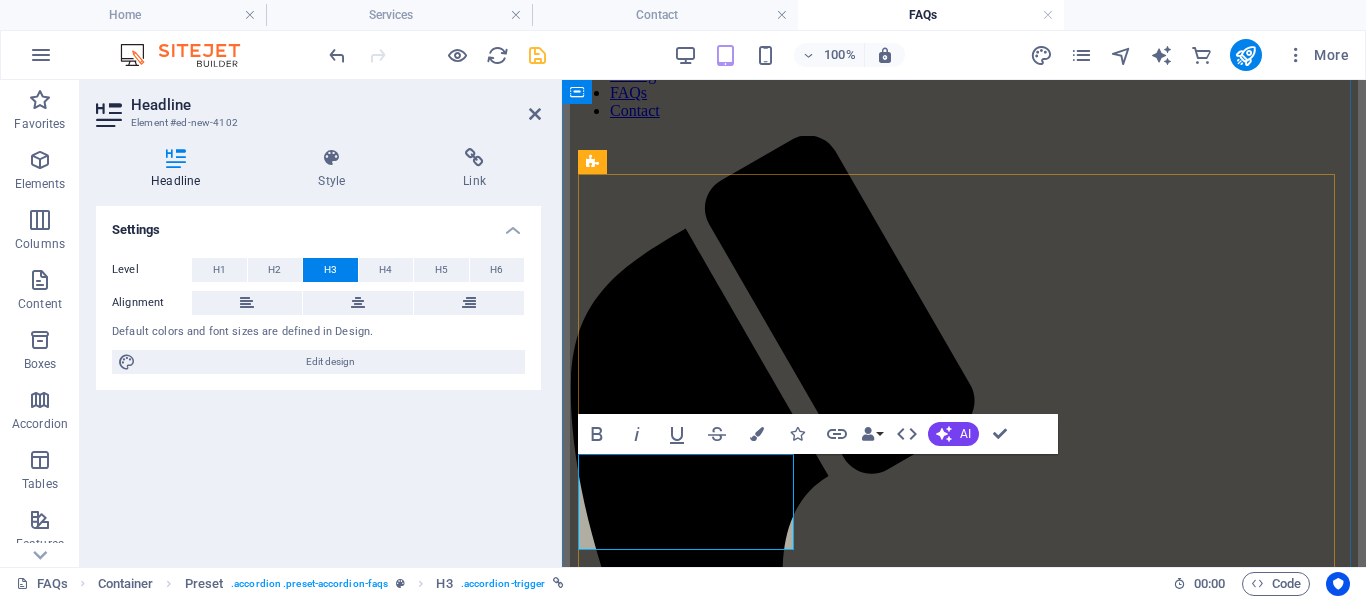 click on "Where are you located?" at bounding box center (664, 3750) 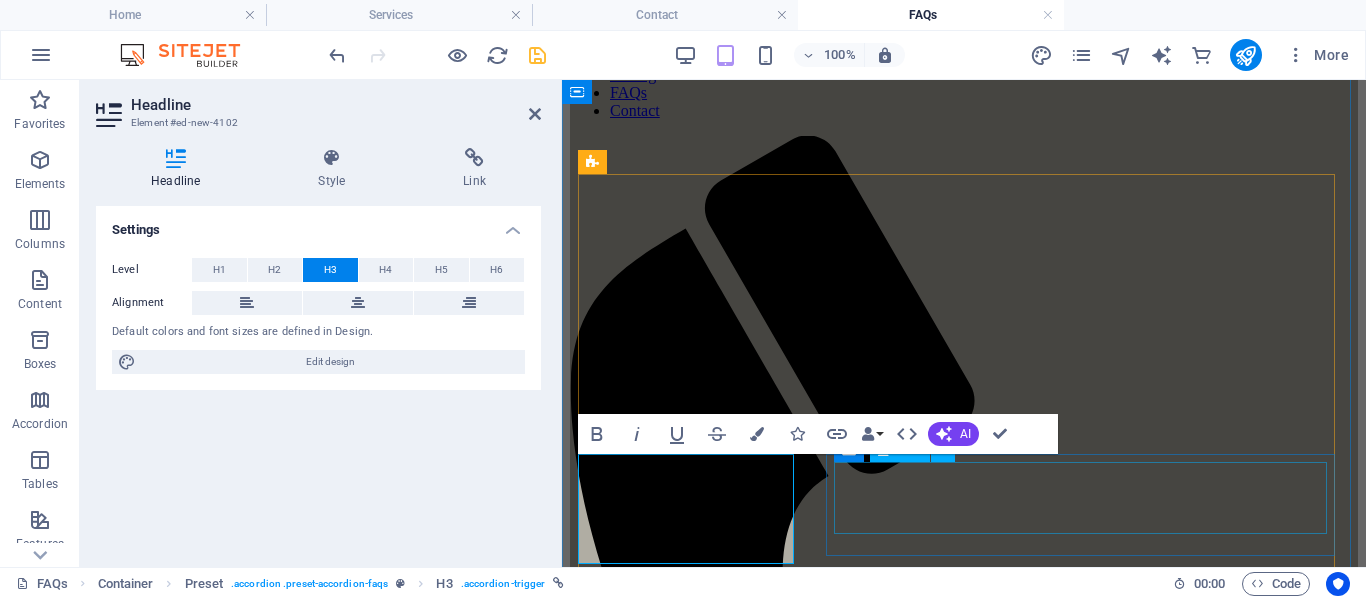 click on "We are located near Prince Albert, [PROVINCE]. We serve various areas such as Saskatoon [PROVINCE]., Lac LaRonge [PROVINCE]., Christopher and Emma Lake [PROVINCE]. and Sylvan Lake, [PROVINCE]." at bounding box center [964, 3799] 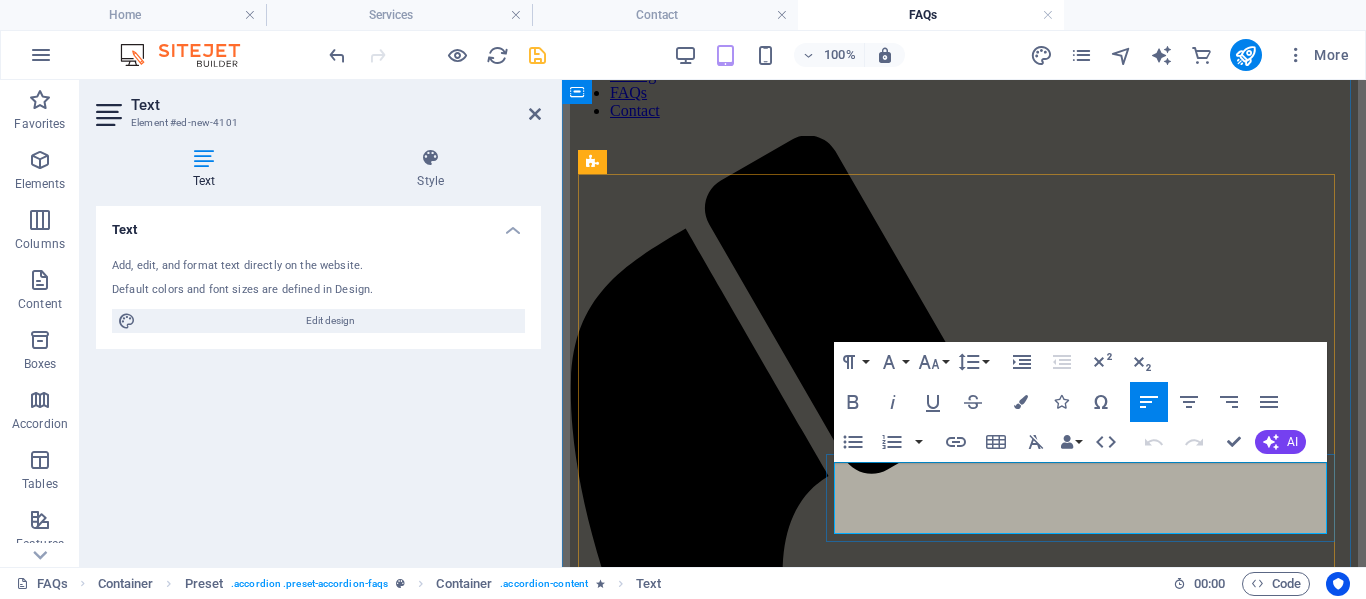 drag, startPoint x: 1031, startPoint y: 502, endPoint x: 1328, endPoint y: 139, distance: 469.01813 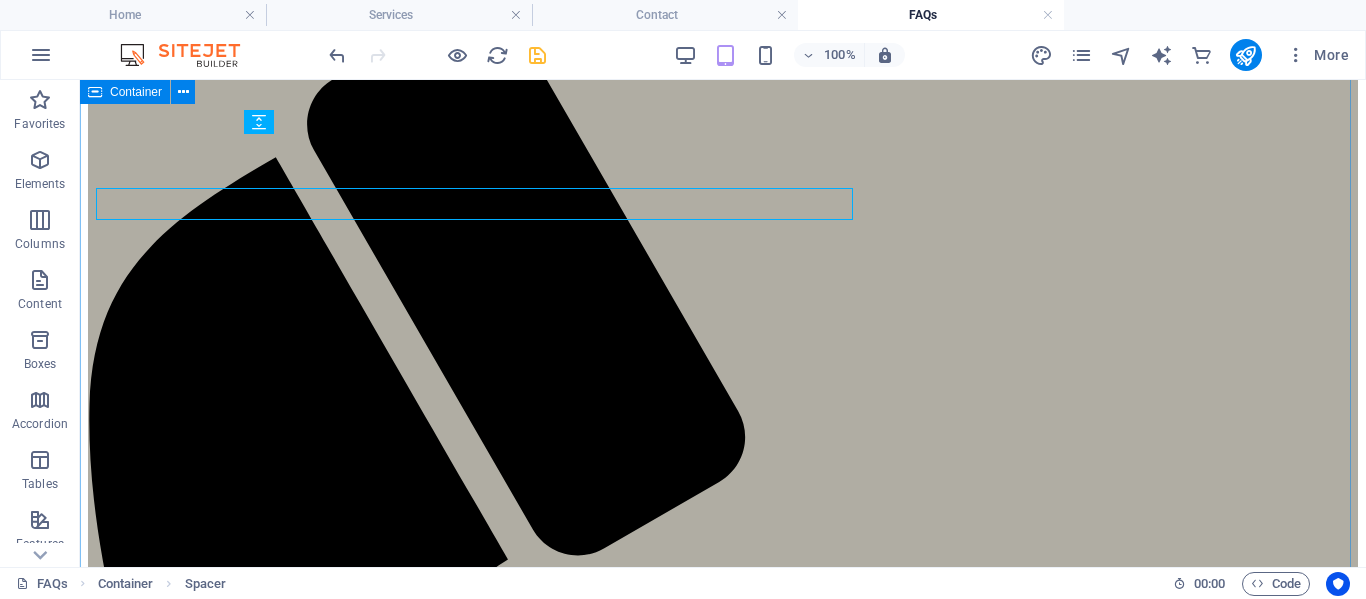 scroll, scrollTop: 596, scrollLeft: 0, axis: vertical 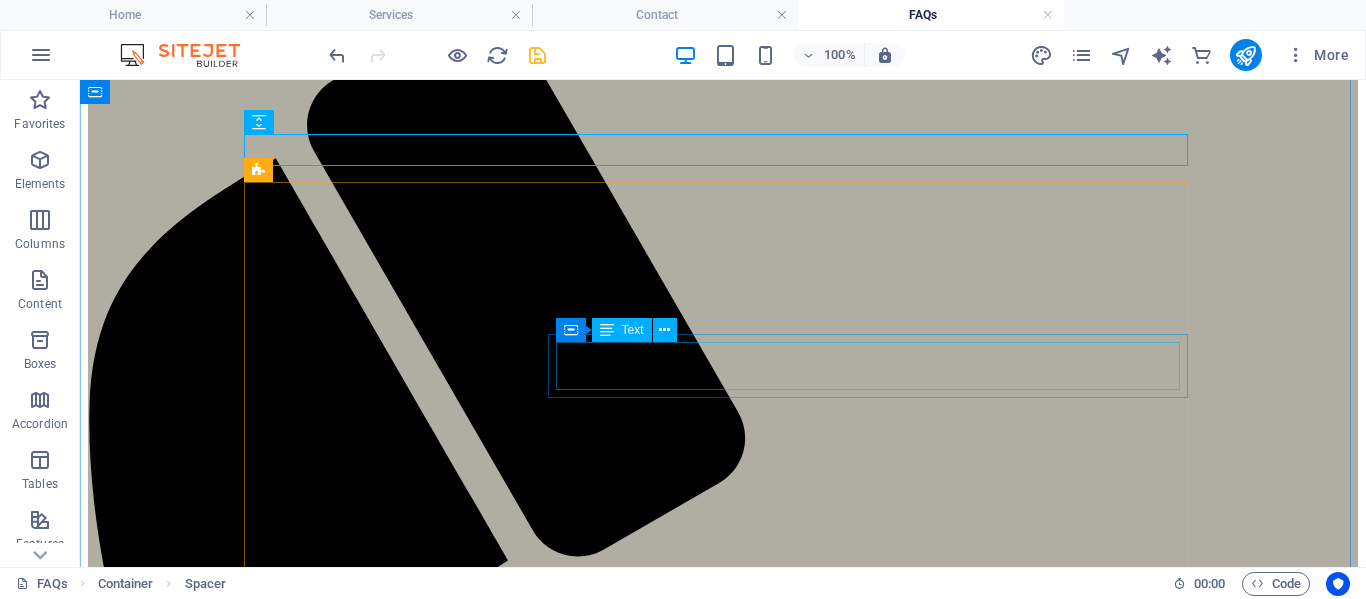 click on "We are located near Prince Albert, [PROVINCE]. We serve various areas such as Saskatoon [PROVINCE]., Lac LaRonge [PROVINCE]., Christopher and Emma Lake [PROVINCE]. and Sylvan Lake, [PROVINCE]." at bounding box center (723, 5237) 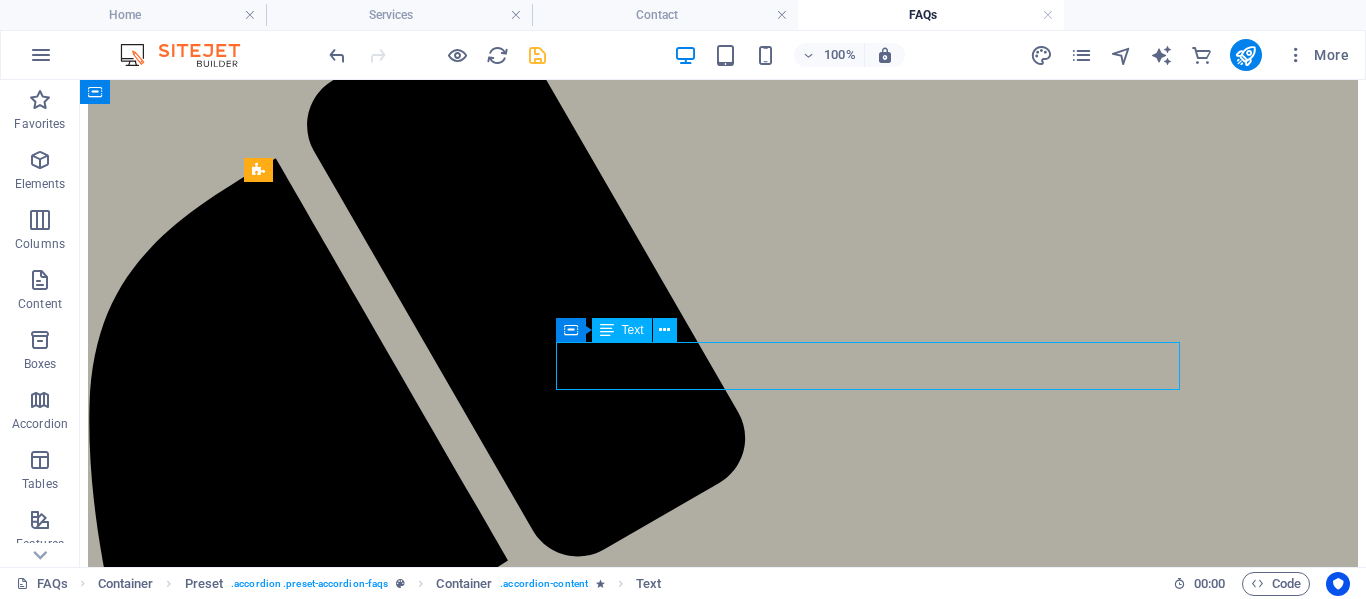 click on "We are located near Prince Albert, [PROVINCE]. We serve various areas such as Saskatoon [PROVINCE]., Lac LaRonge [PROVINCE]., Christopher and Emma Lake [PROVINCE]. and Sylvan Lake, [PROVINCE]." at bounding box center (723, 5237) 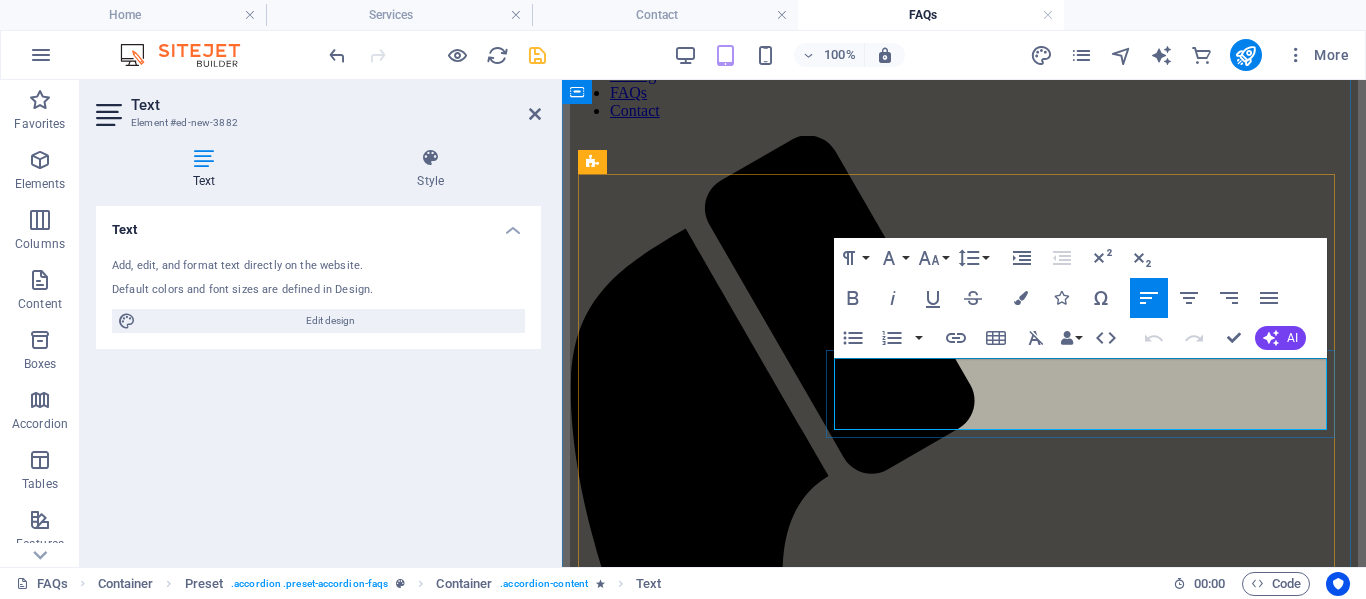 click on "We are located near Prince Albert, [PROVINCE]. We serve various areas such as Saskatoon [PROVINCE]., Lac LaRonge [PROVINCE]., Christopher and Emma Lake [PROVINCE]. and Sylvan Lake, [PROVINCE]." at bounding box center [964, 3704] 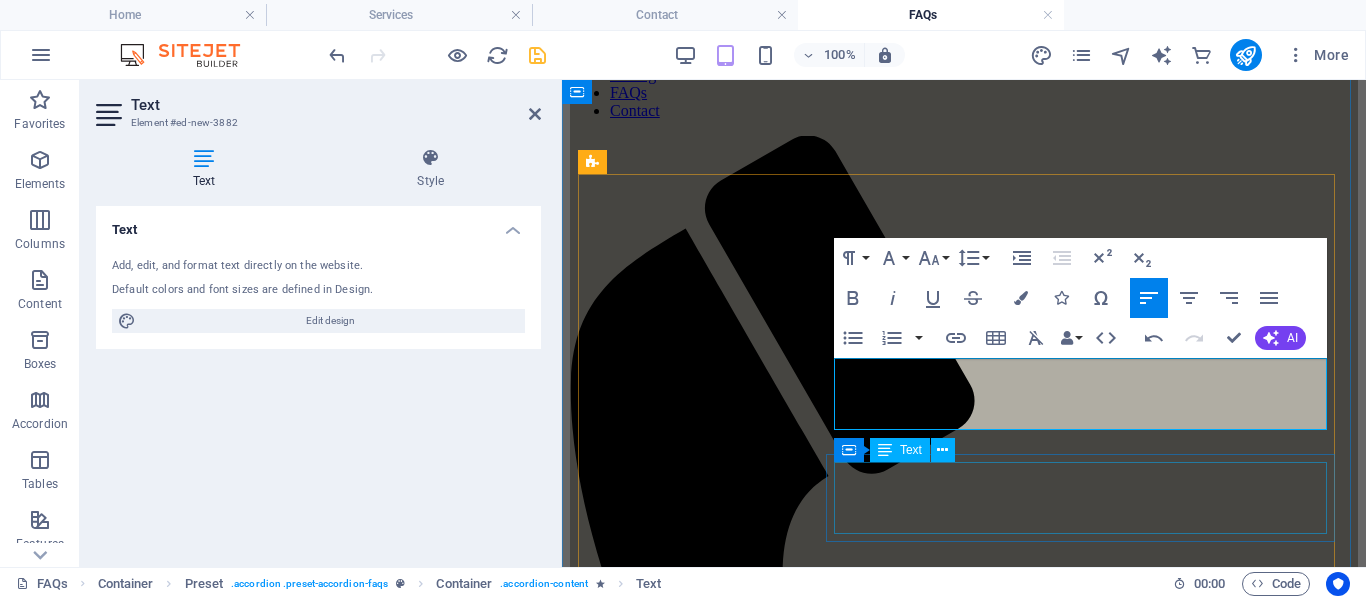 click on "We are located near Prince Albert, [PROVINCE]. We serve various areas such as Saskatoon [PROVINCE]., Lac LaRonge [PROVINCE]., Christopher and Emma Lake [PROVINCE]. and Sylvan Lake, [PROVINCE]." at bounding box center (964, 3799) 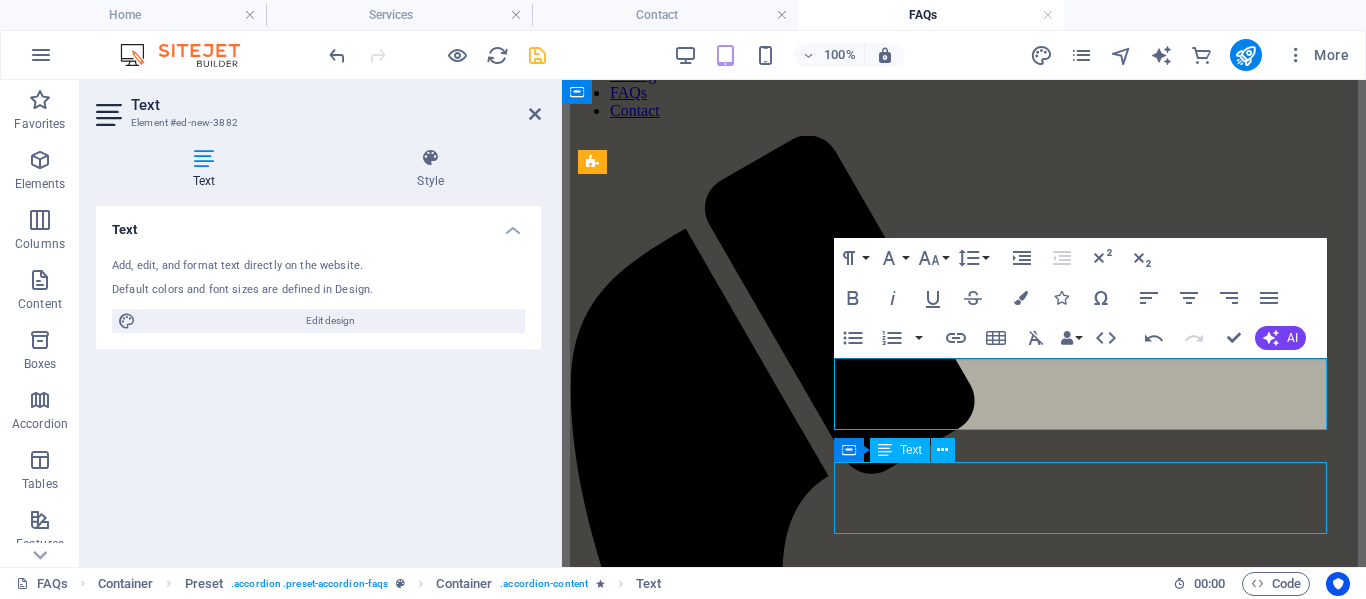 click on "How much does it cost to do an estate, downsizing or decluttering? The cost varies based on the size of the property and its contents, ranging from $2,000 to $25,000 or more for larger properties like acreages or farmyards. We prioritize timely and efficient service to help mitigate costs. You keep 100% of the proceeds from sales, as we do not charge any commission, and typically, the proceeds significantly offset the dispersal fees. Where are you located? We are located near [CITY], [PROVINCE]. We serve various areas such as [CITY] [PROVINCE]., [CITY] [PROVINCE]., [CITY] [PROVINCE]. and [CITY], [PROVINCE]. and more. Do you charge for travel and accommodation? We are located near [CITY], [PROVINCE]. We serve various areas such as [CITY] [PROVINCE]., [CITY] [PROVINCE]., [CITY] [PROVINCE]. and [CITY], [PROVINCE]. Do i have to pay any money up front? For cleaning services no. For other jobs a down payment (relevant to the project) is required to hold your position. Can I and others do some of the work?" at bounding box center [964, 4179] 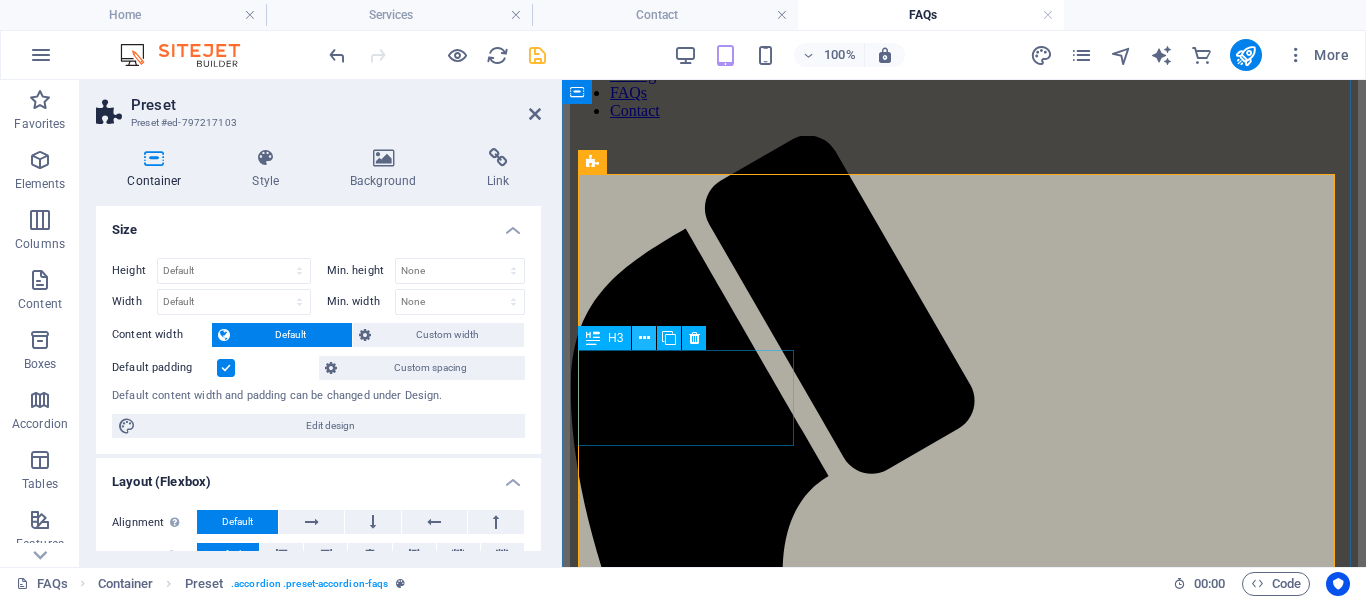 click at bounding box center (644, 338) 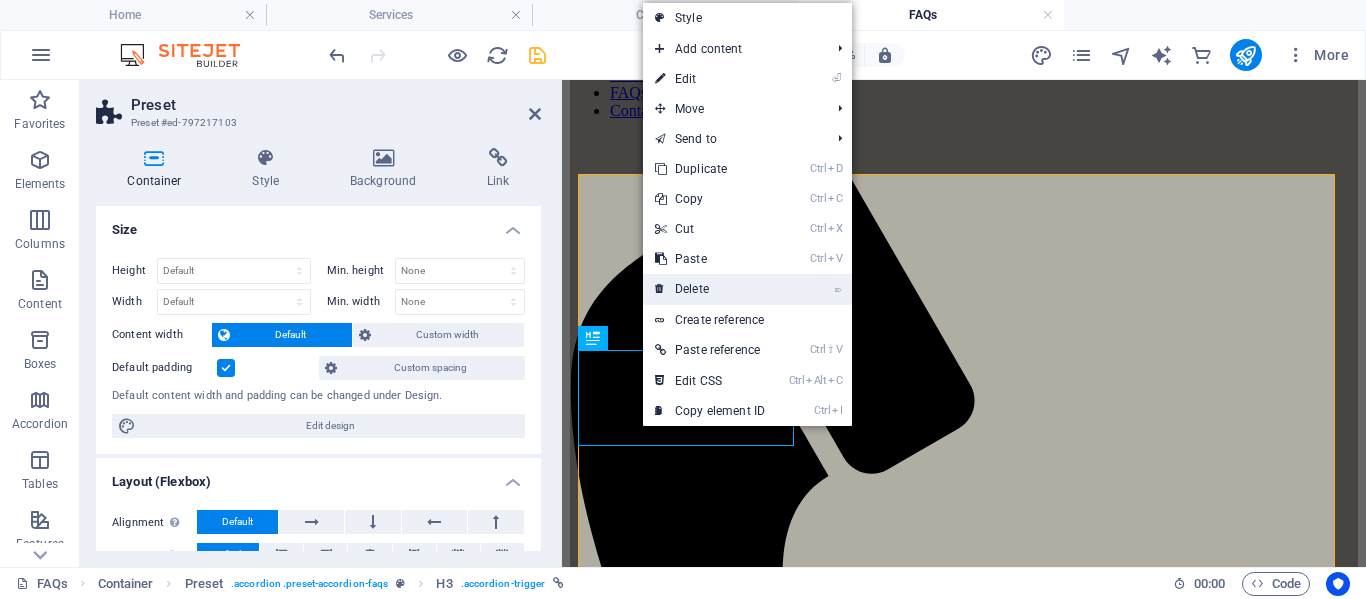 click on "⌦  Delete" at bounding box center (710, 289) 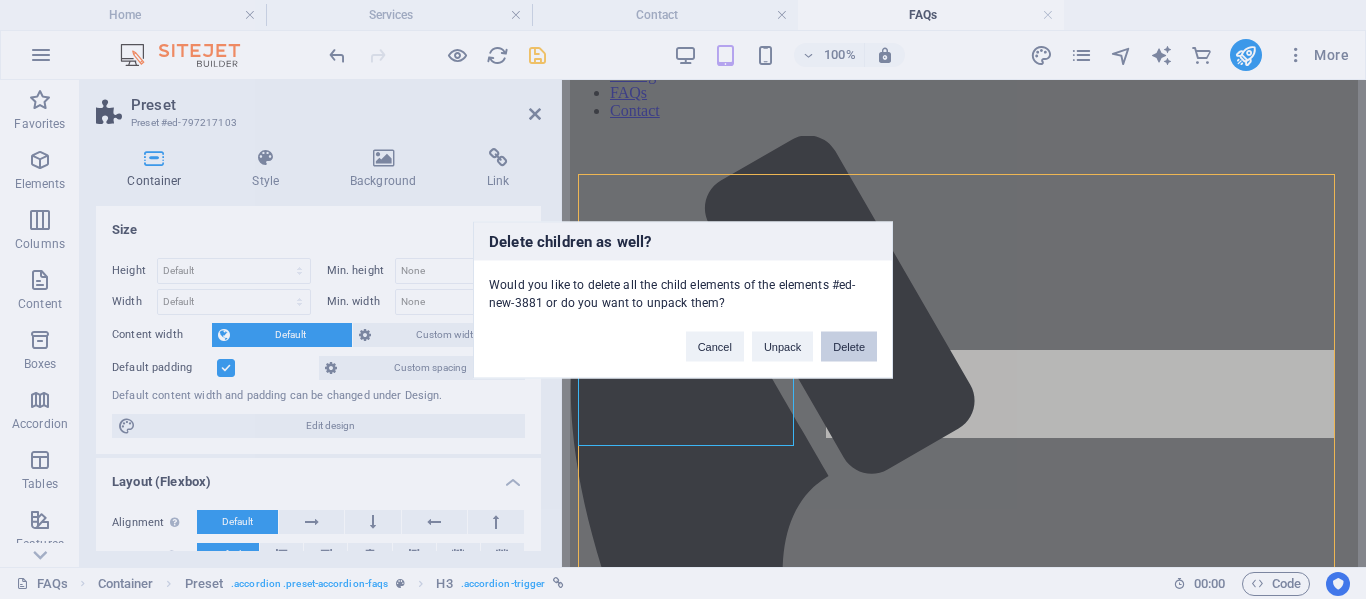 click on "Delete" at bounding box center [849, 346] 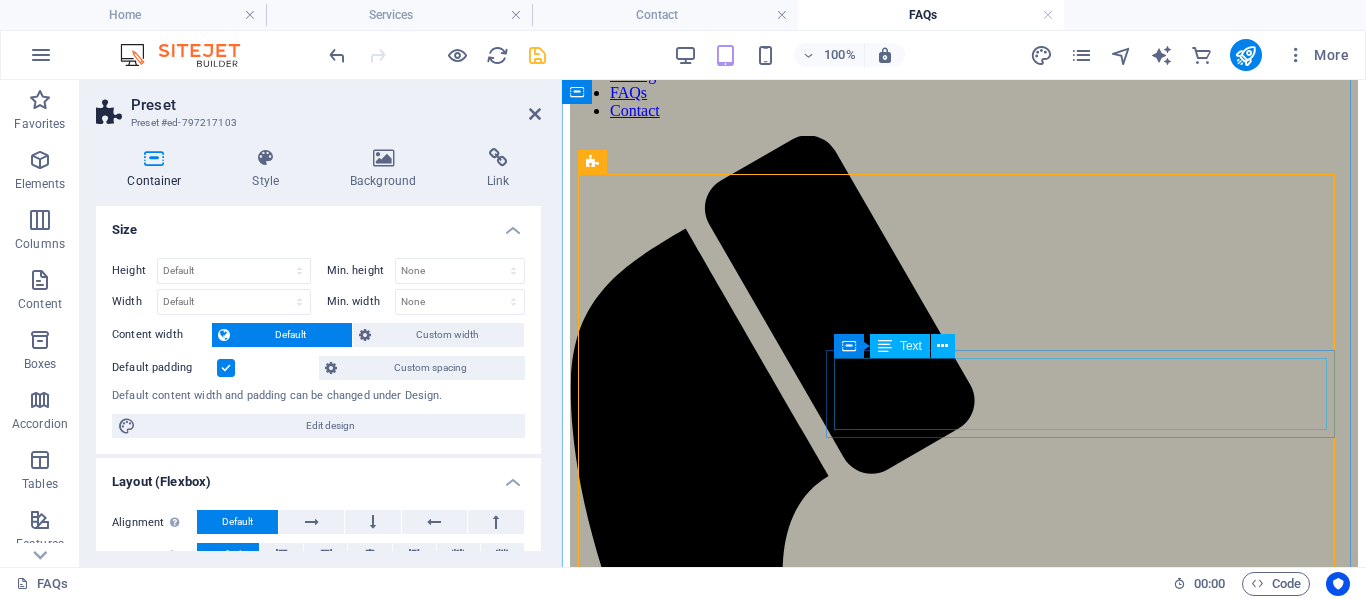 click on "We are located near Prince Albert, [PROVINCE]. We serve various areas such as Saskatoon [PROVINCE]., Lac LaRonge [PROVINCE]., Christopher and Emma Lake [PROVINCE]. and Sylvan Lake, [PROVINCE]." at bounding box center (964, 3704) 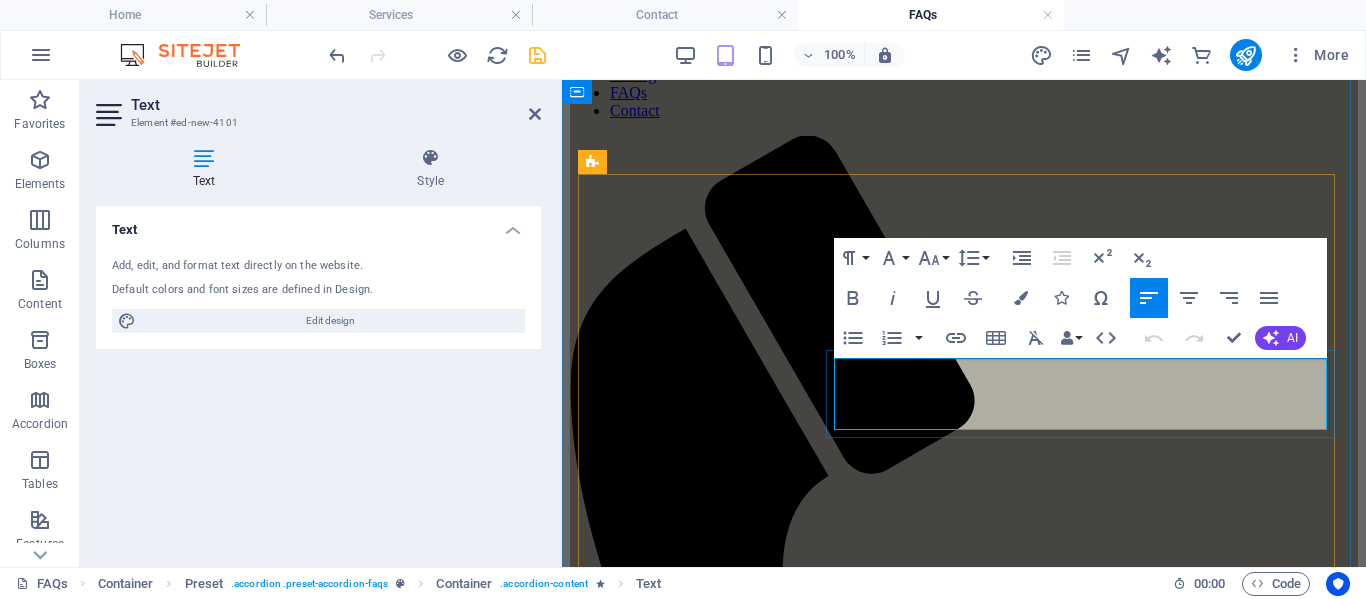 click on "We are located near Prince Albert, [PROVINCE]. We serve various areas such as Saskatoon [PROVINCE]., Lac LaRonge [PROVINCE]., Christopher and Emma Lake [PROVINCE]. and Sylvan Lake, [PROVINCE]." at bounding box center [964, 3704] 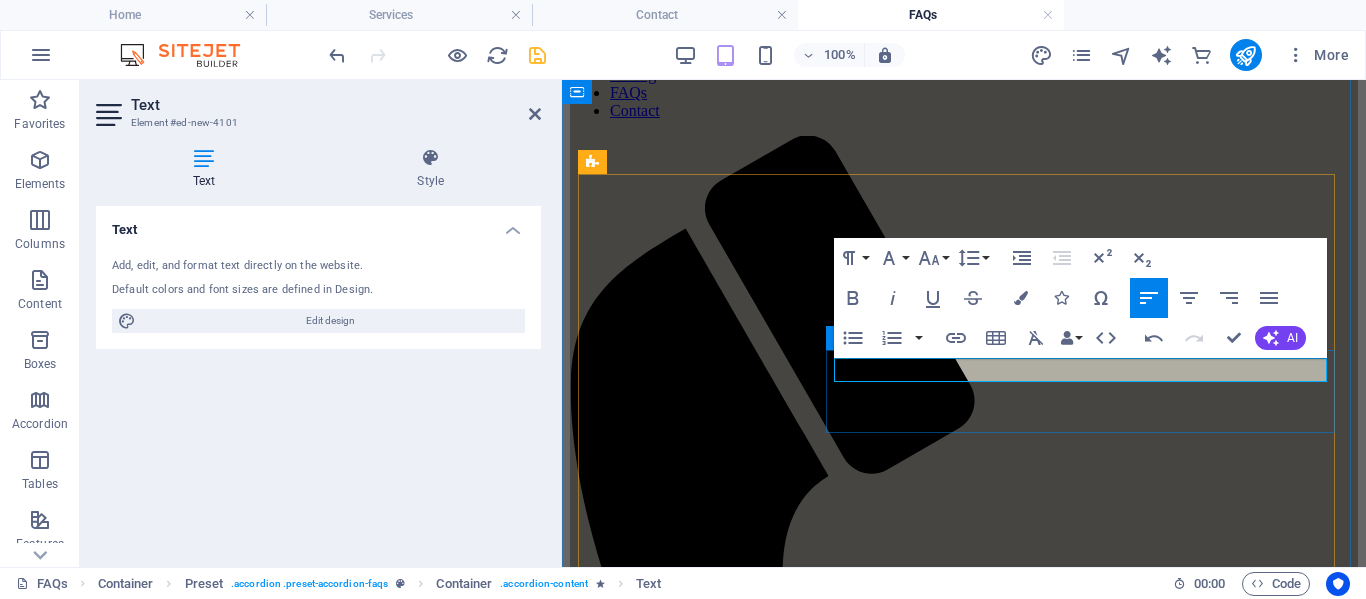 type 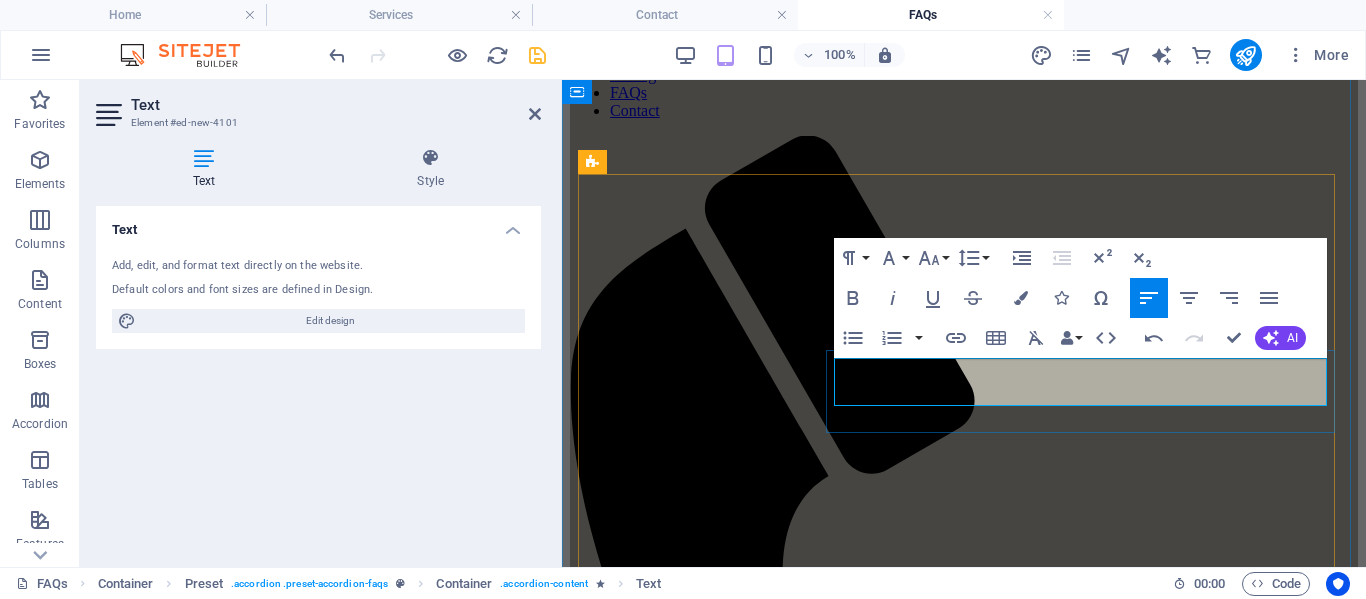 click on "Travel is free within 30km of Spruce Home, [PROVINCE]. There will be a $0.90/km charge with projects farther away. Accomodations" at bounding box center [964, 3704] 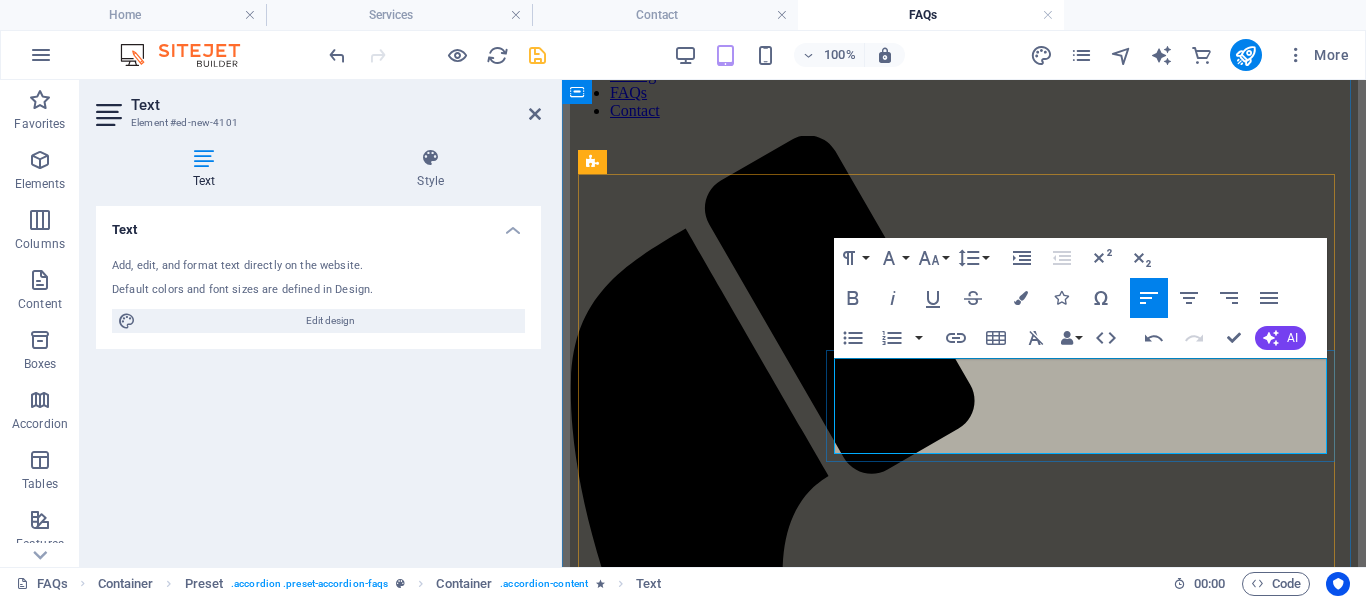 click on "Travel is free within 30km of [CITY], [PROVINCE]. There will be a $0.90/km charge with projects farther away. Accommodations will be supplied after 150km from [CITY], [PROVINCE]. Sometimes the estate can serve as accomodations" at bounding box center [964, 3713] 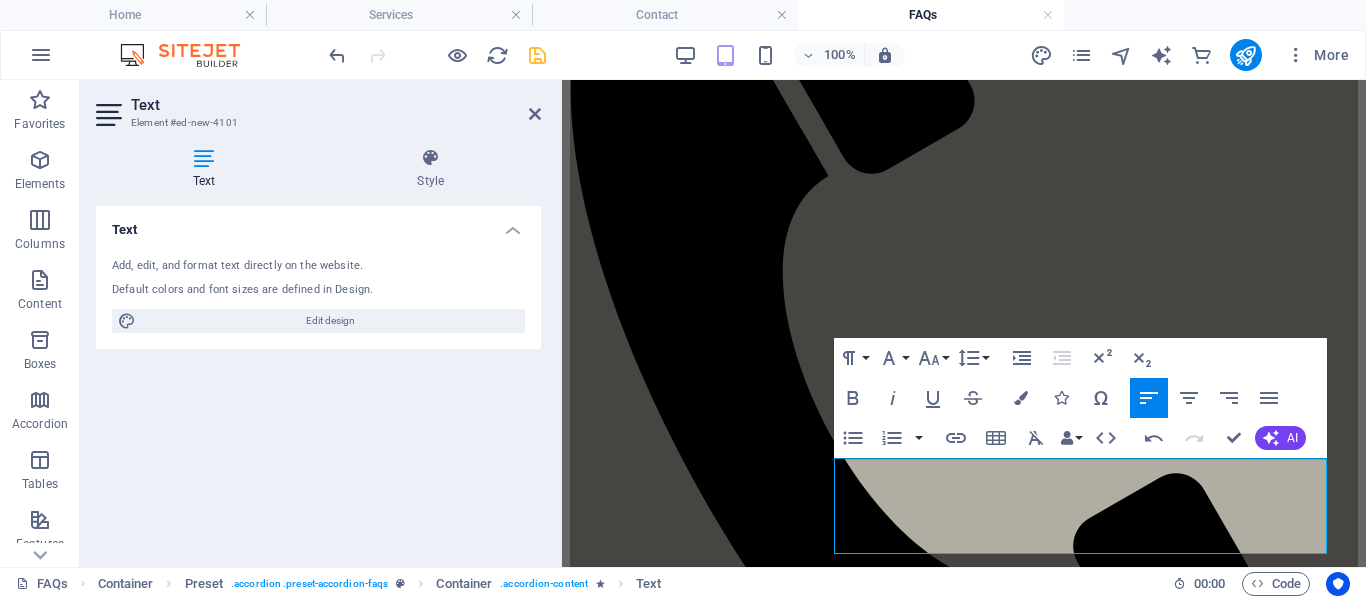 scroll, scrollTop: 568, scrollLeft: 0, axis: vertical 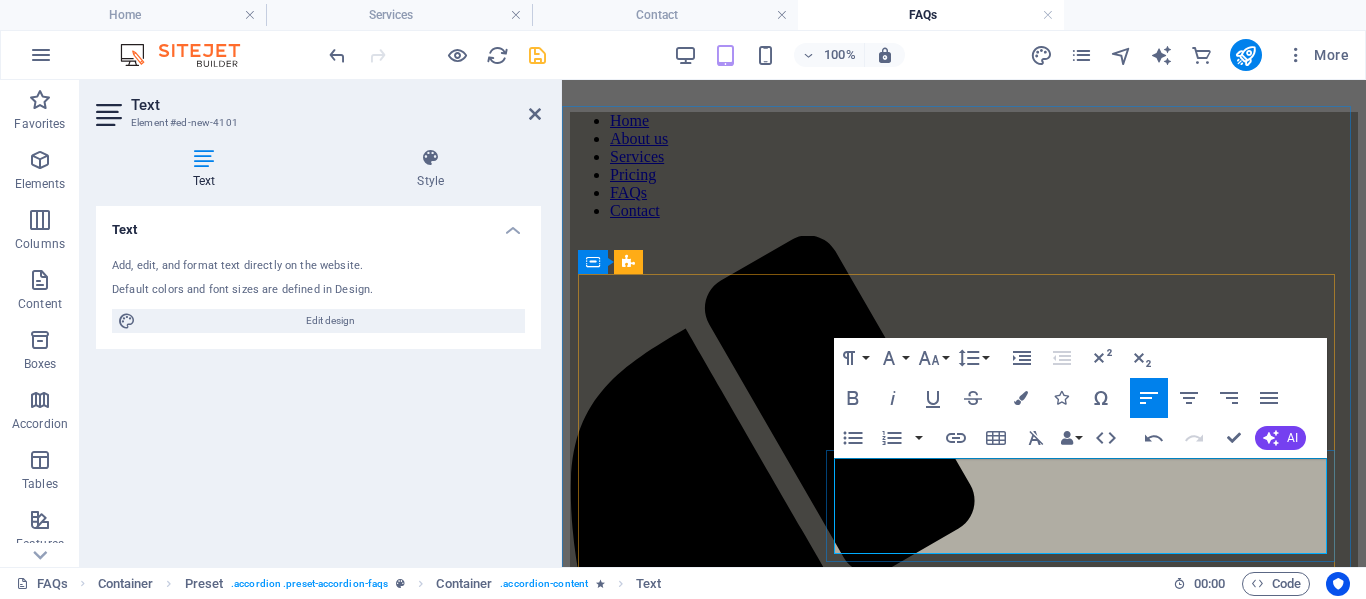 click on "Travel is free within 30km of Spruce Home, [PROVINCE]. There will be a $0.90/km charge with projects farther away. Accommodations will be supplied after 150km from Spruce Home, [PROVINCE]. Sometimes the estate can serve as accommodations to save money." at bounding box center (964, 3813) 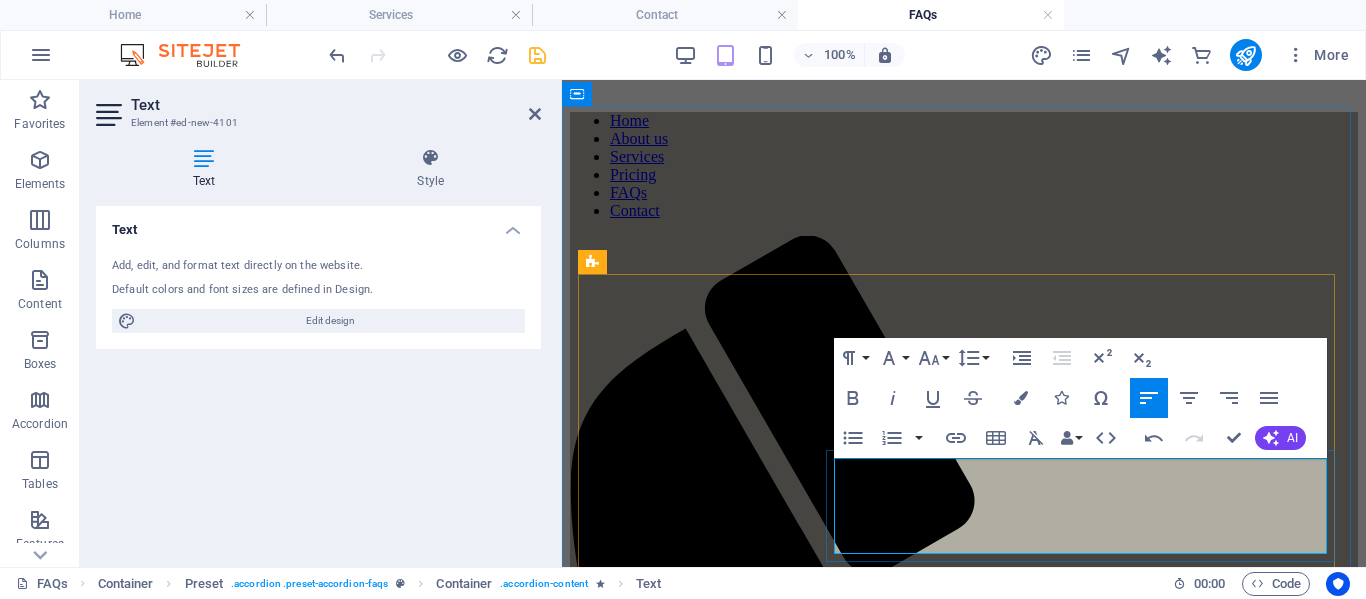 click on "Travel is free within 30km of [CITY], [STATE]. There will be a $0.90/km charge with projects farther away. Accommodations will be supplied after 150km from [CITY], [STATE]. Sometimes, the estate can serve as accommodations to save money." at bounding box center [964, 3813] 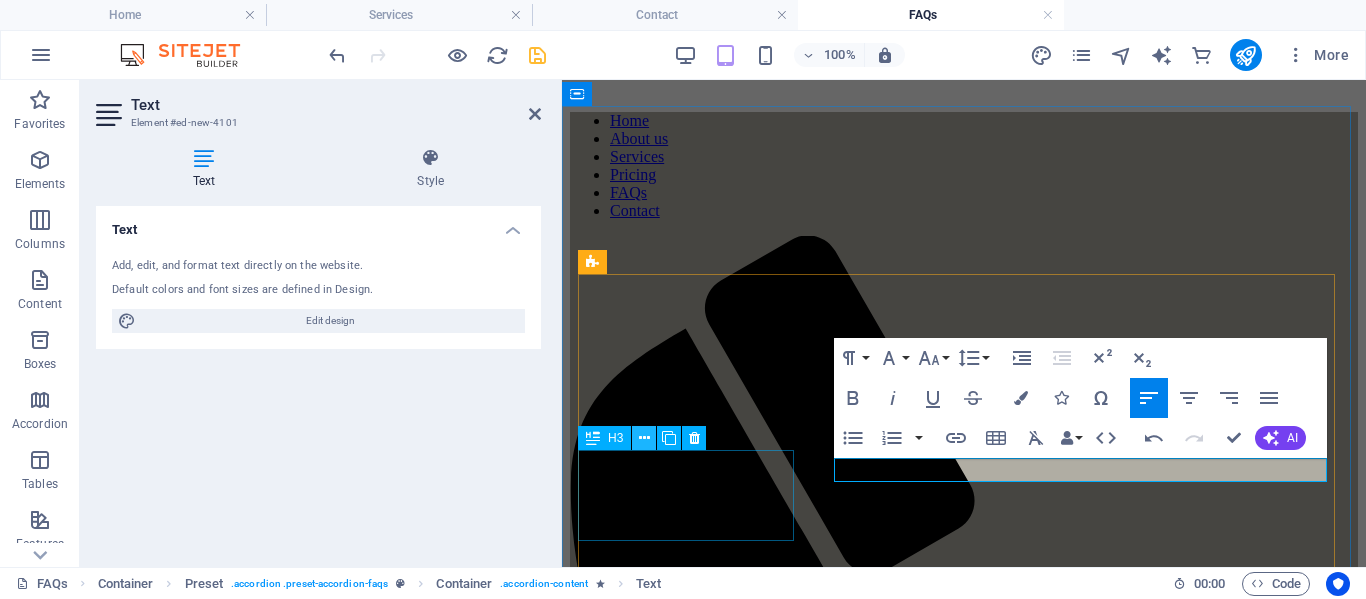 click at bounding box center [644, 438] 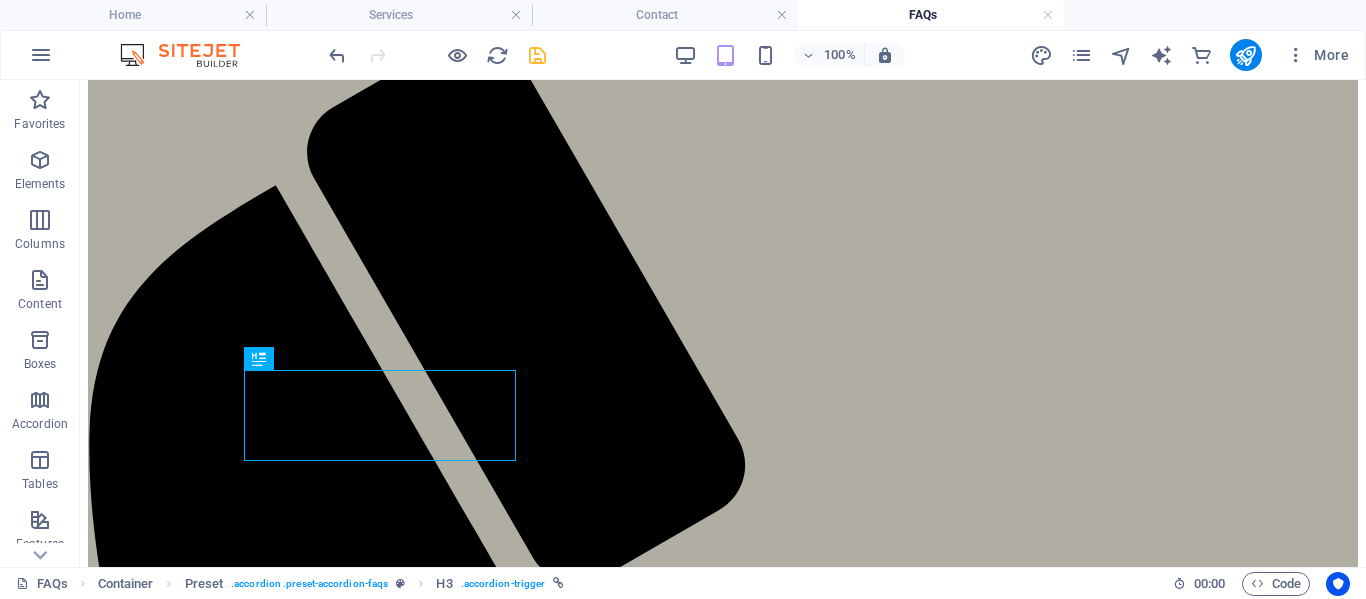 scroll, scrollTop: 559, scrollLeft: 0, axis: vertical 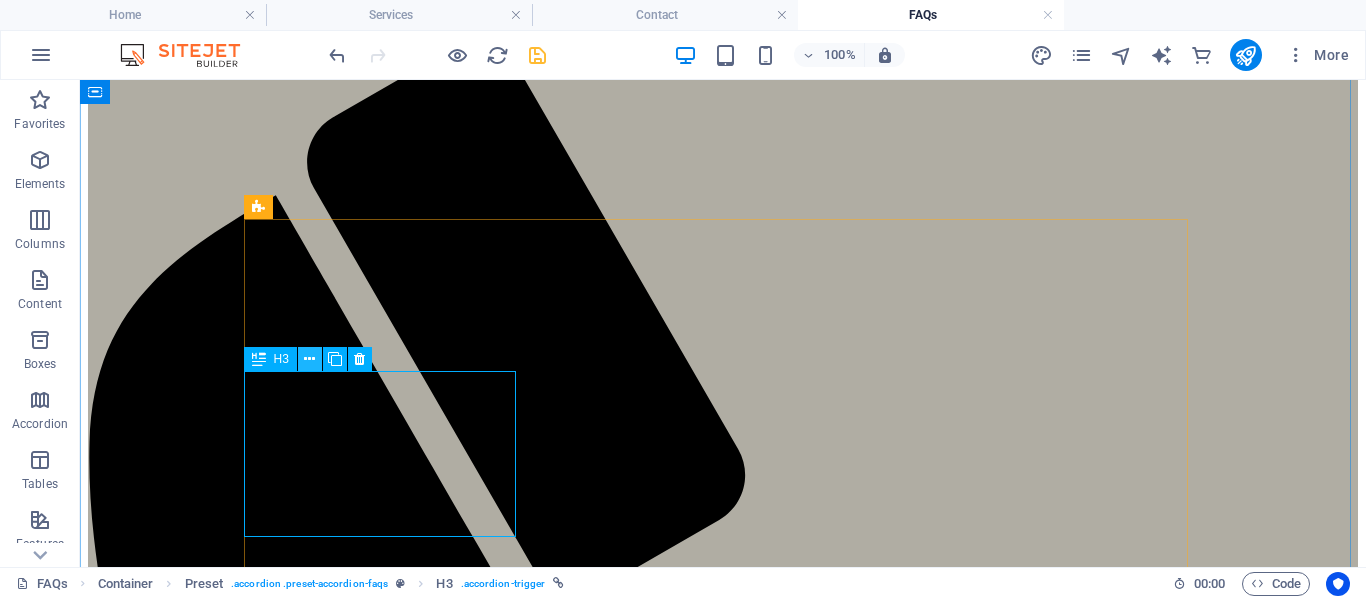 click at bounding box center (309, 359) 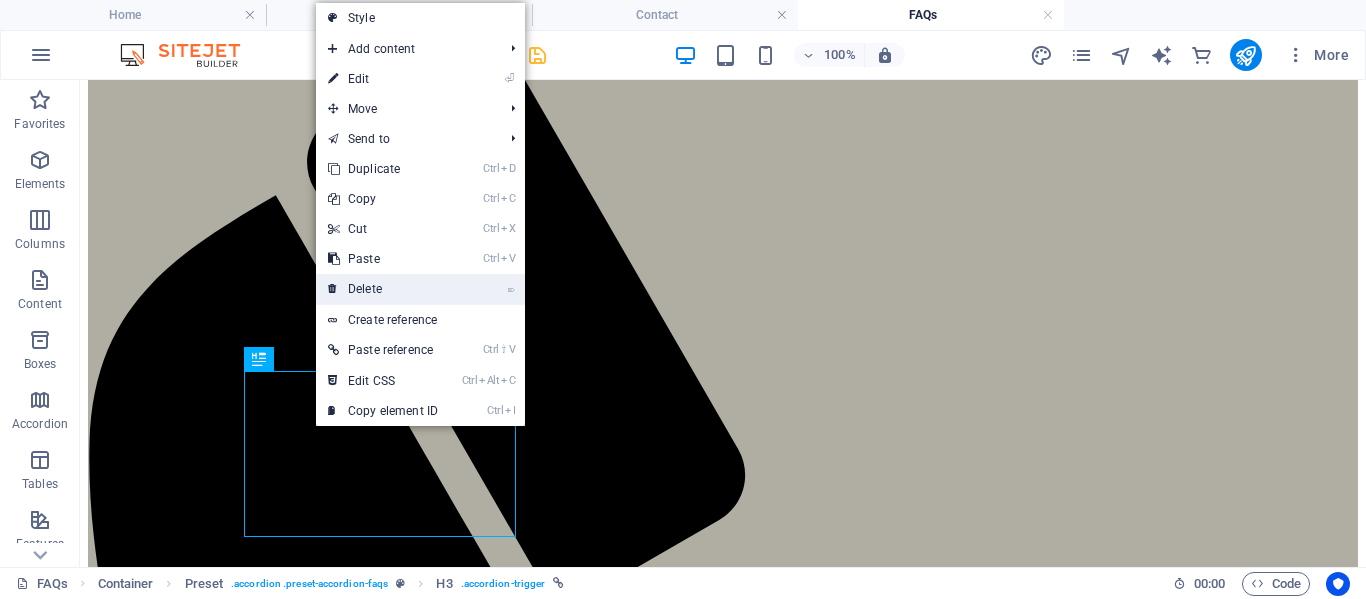 click on "⌦  Delete" at bounding box center (383, 289) 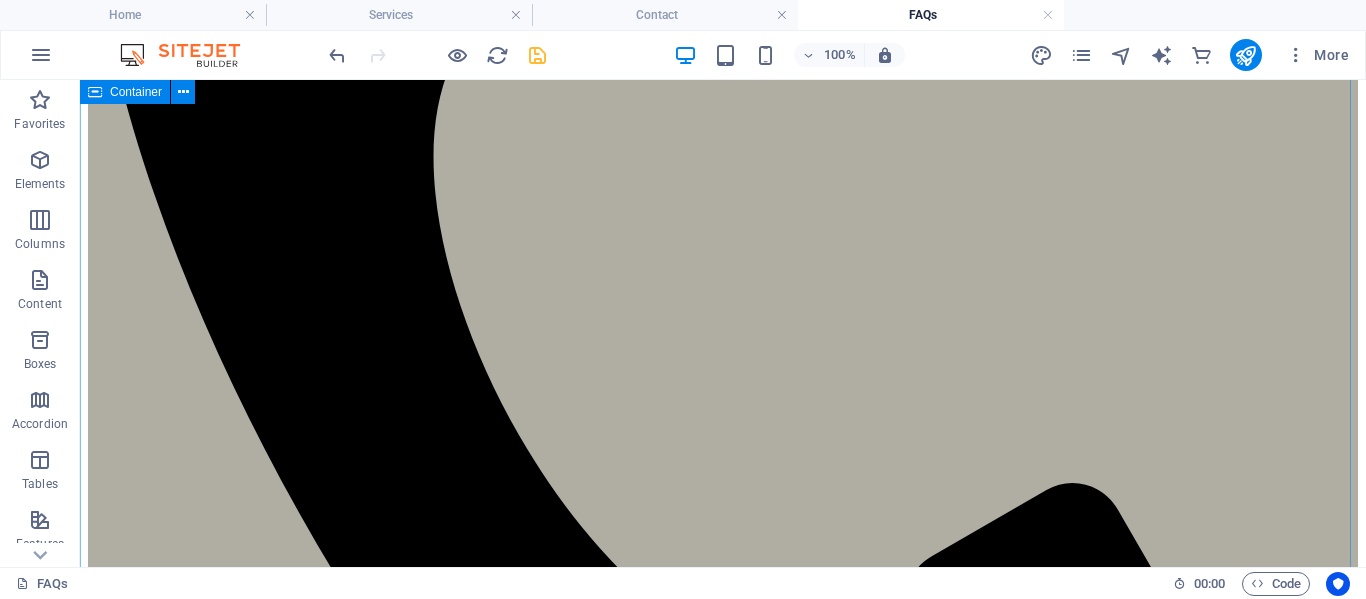 scroll, scrollTop: 1159, scrollLeft: 0, axis: vertical 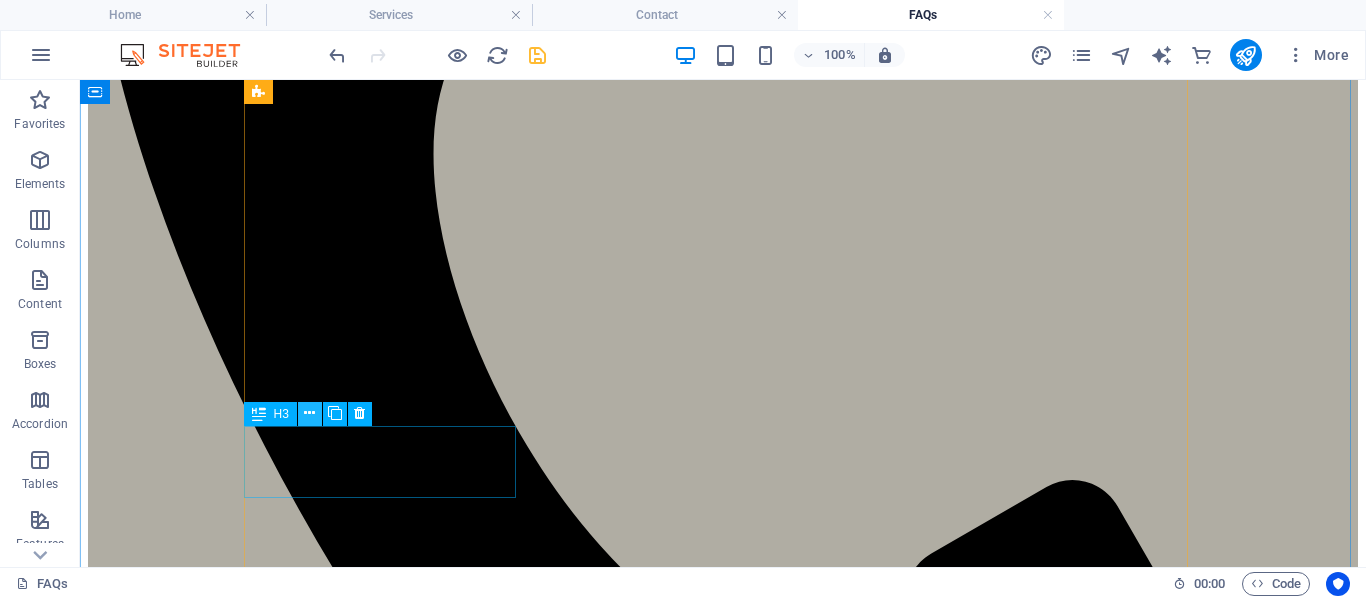 click at bounding box center [309, 413] 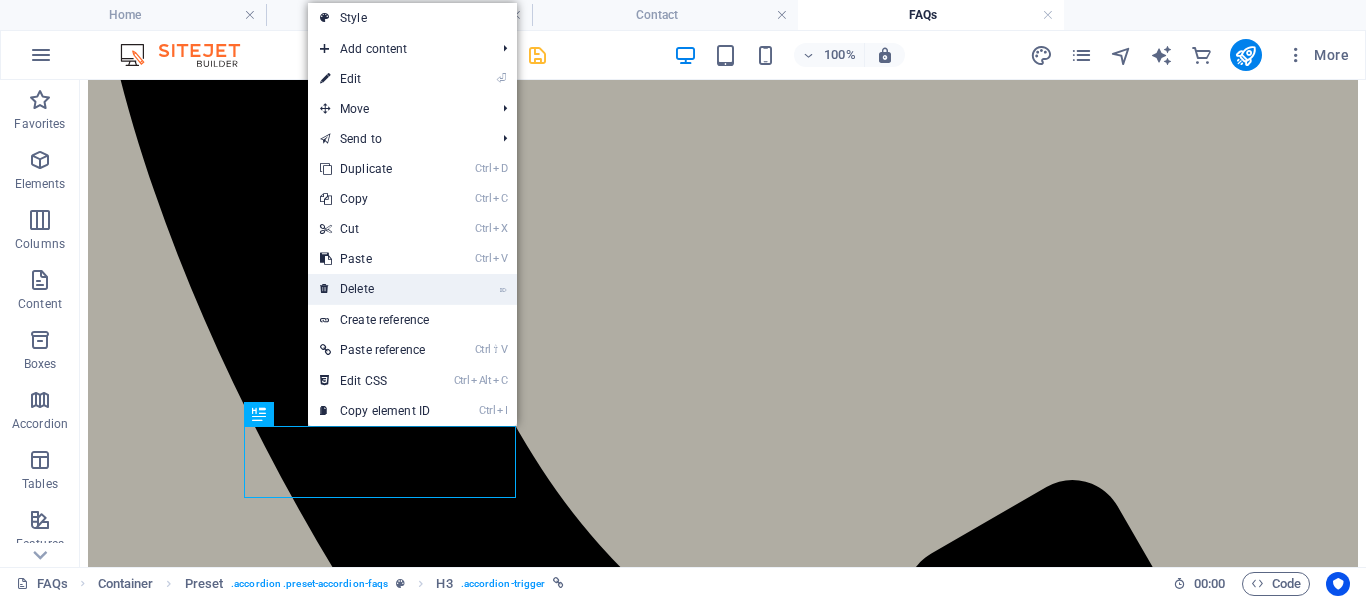click on "⌦  Delete" at bounding box center (375, 289) 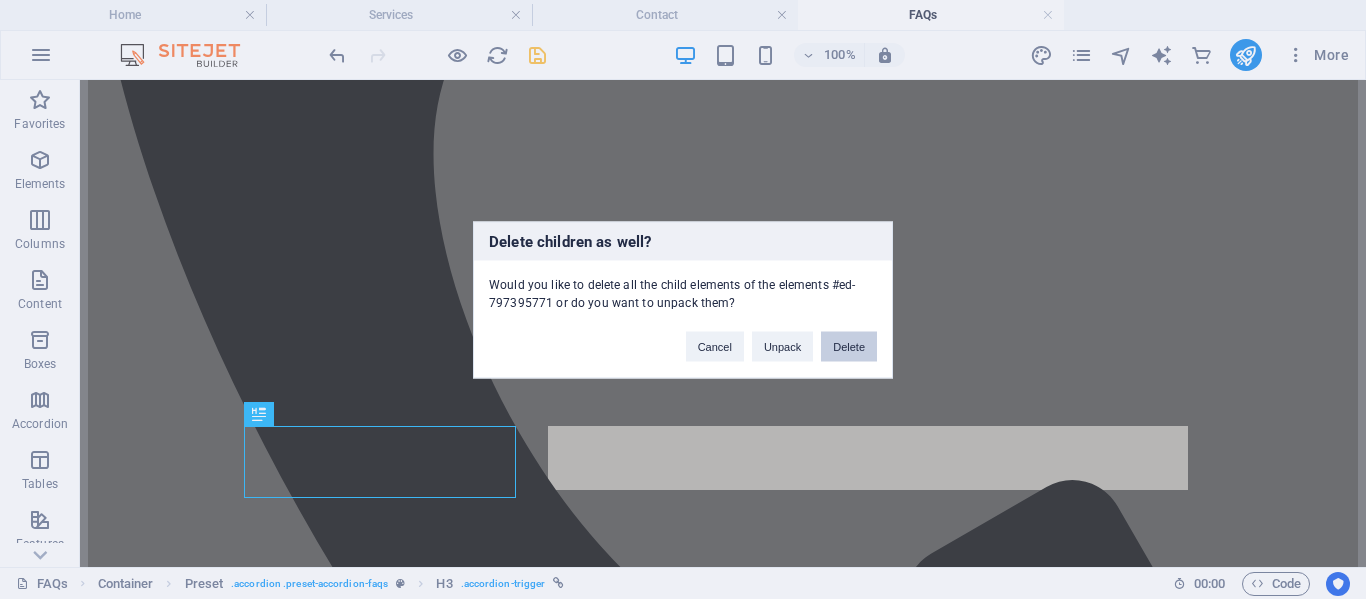 click on "Delete" at bounding box center [849, 346] 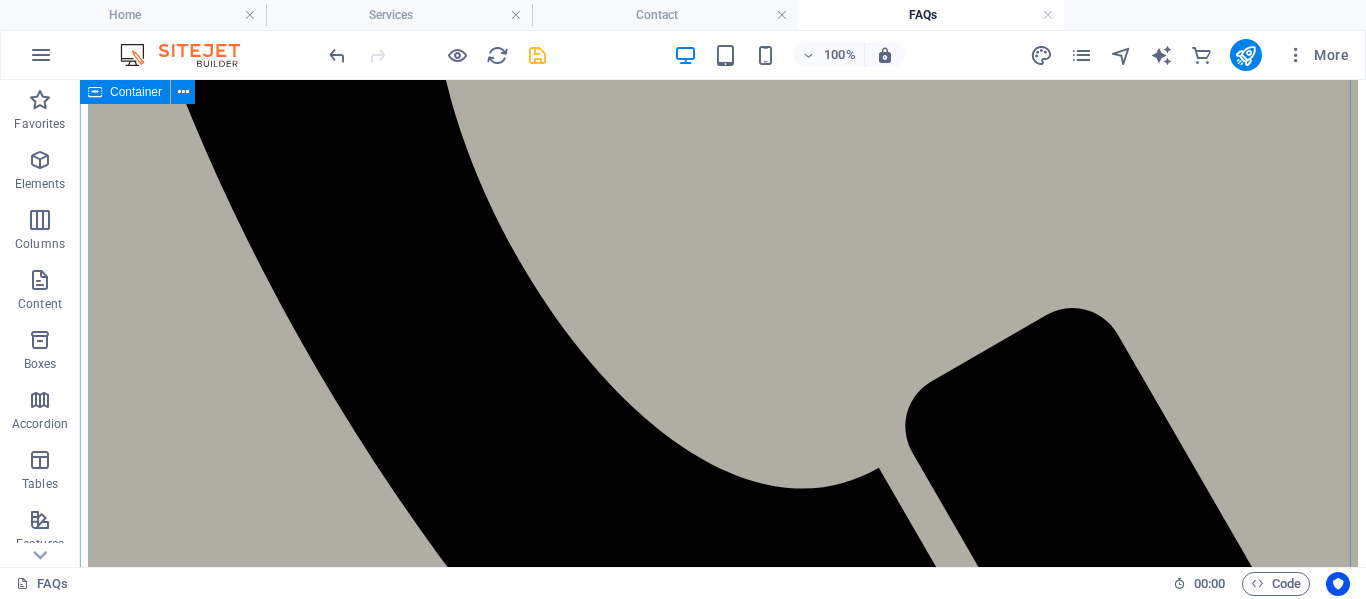 scroll, scrollTop: 1359, scrollLeft: 0, axis: vertical 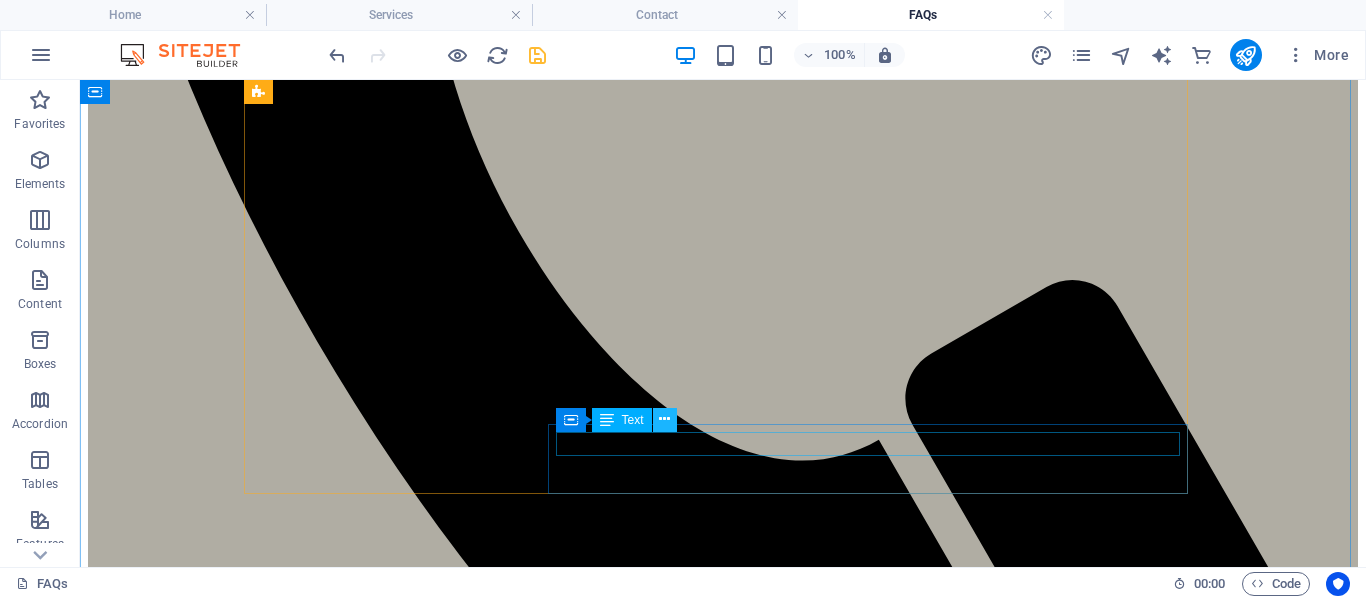 click at bounding box center (664, 419) 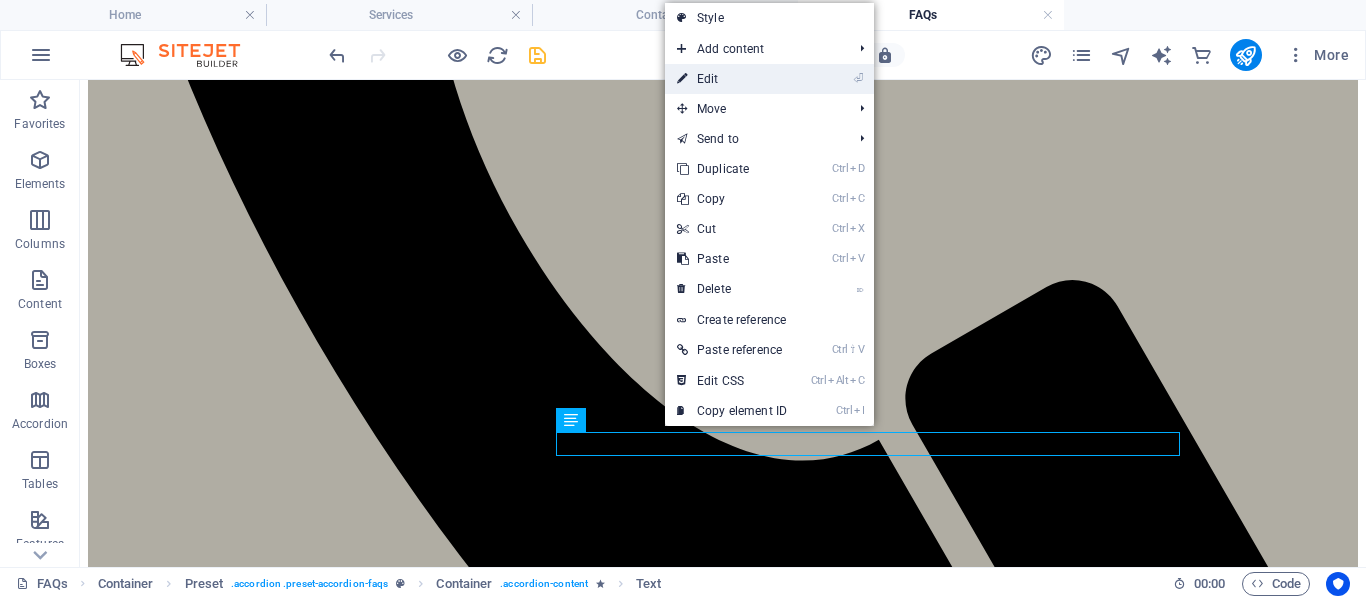 drag, startPoint x: 792, startPoint y: 87, endPoint x: 242, endPoint y: 20, distance: 554.06586 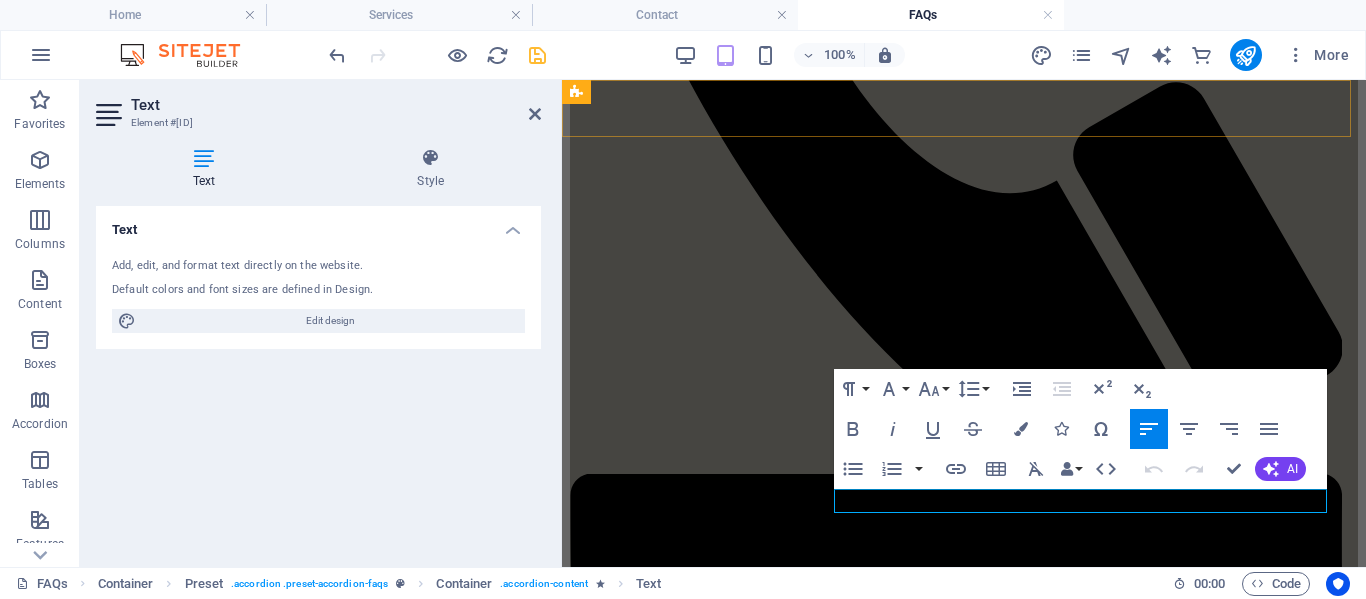scroll, scrollTop: 1514, scrollLeft: 0, axis: vertical 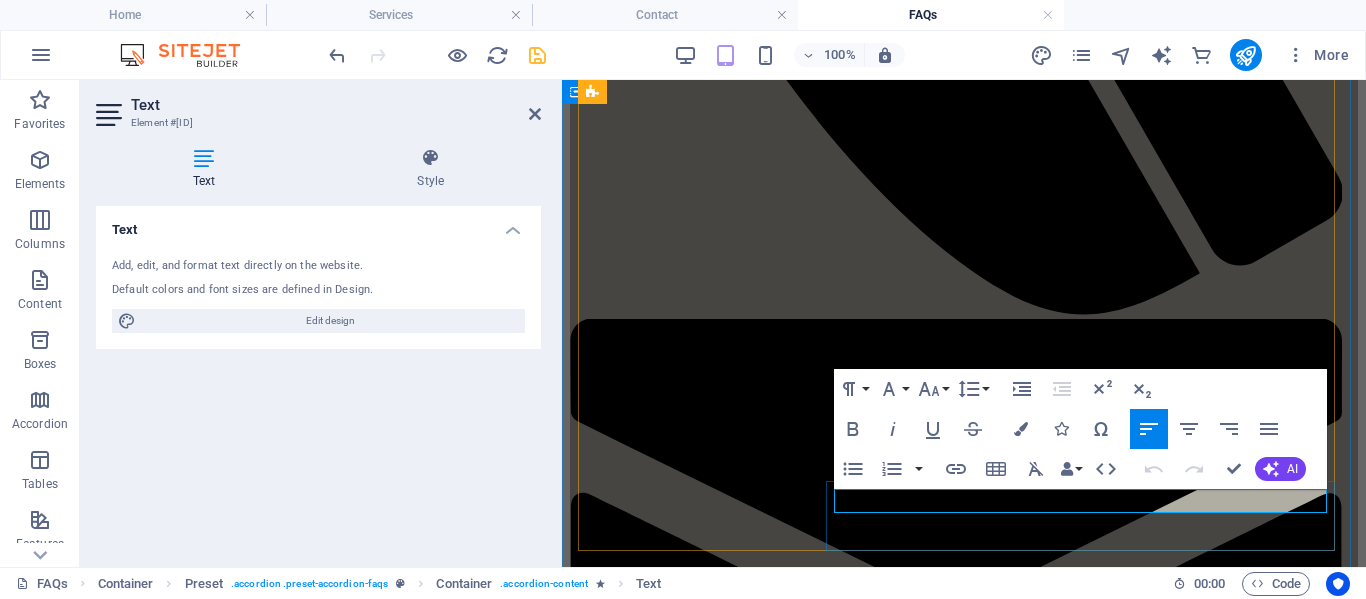 click on "Simple! 100% we only charge for the hours worked." at bounding box center [964, 3722] 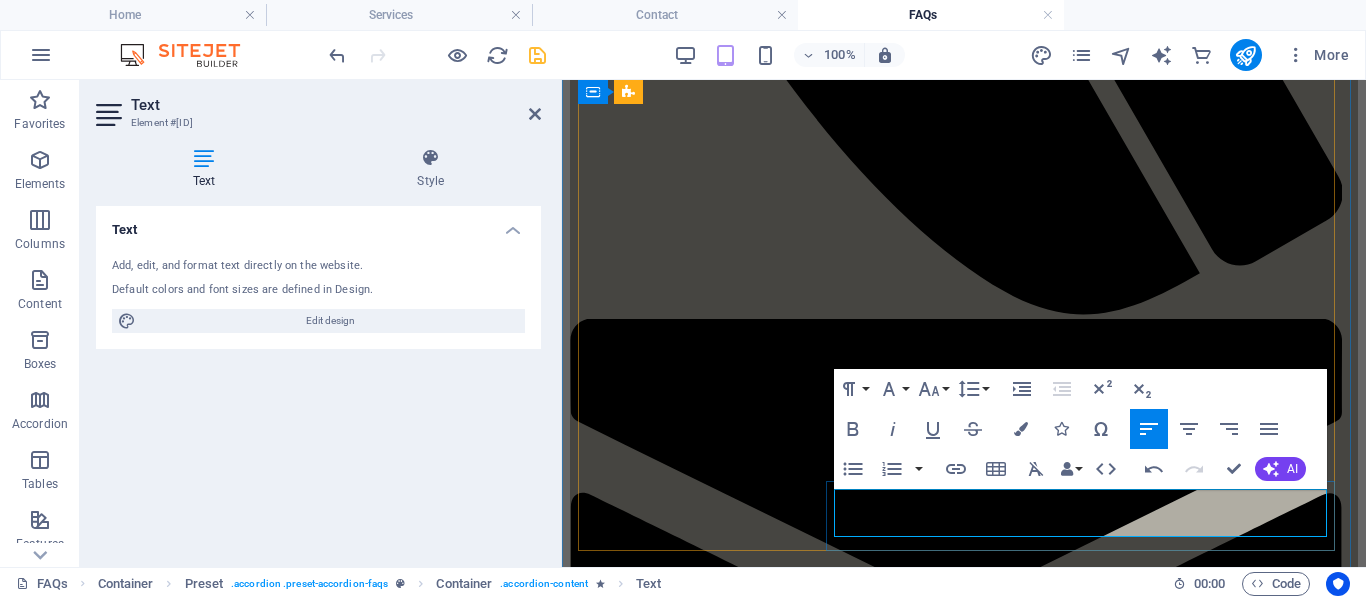 click on "Simple! 100% we only charge for the hours worked. Unlike an auction sale, we do the work and you reap the benefits." at bounding box center [964, 3722] 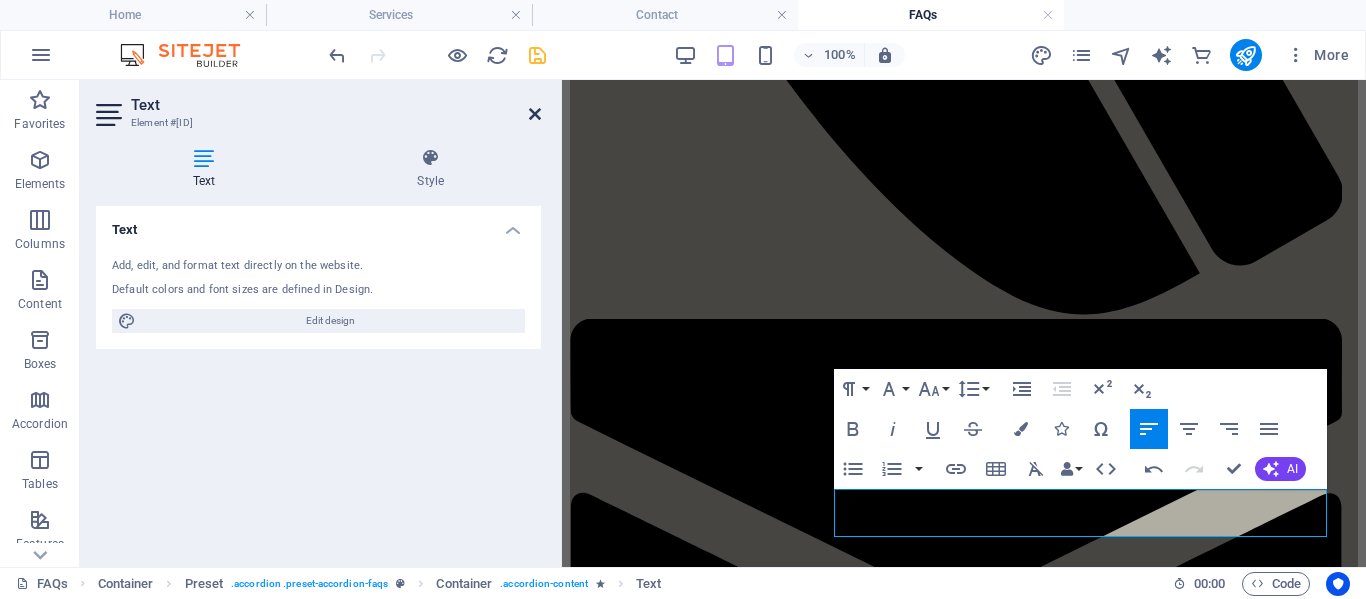 click at bounding box center [535, 114] 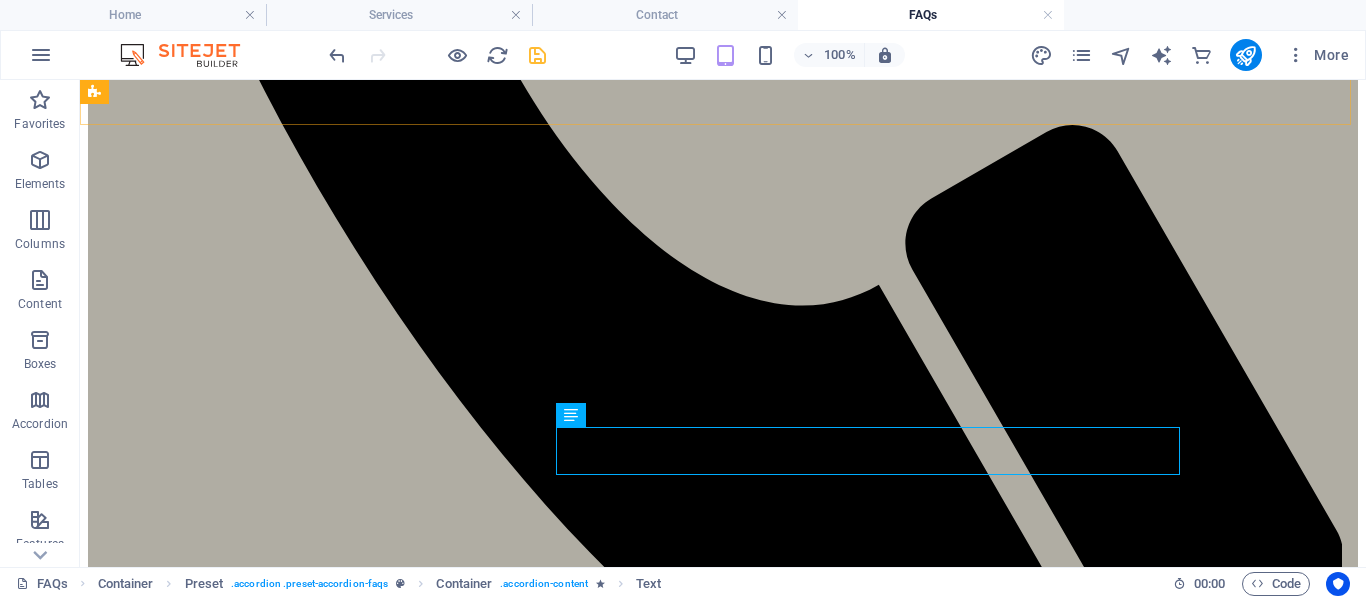 scroll, scrollTop: 1359, scrollLeft: 0, axis: vertical 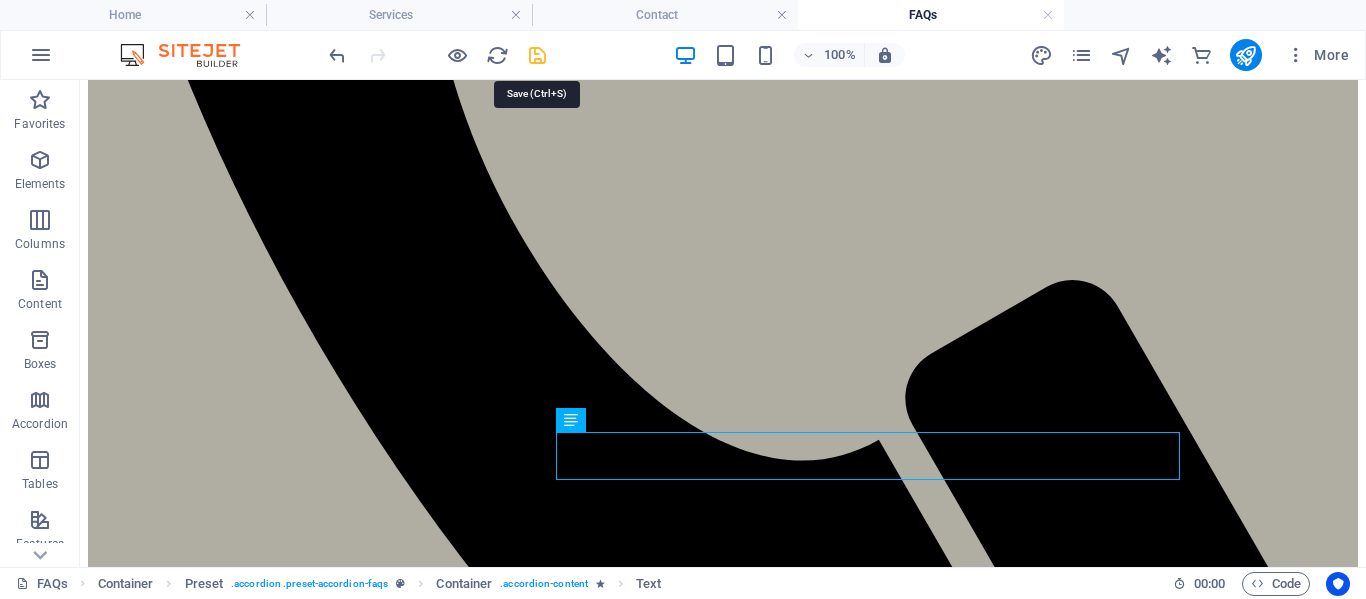 click at bounding box center [537, 55] 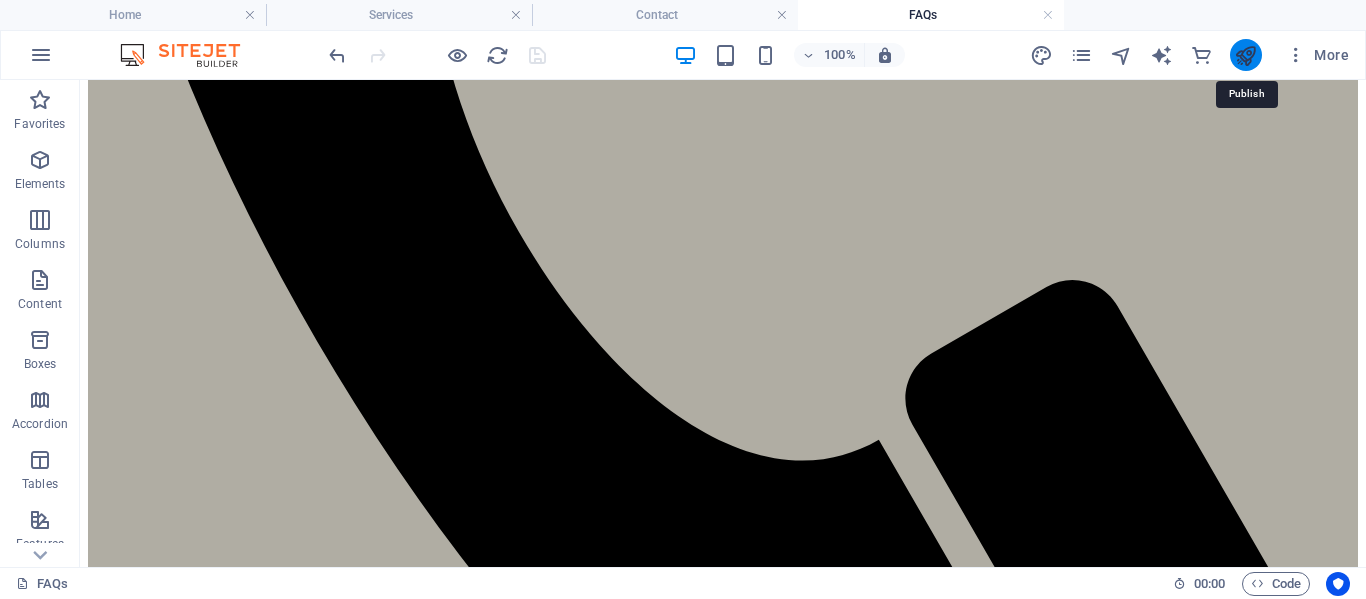 click at bounding box center (1245, 55) 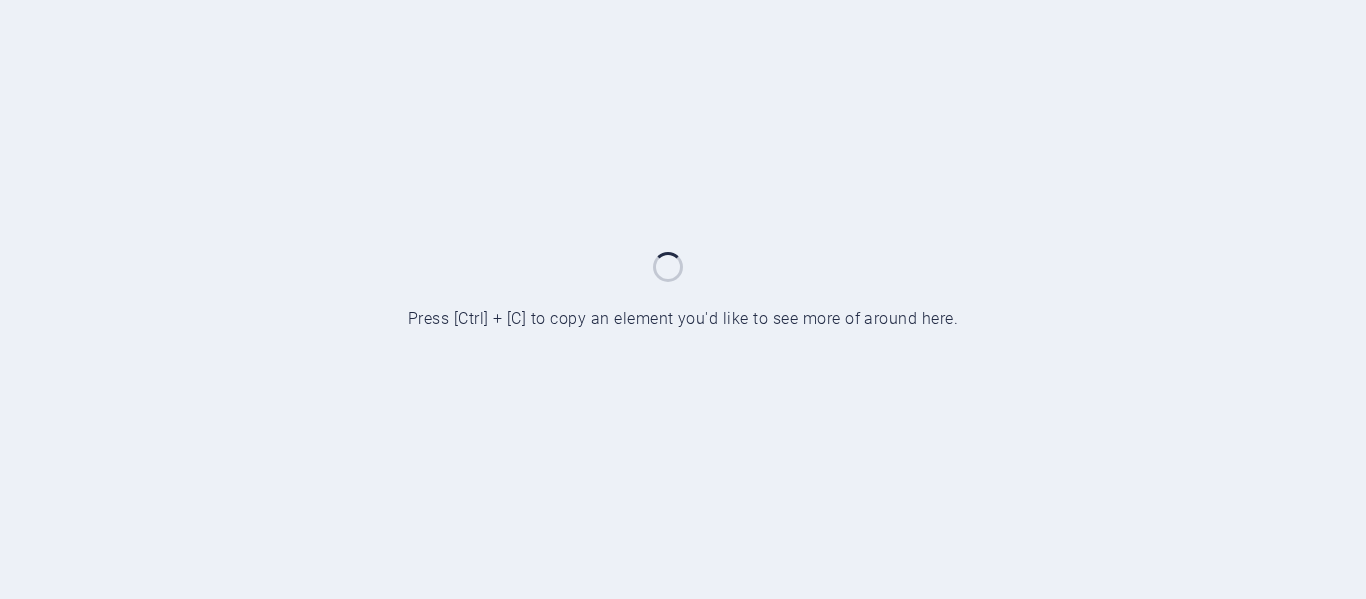 scroll, scrollTop: 0, scrollLeft: 0, axis: both 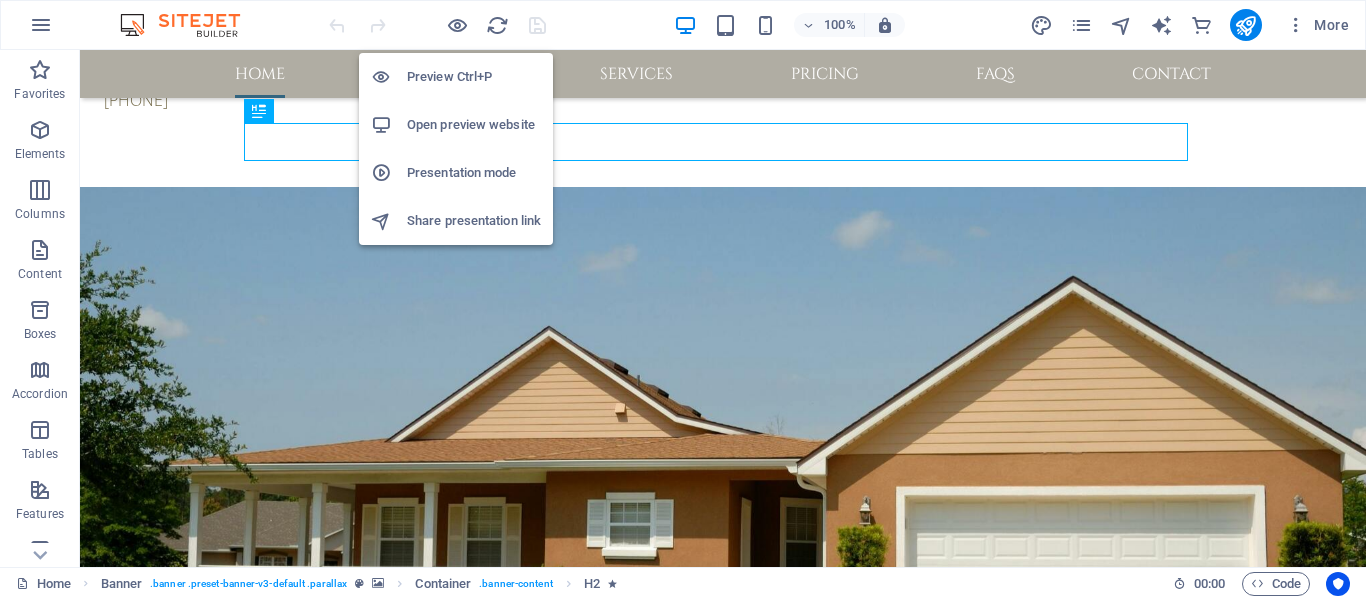 click on "Open preview website" at bounding box center (474, 125) 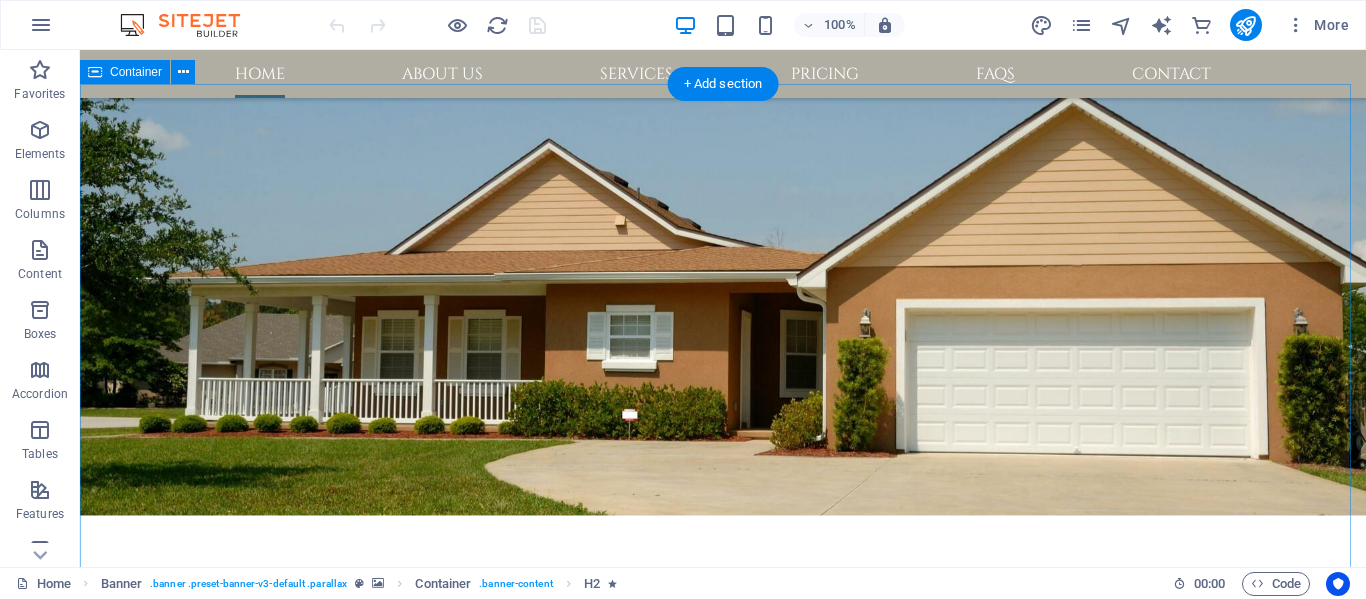 scroll, scrollTop: 700, scrollLeft: 0, axis: vertical 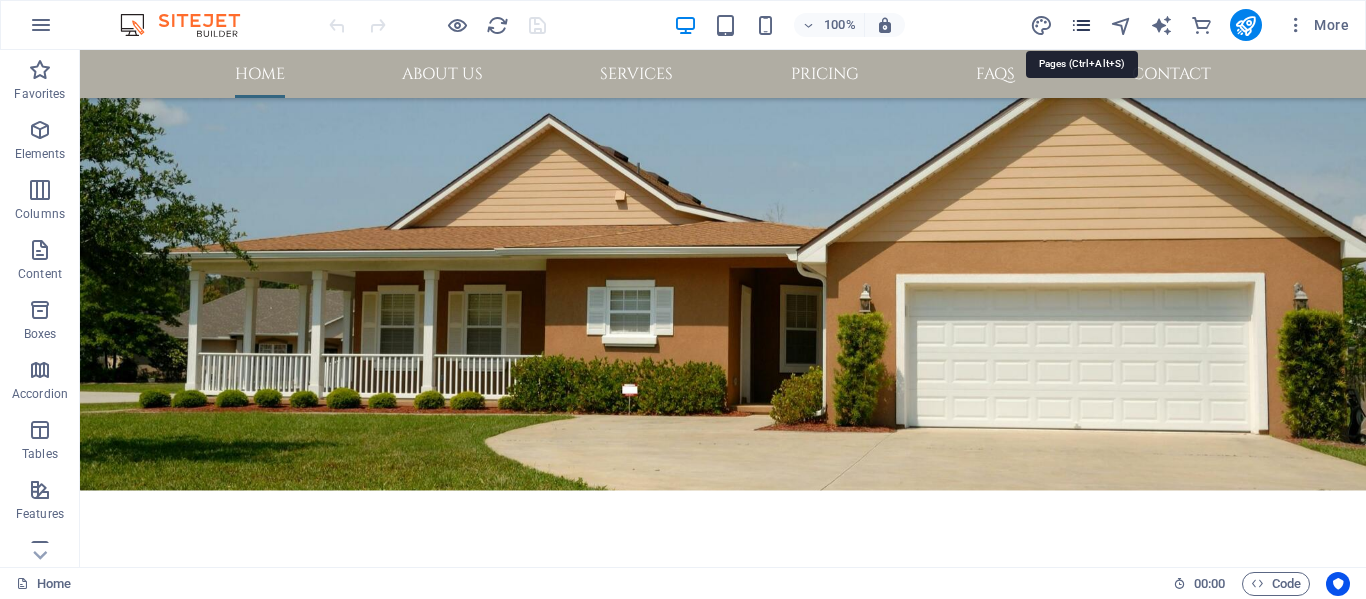 click at bounding box center (1081, 25) 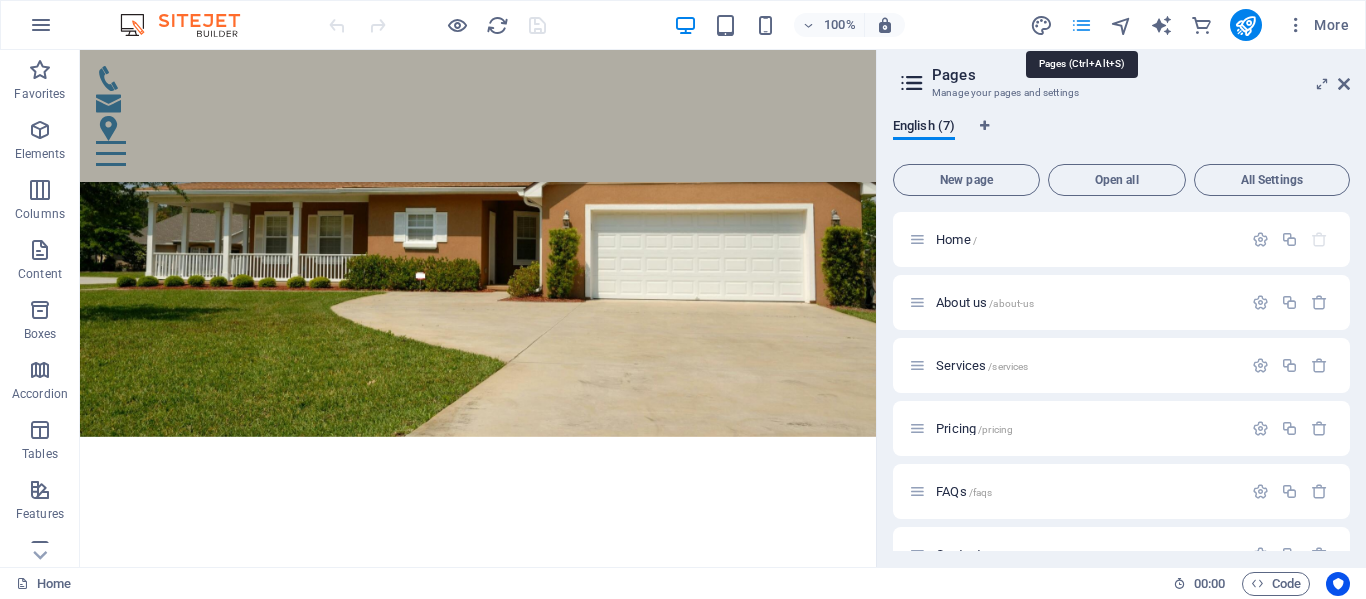 scroll, scrollTop: 598, scrollLeft: 0, axis: vertical 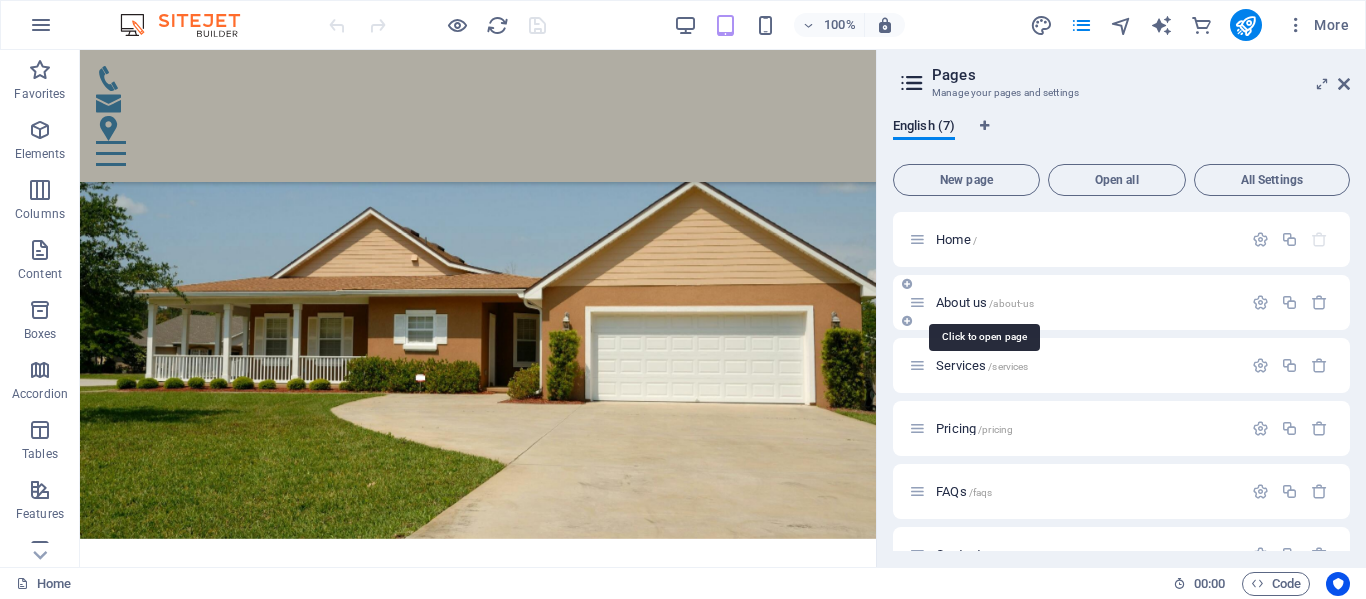 click on "About us /about-us" at bounding box center [985, 302] 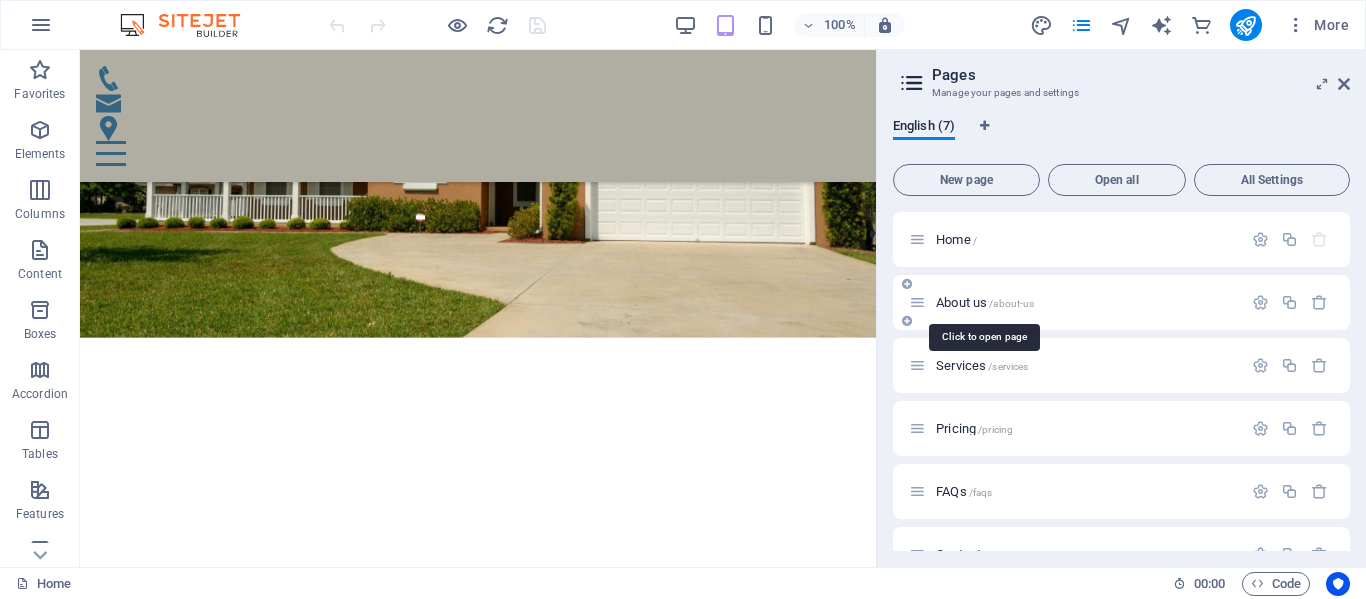 scroll, scrollTop: 0, scrollLeft: 0, axis: both 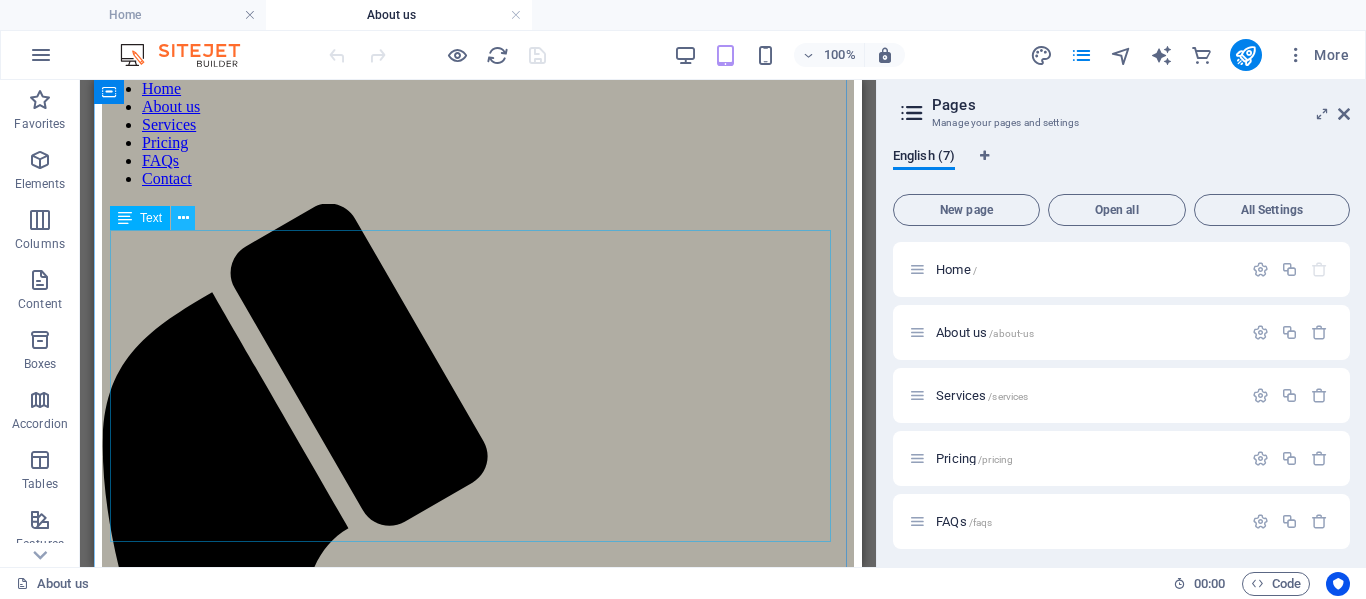click at bounding box center (183, 218) 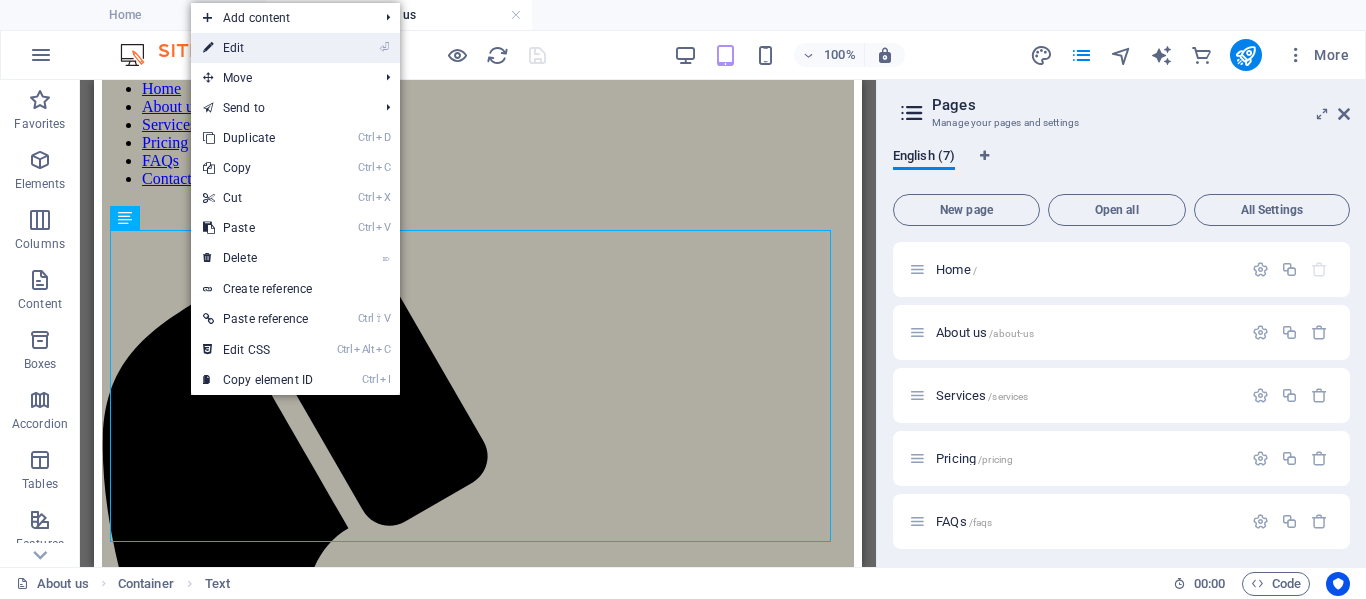 click on "⏎  Edit" at bounding box center [258, 48] 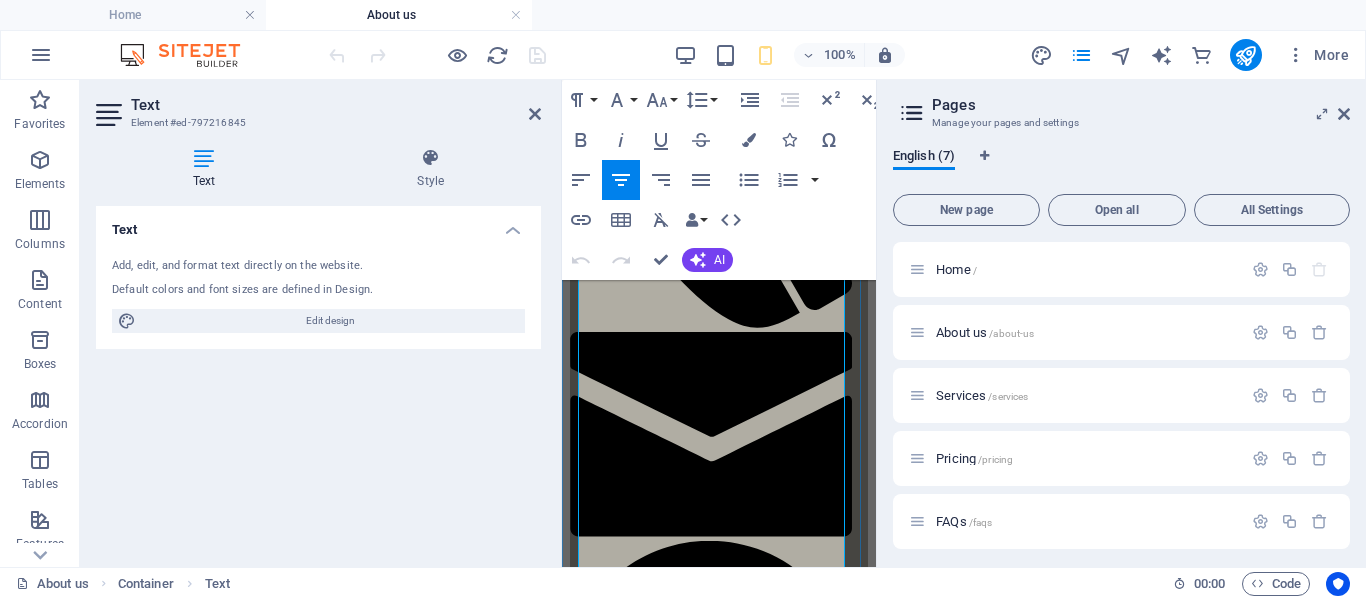 scroll, scrollTop: 900, scrollLeft: 0, axis: vertical 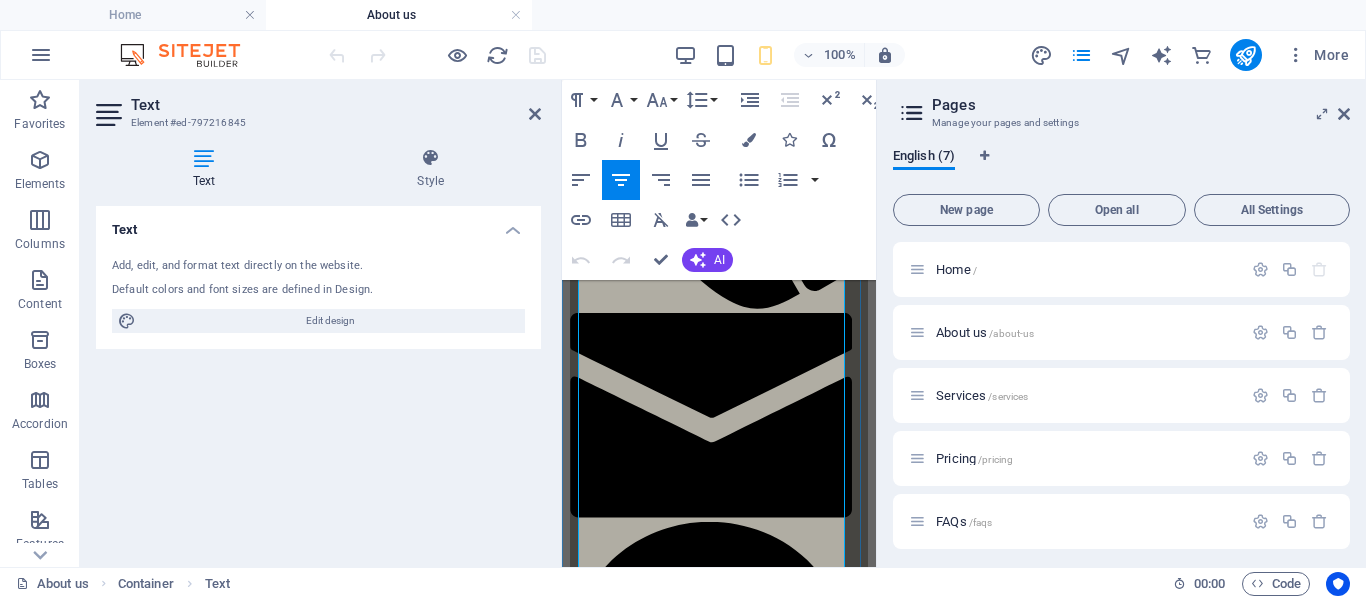 click at bounding box center (719, 1931) 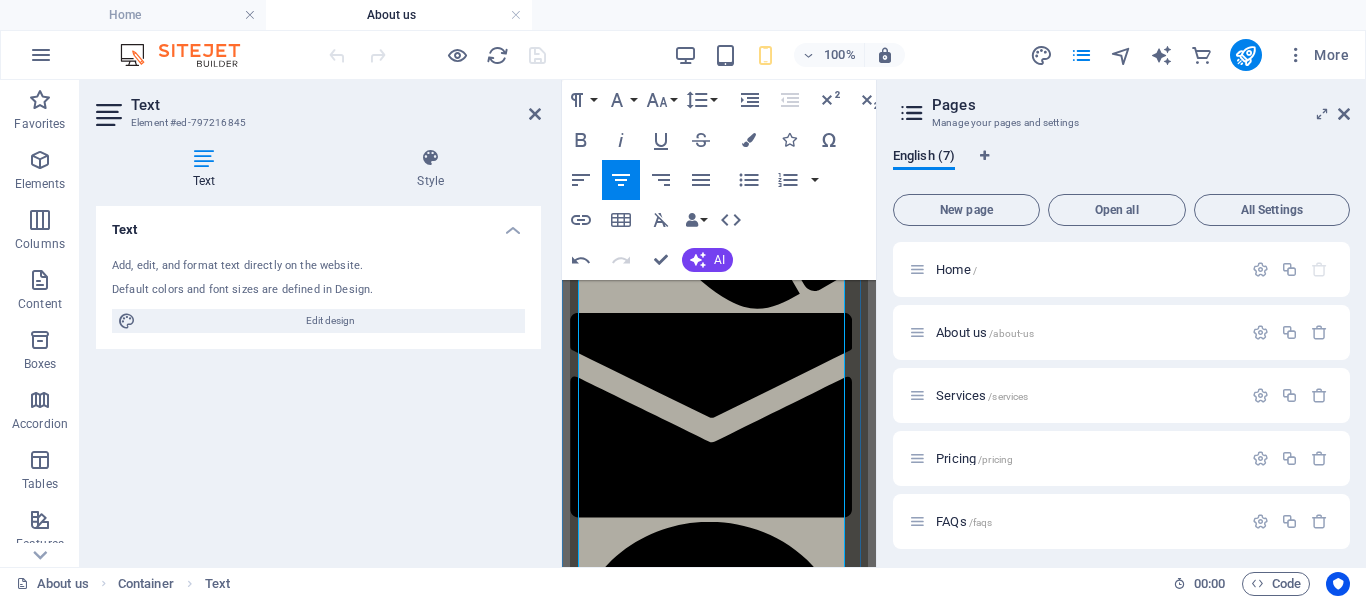 click on "[FIRST] embarked on her cleaning and organizing career at [AGE] when she took on the challenge of farming and ranching. Revitalizing an old homestead was no small task, as it was filled with a chaotic assortment of items accumulated over 50 years—old cars, vintage combines, tin cans, and much more! Despite the obstacles, she successfully transformed the property. After her years in farming and ranching, she started working in the oilfield on combo vac units. [FIRST] not only cleaned up oil she was in charge of keeping the shop clean and tidy. during this time" at bounding box center (719, 1958) 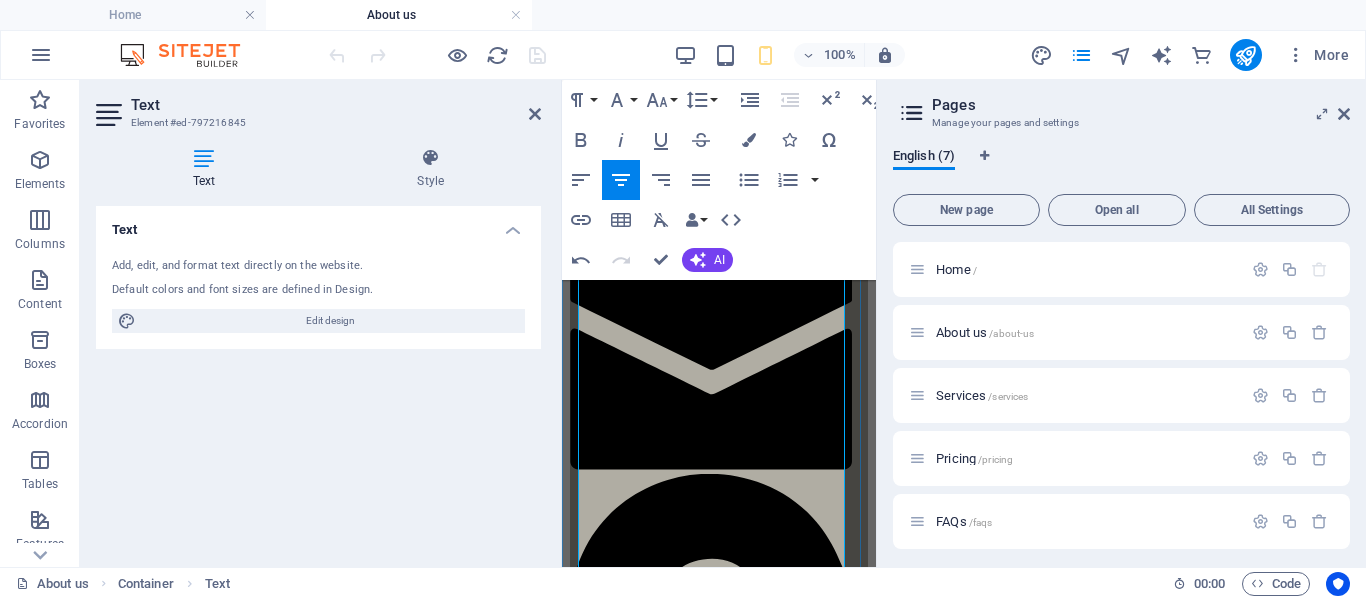 scroll, scrollTop: 900, scrollLeft: 0, axis: vertical 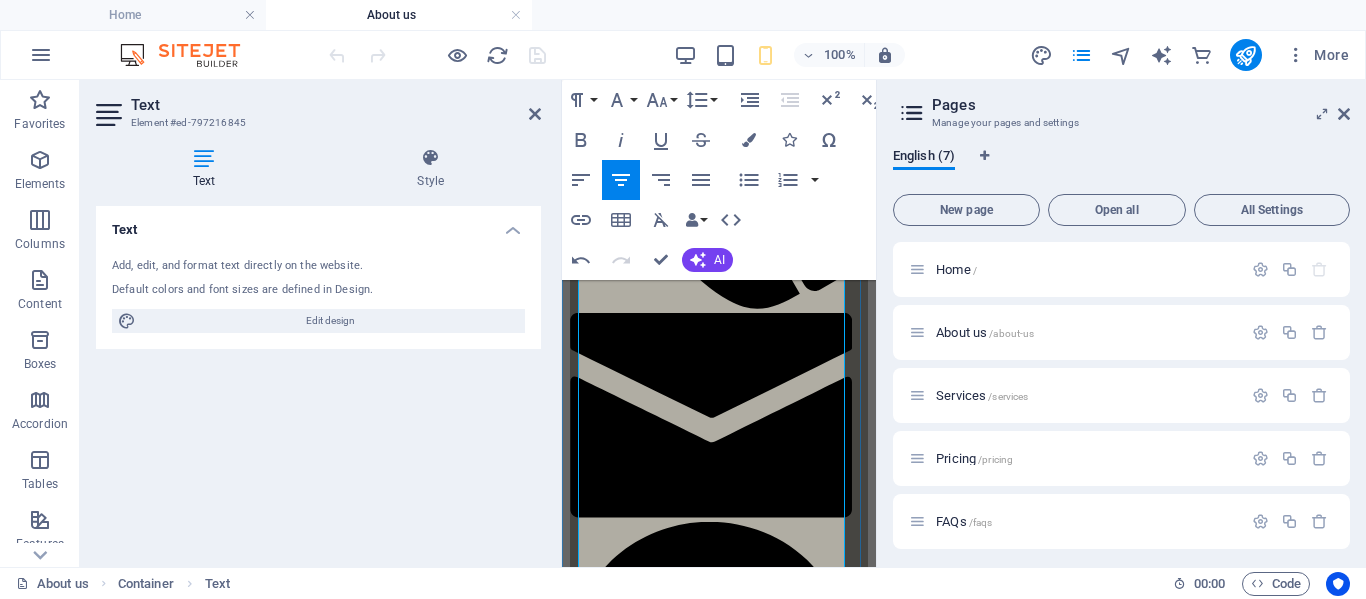 click on "[FIRST] embarked on her cleaning and organizing career at [AGE] when she took on the challenge of farming and ranching. Revitalizing an old homestead was no small task, as it was filled with a chaotic assortment of items accumulated over 50 years—old cars, vintage combines, tin cans, and much more! Despite the obstacles, she successfully transformed the property. After her years in farming and ranching, she started working in the oilfield on combo vac units. [FIRST] not only cleaned up oil she was in charge of keeping the shop clean and tidy. During this time [FIRST] purchased an acreage near her hometown of [CITY], [STATE]." at bounding box center [719, 1958] 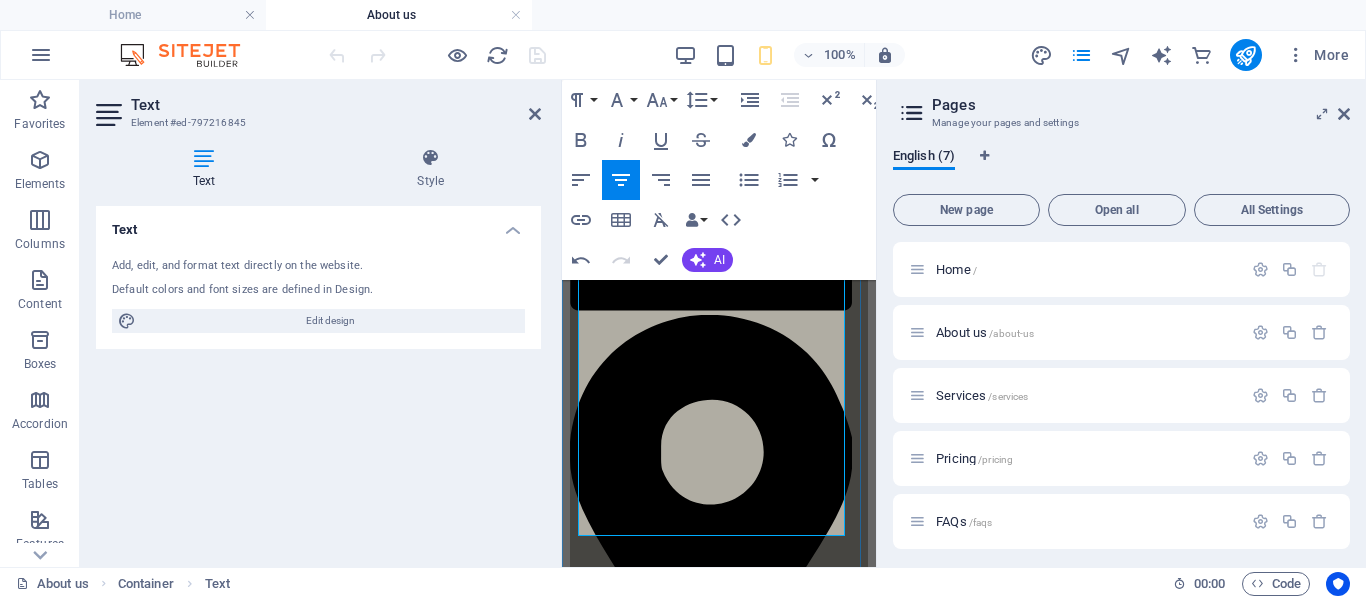 scroll, scrollTop: 1100, scrollLeft: 0, axis: vertical 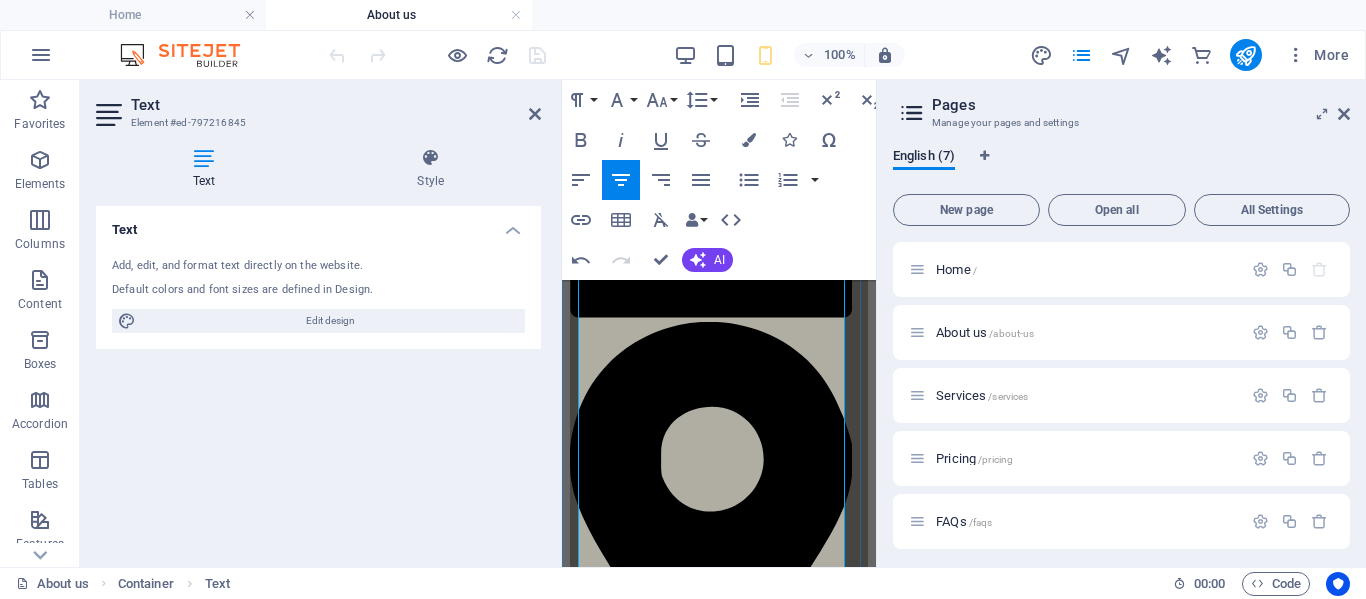 click at bounding box center (719, 1767) 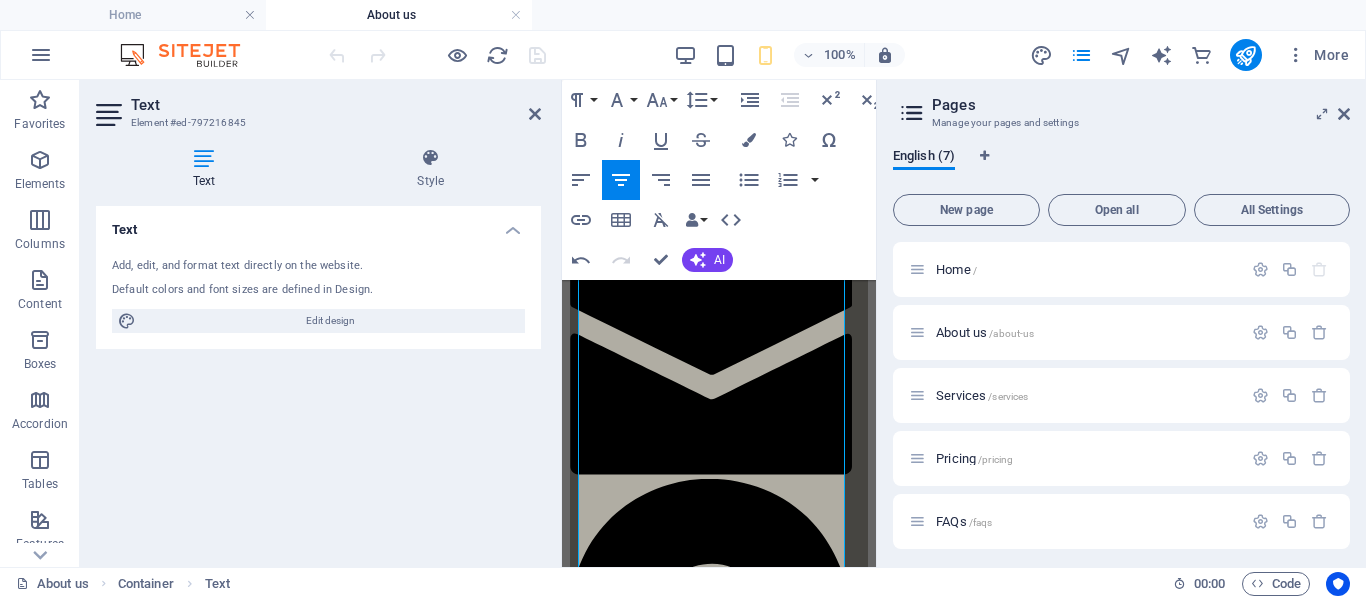 scroll, scrollTop: 1000, scrollLeft: 0, axis: vertical 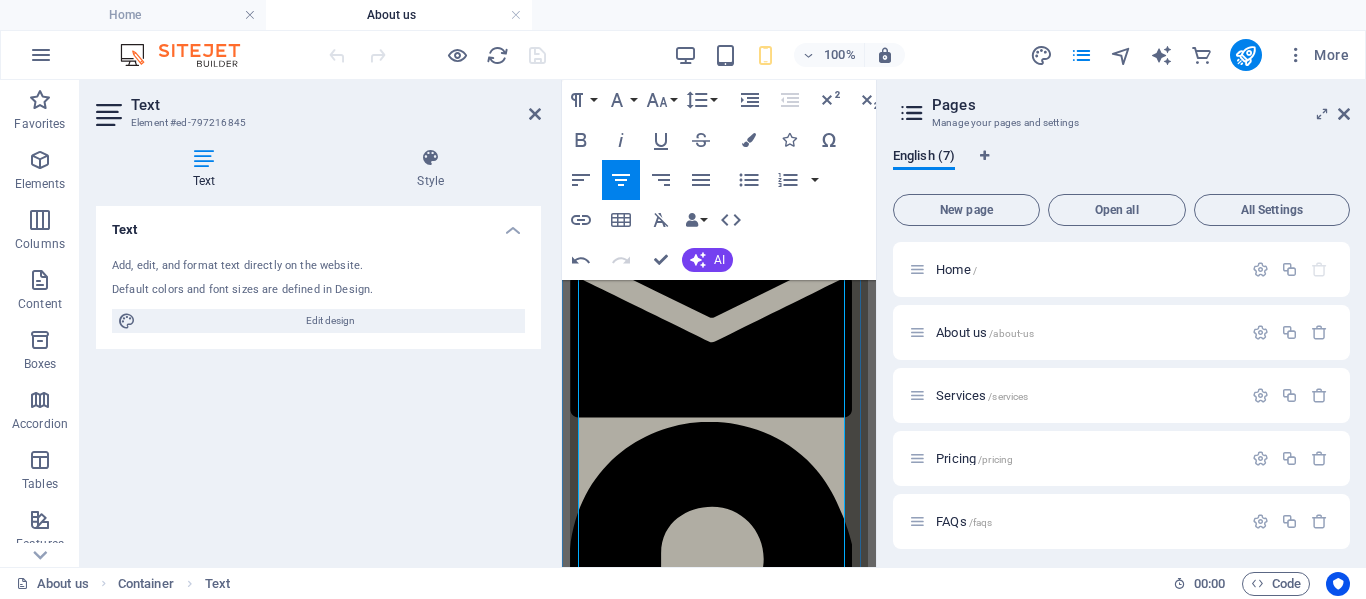 click at bounding box center (719, 1813) 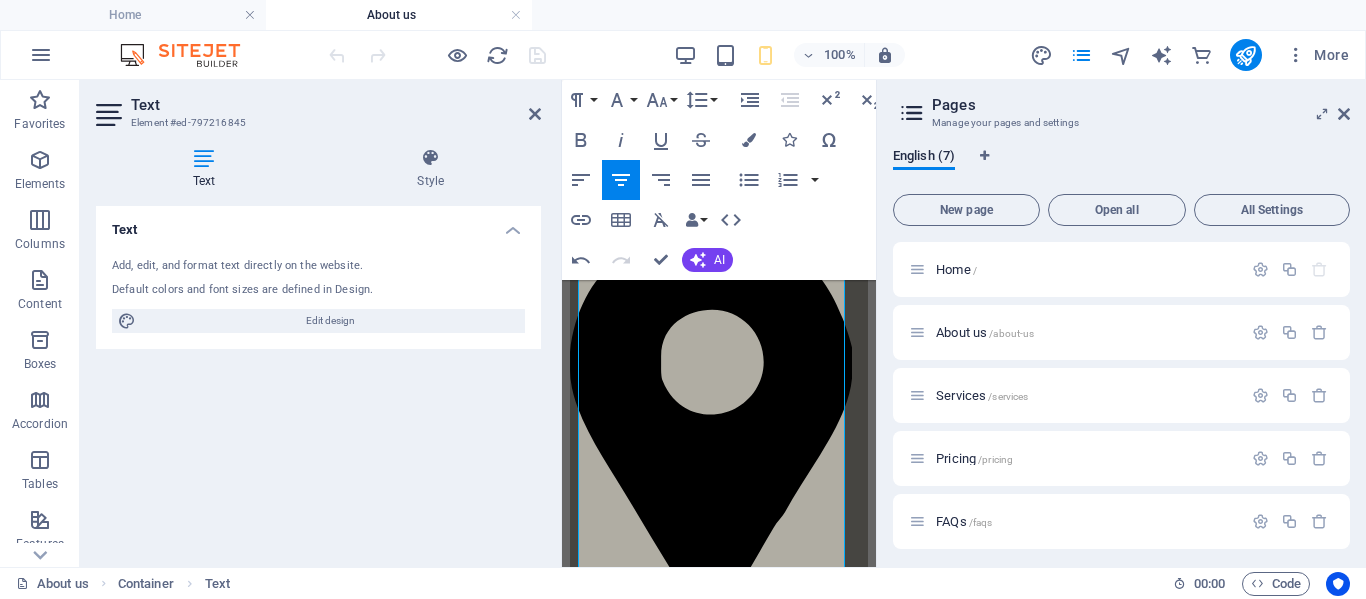 scroll, scrollTop: 1200, scrollLeft: 0, axis: vertical 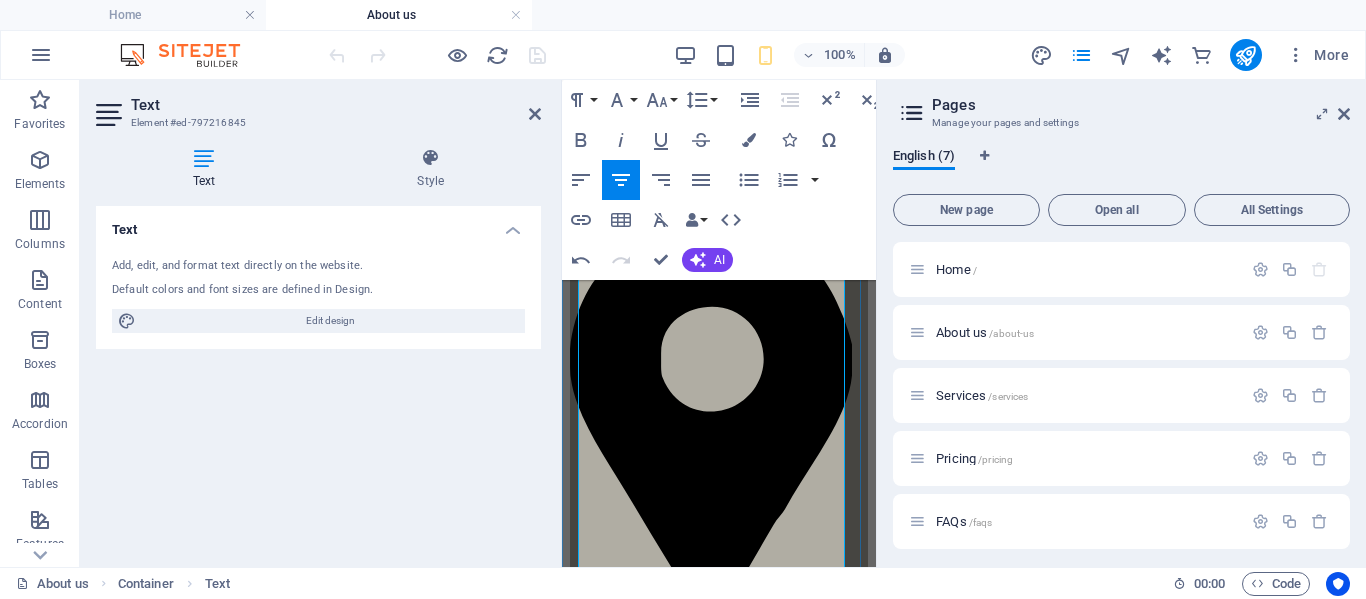 click on "Following the loss of a family member which was passionate about collecting, she volunteered to tackle the daunting task of sorting through the items. The garage sale that ensued was a tremendous success, providing much-needed relief to her family. Since then, Michele has undertaken numerous estate cleanouts and organization projects. Michele's extensive knowledge of antiques, household items, tools and machinery contributed to prosperous sales helping her clients." at bounding box center [719, 1789] 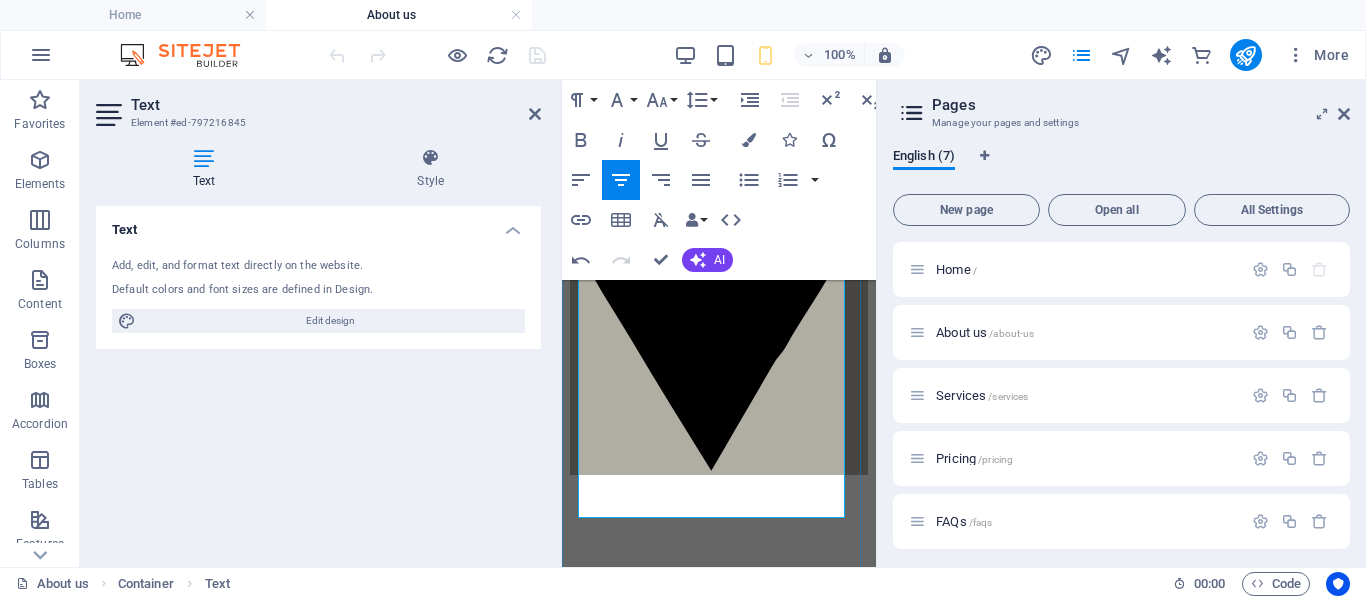 scroll, scrollTop: 1400, scrollLeft: 0, axis: vertical 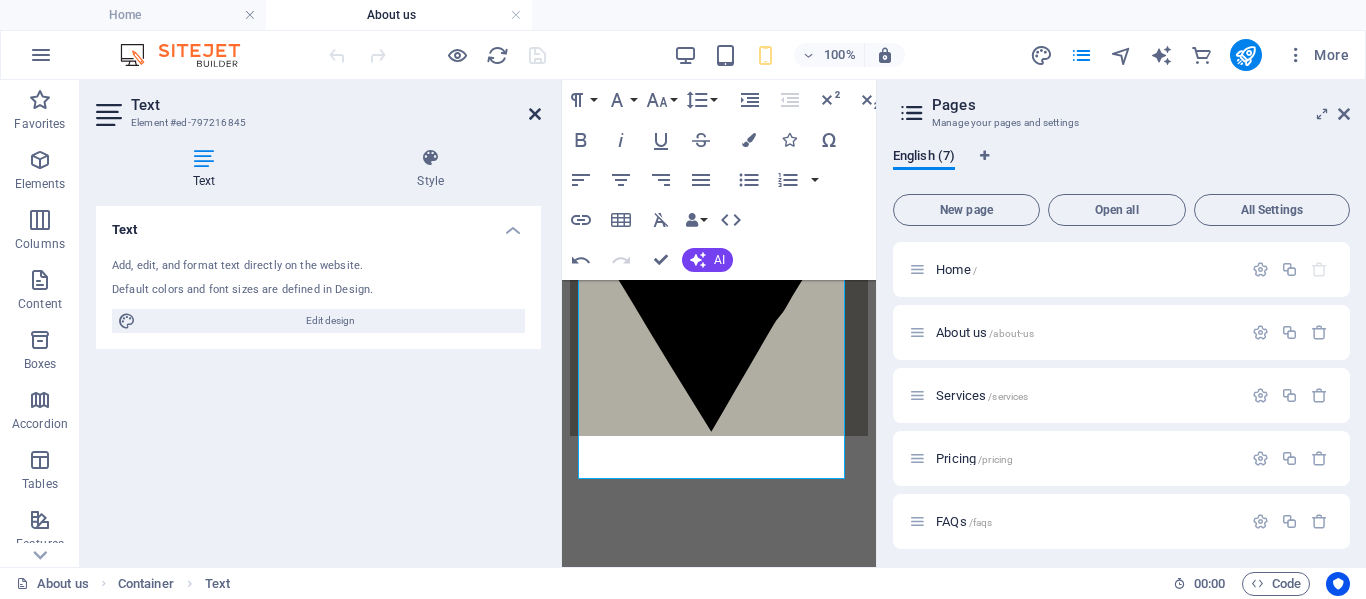 click at bounding box center (535, 114) 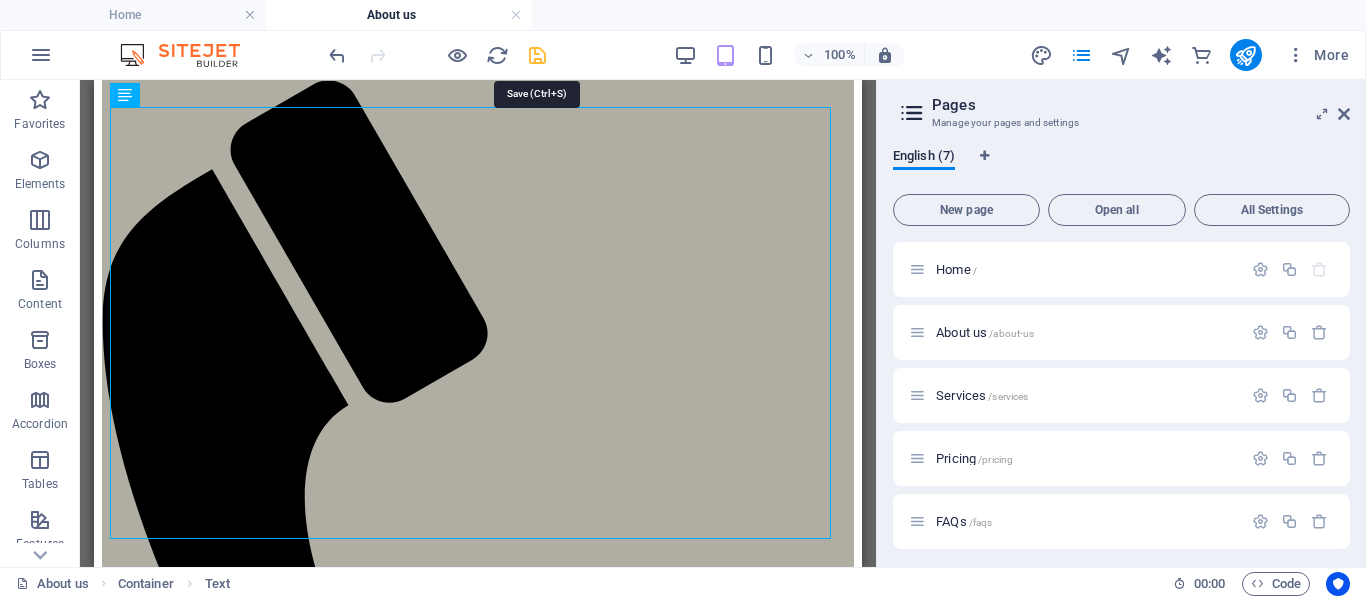 click at bounding box center [537, 55] 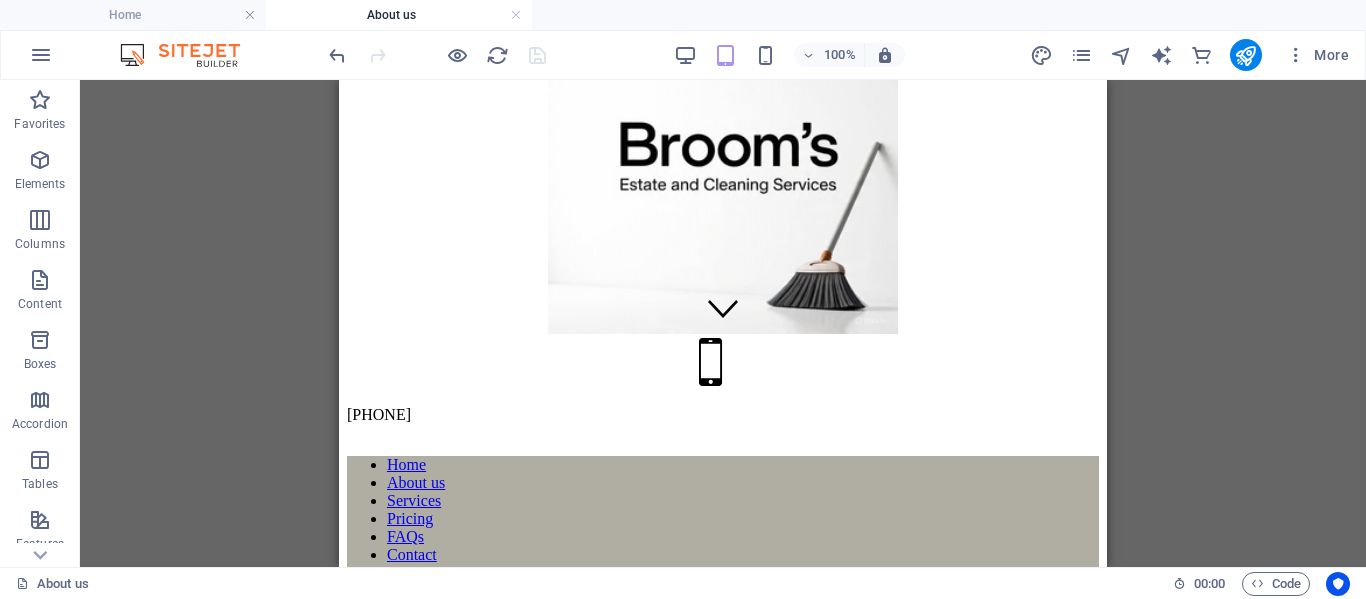 scroll, scrollTop: 223, scrollLeft: 0, axis: vertical 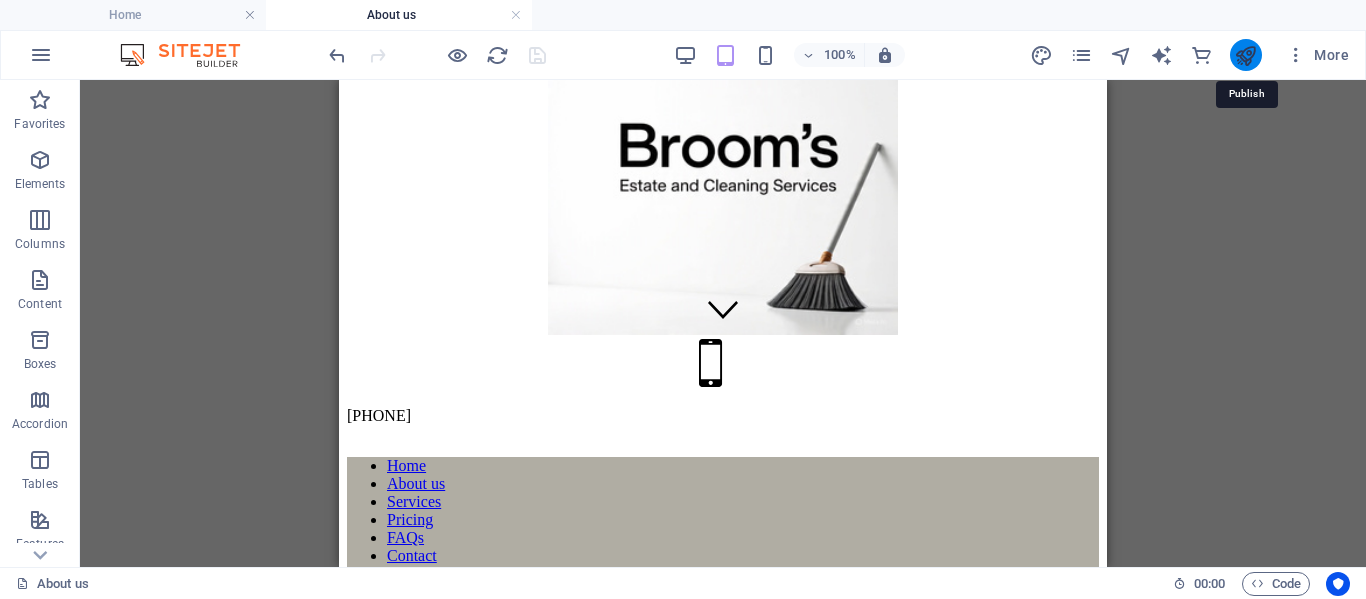 click at bounding box center (1245, 55) 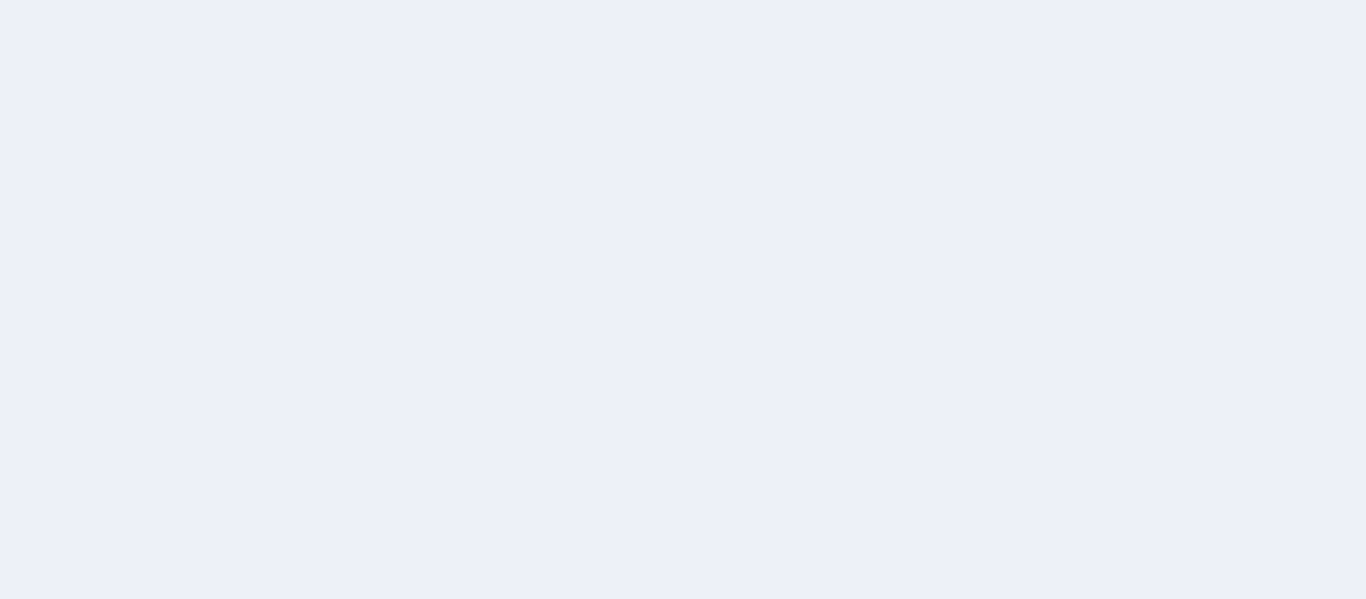 scroll, scrollTop: 0, scrollLeft: 0, axis: both 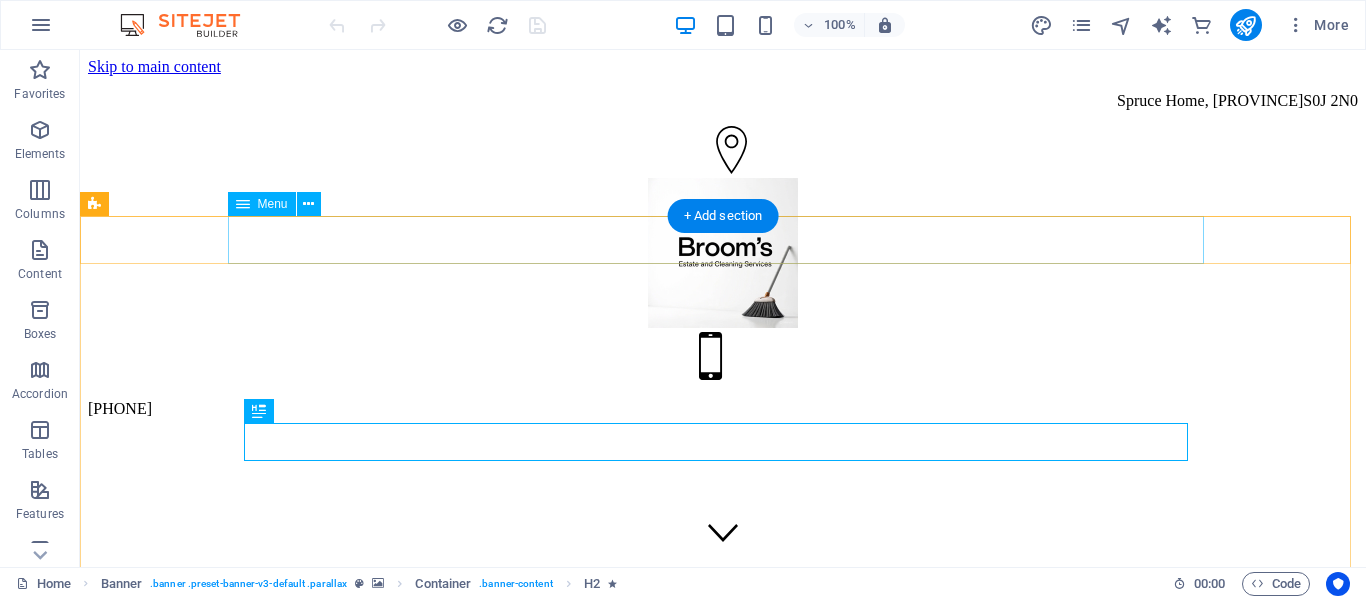 click on "Home About us Services Pricing FAQs Contact" at bounding box center (723, 1020) 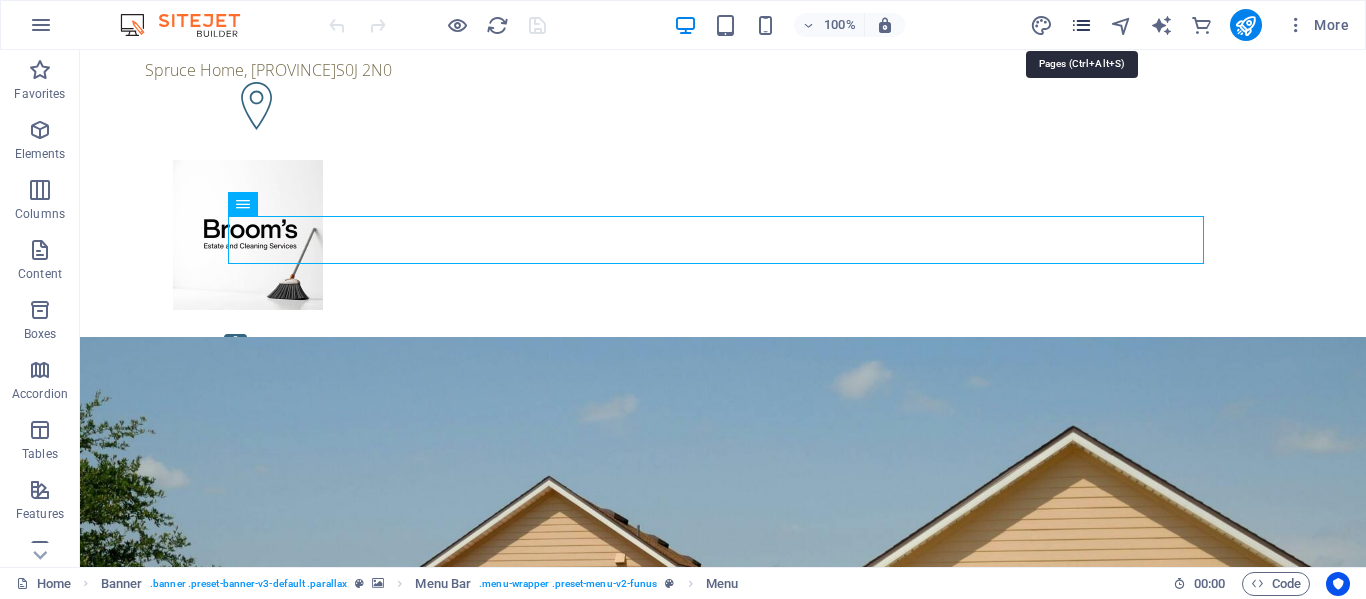 click at bounding box center [1081, 25] 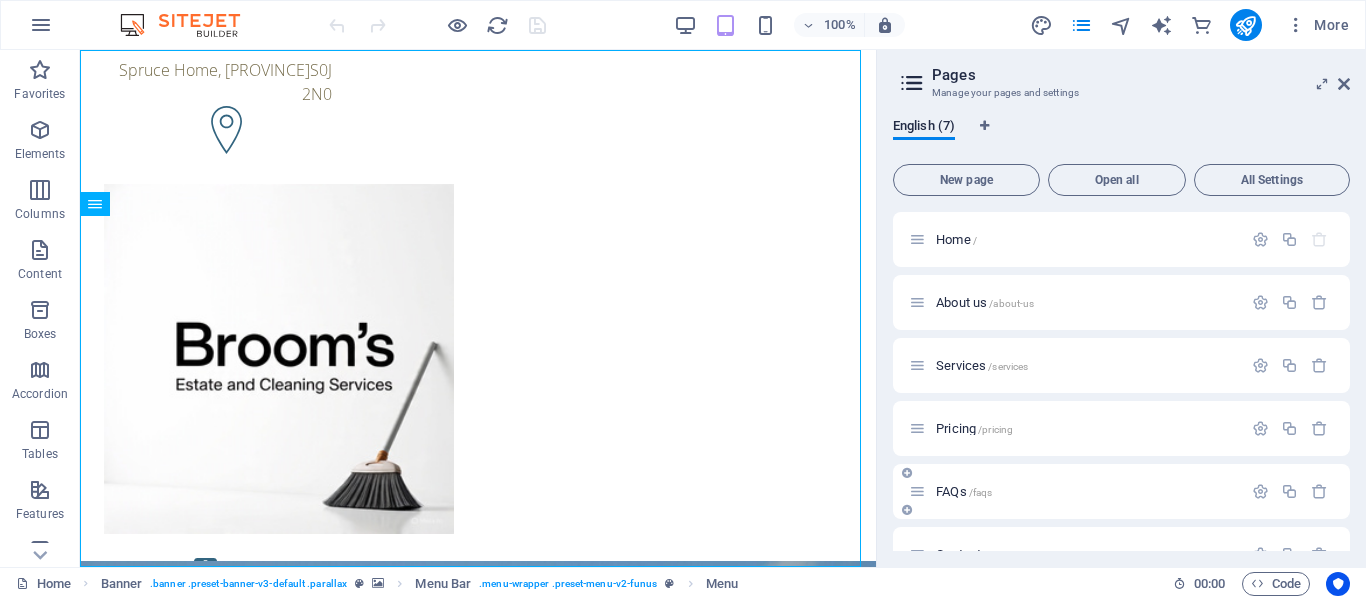click on "FAQs /faqs" at bounding box center [1086, 491] 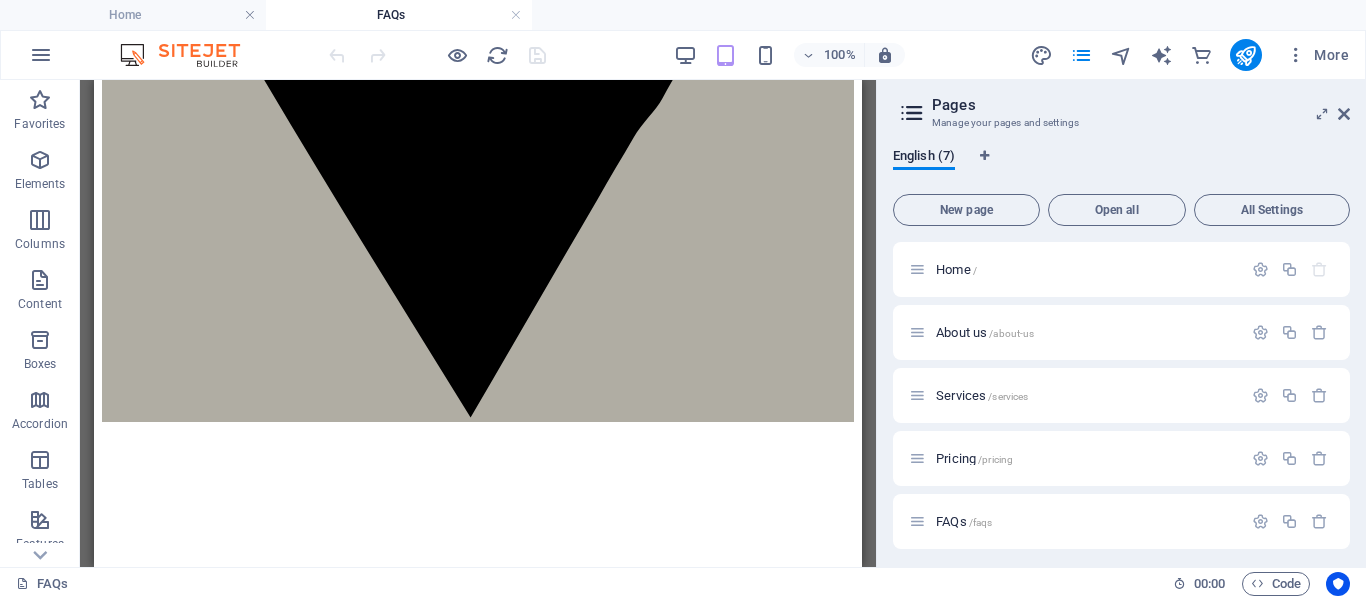 scroll, scrollTop: 2874, scrollLeft: 0, axis: vertical 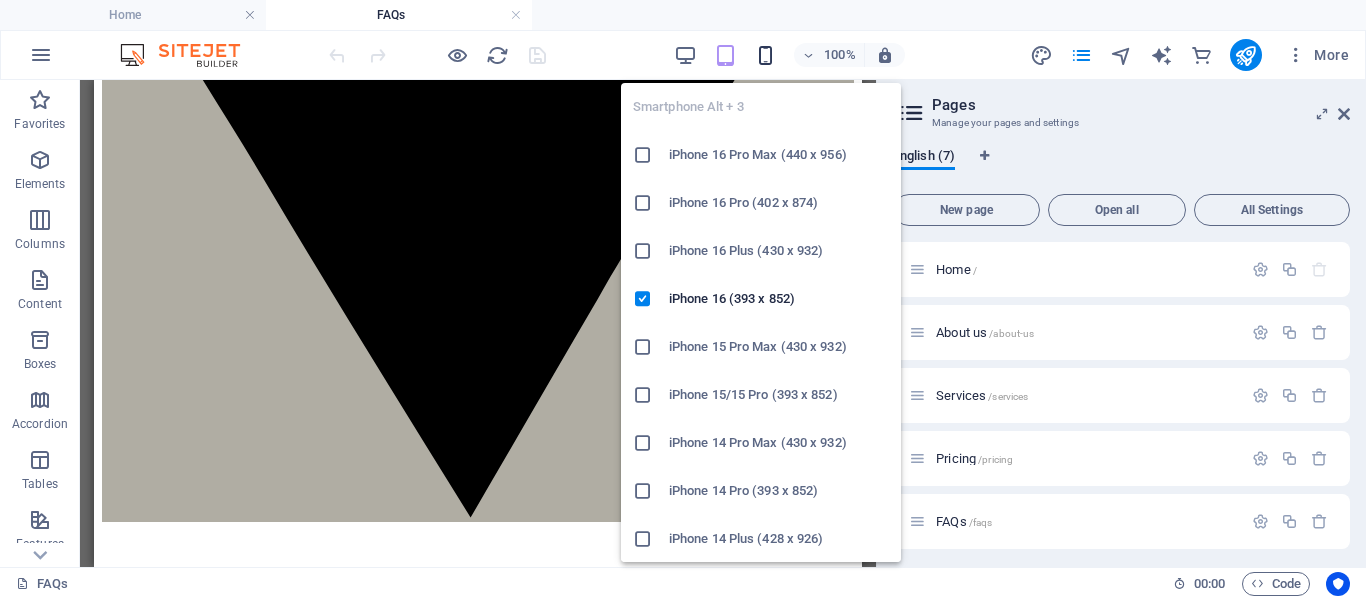 click at bounding box center [765, 55] 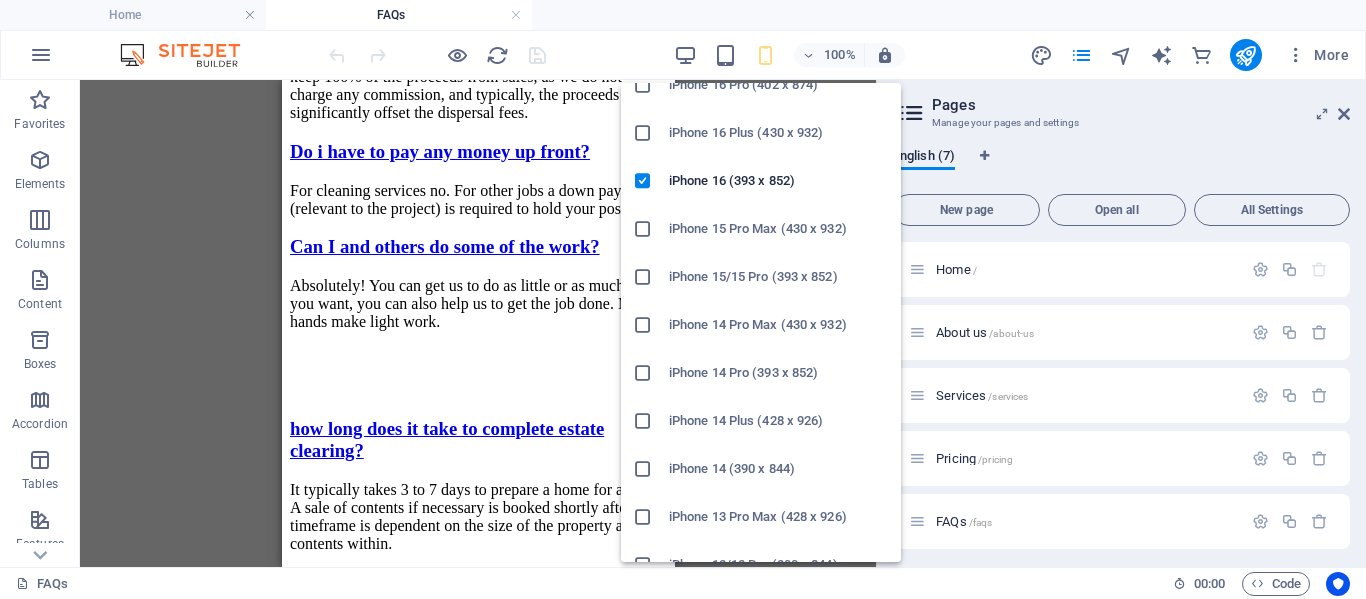 scroll, scrollTop: 200, scrollLeft: 0, axis: vertical 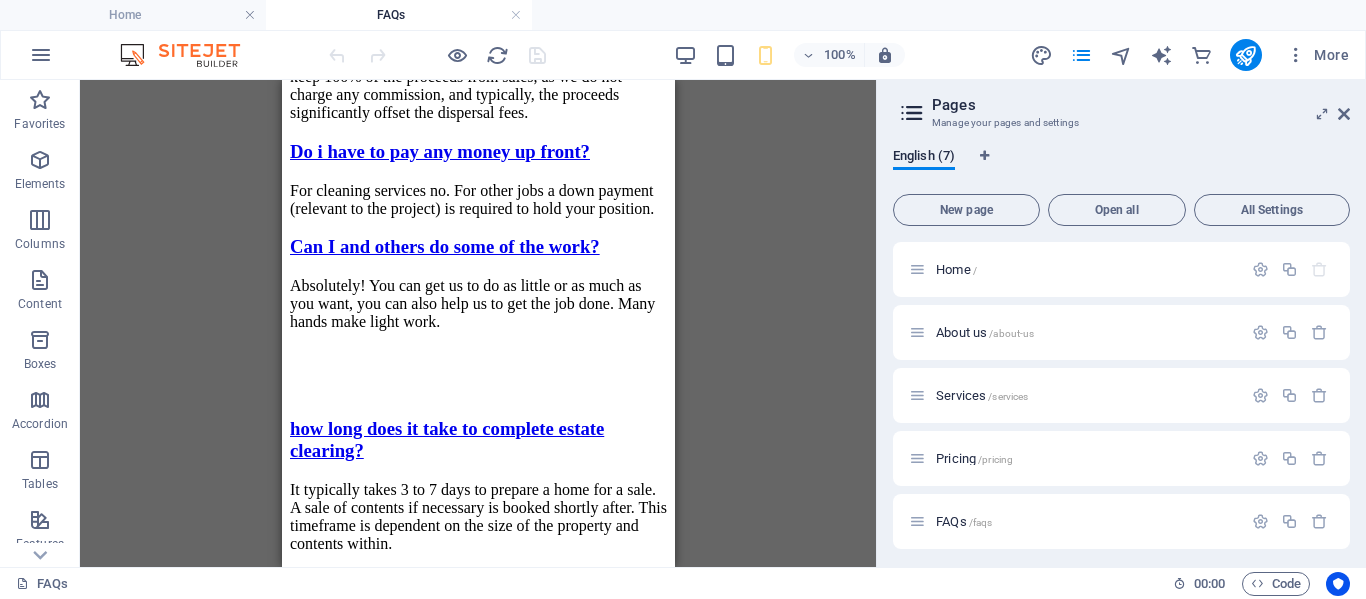 click on "Manage your pages and settings" at bounding box center [1121, 123] 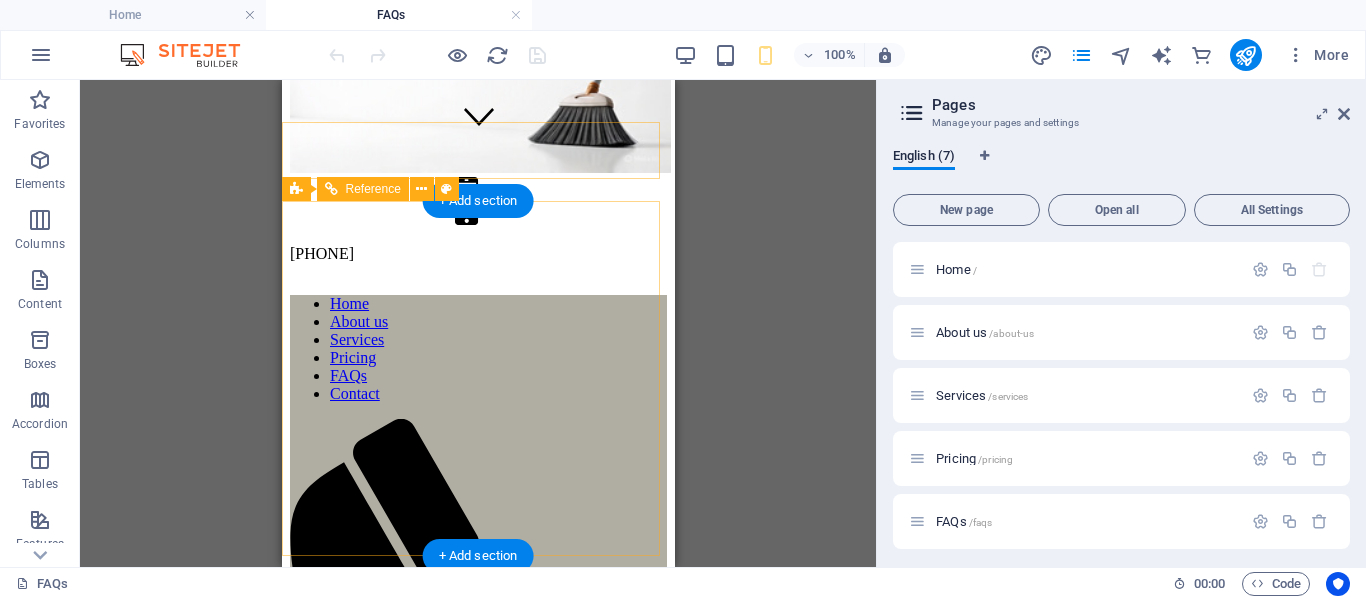 scroll, scrollTop: 374, scrollLeft: 0, axis: vertical 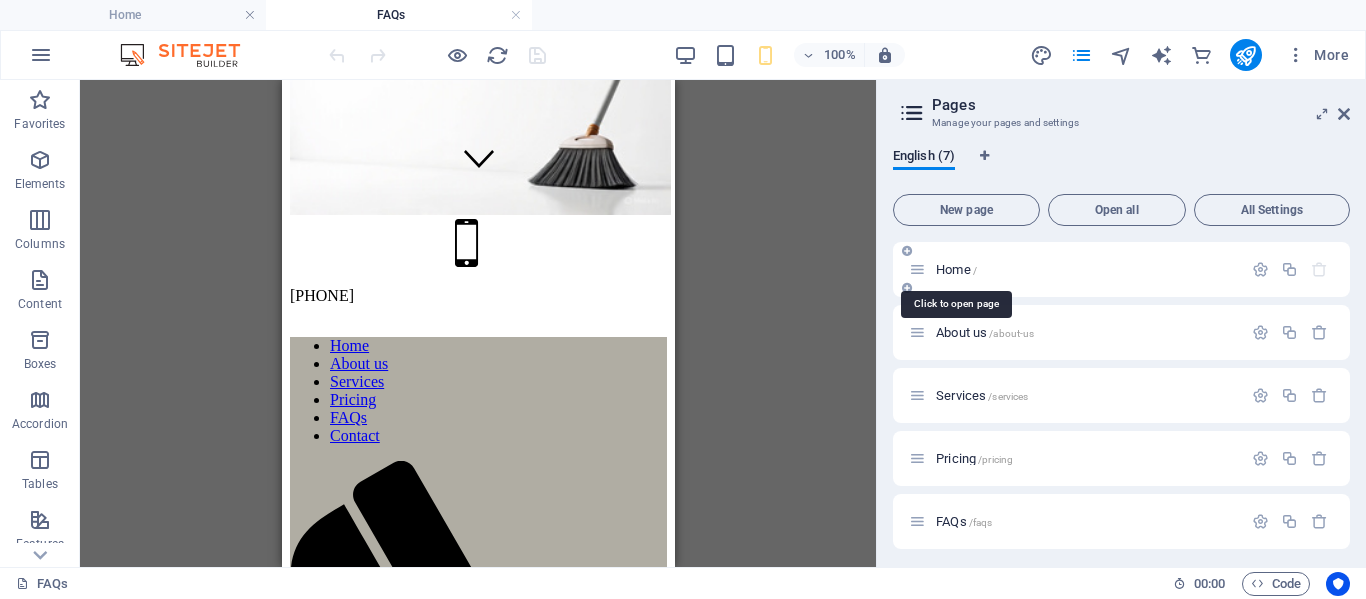 click on "Home /" at bounding box center [956, 269] 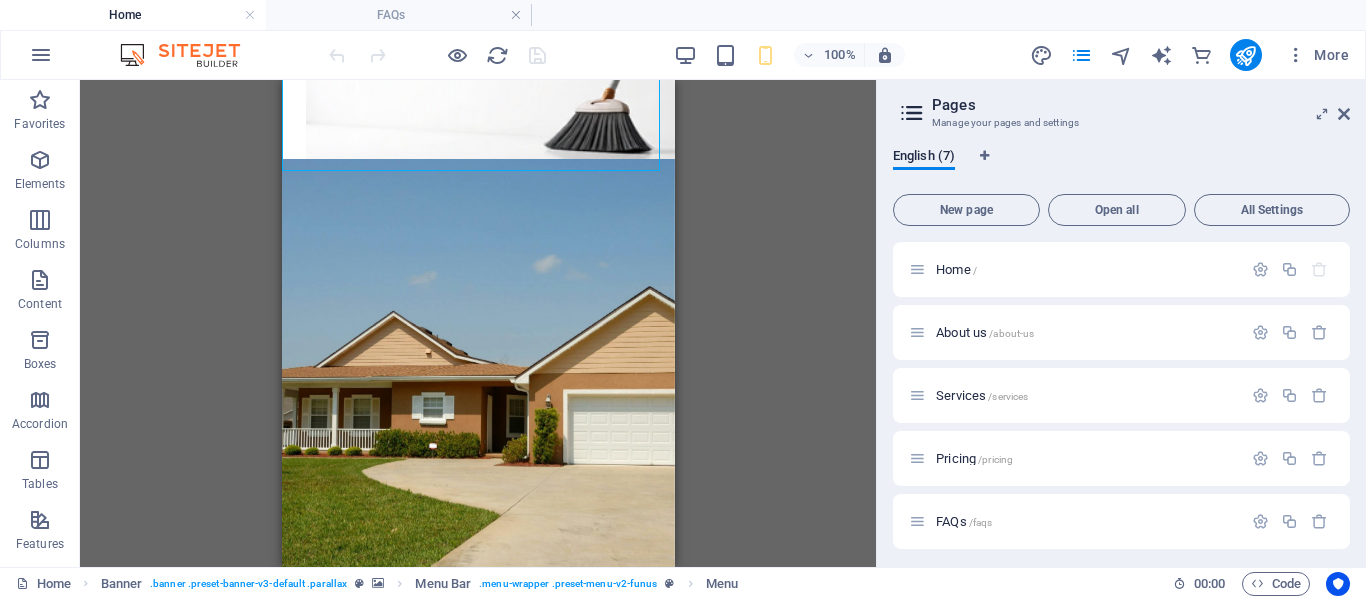 scroll, scrollTop: 400, scrollLeft: 0, axis: vertical 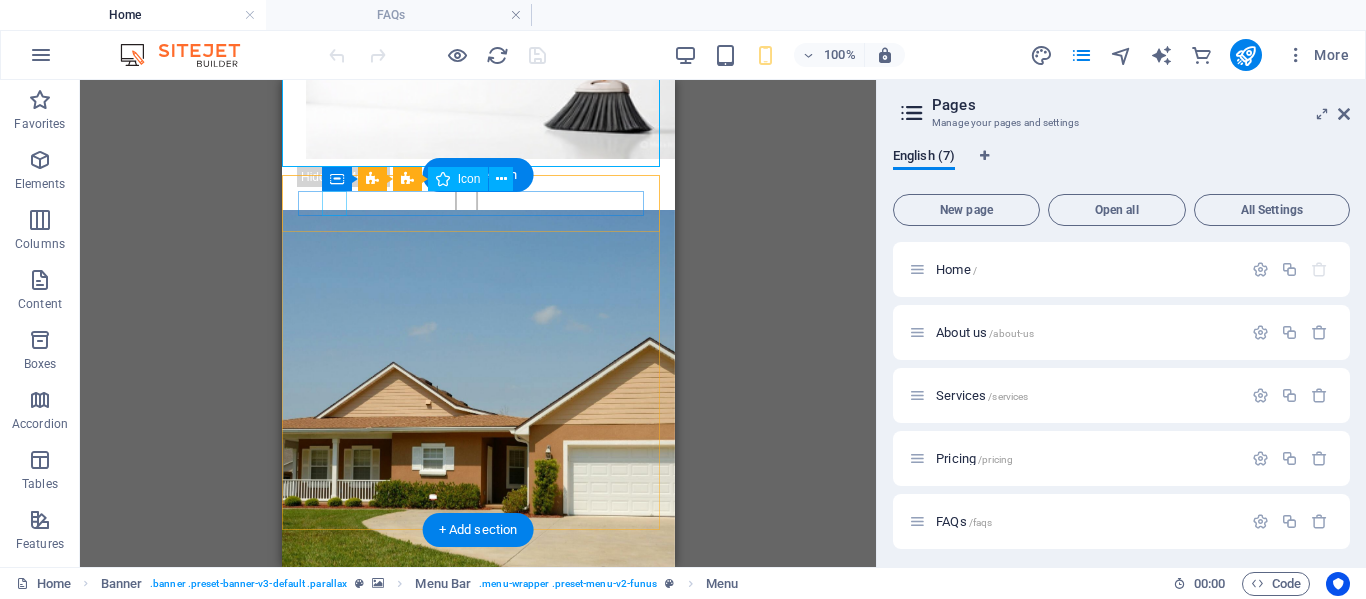 click at bounding box center (469, 706) 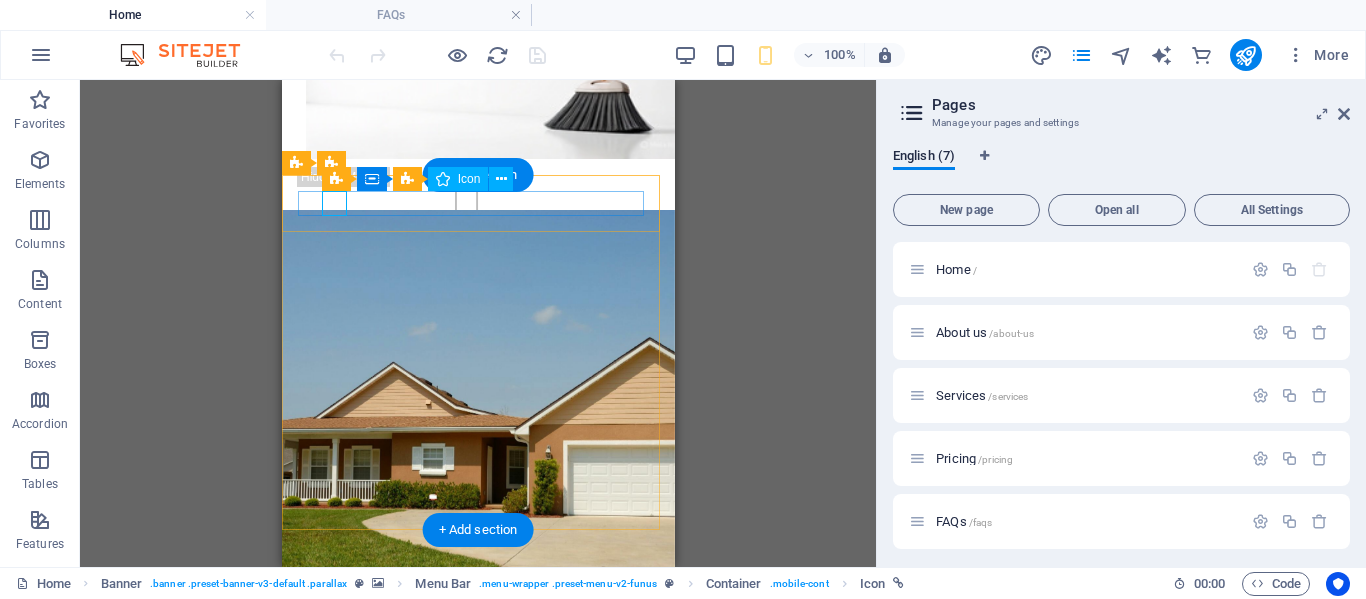 click at bounding box center [469, 706] 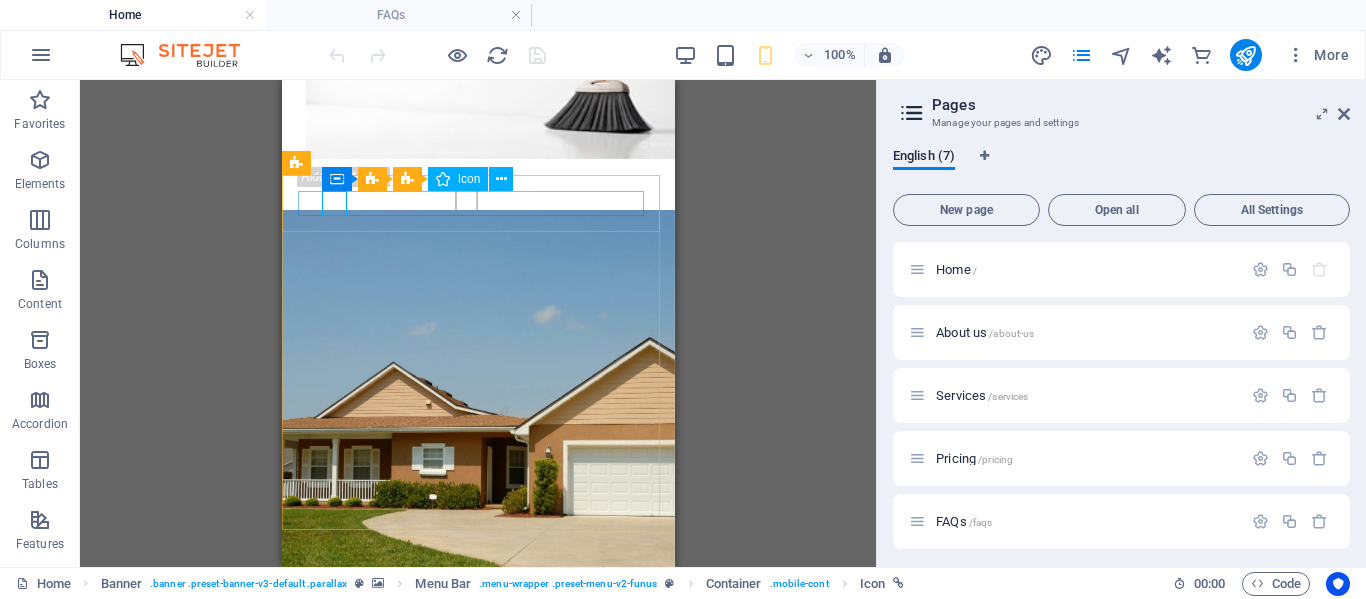 drag, startPoint x: 334, startPoint y: 176, endPoint x: 361, endPoint y: 178, distance: 27.073973 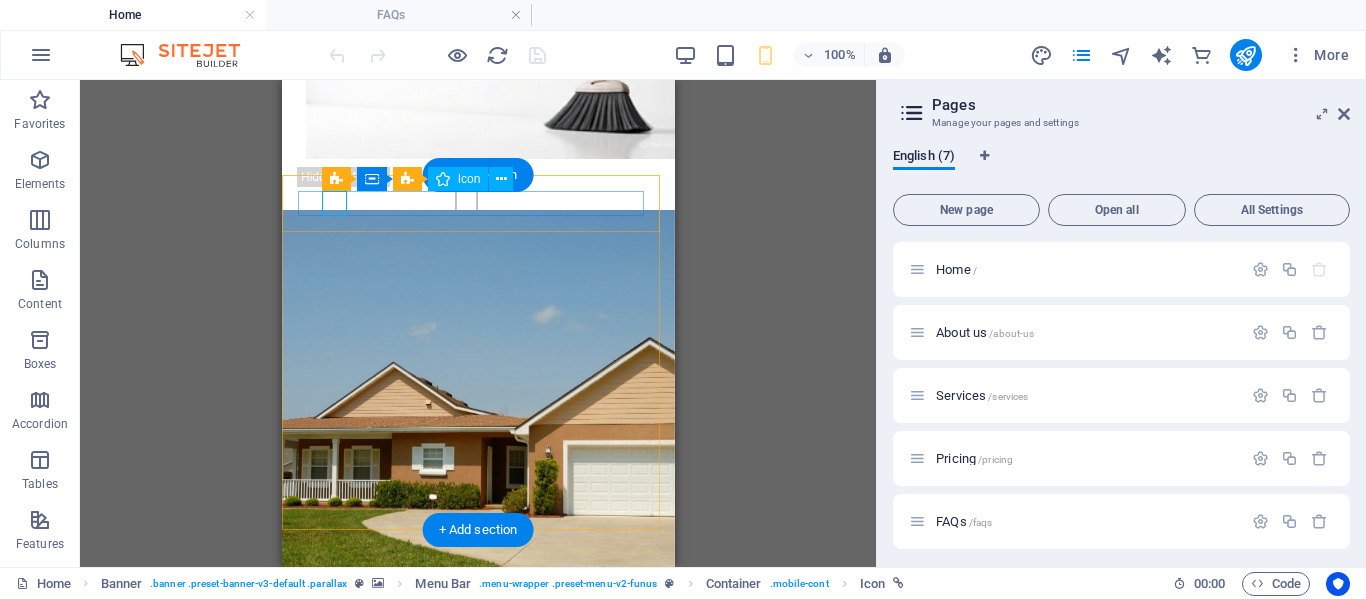click at bounding box center (469, 706) 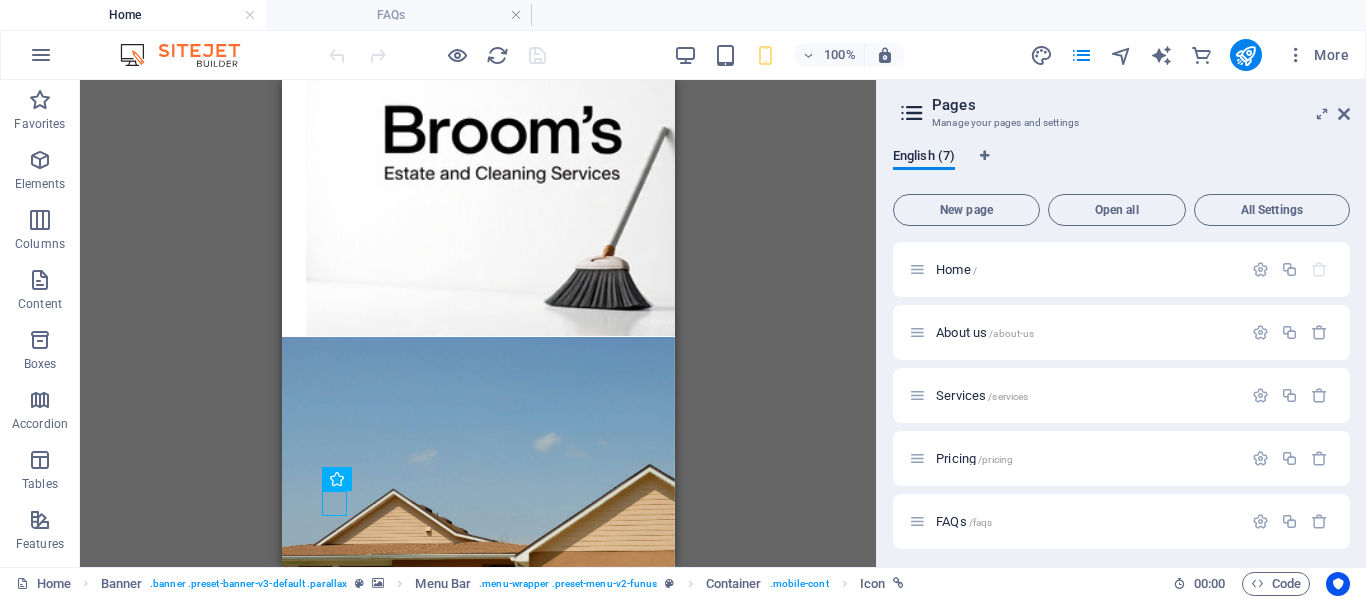 scroll, scrollTop: 300, scrollLeft: 0, axis: vertical 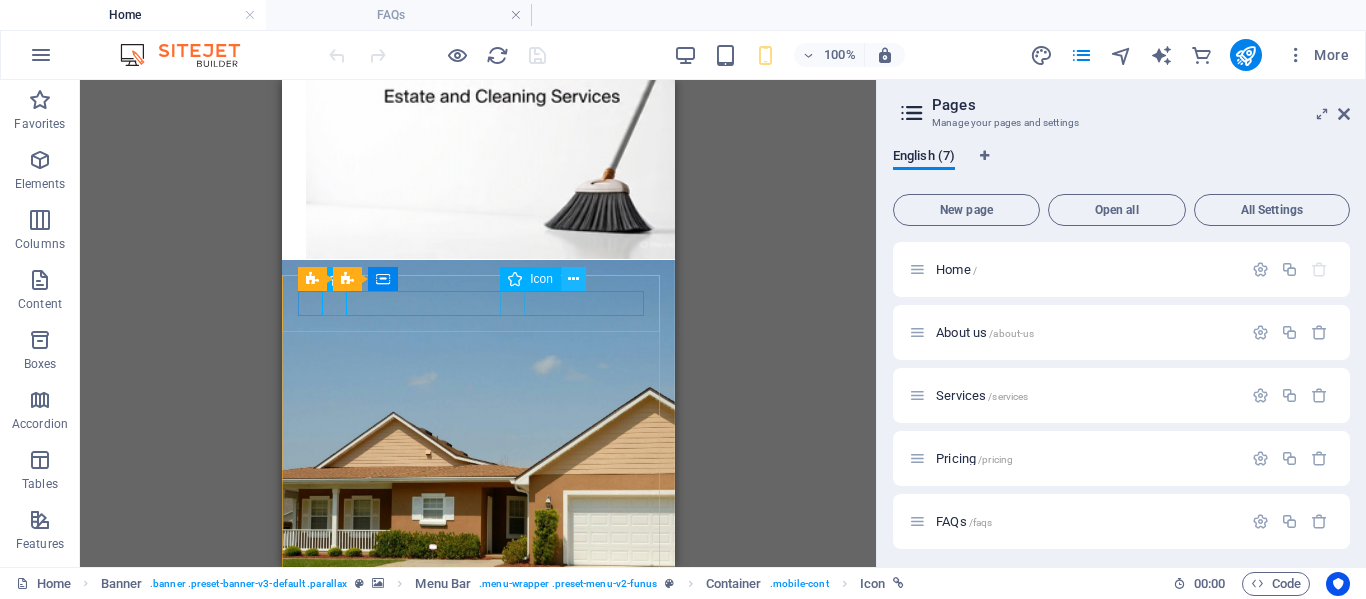 click at bounding box center (573, 279) 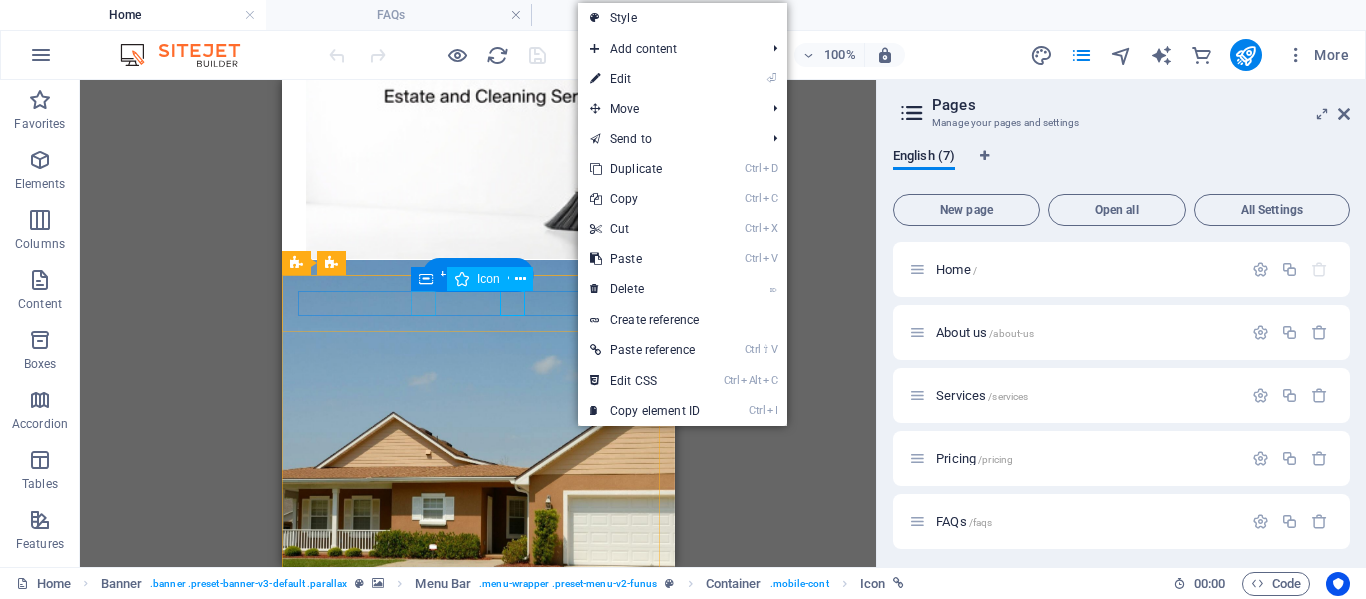 click at bounding box center [469, 831] 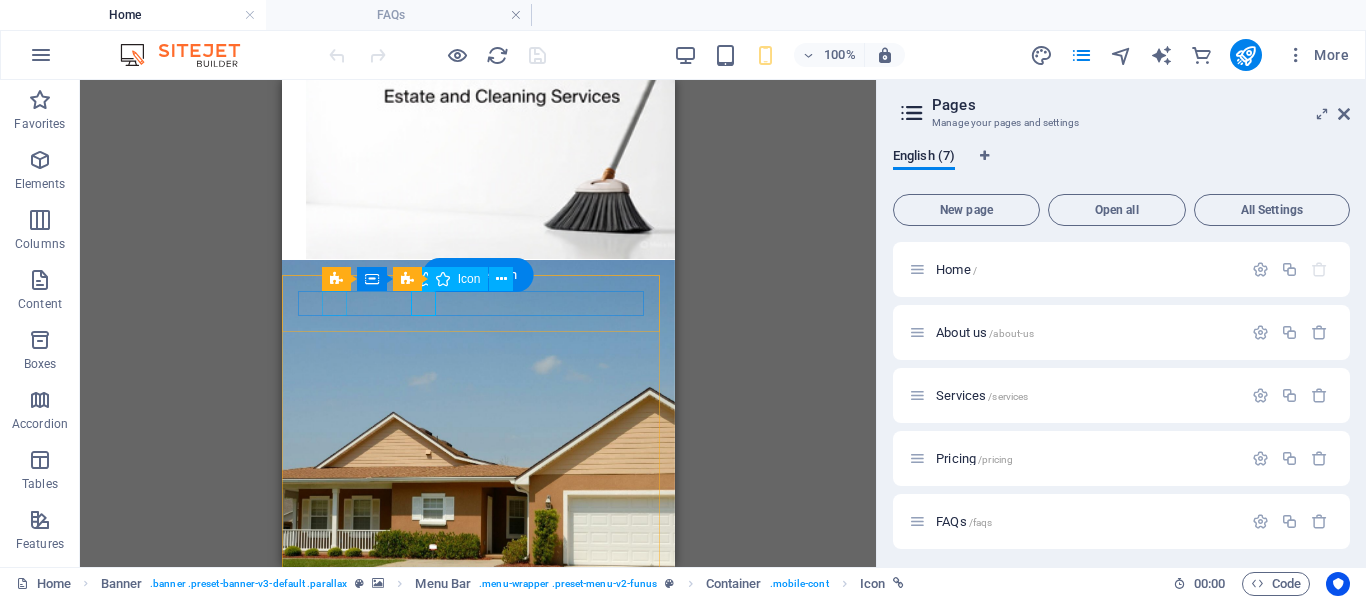click at bounding box center (469, 806) 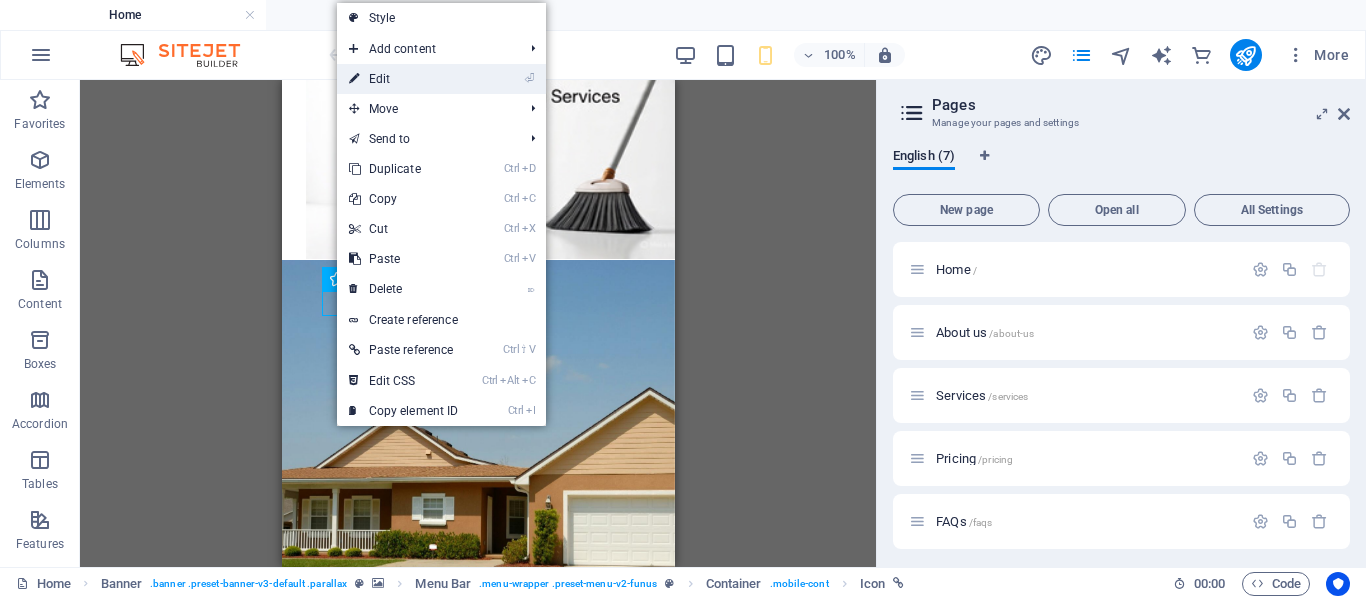 click on "⏎  Edit" at bounding box center (404, 79) 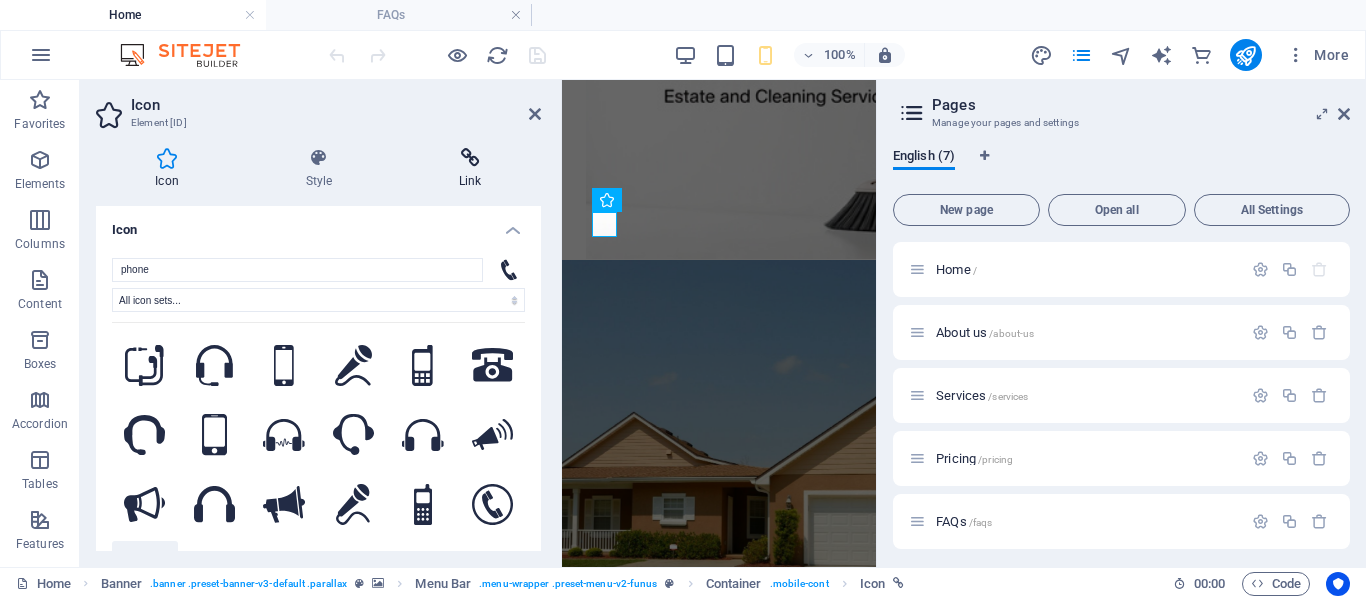 click at bounding box center [470, 158] 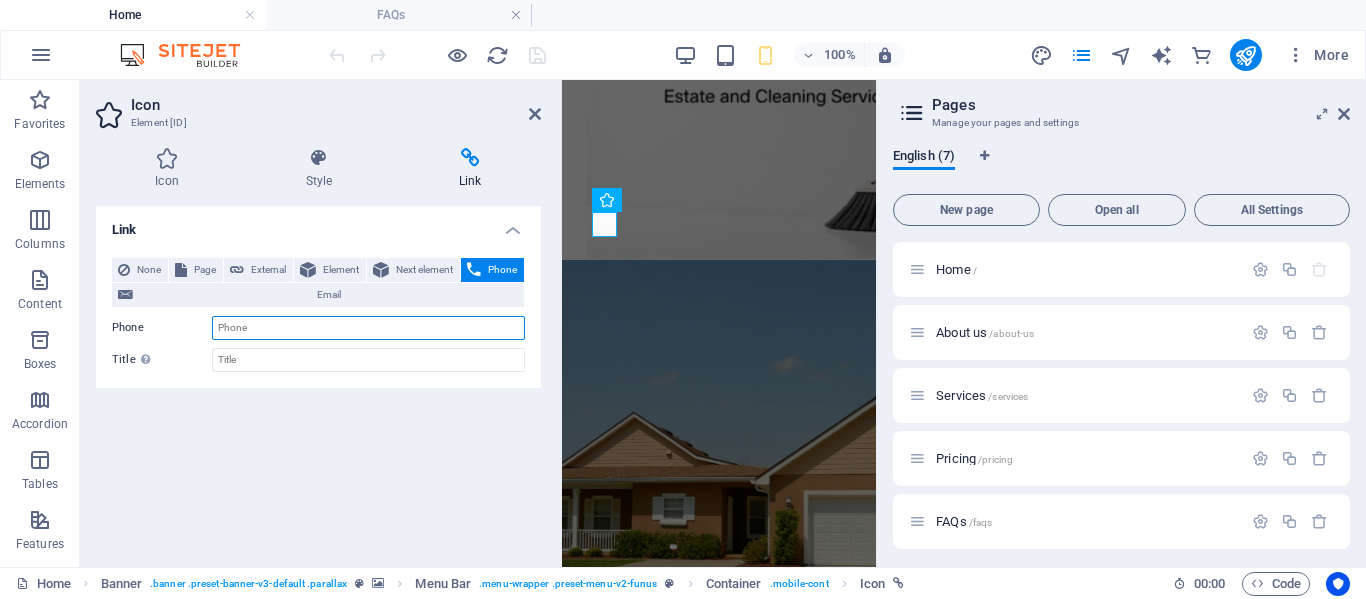 click on "Phone" at bounding box center [368, 328] 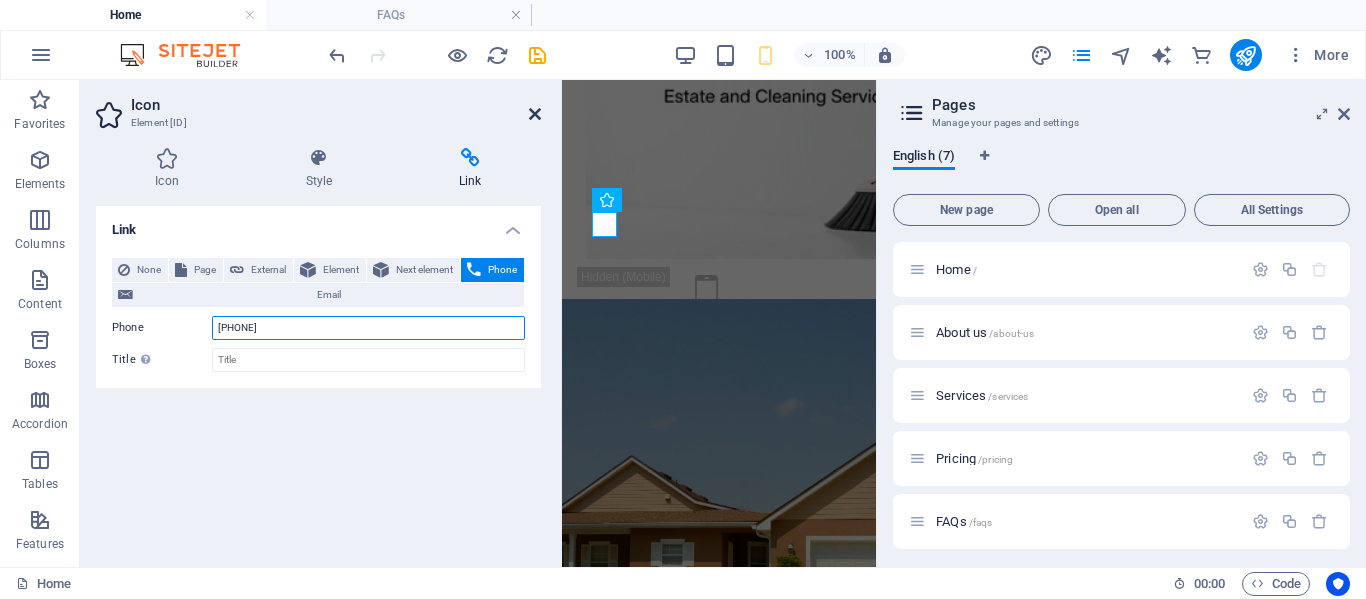 type on "[PHONE]" 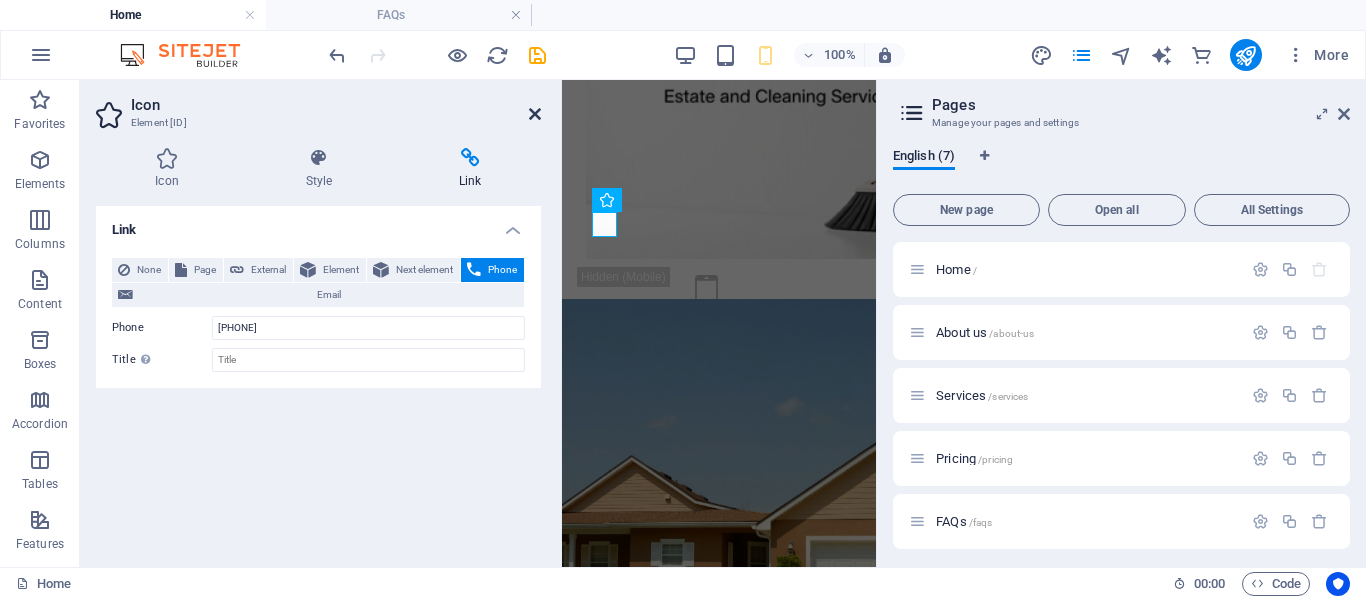 click at bounding box center (535, 114) 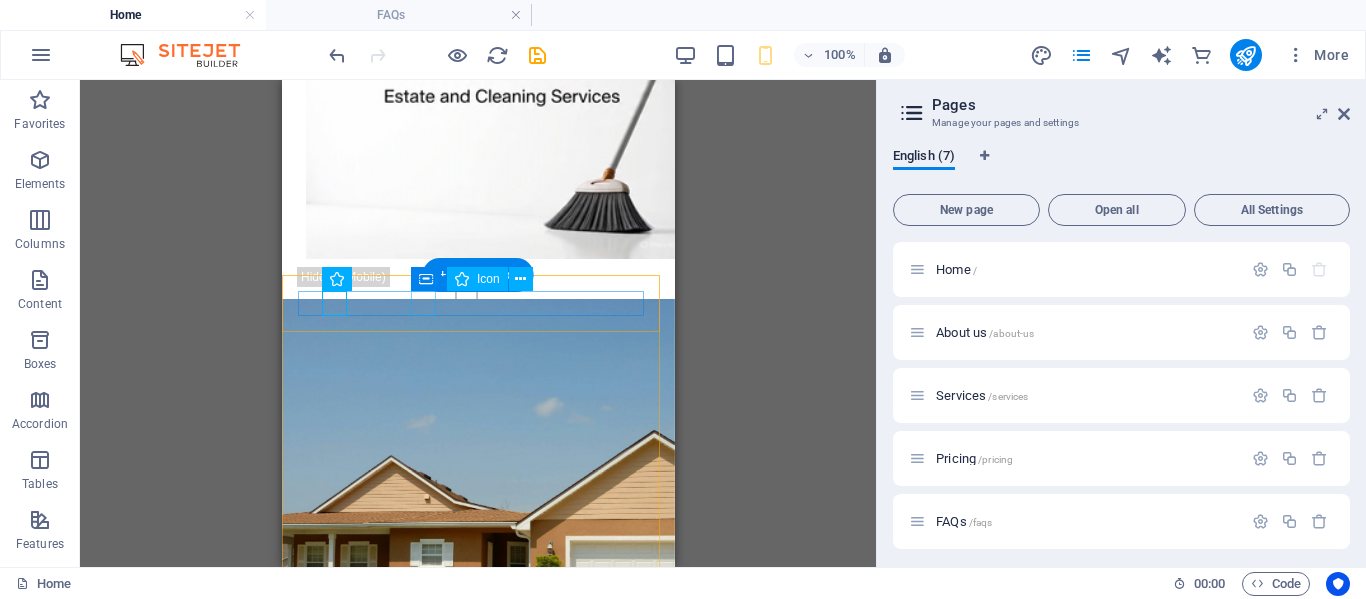 click at bounding box center (469, 842) 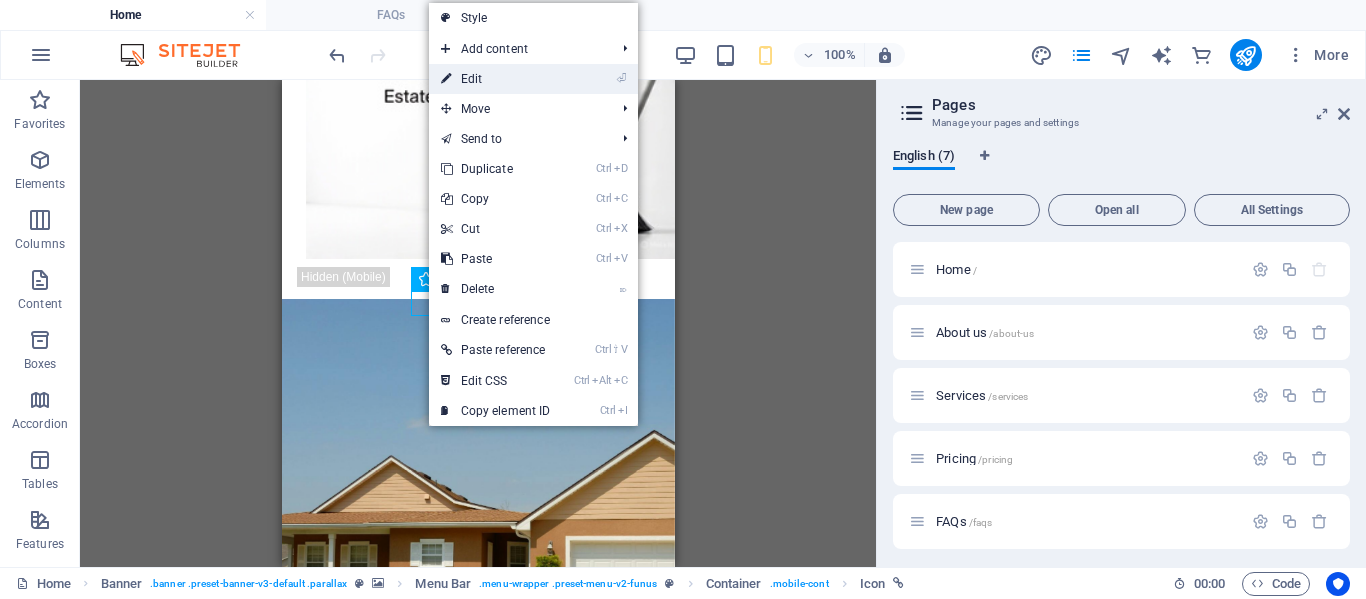 click on "⏎  Edit" at bounding box center [496, 79] 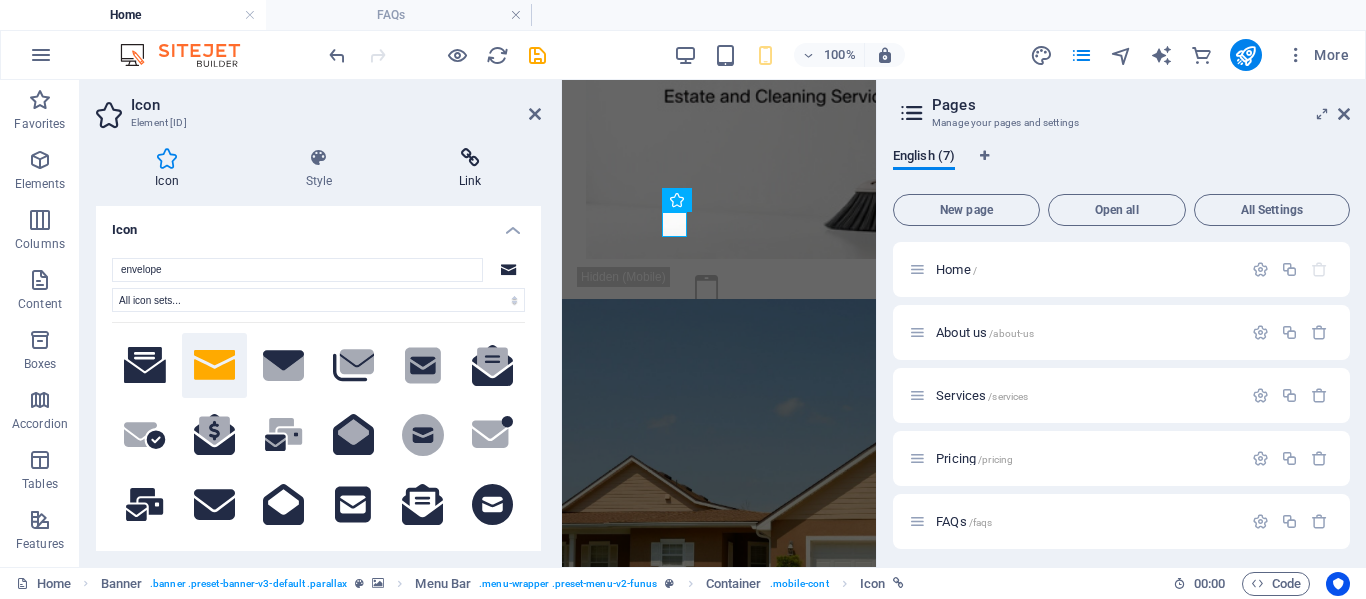 click at bounding box center (470, 158) 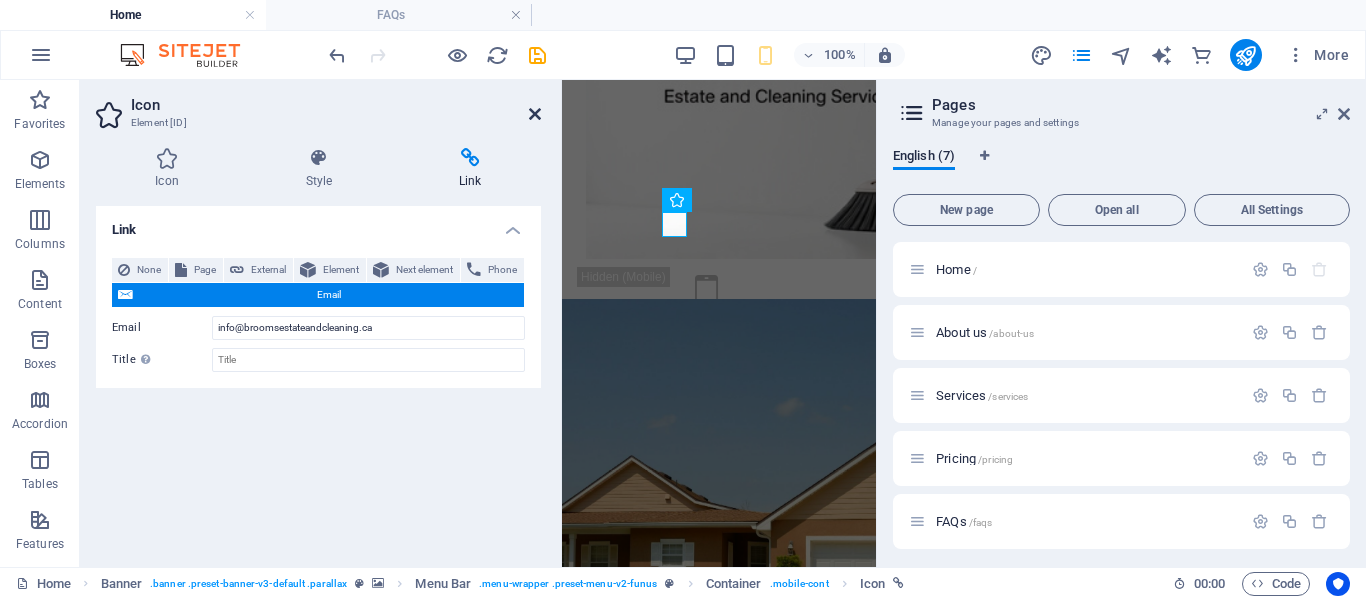 click at bounding box center [535, 114] 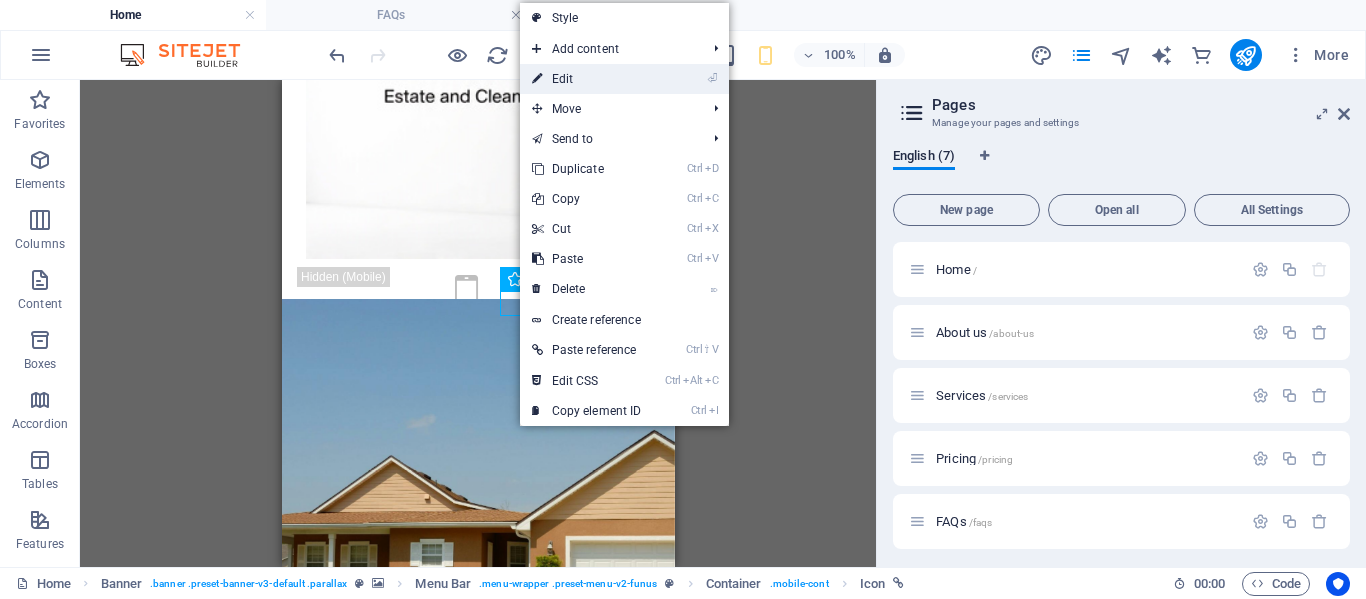 click on "⏎  Edit" at bounding box center [587, 79] 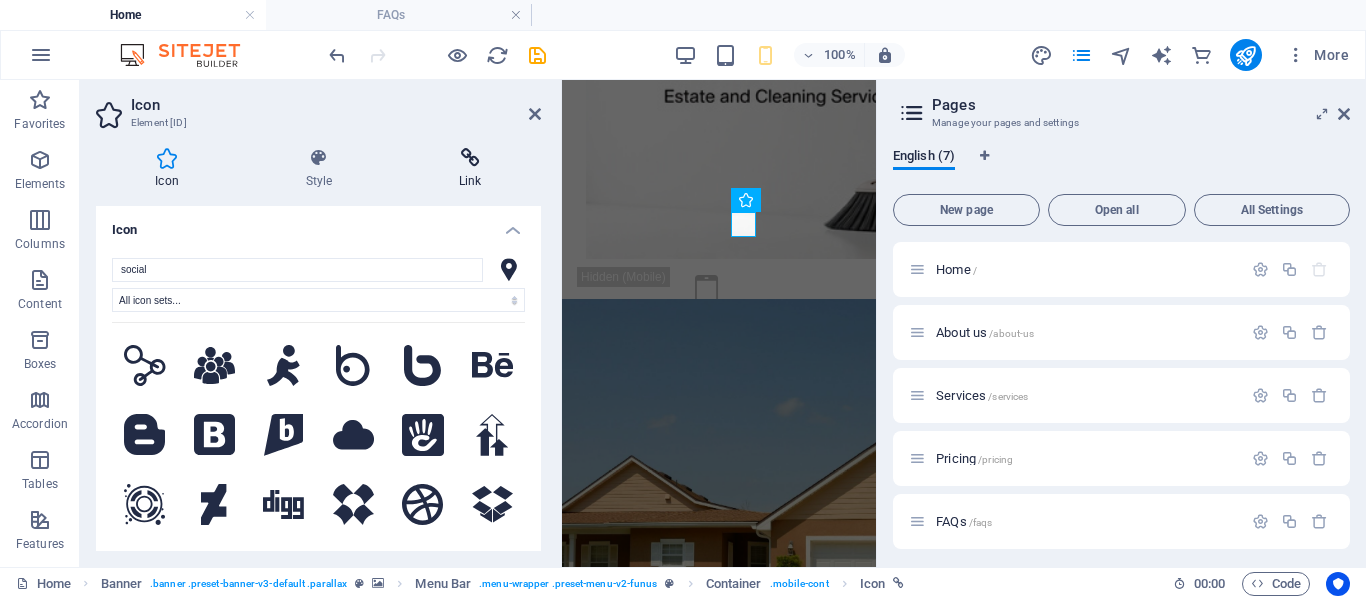 click at bounding box center [470, 158] 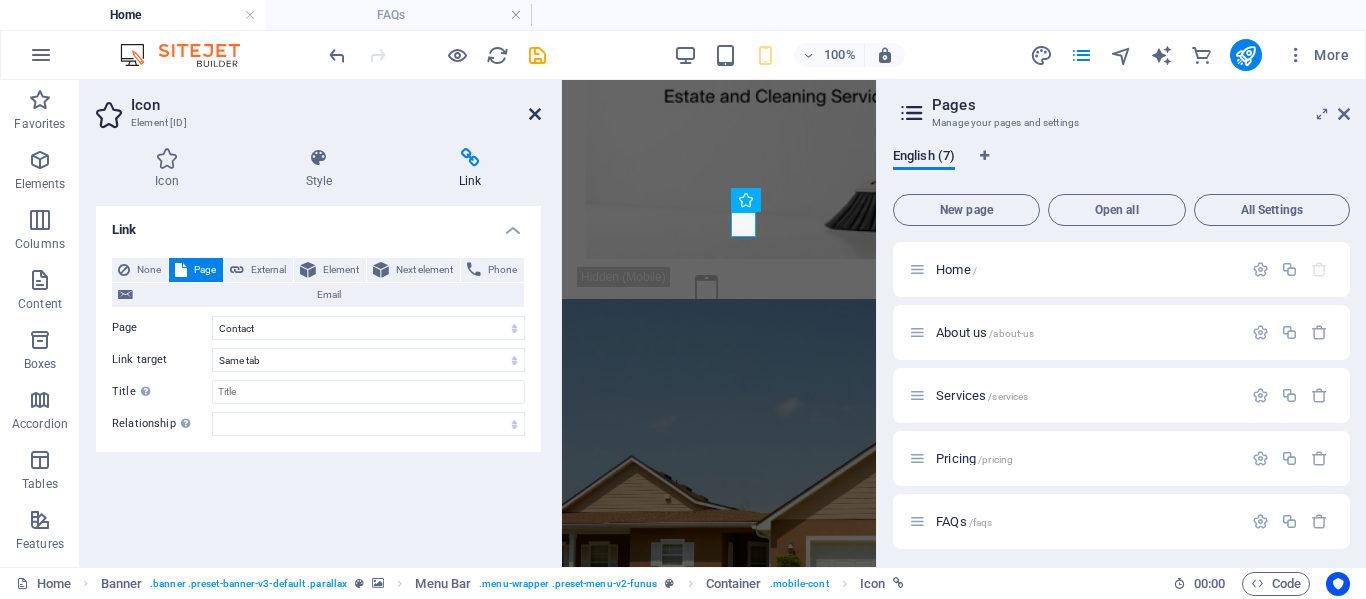 click at bounding box center [535, 114] 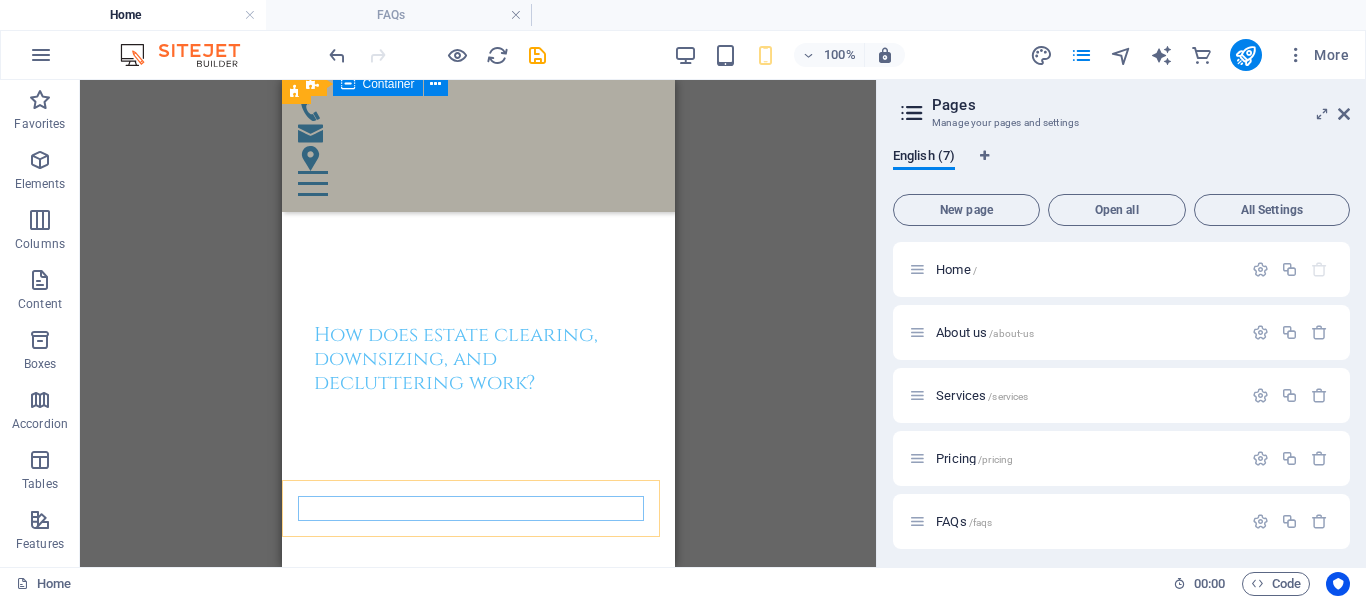 scroll, scrollTop: 4437, scrollLeft: 0, axis: vertical 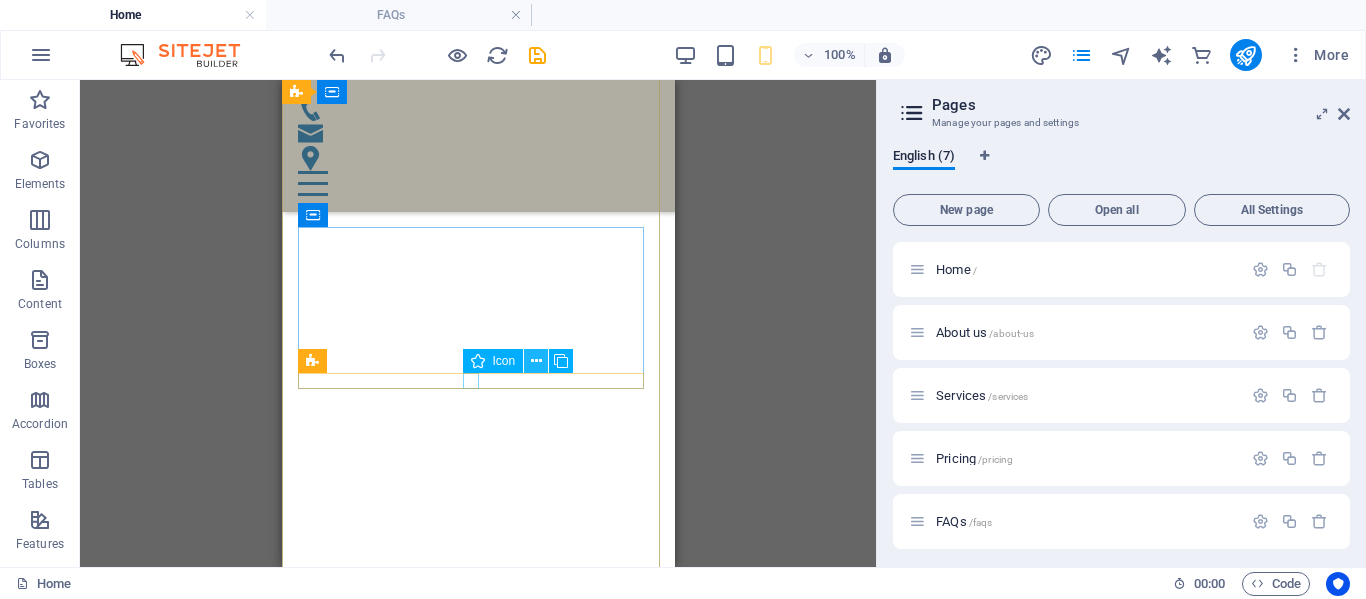 click at bounding box center [536, 361] 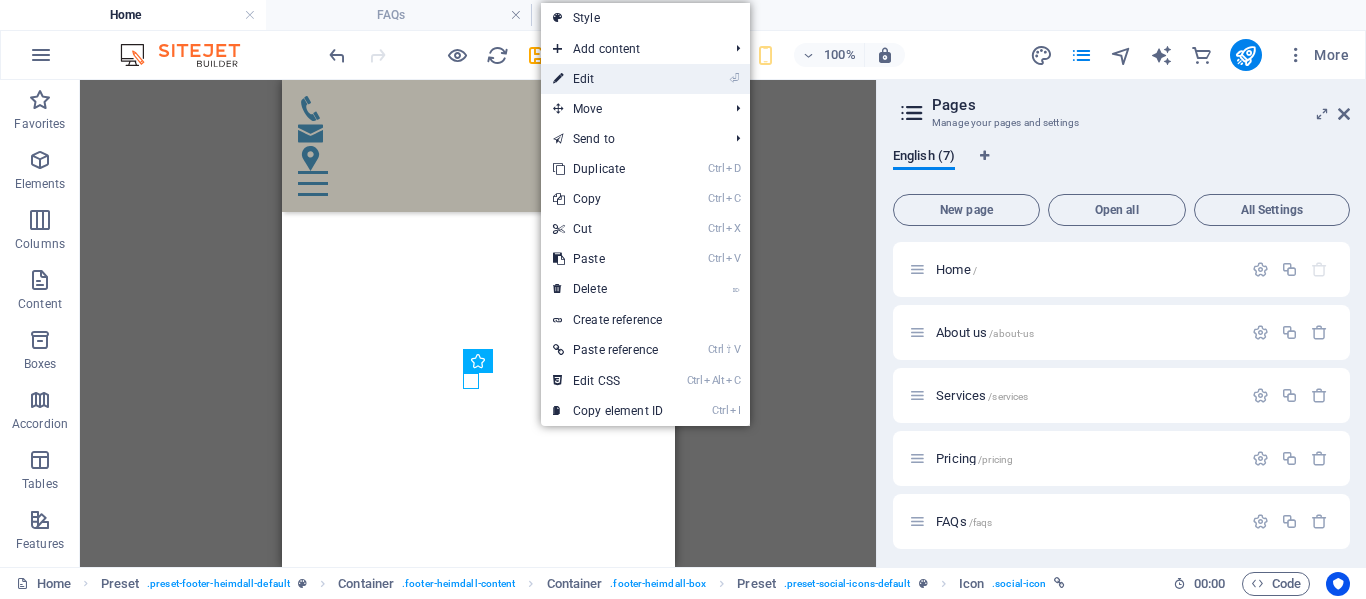 click on "⏎  Edit" at bounding box center (608, 79) 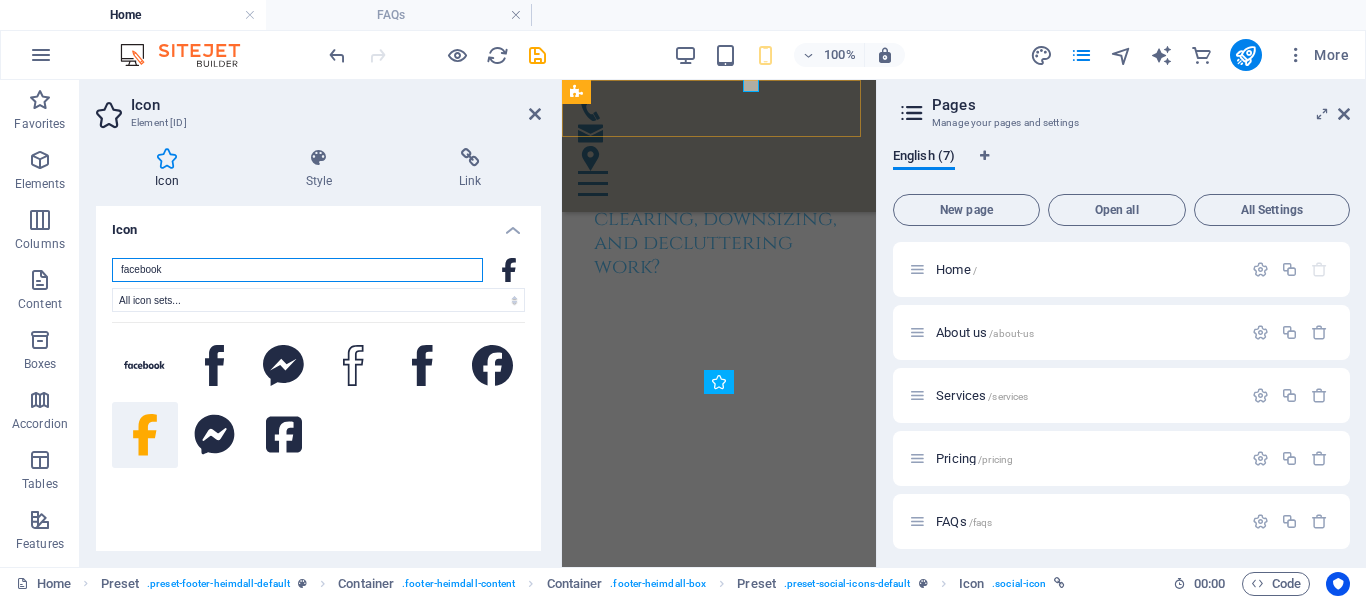 scroll, scrollTop: 4734, scrollLeft: 0, axis: vertical 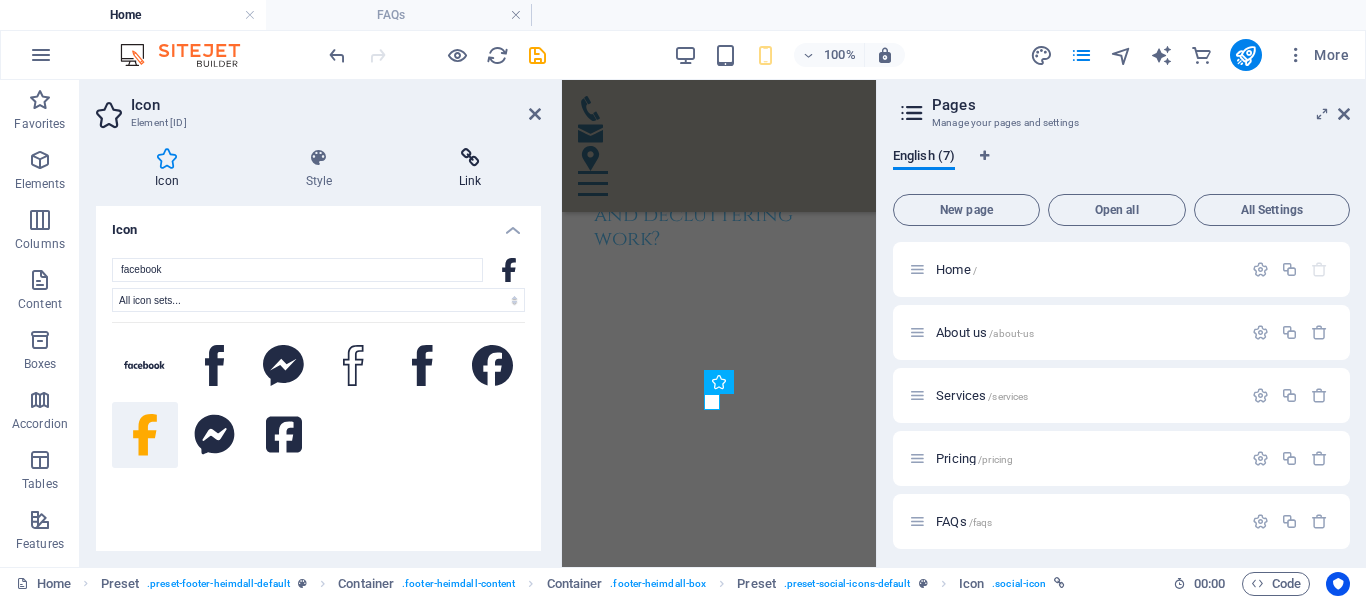 click at bounding box center [470, 158] 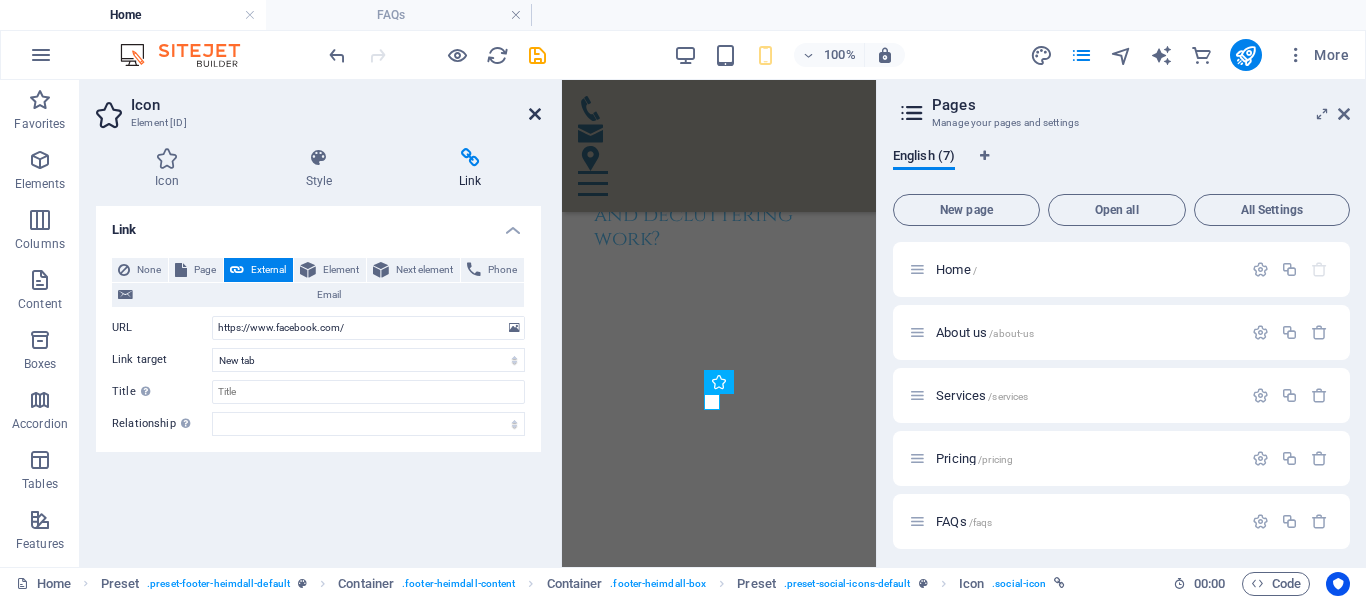 click at bounding box center (535, 114) 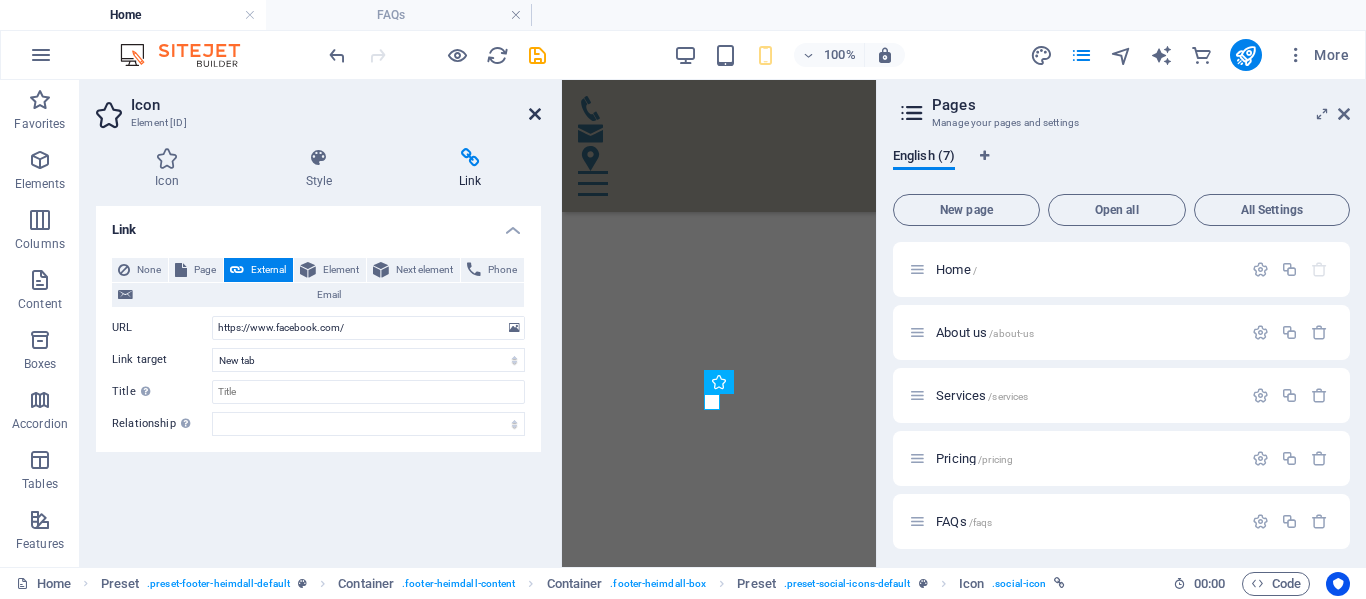 scroll, scrollTop: 4437, scrollLeft: 0, axis: vertical 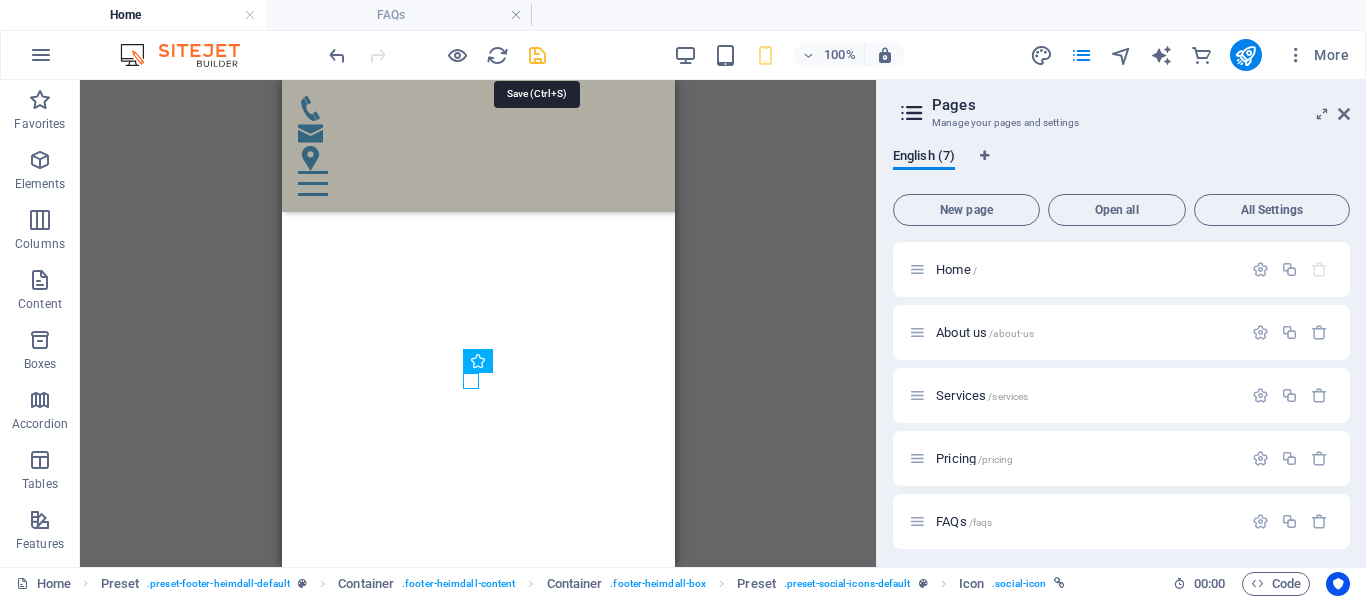 click at bounding box center (537, 55) 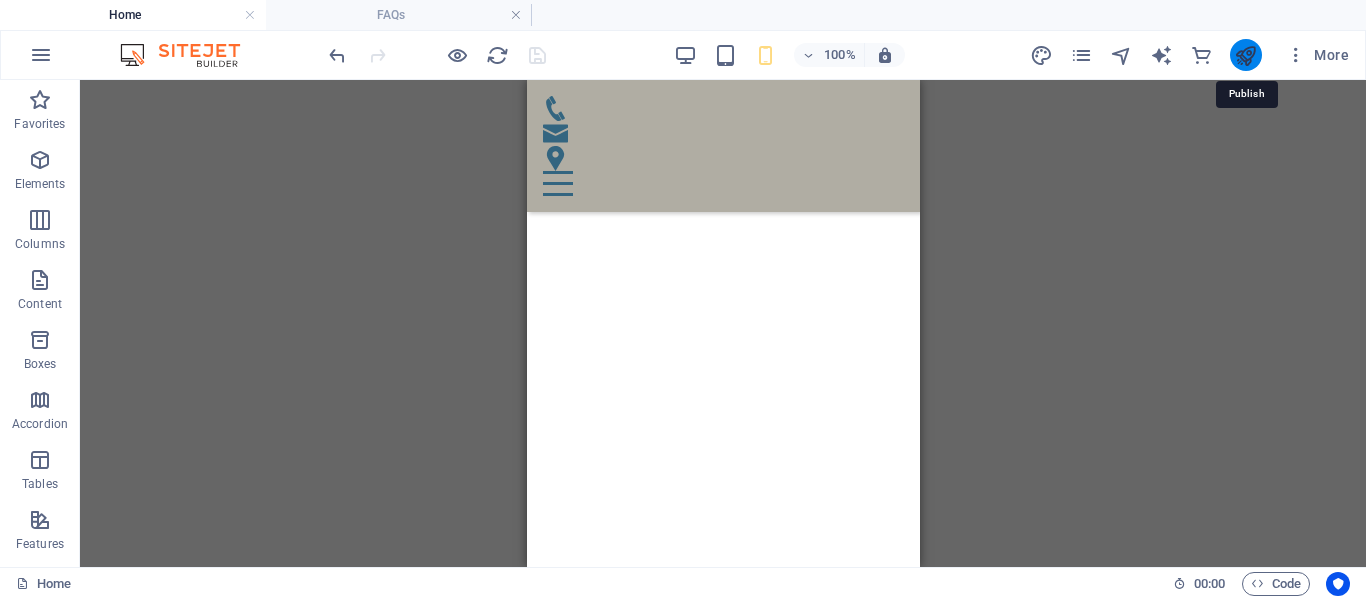 click at bounding box center [1245, 55] 